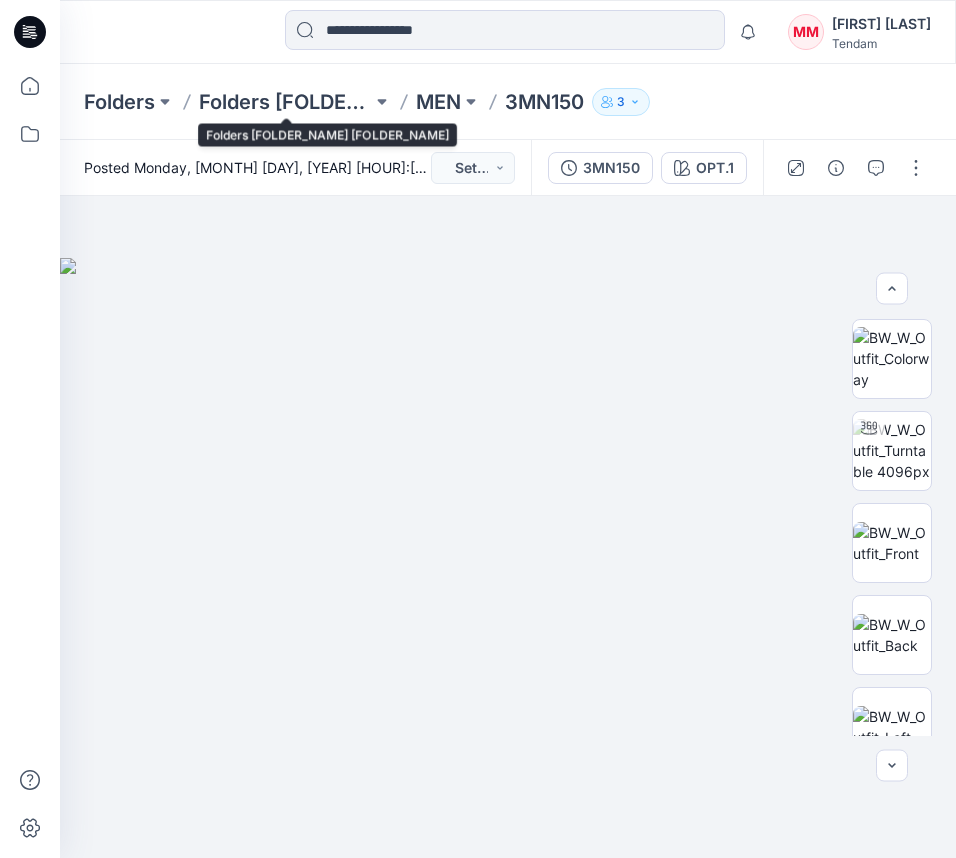 scroll, scrollTop: 0, scrollLeft: 0, axis: both 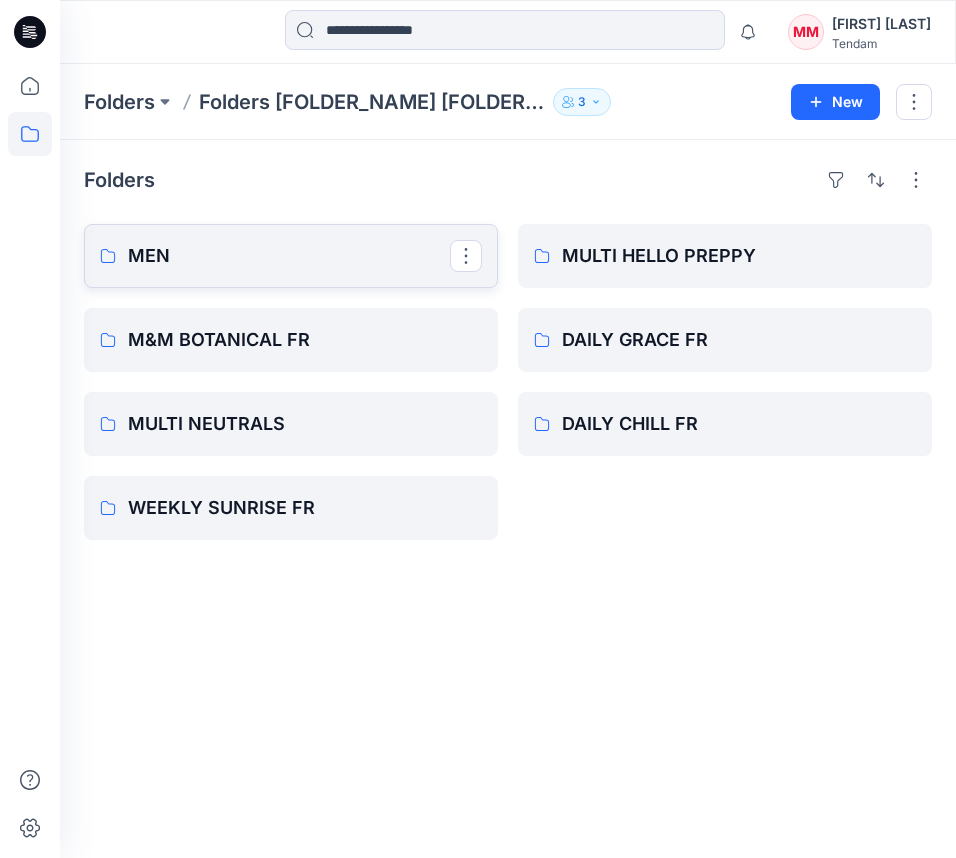 click on "MEN" at bounding box center [291, 256] 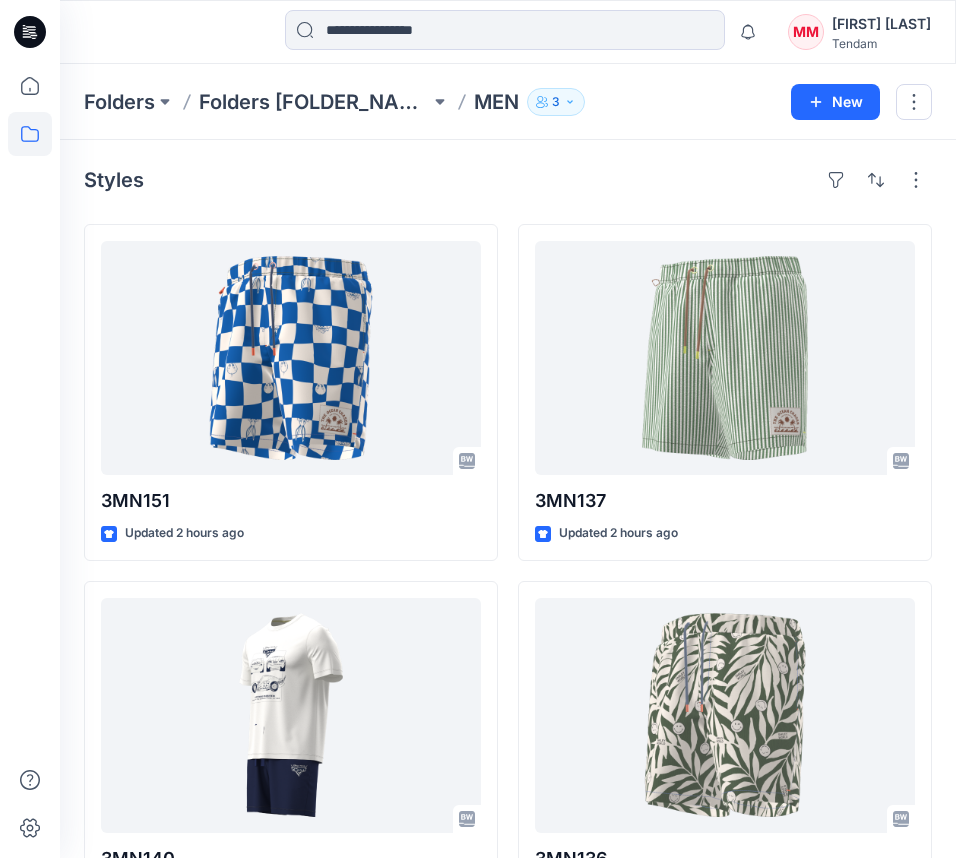 click on "Folders T3 2nd ROUND PRIMAVERA MEN 3 New" at bounding box center (508, 102) 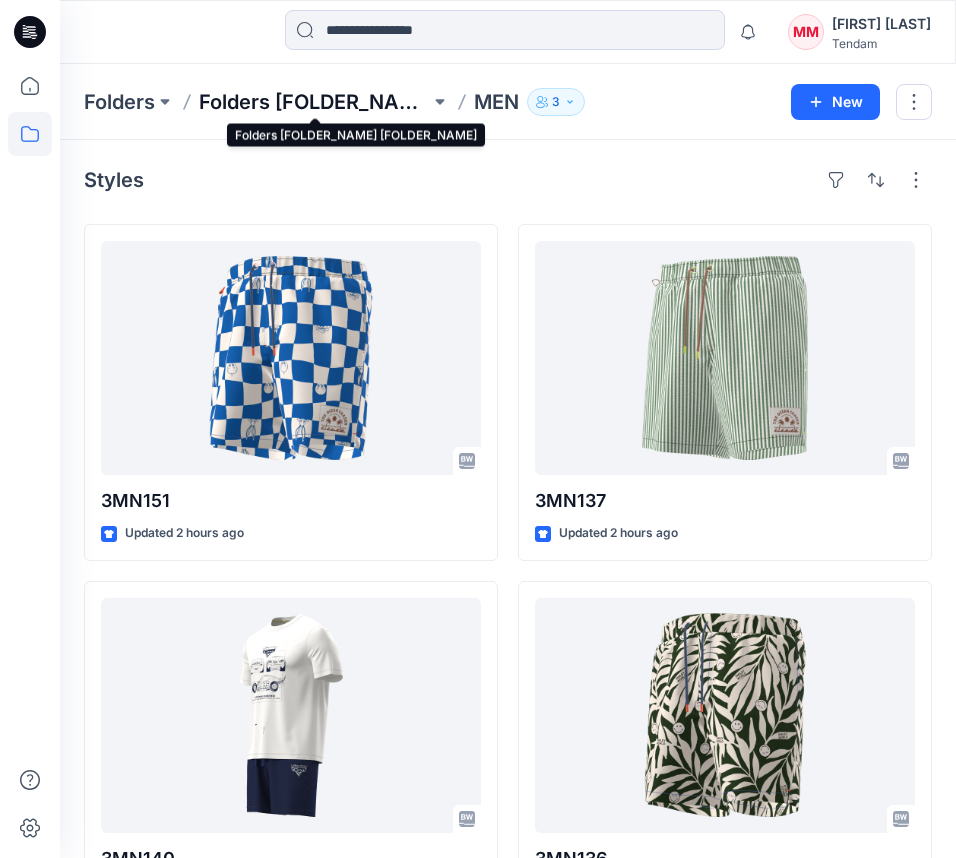 click on "Folders [FOLDER_NAME] [FOLDER_NAME]" at bounding box center [314, 102] 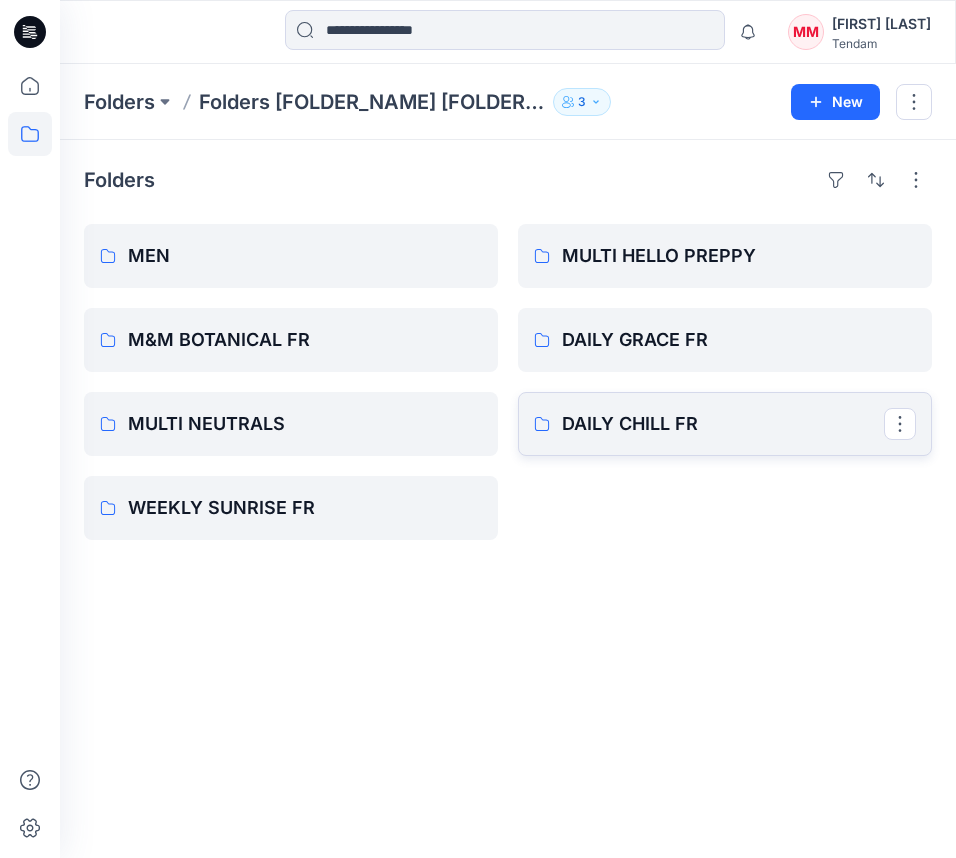 click on "DAILY CHILL FR" at bounding box center (723, 424) 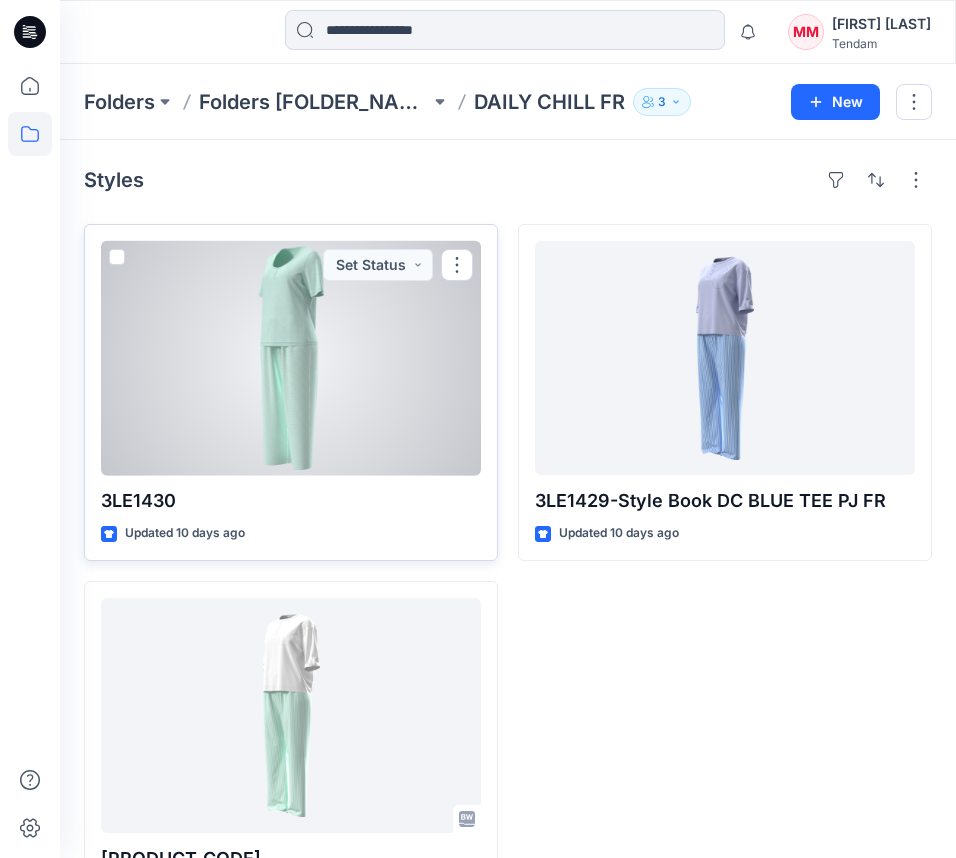 click at bounding box center (291, 358) 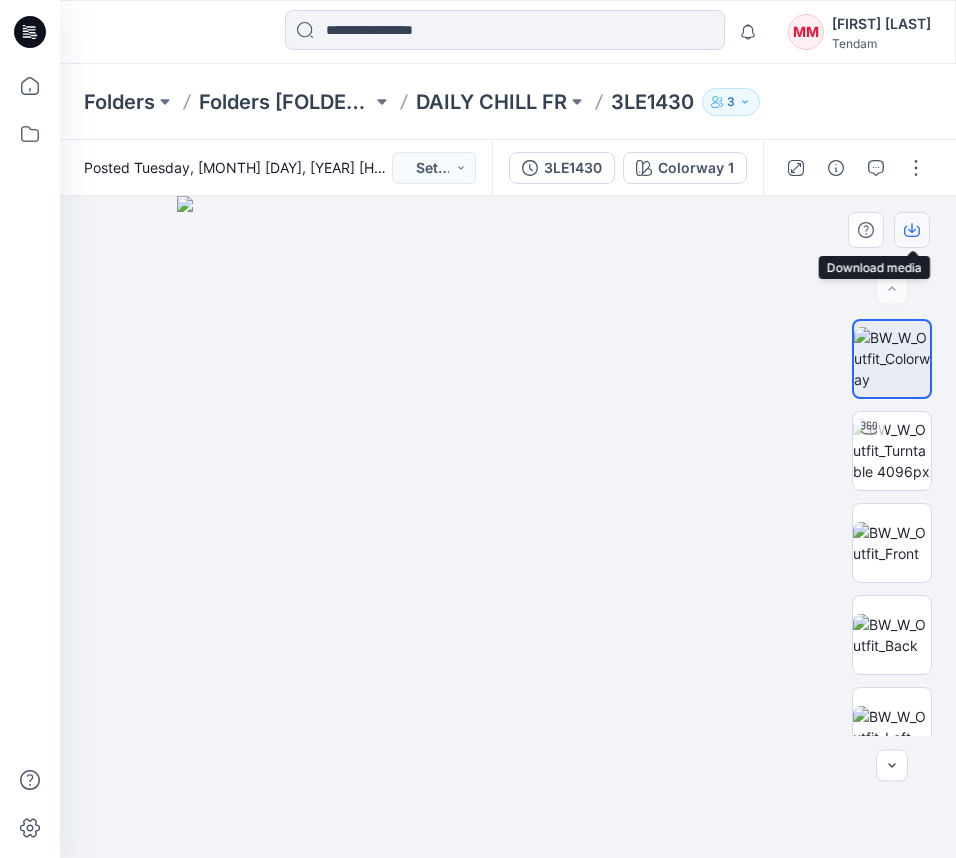 click 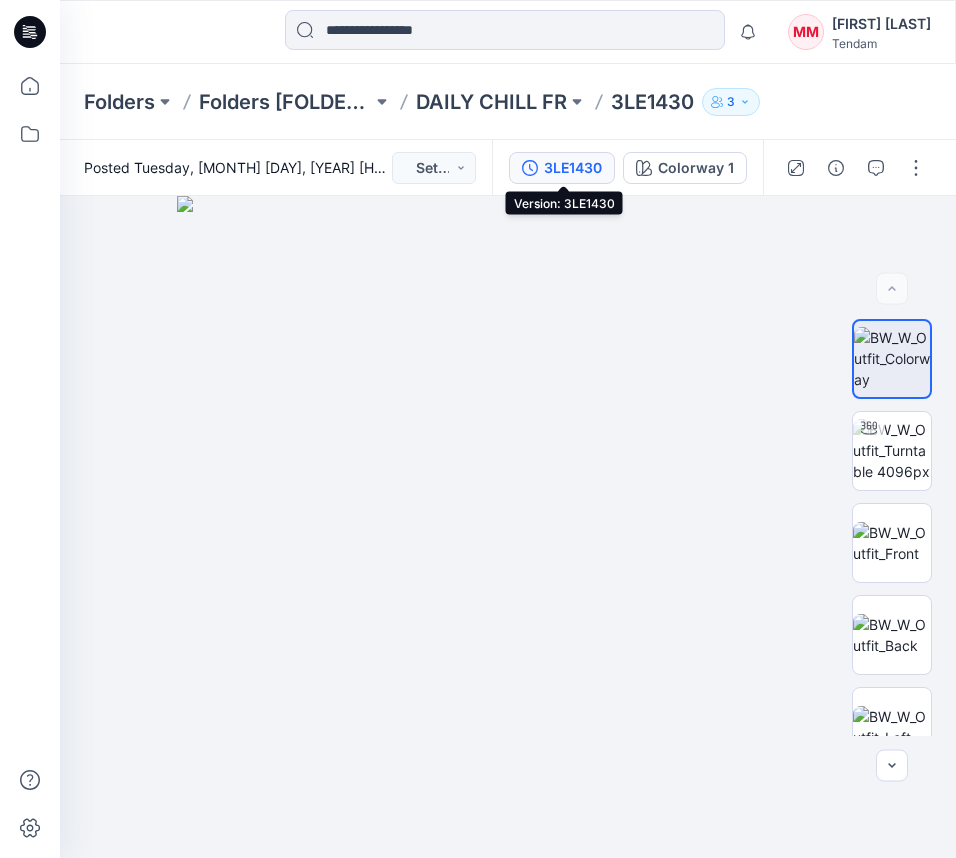 click on "3LE1430" at bounding box center (573, 168) 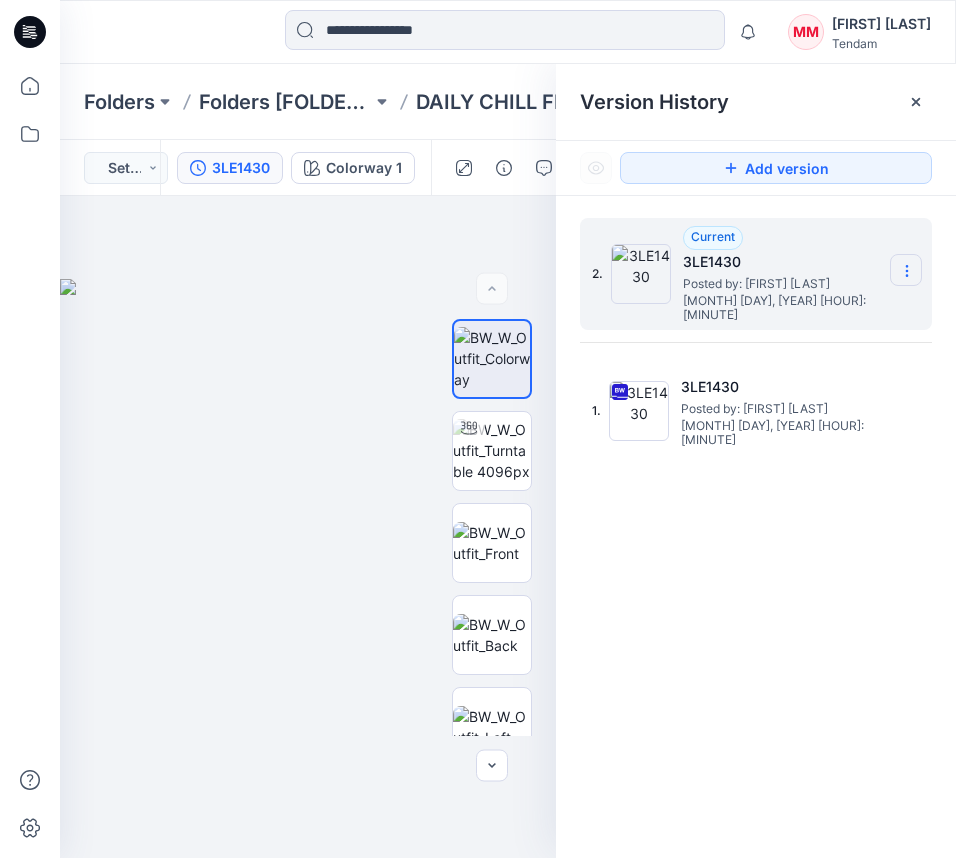 click 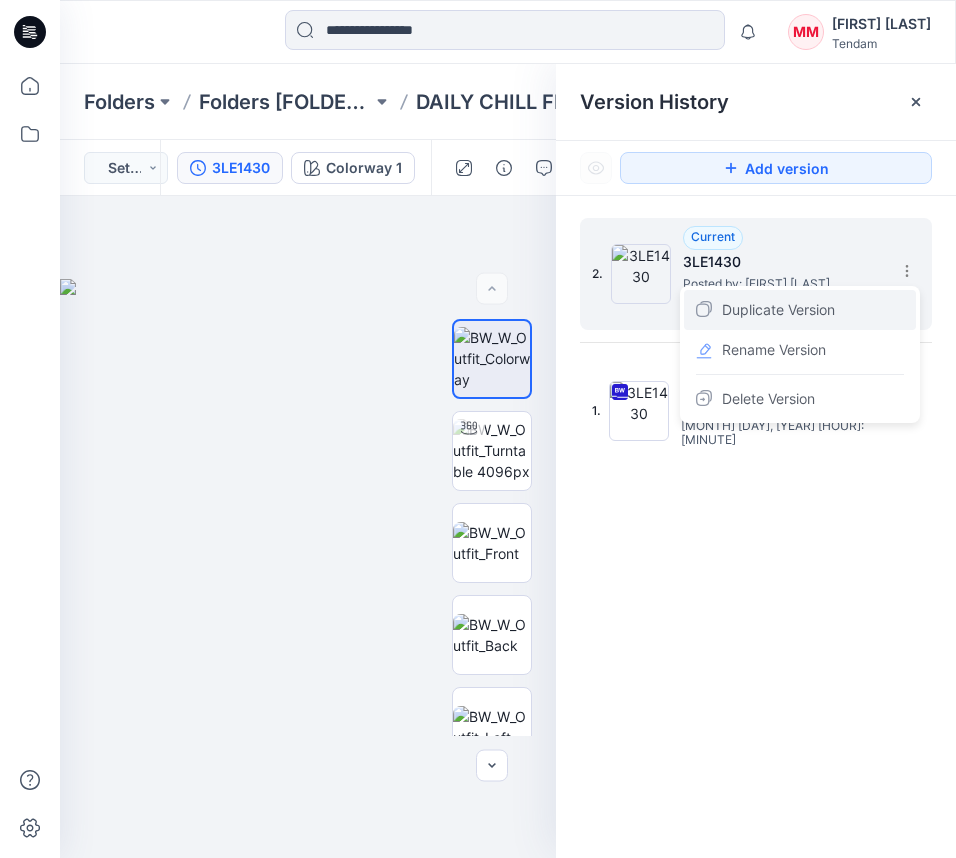 click on "Duplicate Version" at bounding box center (778, 310) 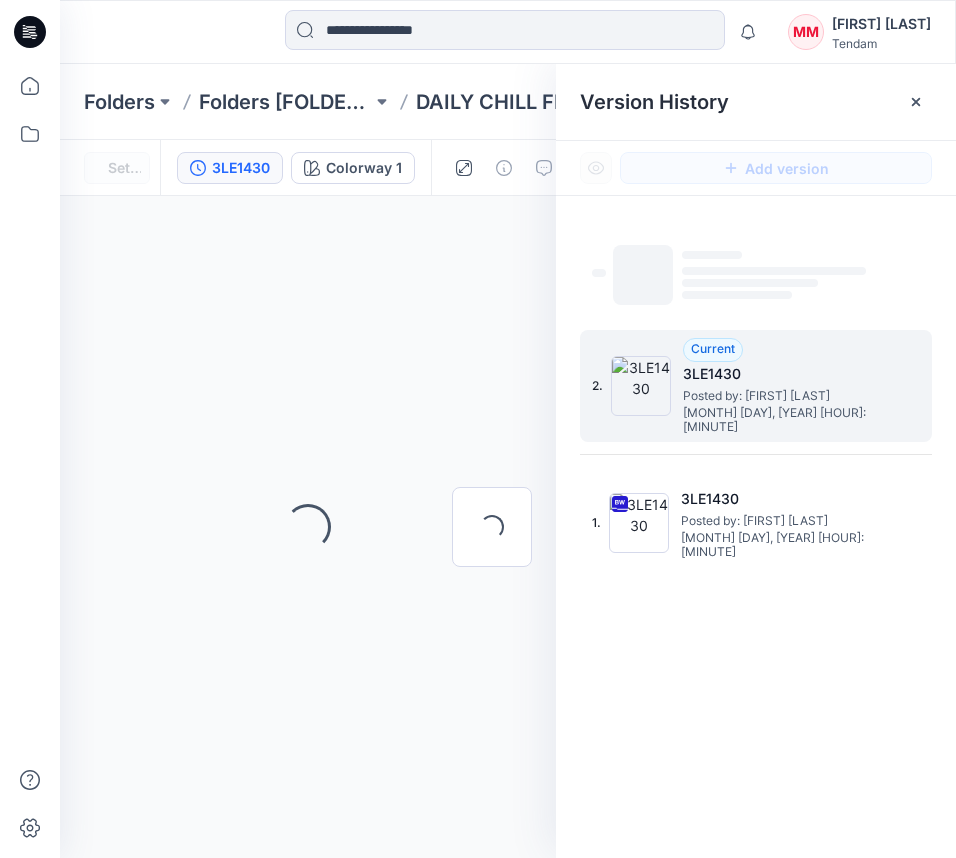 click on "‌ ‌ ‌ ‌ ‌ ‌" at bounding box center (742, 271) 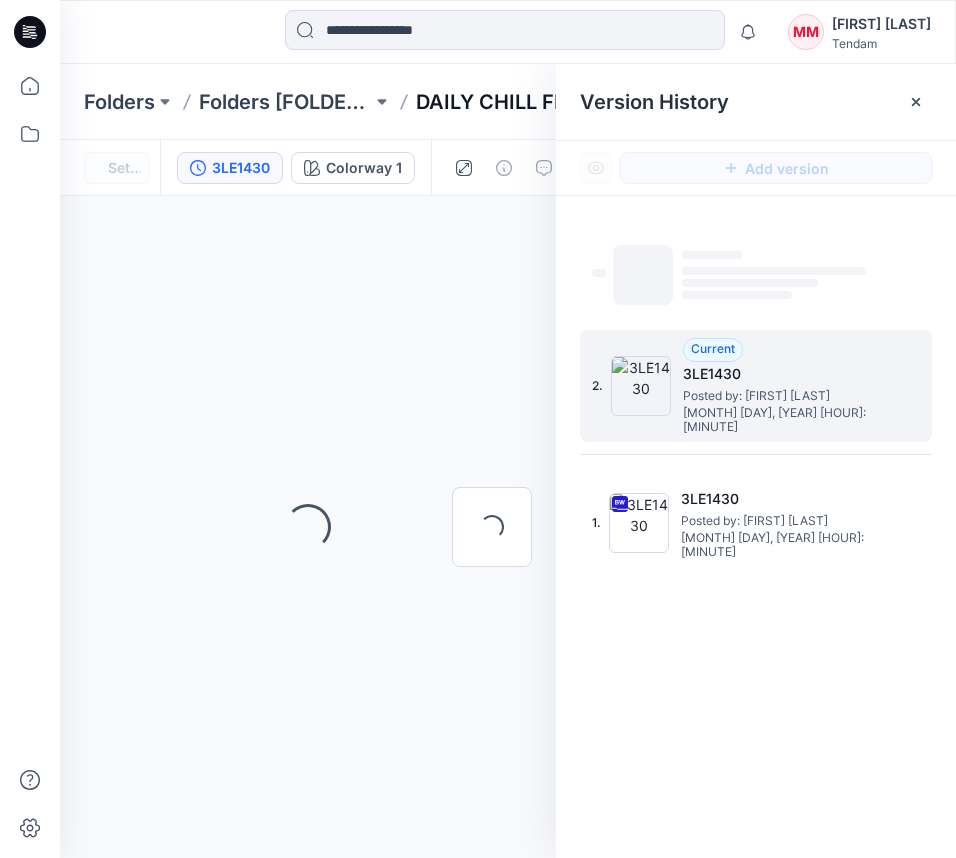 click on "DAILY CHILL FR" at bounding box center (491, 102) 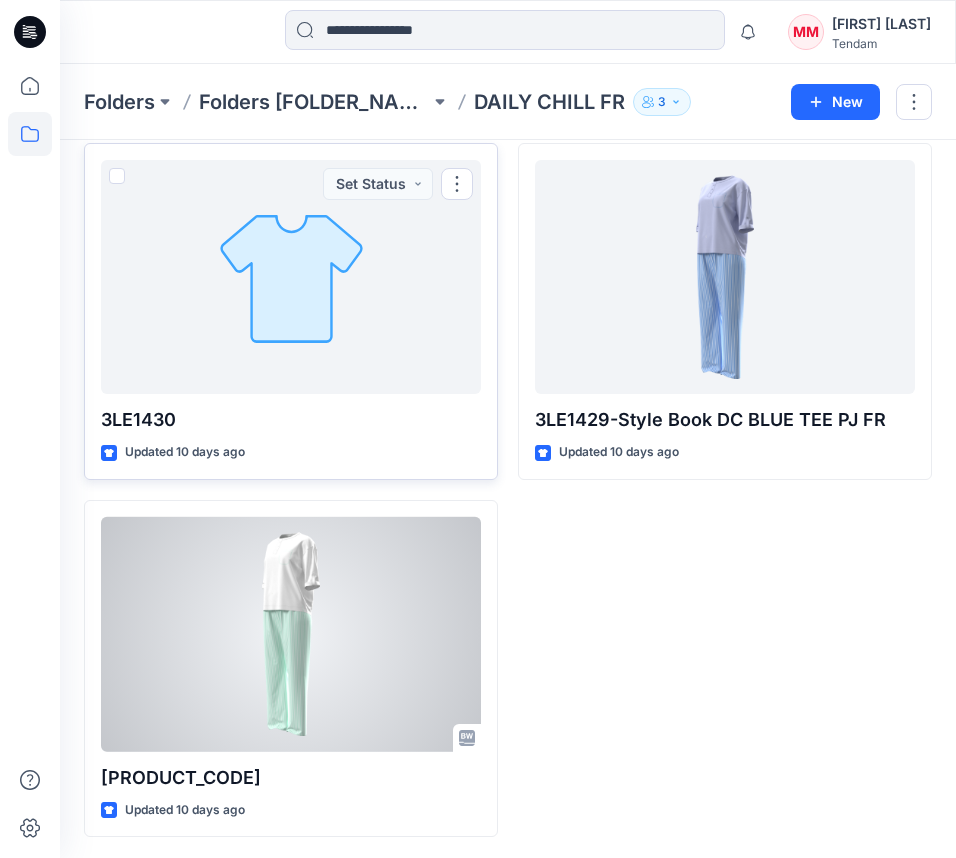 scroll, scrollTop: 84, scrollLeft: 0, axis: vertical 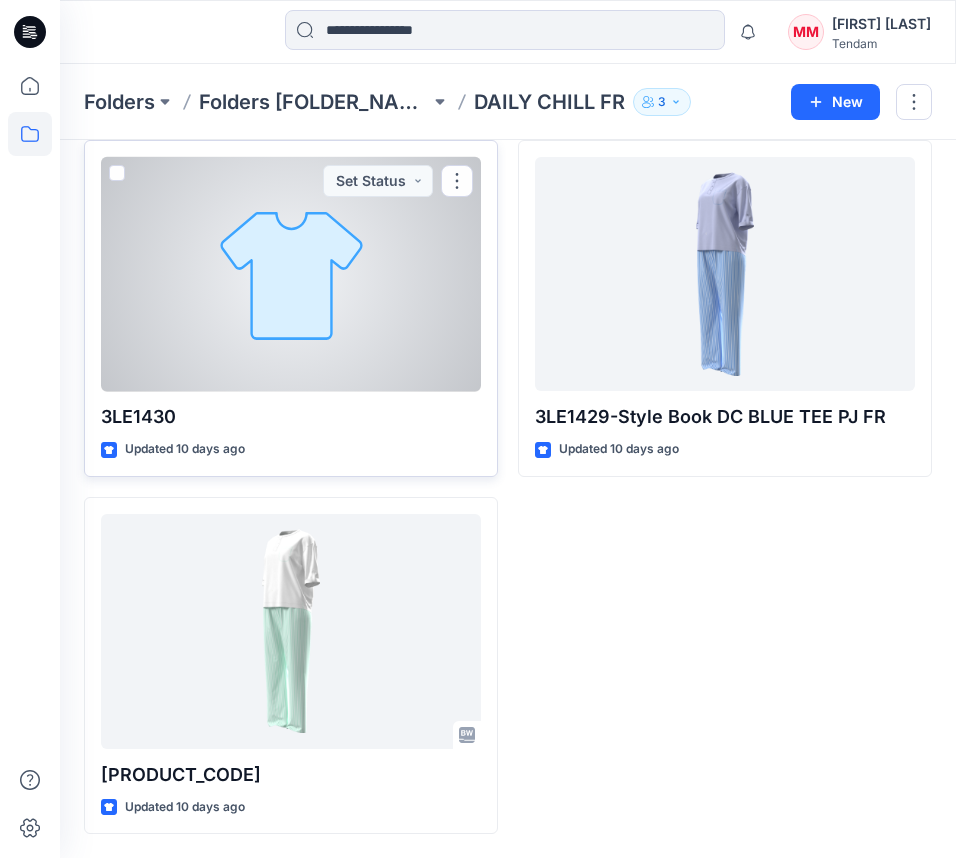 click at bounding box center (291, 274) 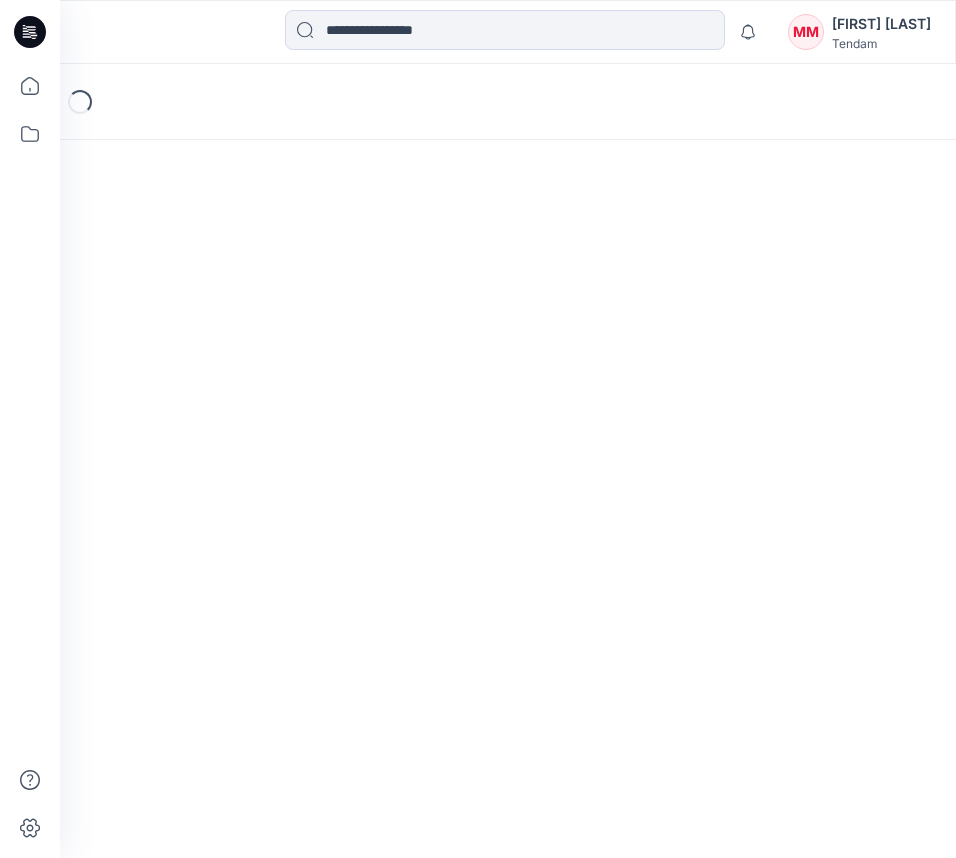 scroll, scrollTop: 0, scrollLeft: 0, axis: both 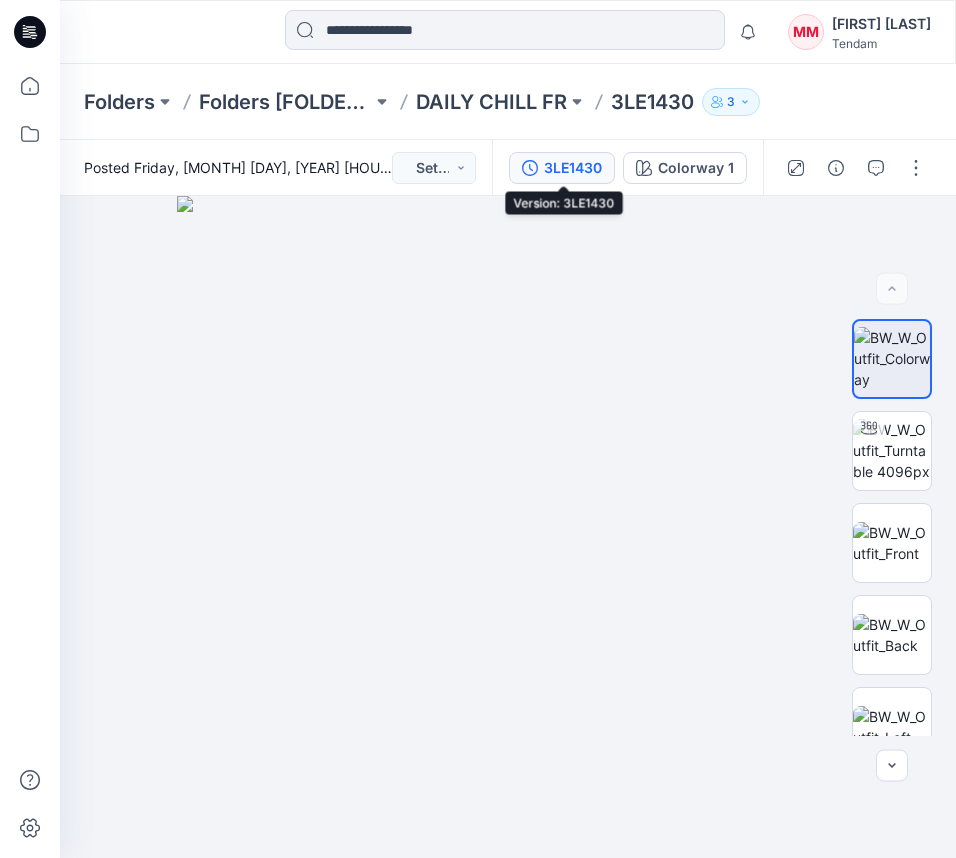click on "3LE1430" at bounding box center (573, 168) 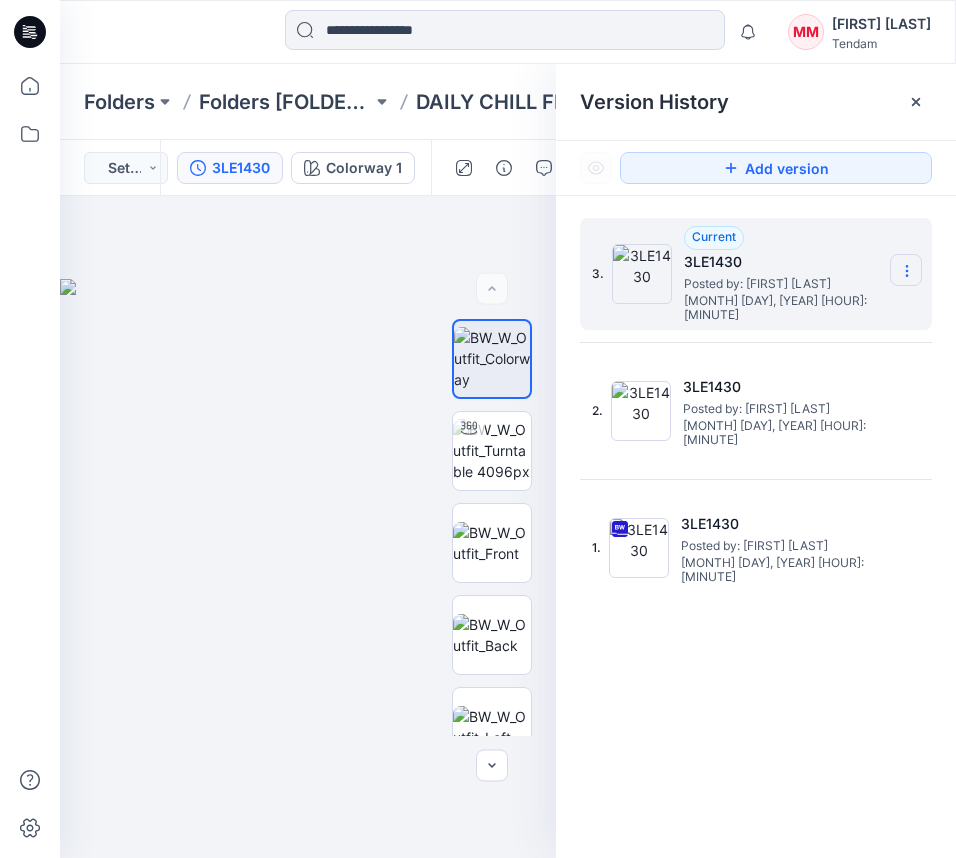 click at bounding box center [906, 270] 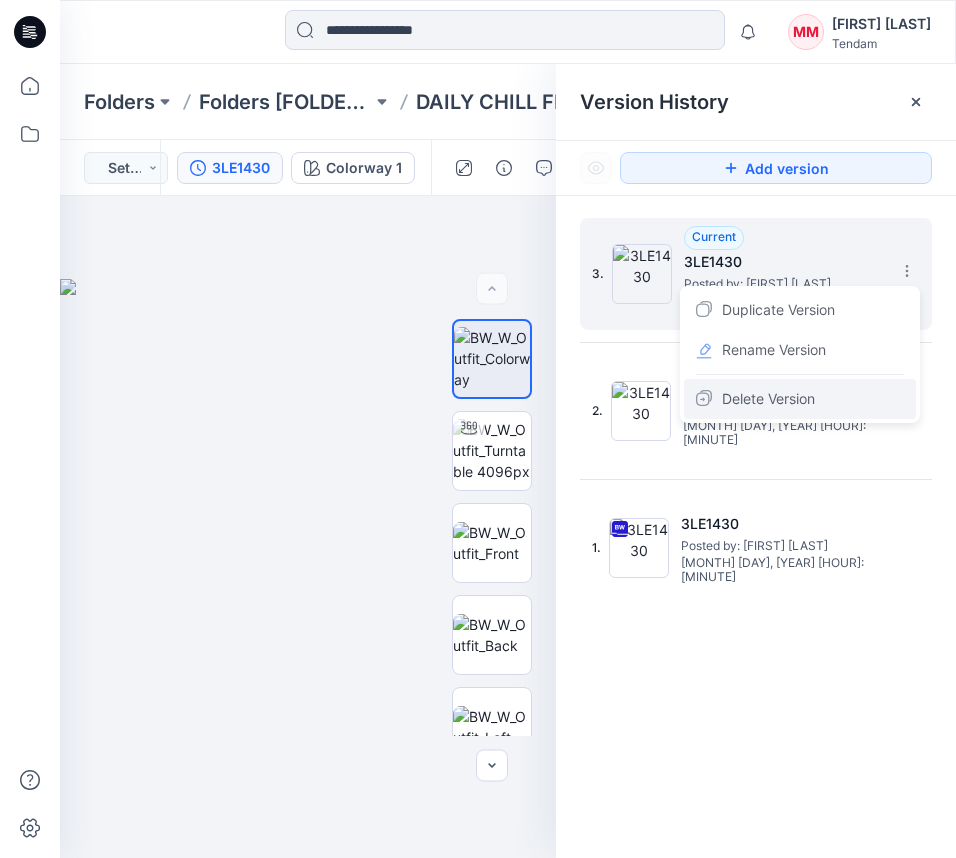 click on "Delete Version" at bounding box center (768, 399) 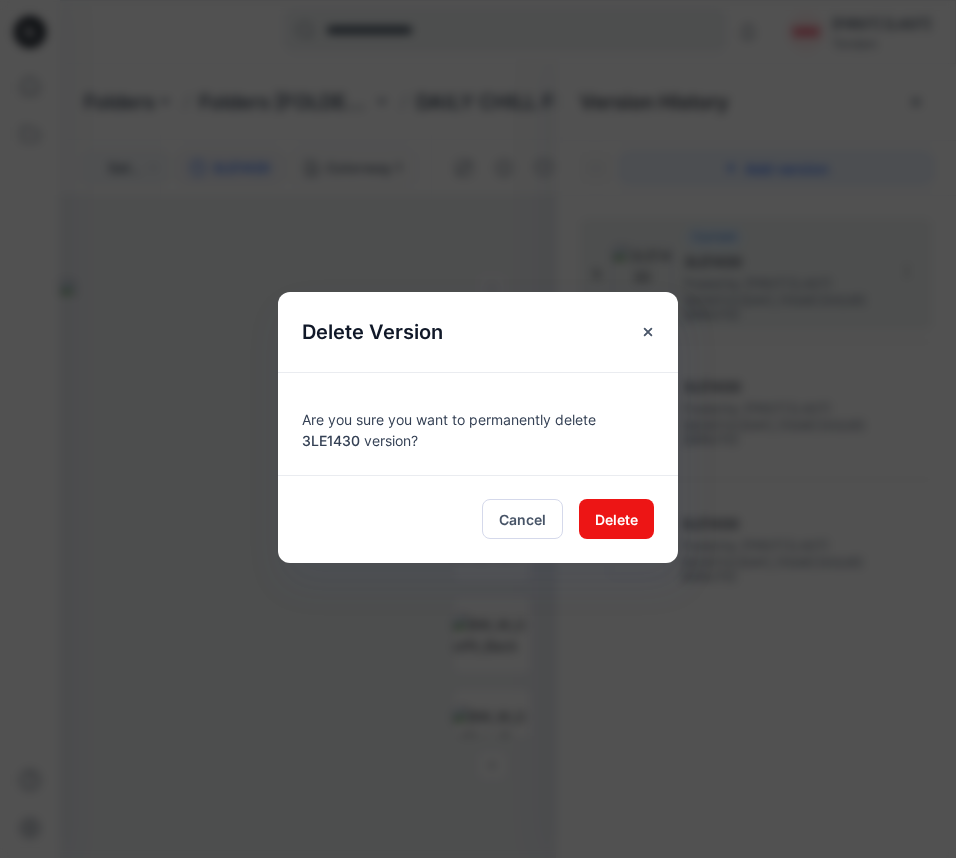 click on "Cancel Delete" at bounding box center [478, 519] 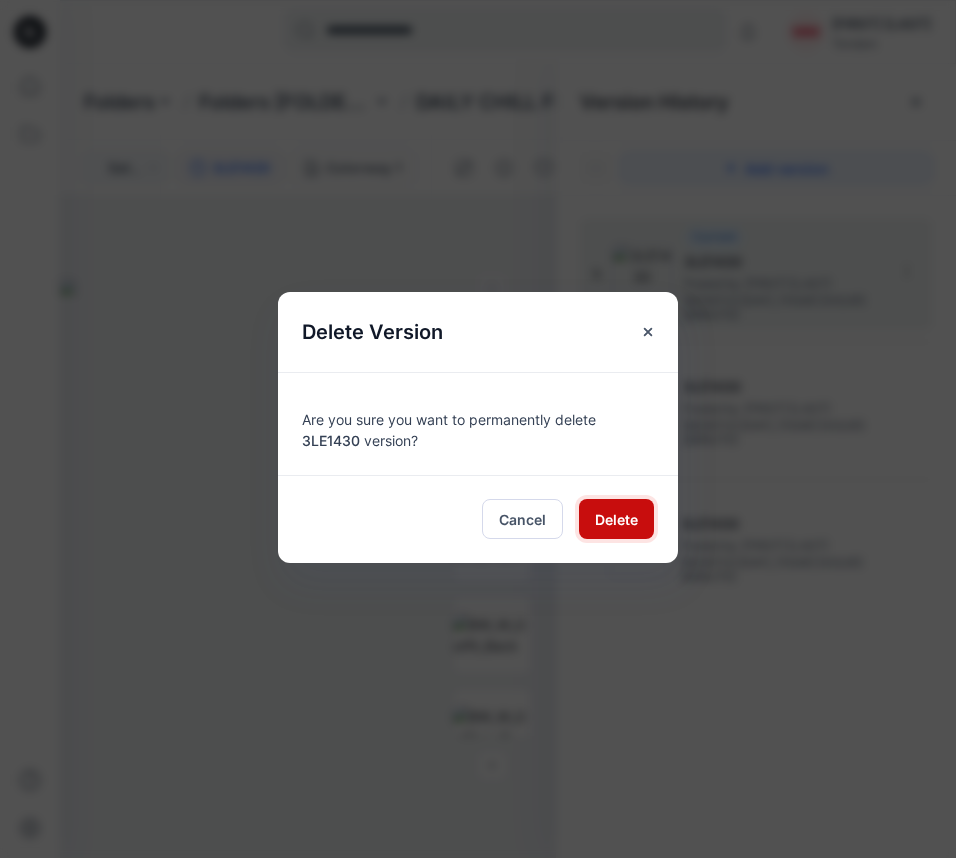 click on "Delete" at bounding box center (616, 519) 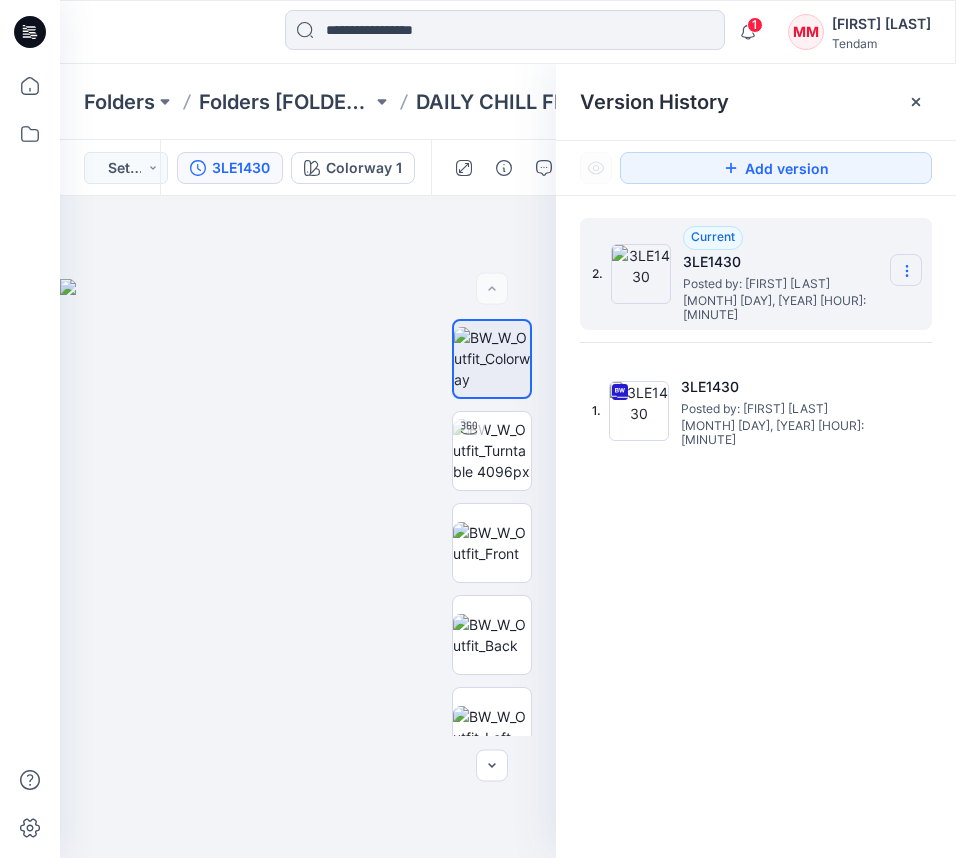 click 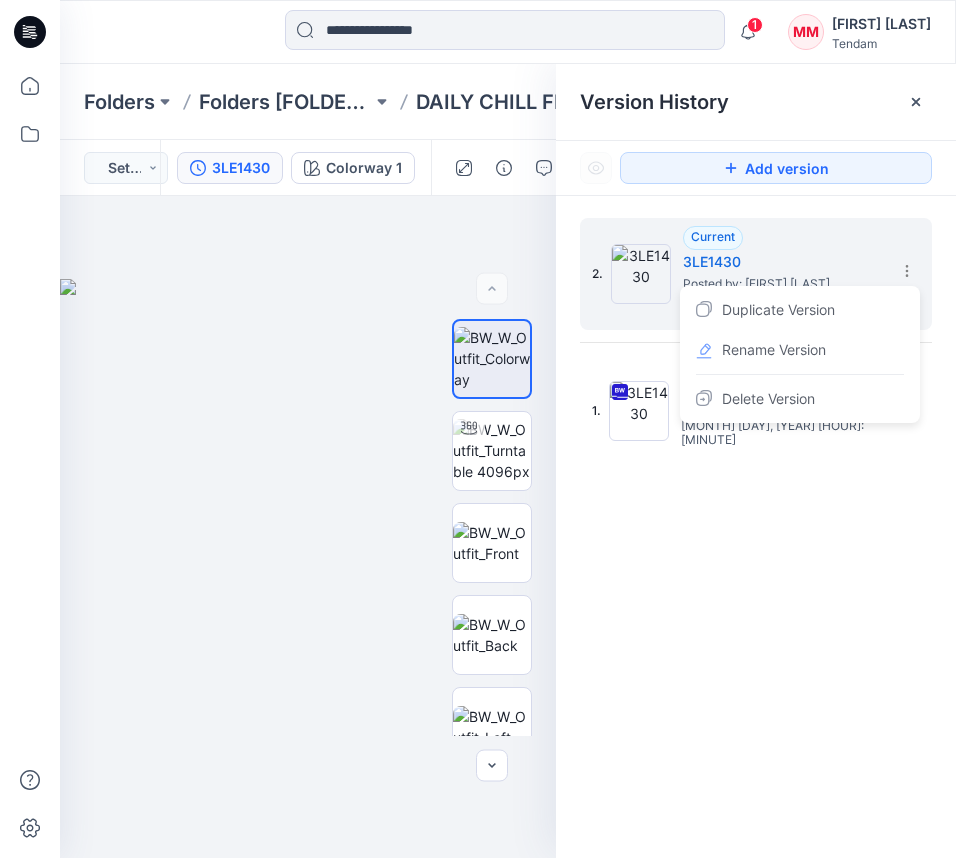 drag, startPoint x: 645, startPoint y: 496, endPoint x: 678, endPoint y: 472, distance: 40.804413 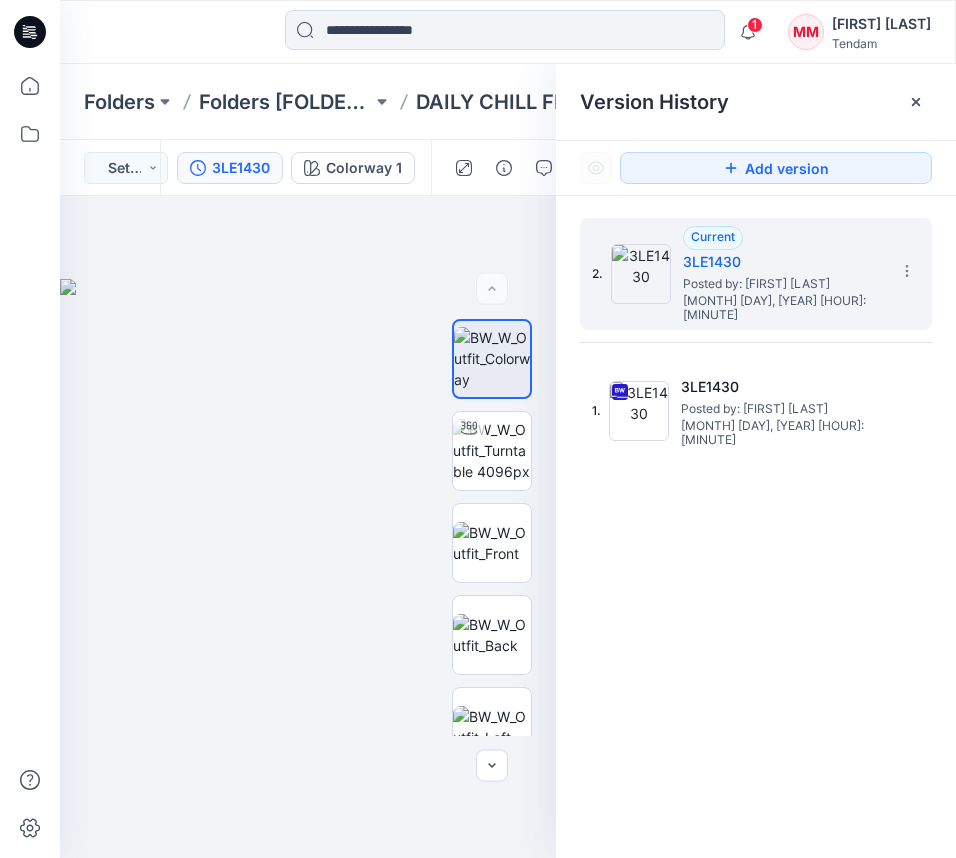 click on "2.   Current [PRODUCT_CODE] Posted by: [FIRST] [LAST] [MONTH] [DAY], [YEAR] [HOUR]:[MINUTE] 1.   [PRODUCT_CODE] Posted by: [FIRST] [LAST] [MONTH] [DAY], [YEAR] [HOUR]:[MINUTE]" at bounding box center [756, 541] 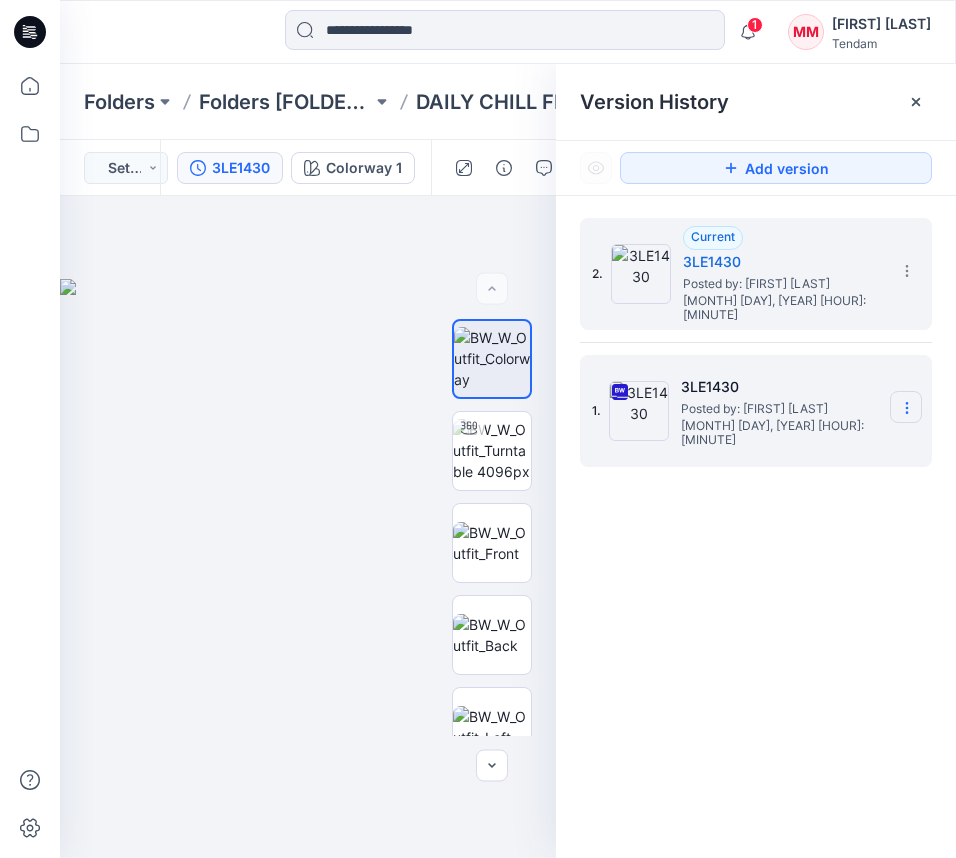 click 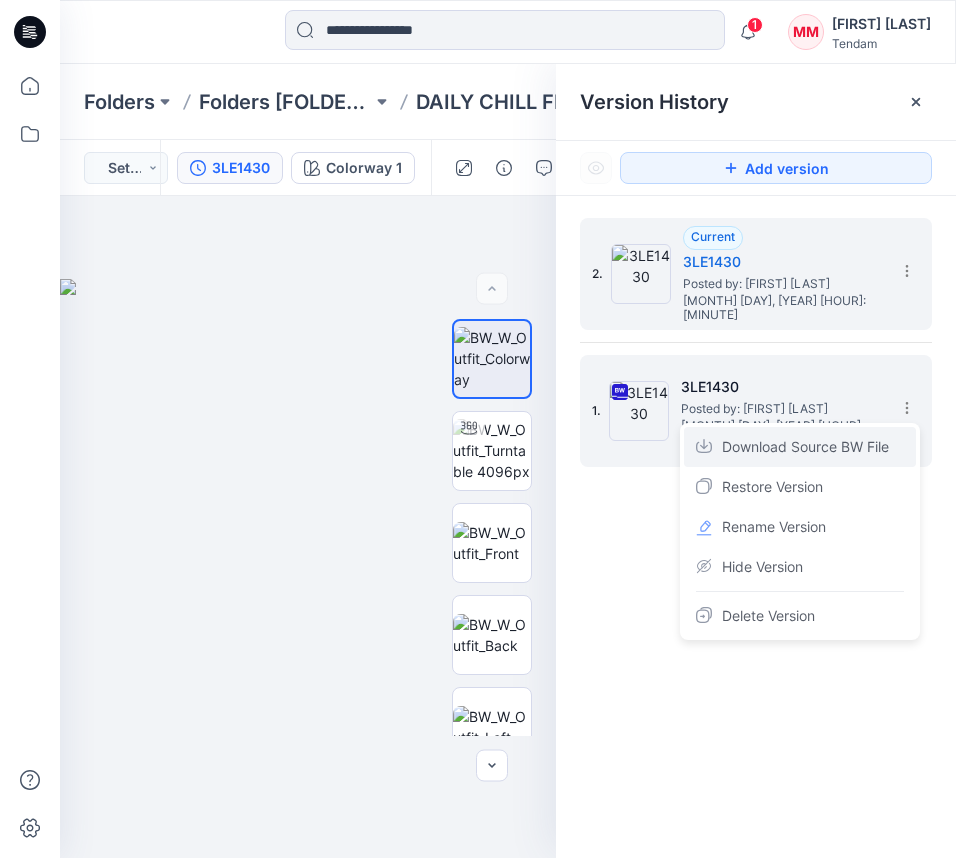 click on "Download Source BW File" at bounding box center (805, 447) 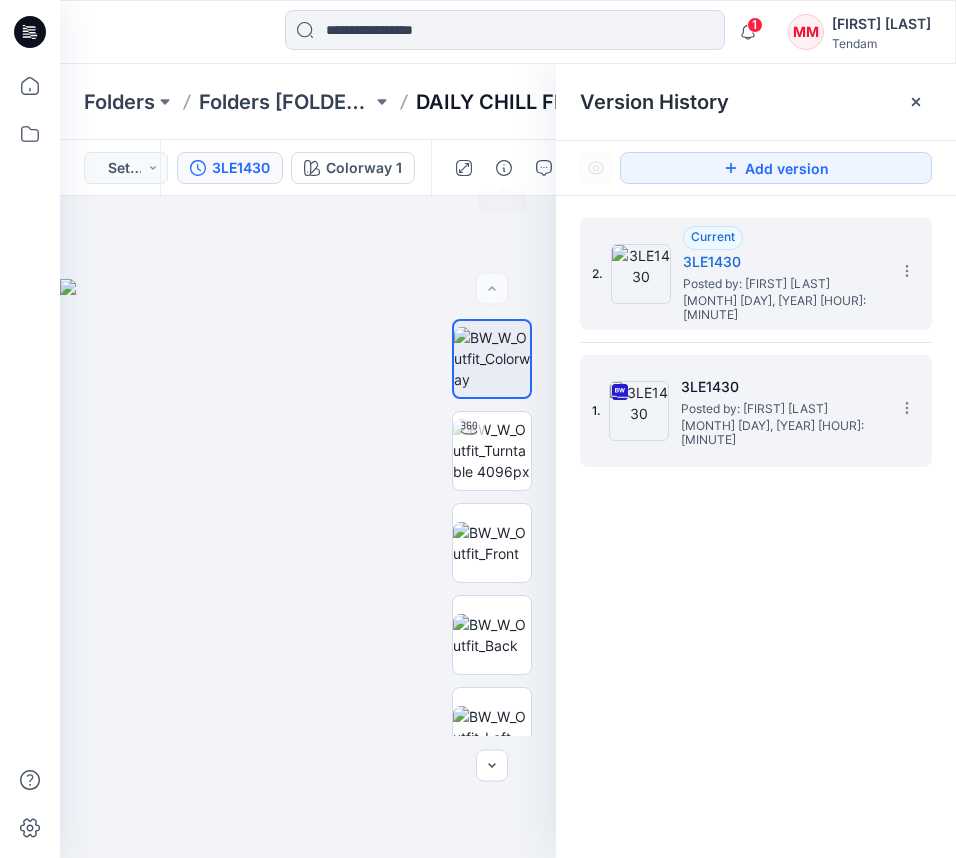 click on "DAILY CHILL FR" at bounding box center [491, 102] 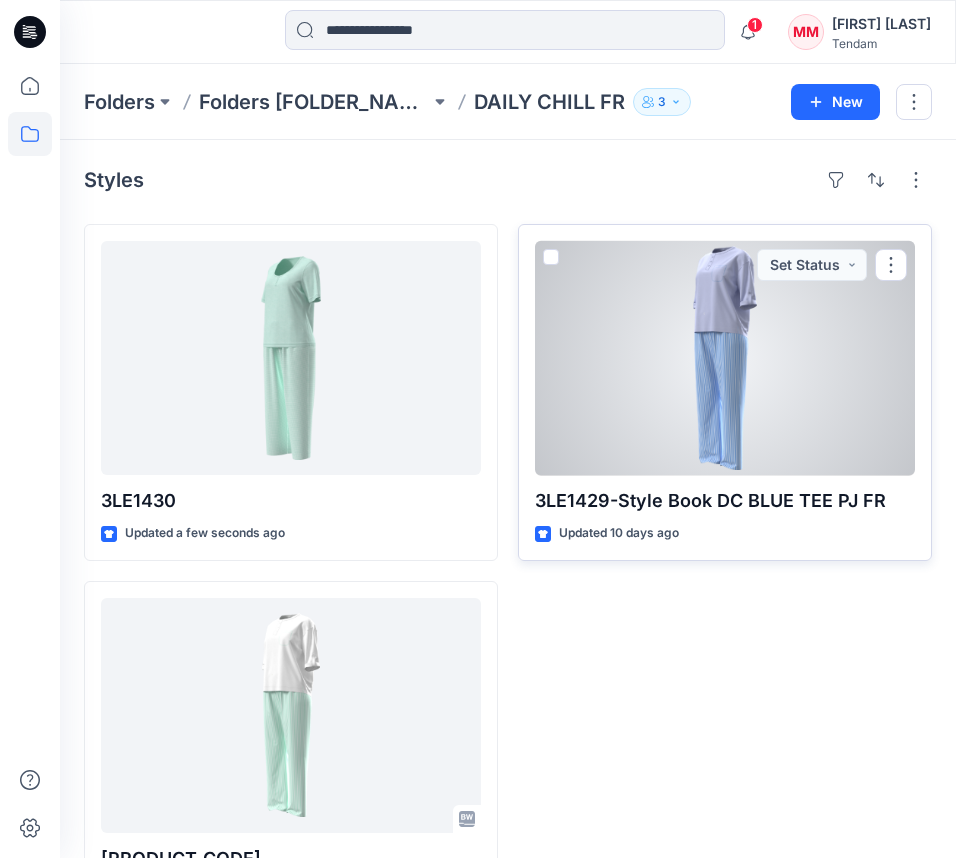click at bounding box center [725, 358] 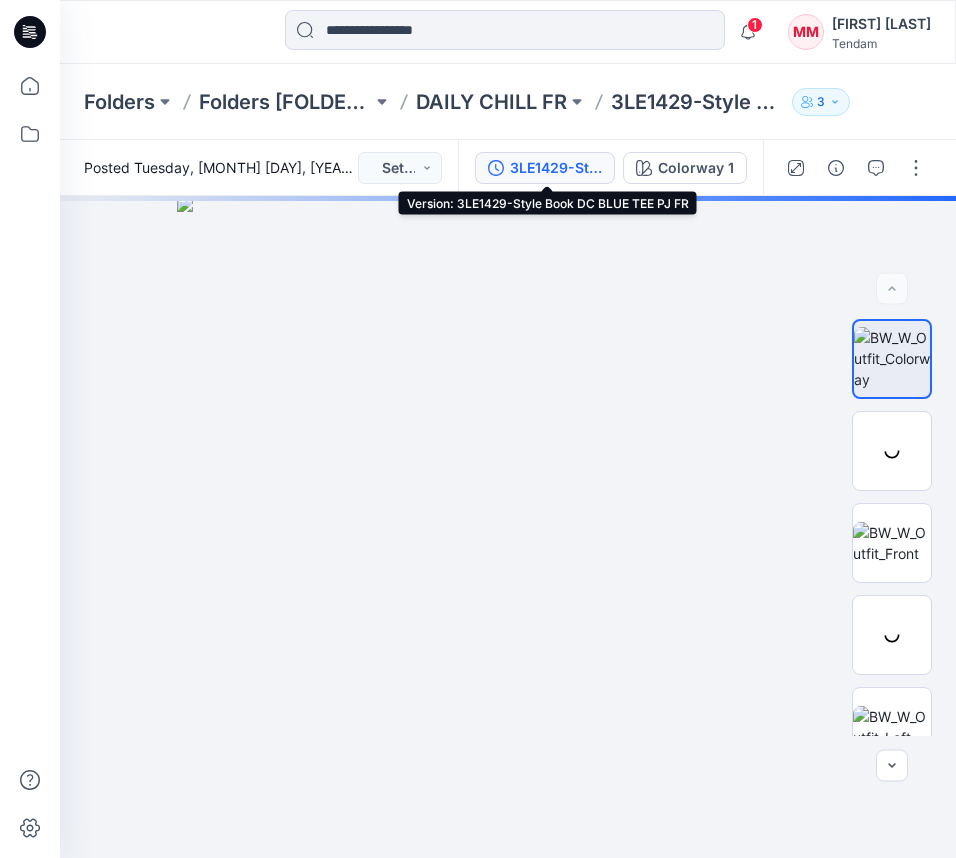 click on "3LE1429-Style Book DC BLUE TEE PJ FR" at bounding box center [556, 168] 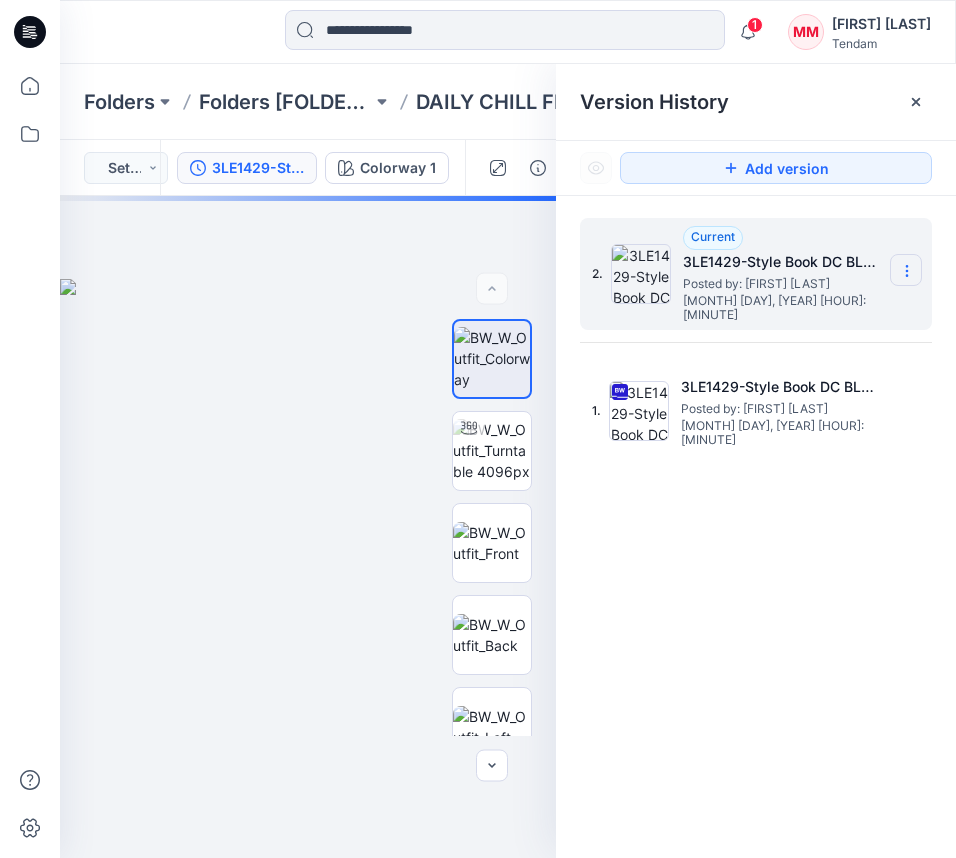 click at bounding box center (906, 270) 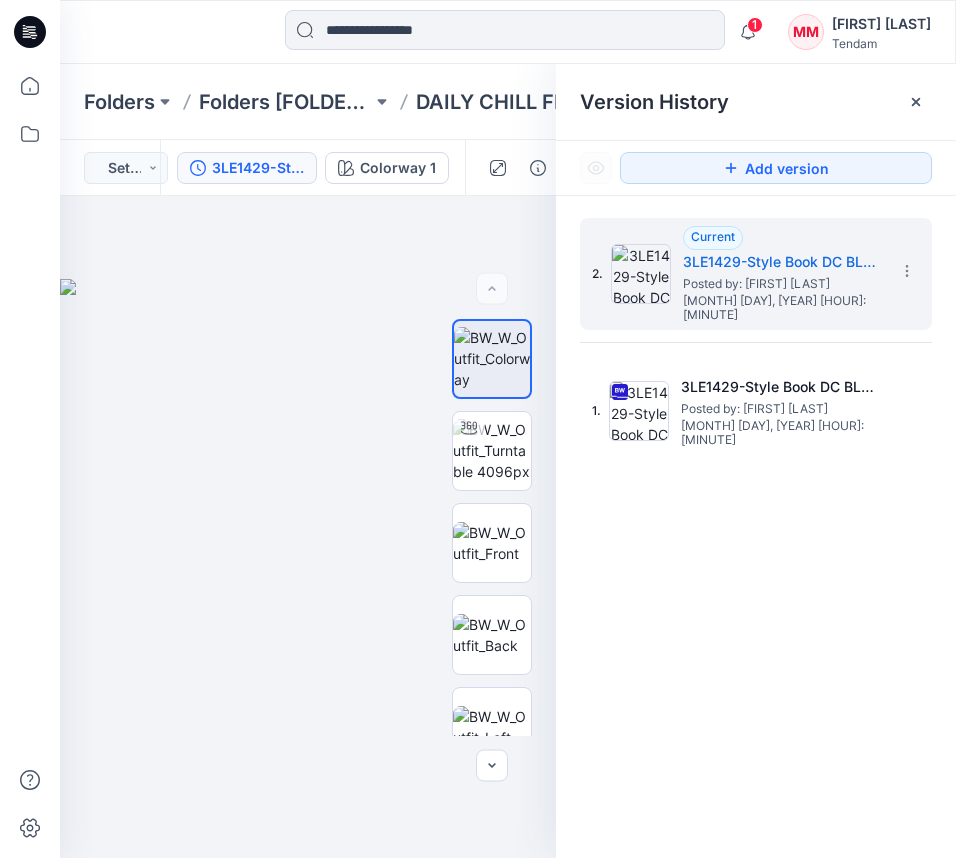 drag, startPoint x: 813, startPoint y: 484, endPoint x: 904, endPoint y: 428, distance: 106.850365 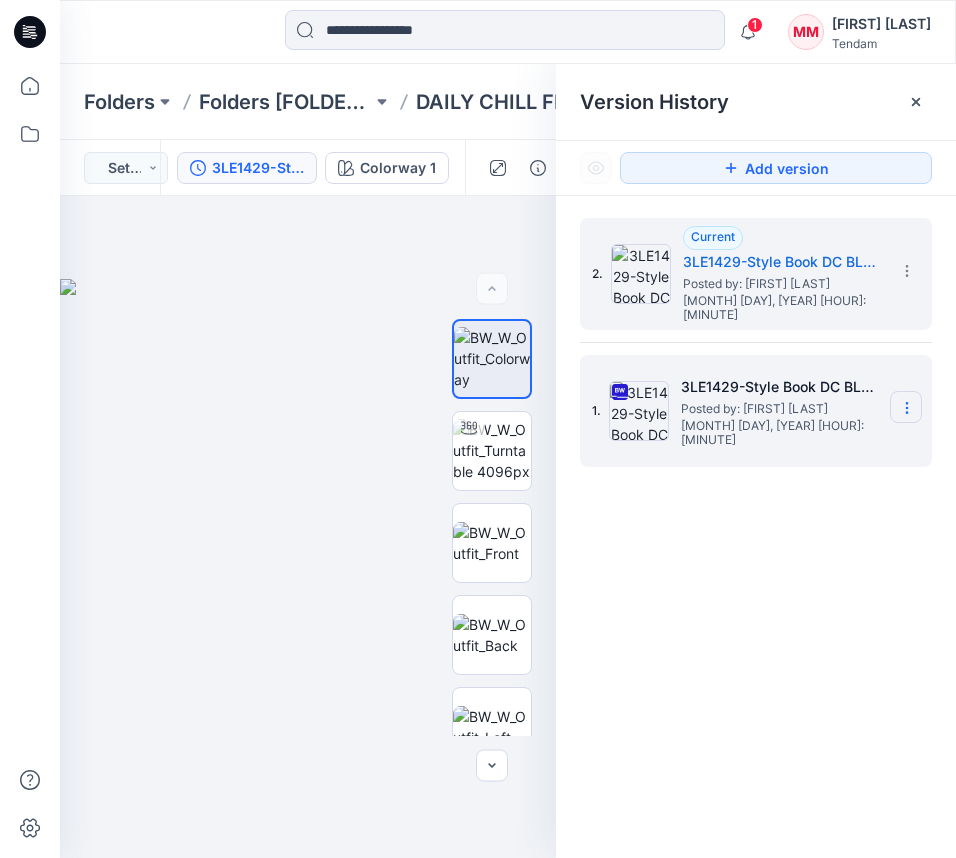 click 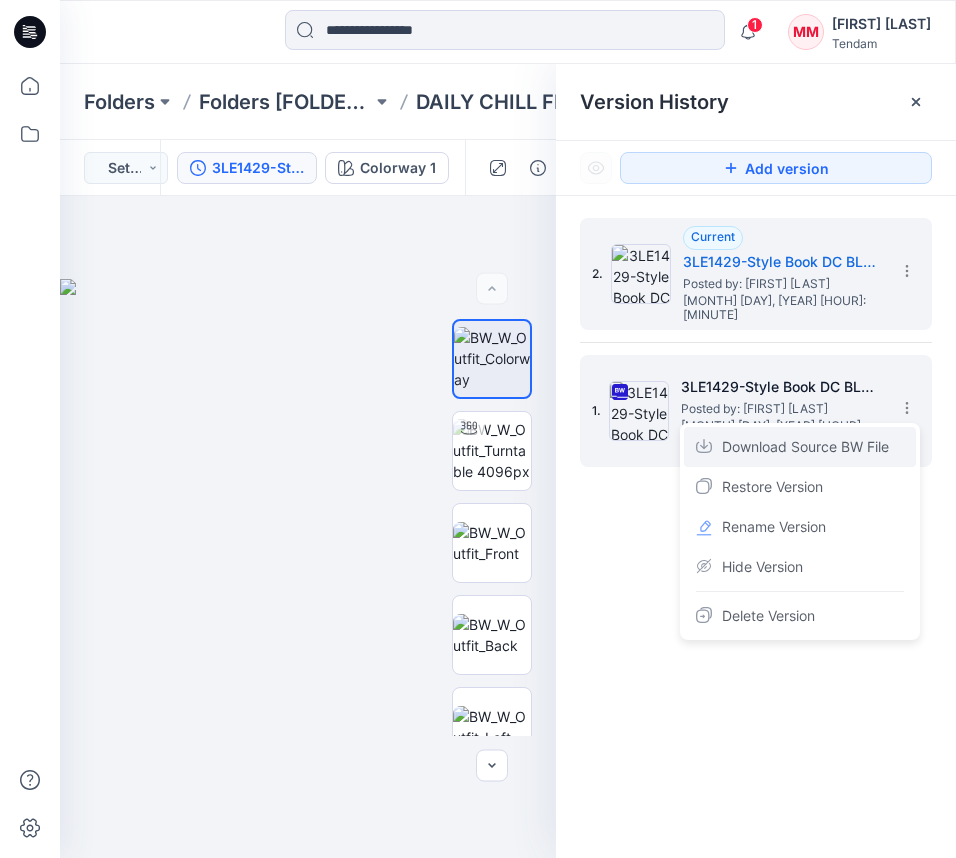 click on "Download Source BW File" at bounding box center [805, 447] 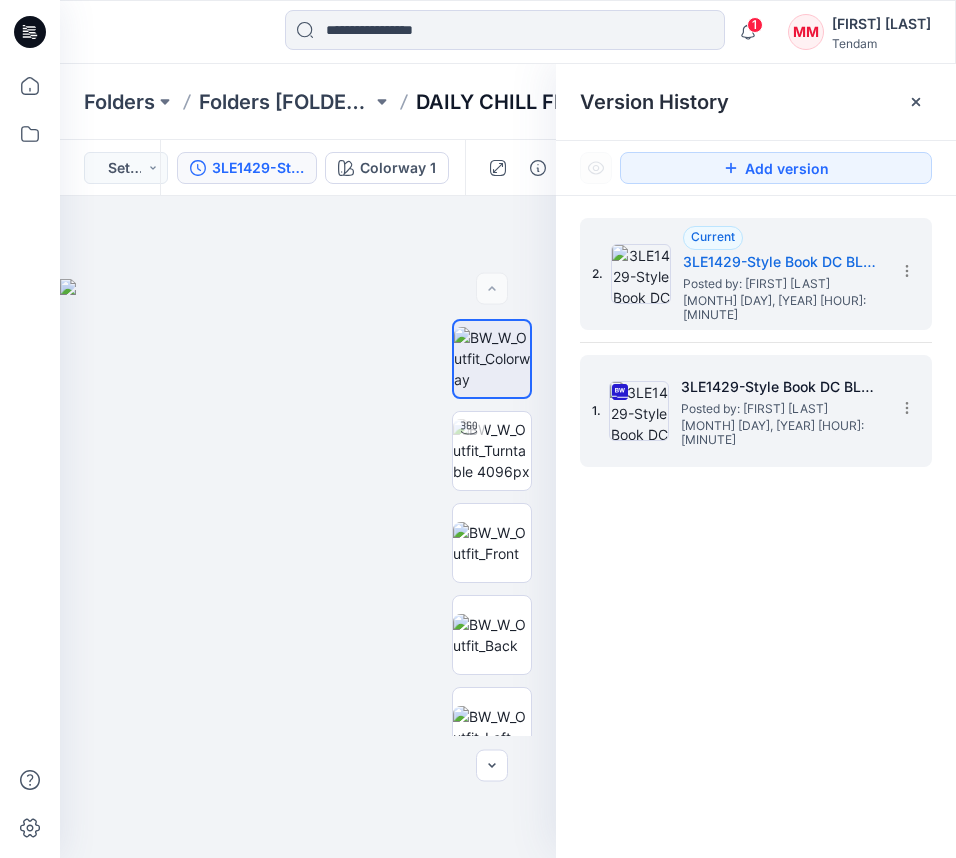 click on "DAILY CHILL FR" at bounding box center [491, 102] 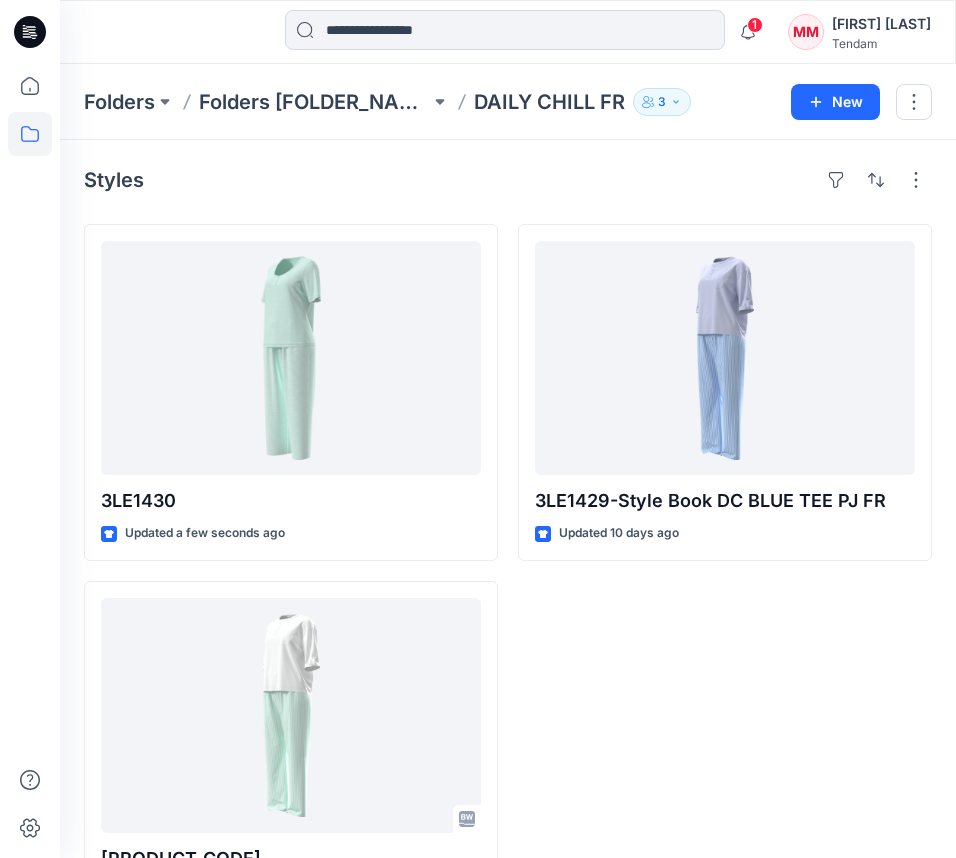 click on "DAILY CHILL FR" at bounding box center [549, 102] 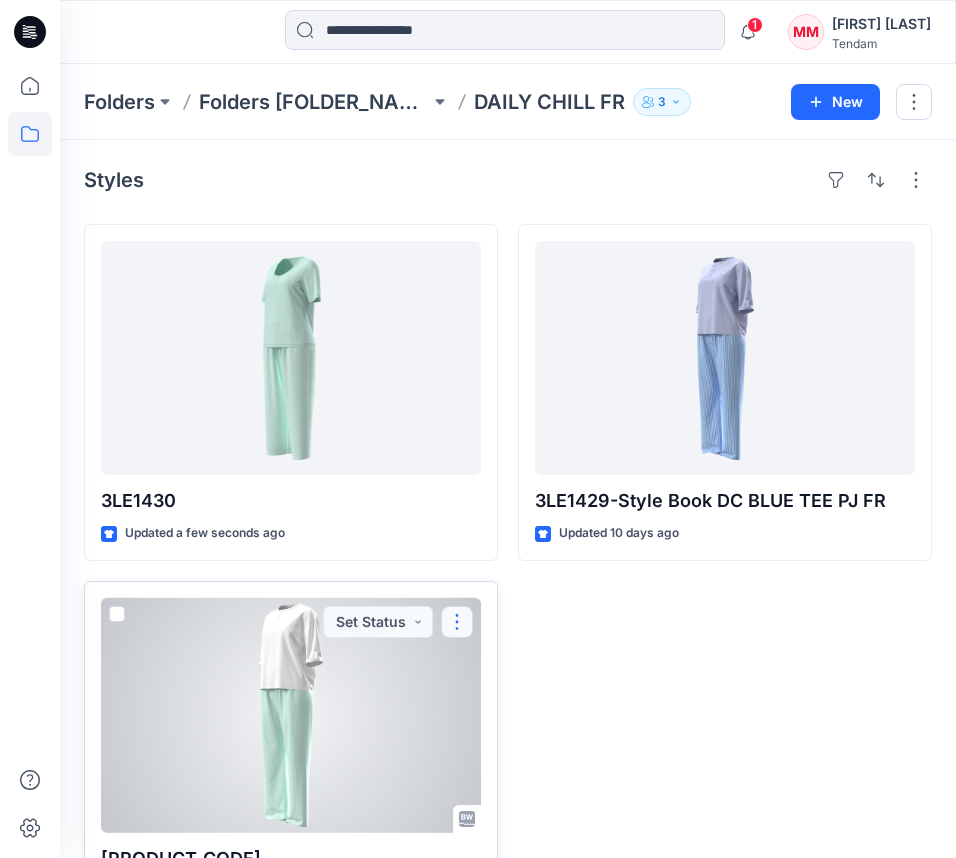 click at bounding box center (457, 622) 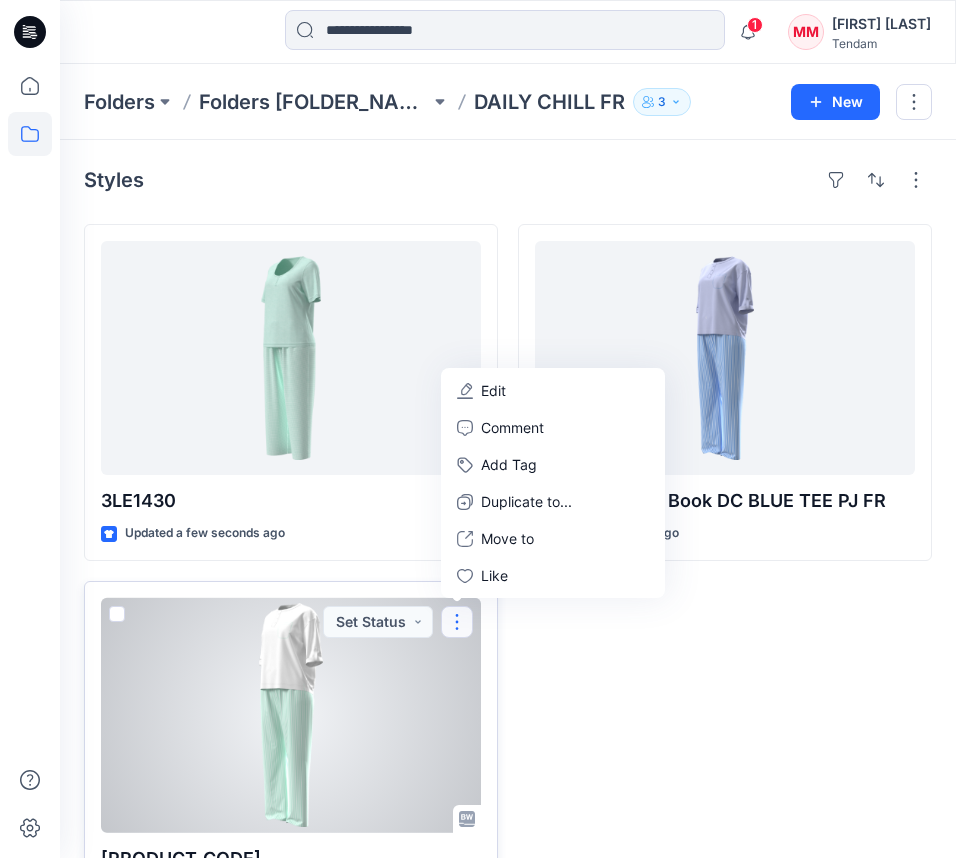 click at bounding box center (291, 715) 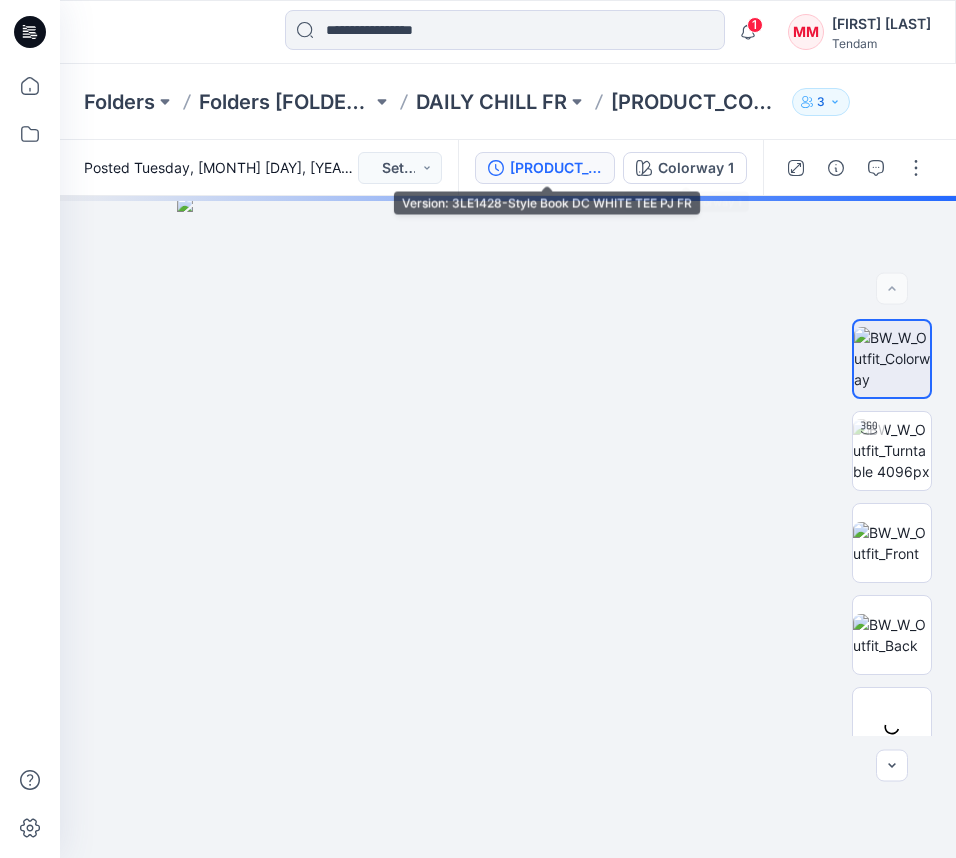 click on "[PRODUCT_CODE]" at bounding box center (556, 168) 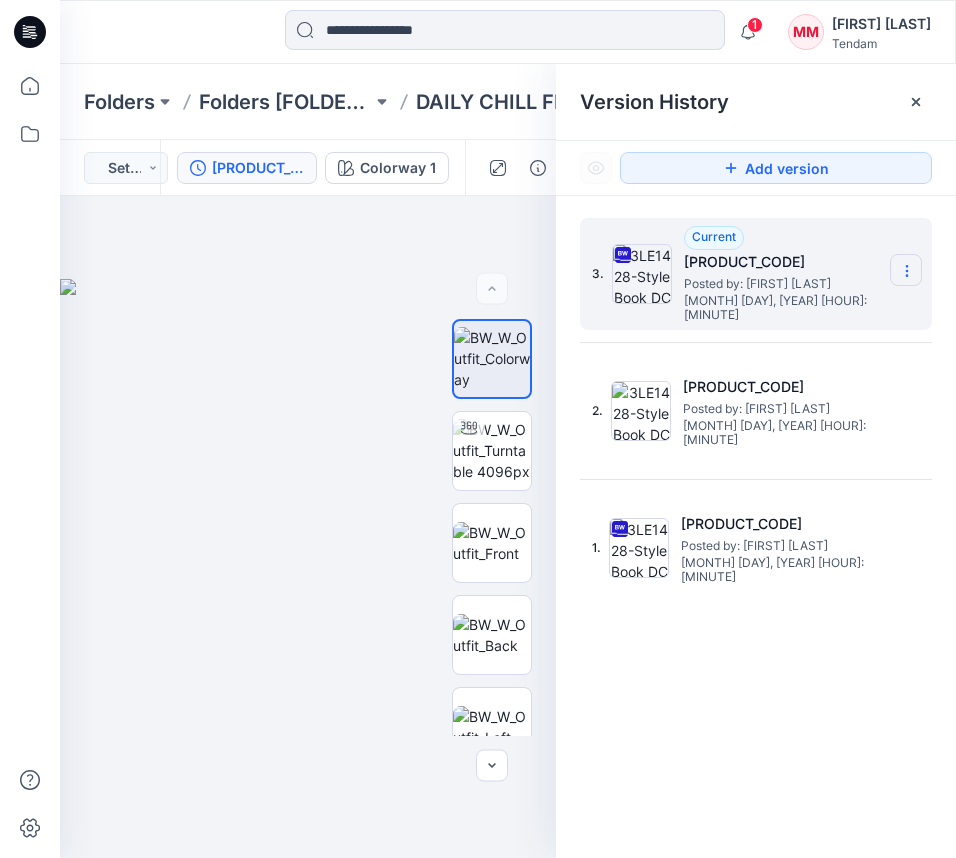 click at bounding box center [906, 270] 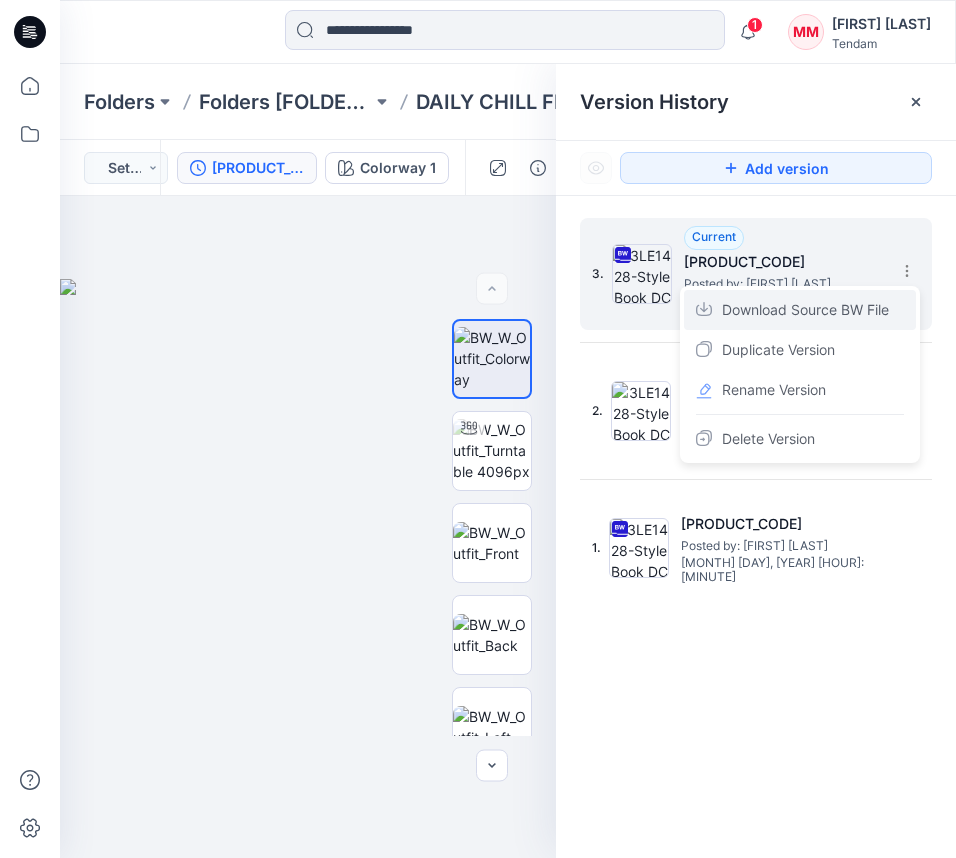 click on "Download Source BW File" at bounding box center (805, 310) 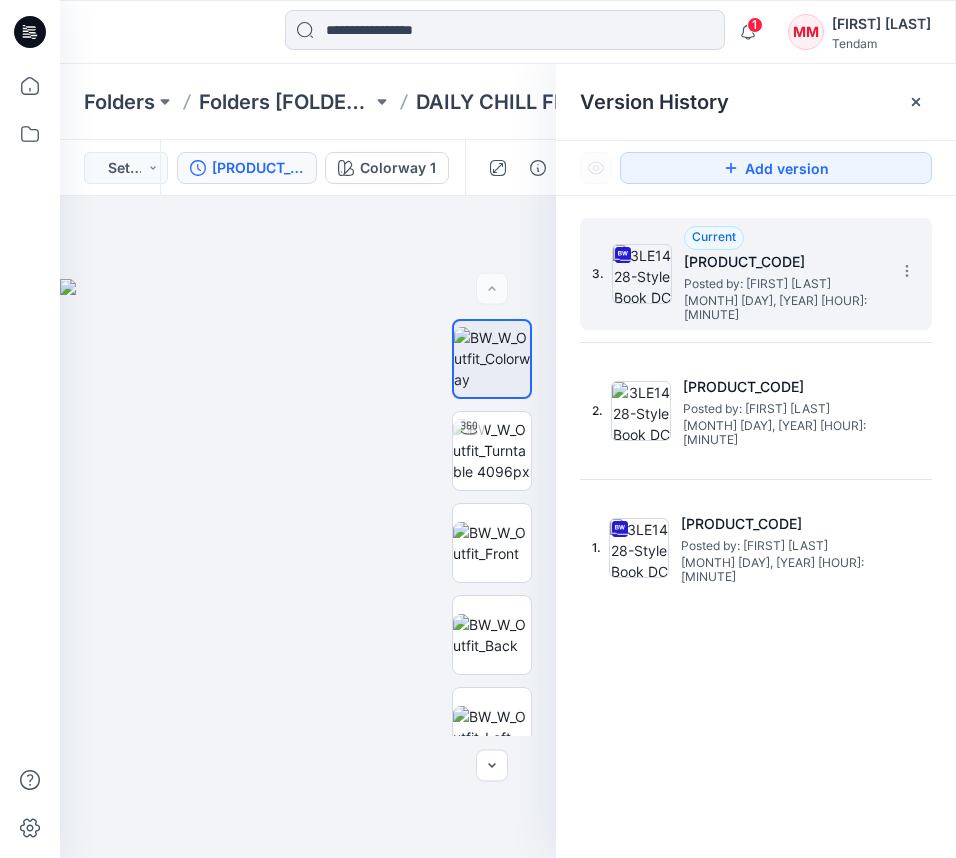 click on "Version History" at bounding box center [756, 102] 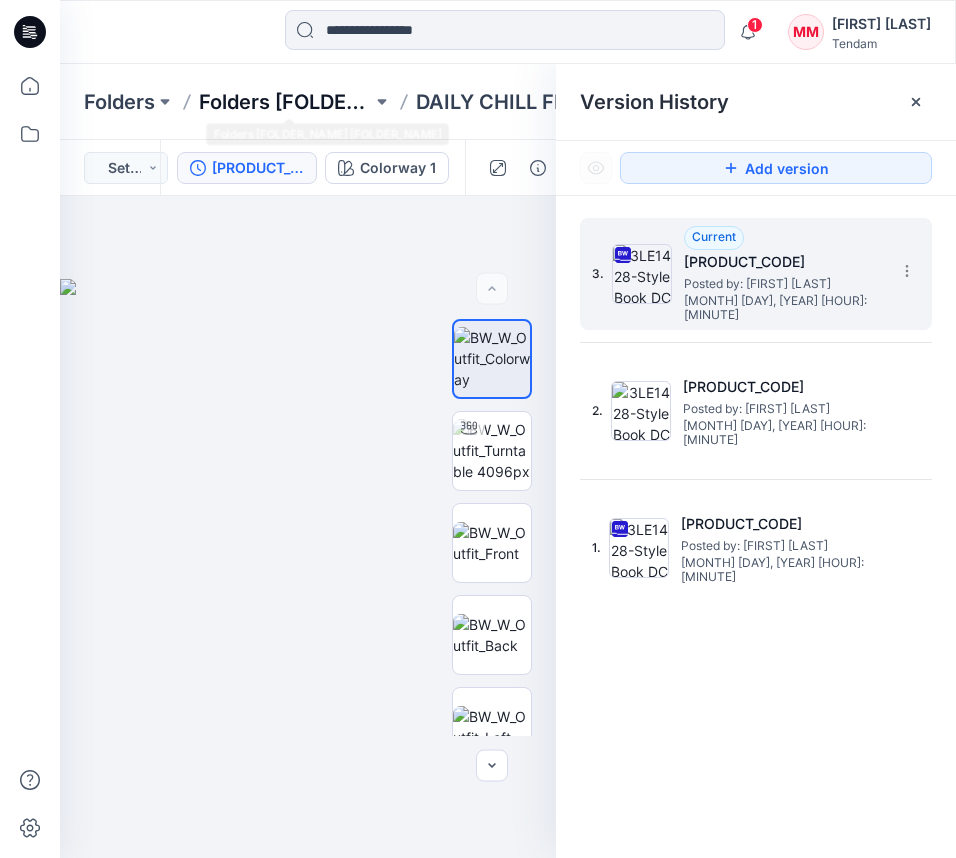 click on "Folders [FOLDER_NAME] [FOLDER_NAME]" at bounding box center [285, 102] 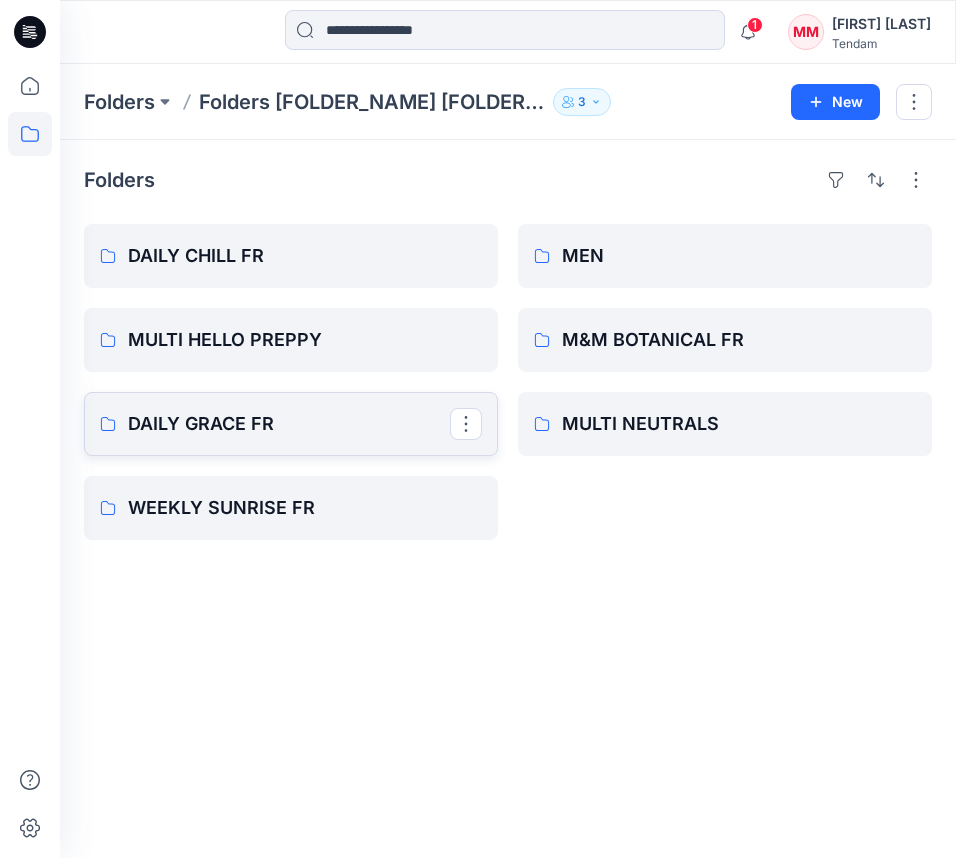 click on "DAILY GRACE FR" at bounding box center (289, 424) 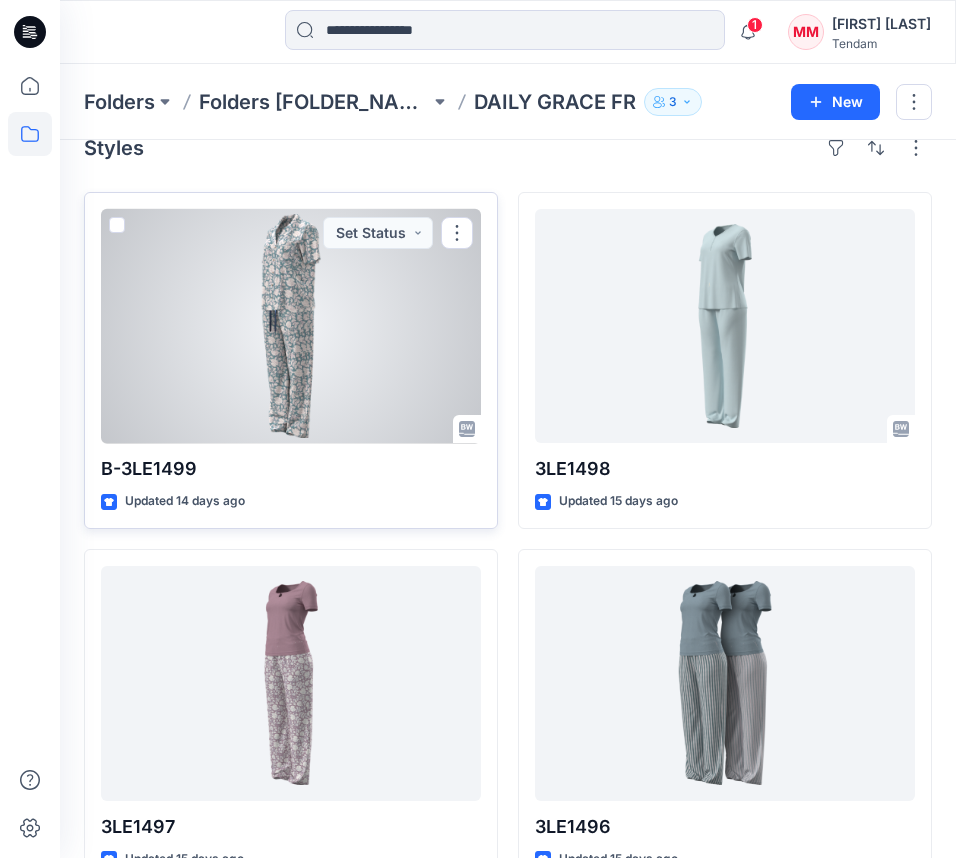 scroll, scrollTop: 51, scrollLeft: 0, axis: vertical 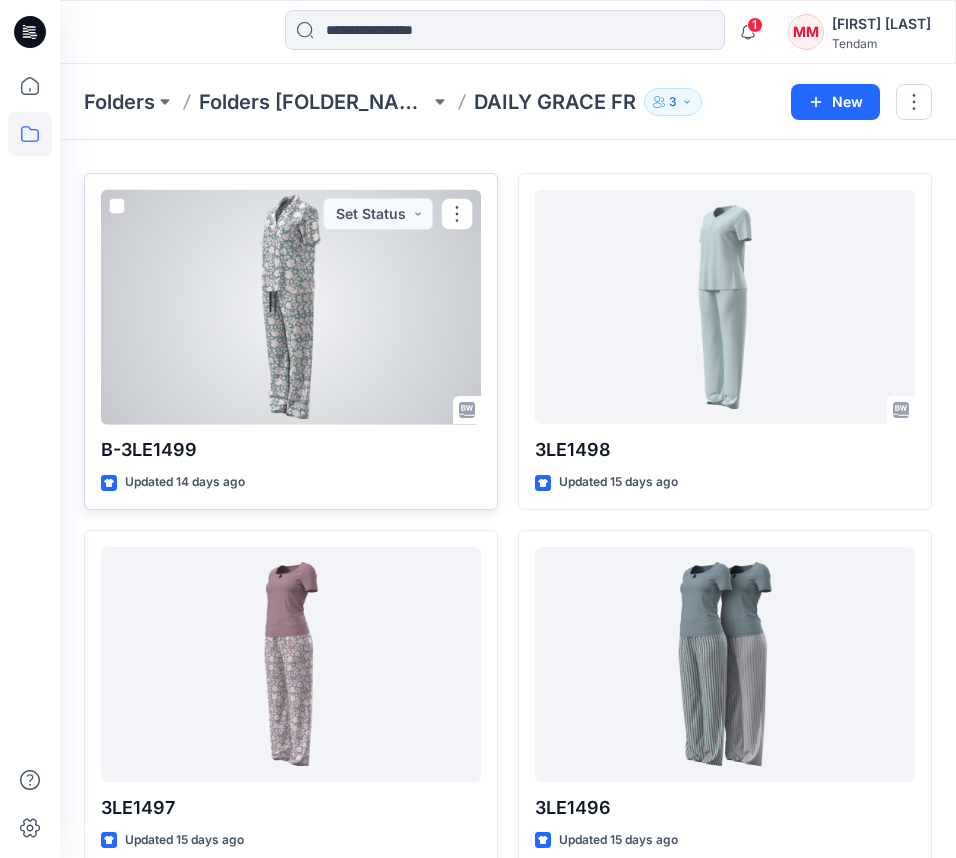 click at bounding box center [291, 307] 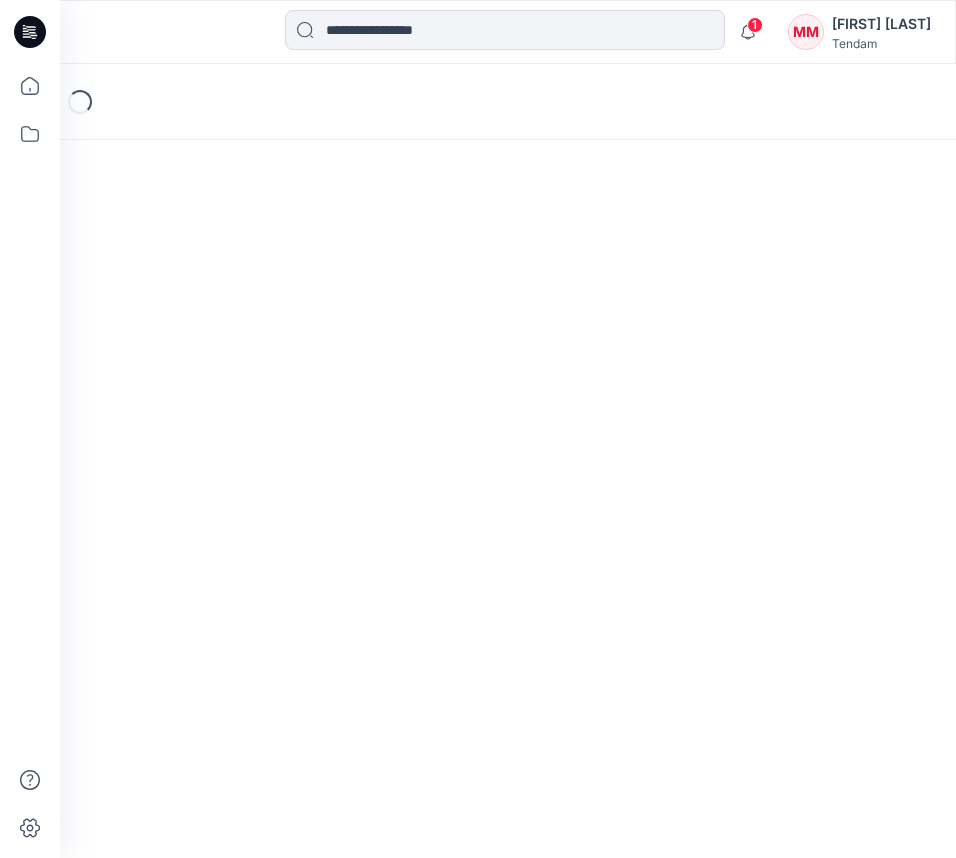 scroll, scrollTop: 0, scrollLeft: 0, axis: both 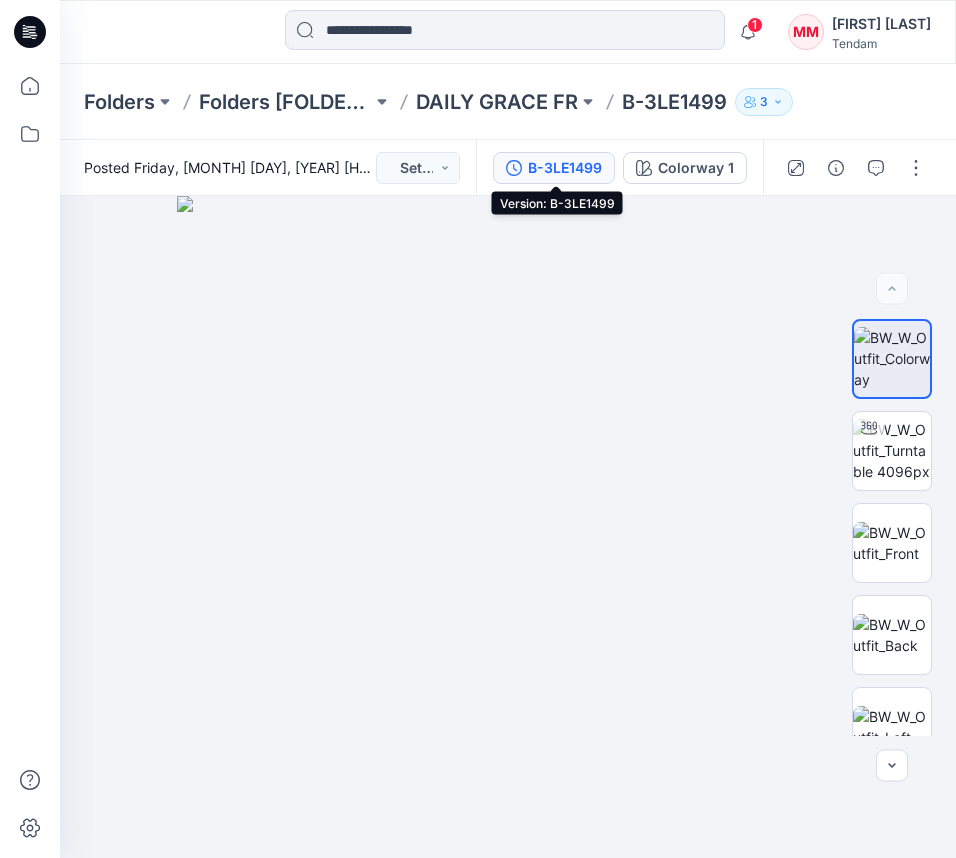 click on "B-3LE1499" at bounding box center (554, 168) 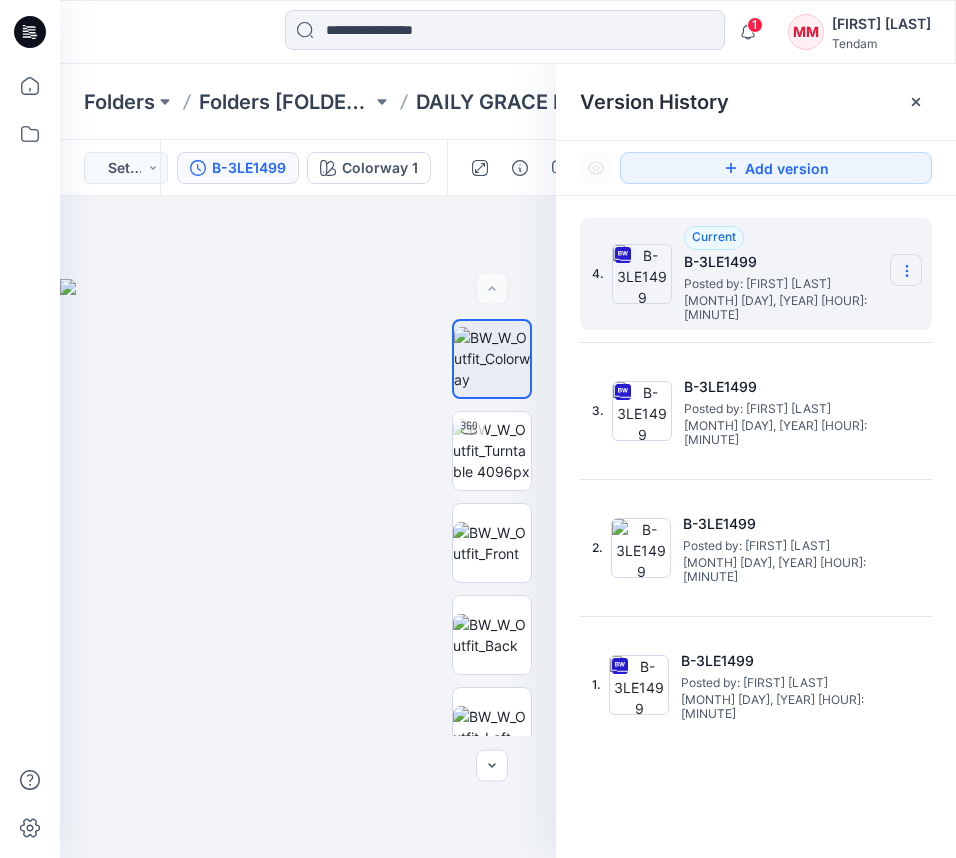 click 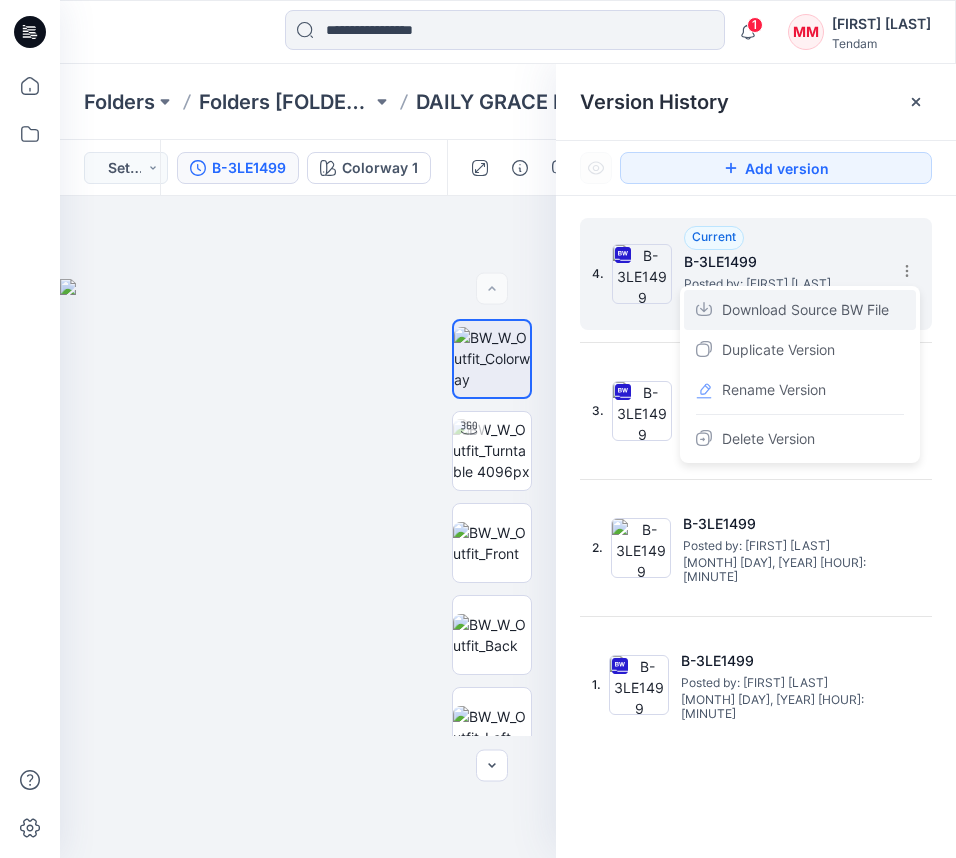 click on "Download Source BW File" at bounding box center [805, 310] 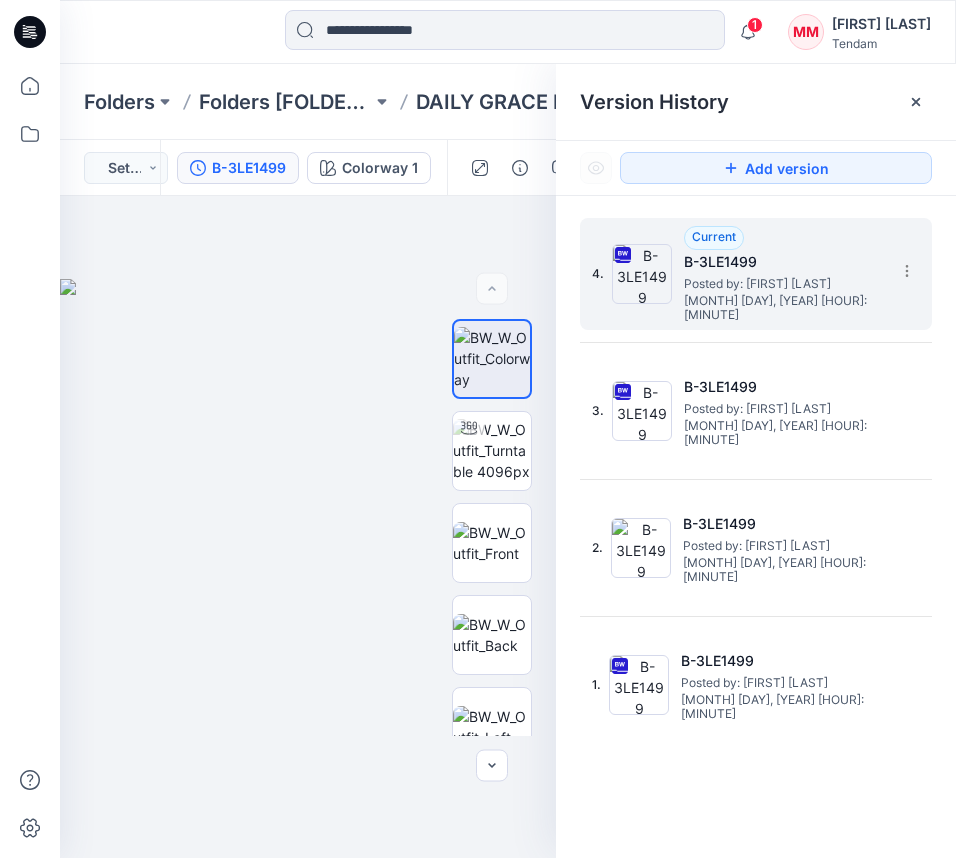 click on "Version History" at bounding box center [756, 102] 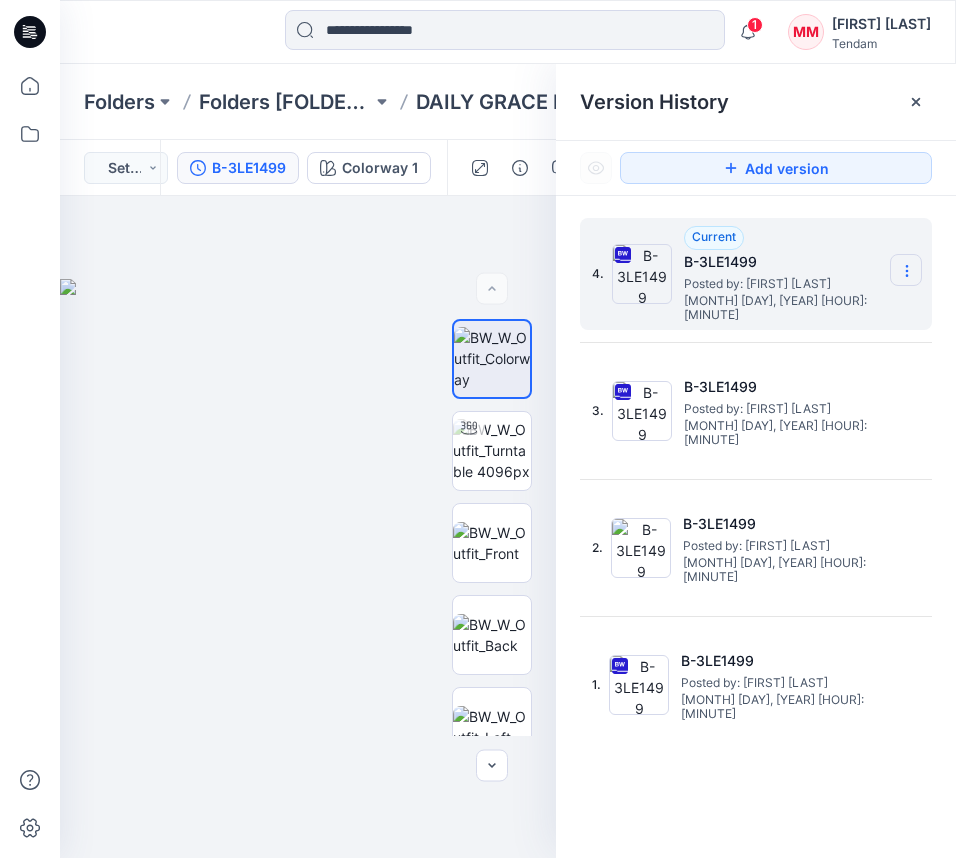 click 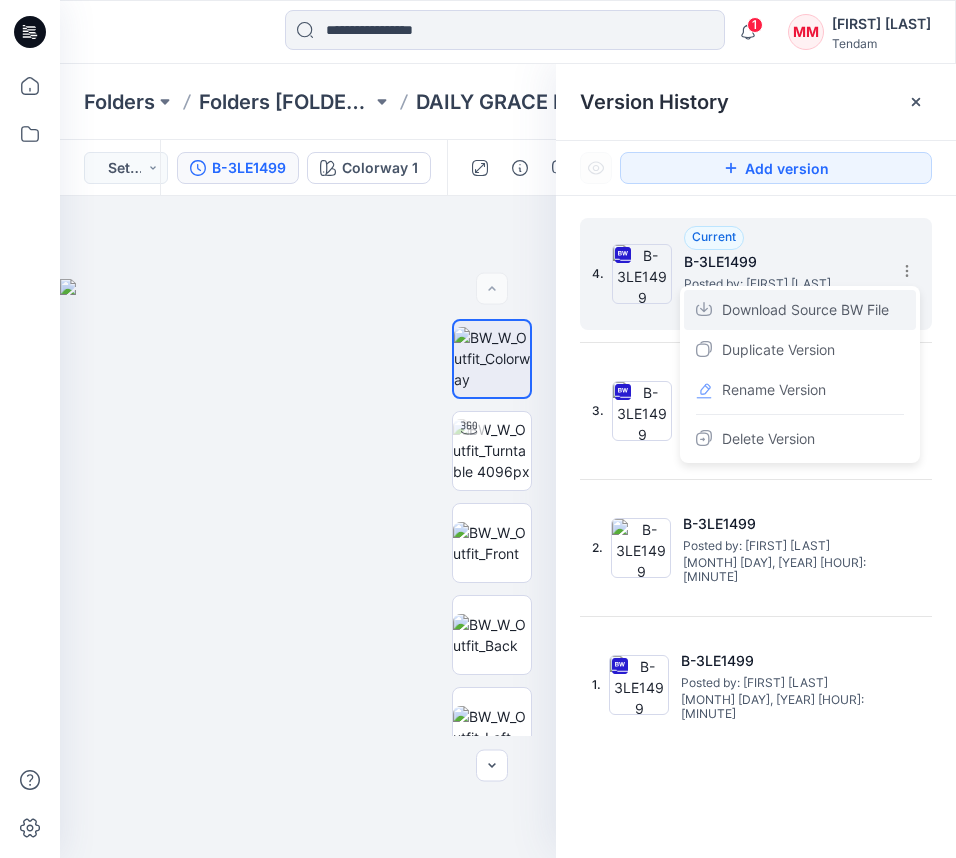 click on "Download Source BW File" at bounding box center (805, 310) 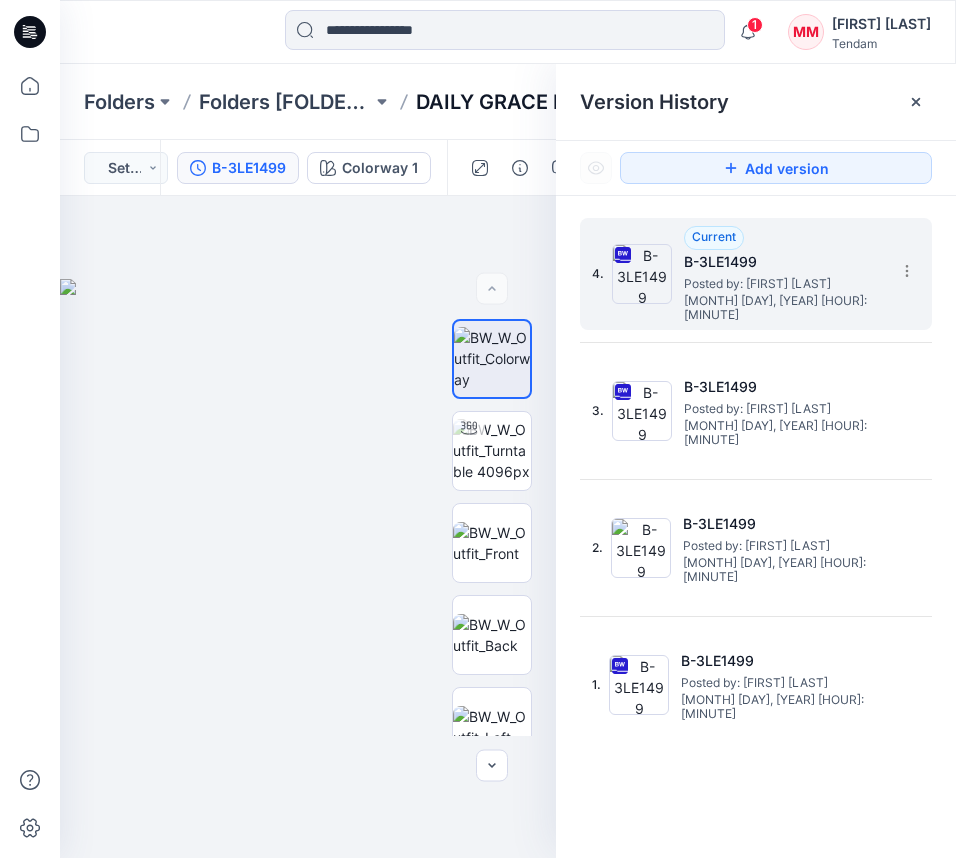 click on "DAILY GRACE FR" at bounding box center [497, 102] 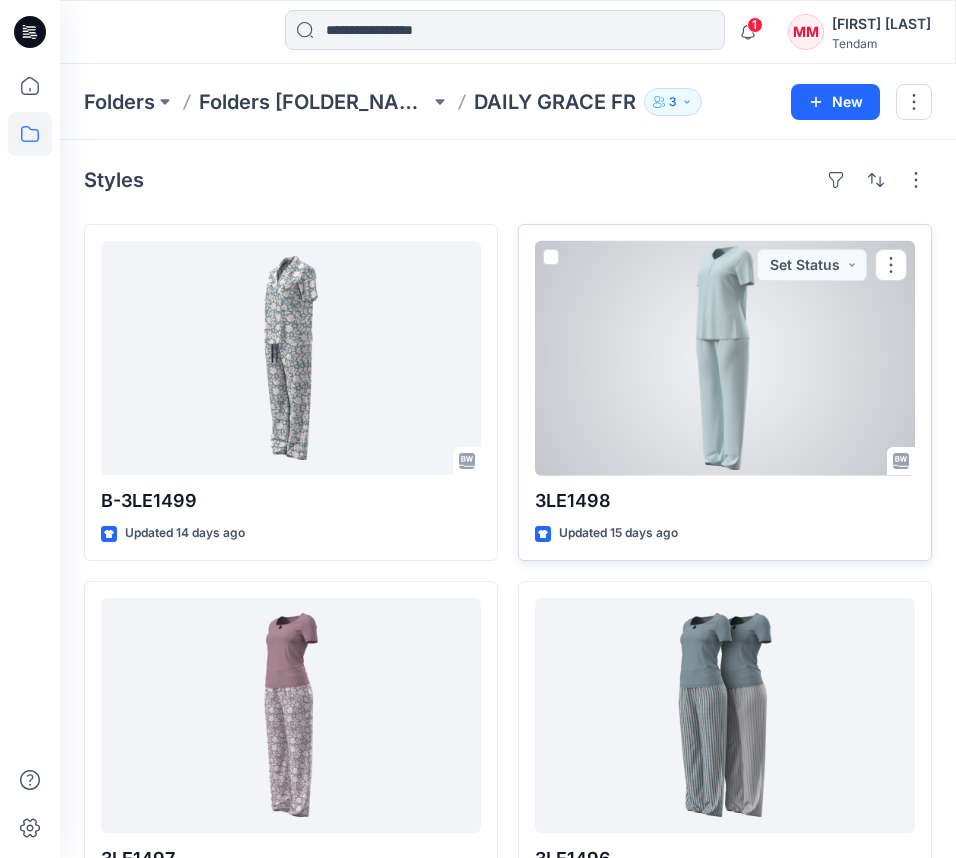 click at bounding box center [725, 358] 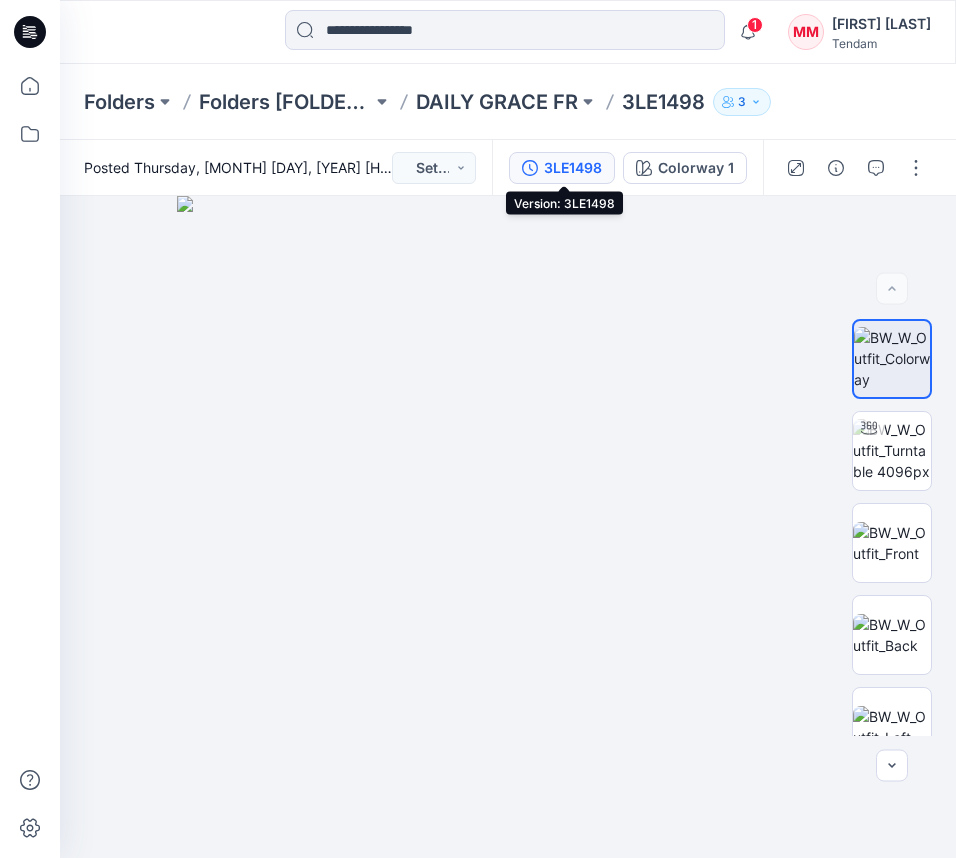 click on "3LE1498" at bounding box center [573, 168] 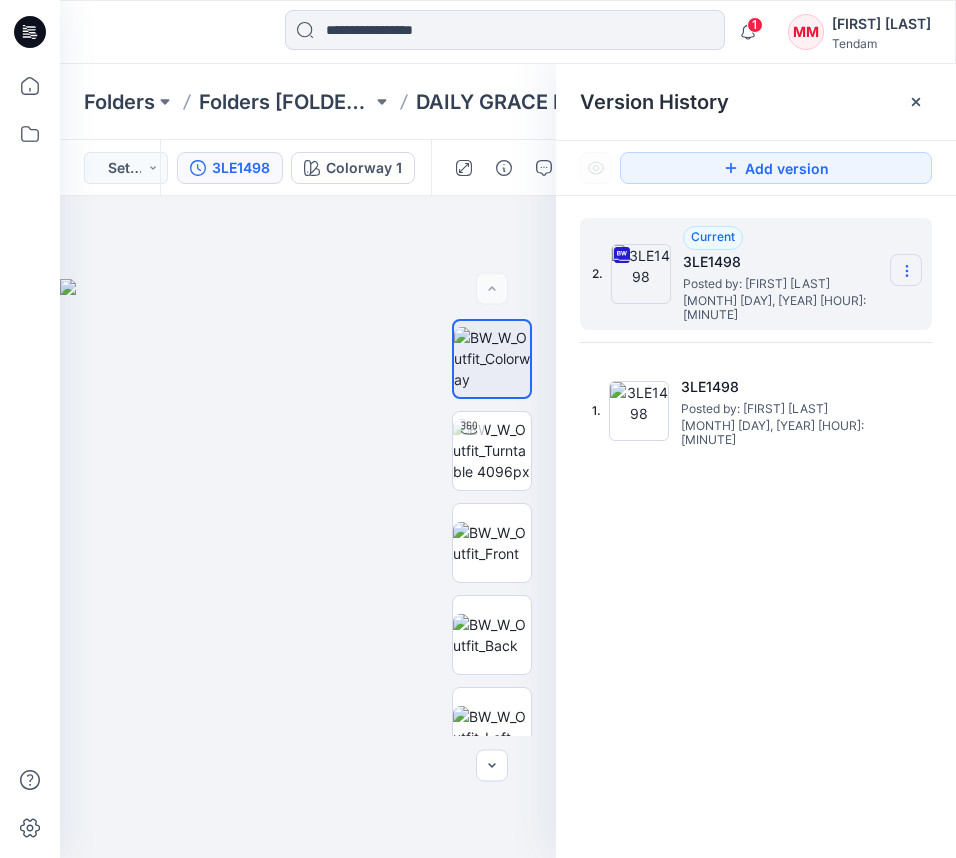 click at bounding box center [906, 270] 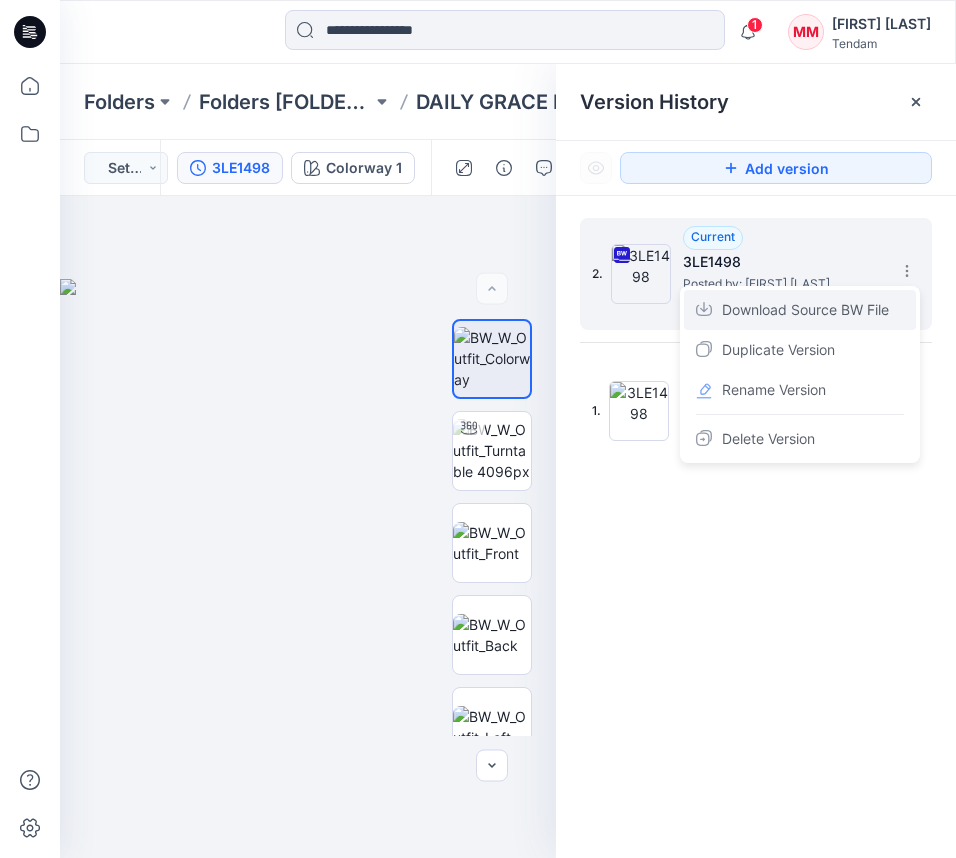 click on "Download Source BW File" at bounding box center (805, 310) 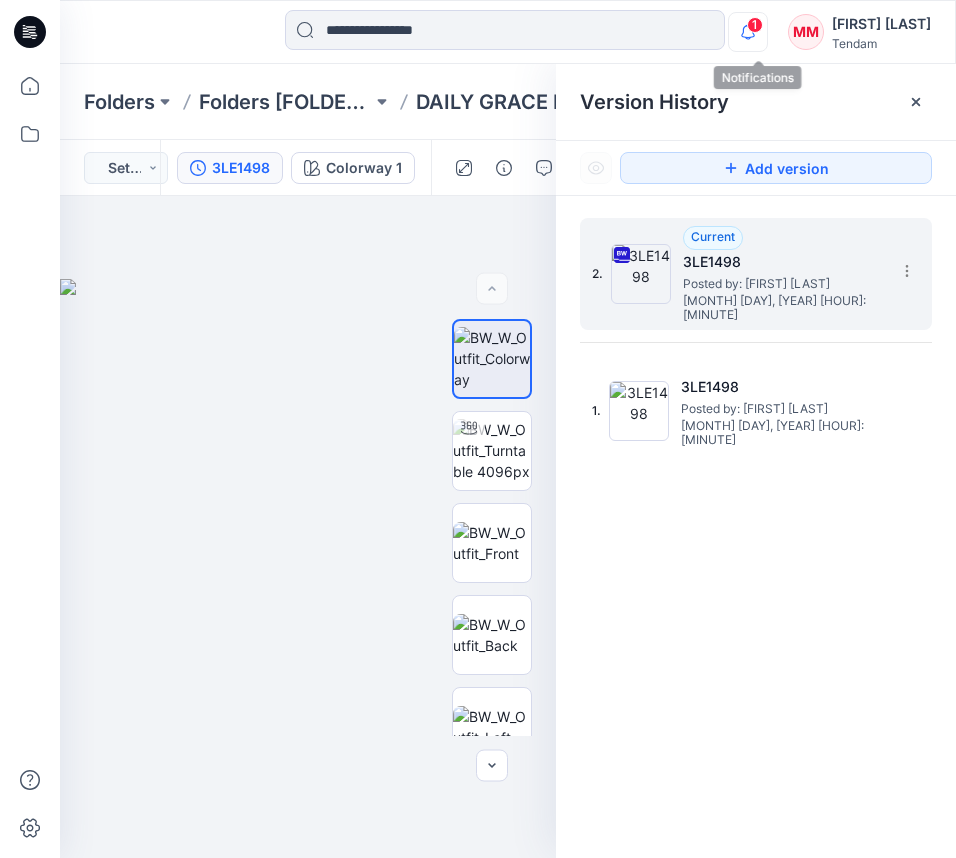 click 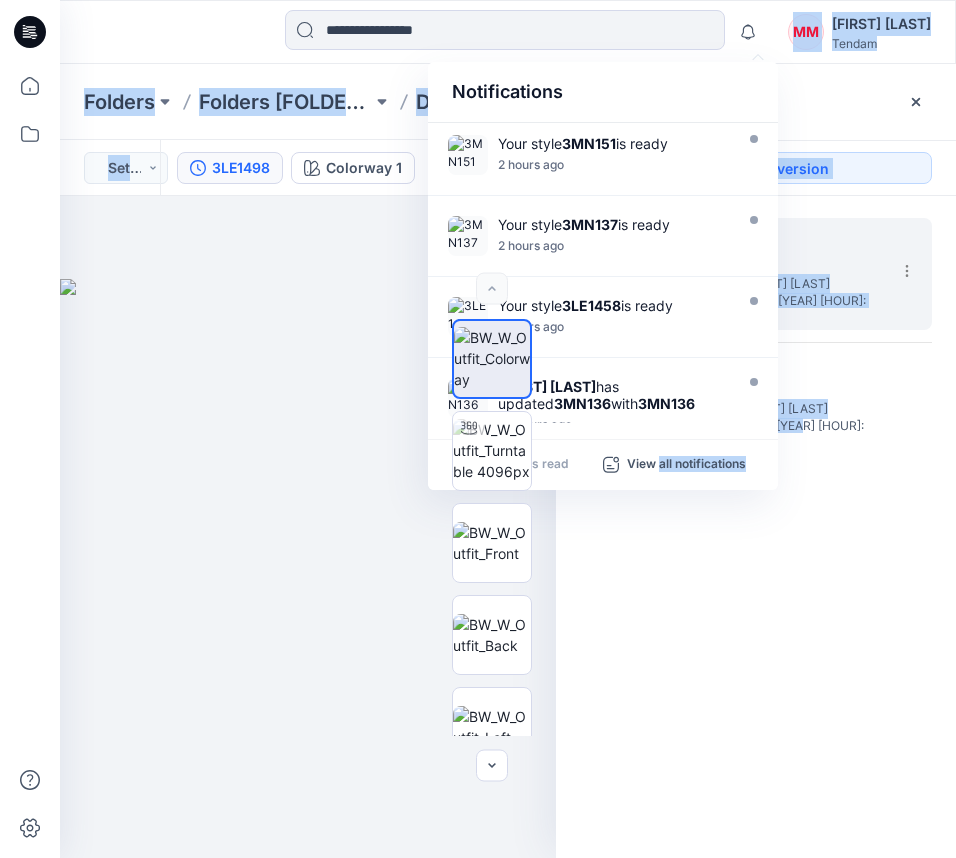 drag, startPoint x: 657, startPoint y: 461, endPoint x: 766, endPoint y: 552, distance: 141.99295 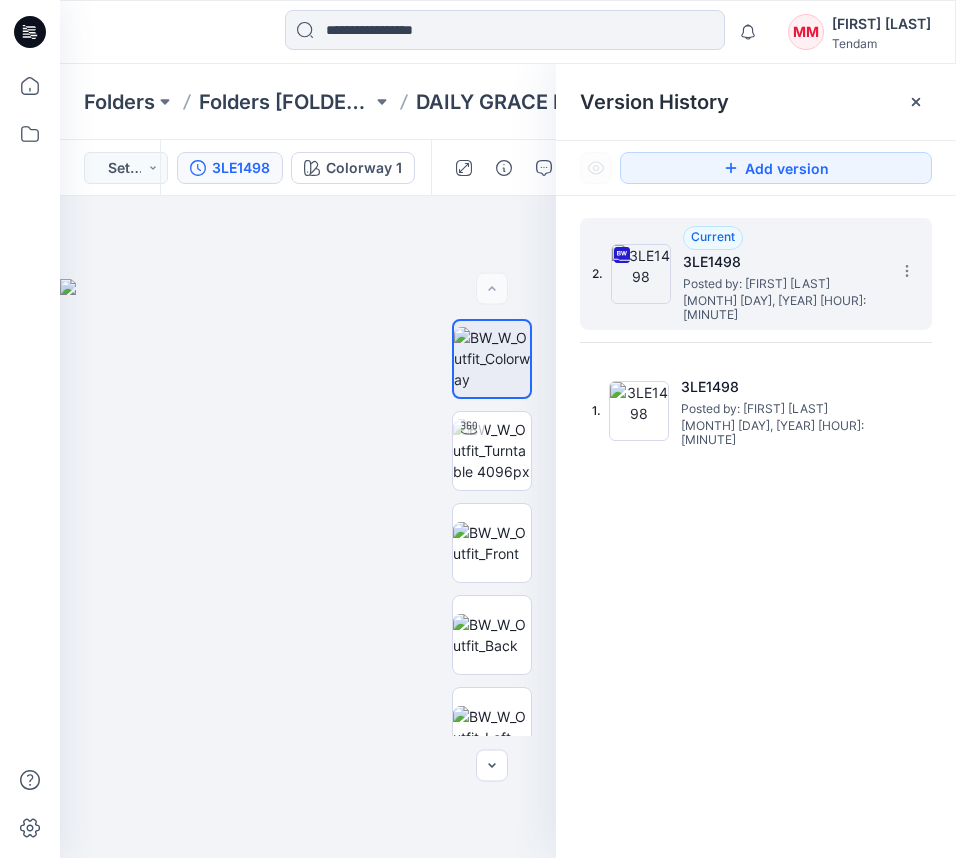 click on "Version History" at bounding box center [756, 102] 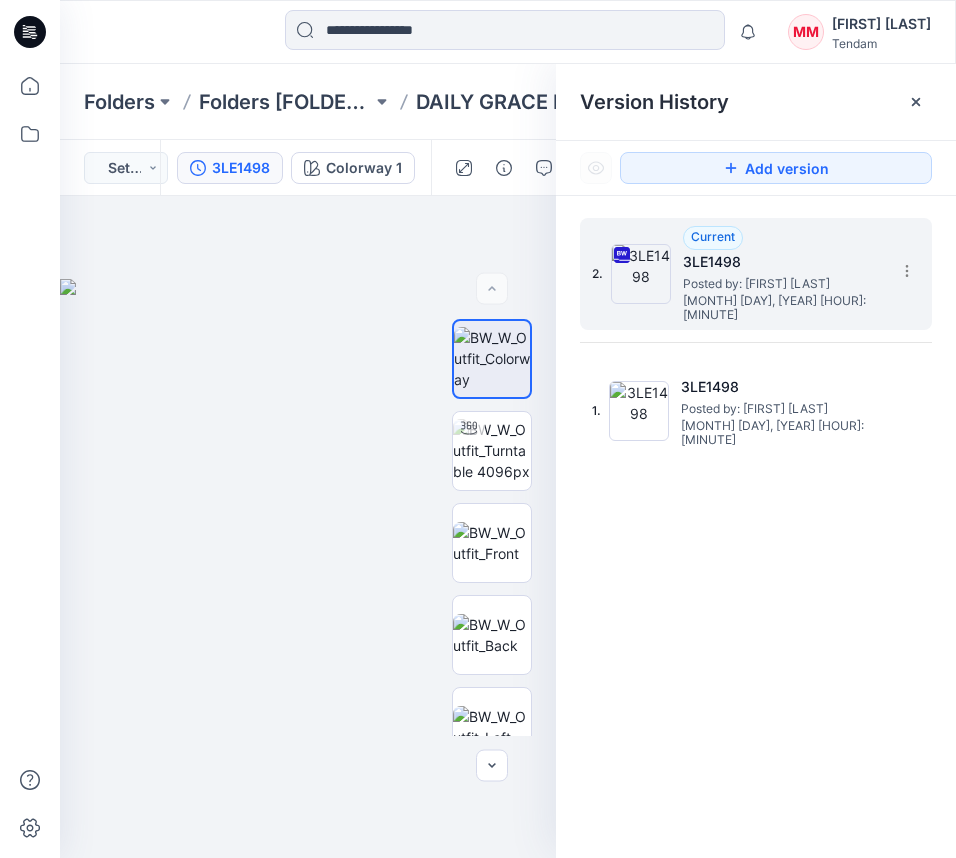 click on "Add version" at bounding box center (756, 168) 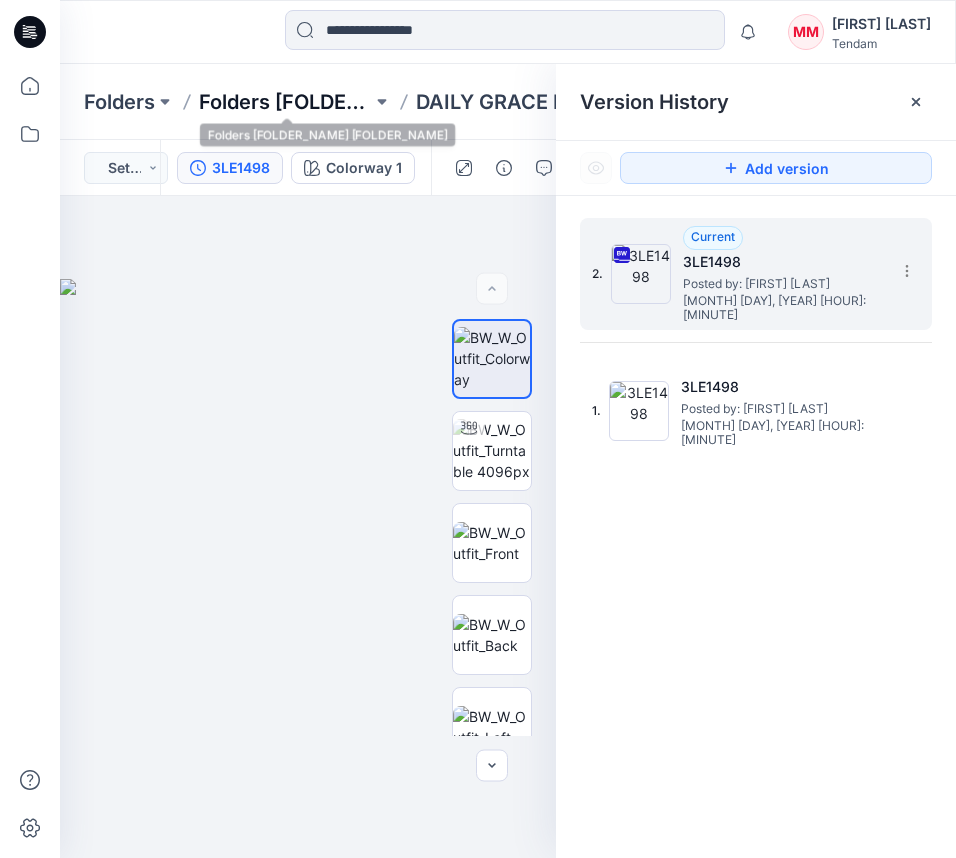 click on "Folders [FOLDER_NAME] [FOLDER_NAME]" at bounding box center (285, 102) 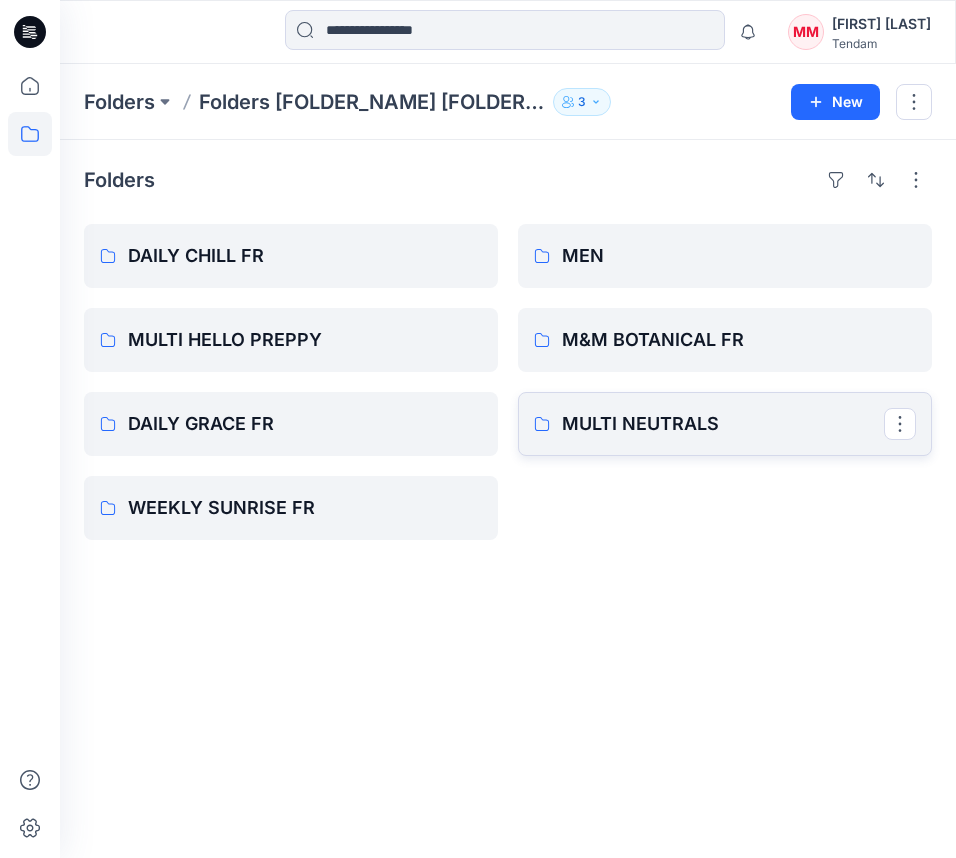 click on "MULTI NEUTRALS" at bounding box center (723, 424) 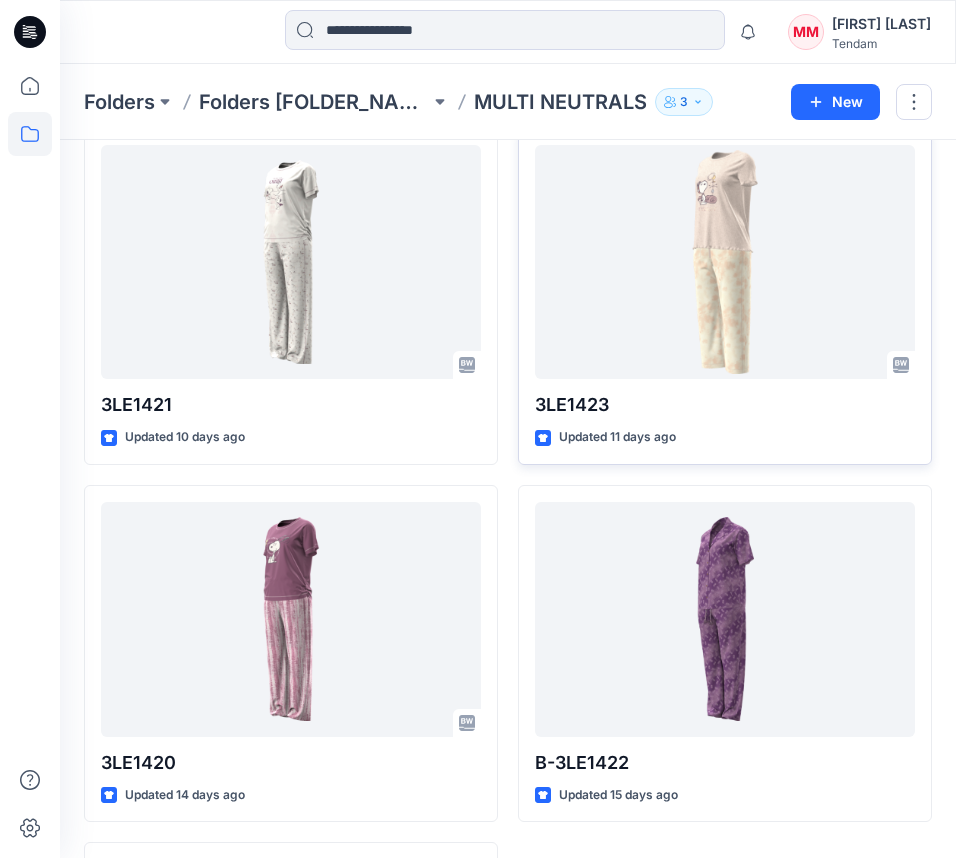 scroll, scrollTop: 102, scrollLeft: 0, axis: vertical 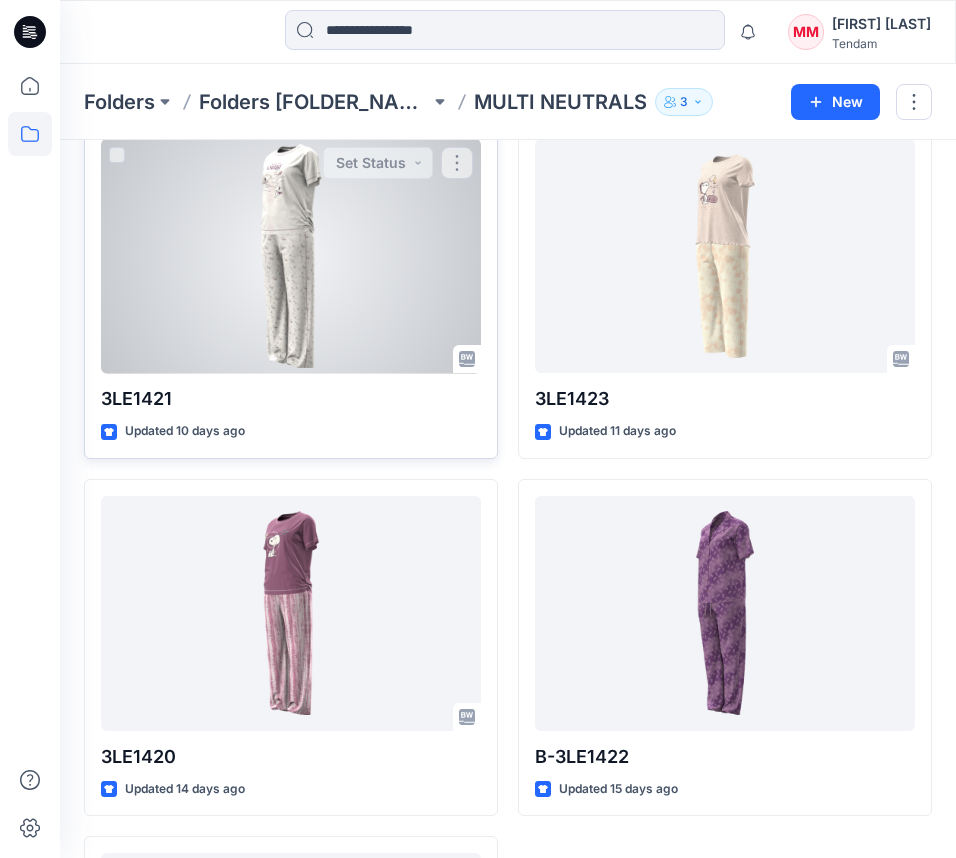click at bounding box center [291, 256] 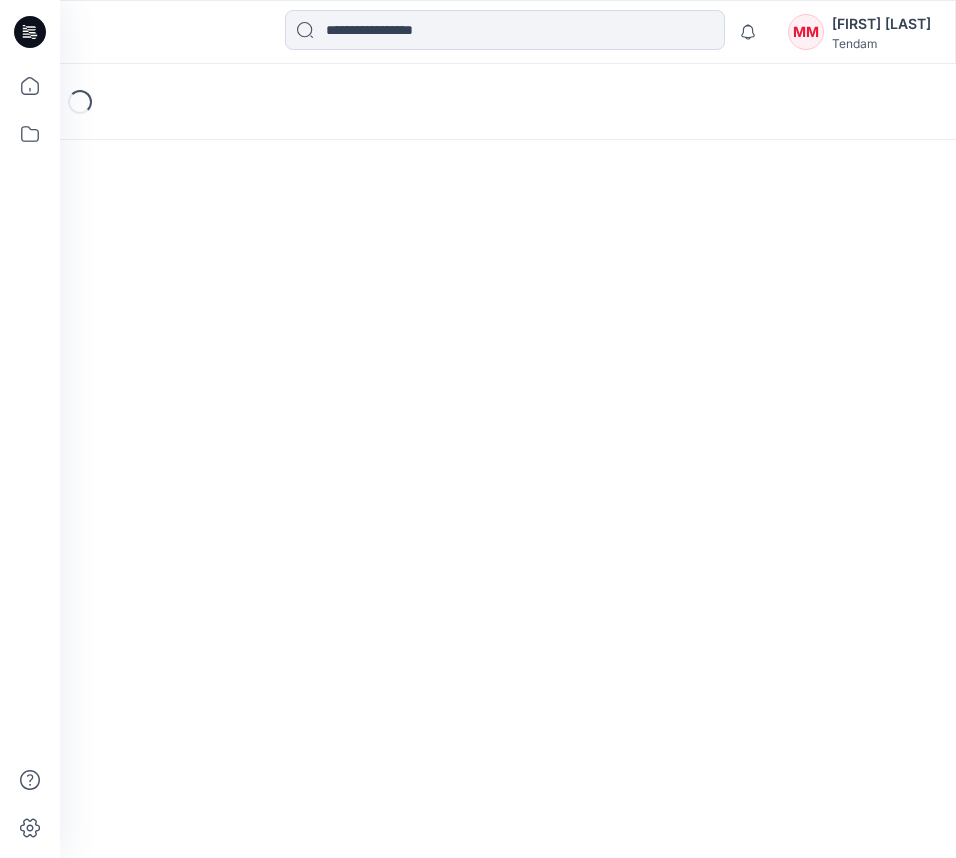 scroll, scrollTop: 0, scrollLeft: 0, axis: both 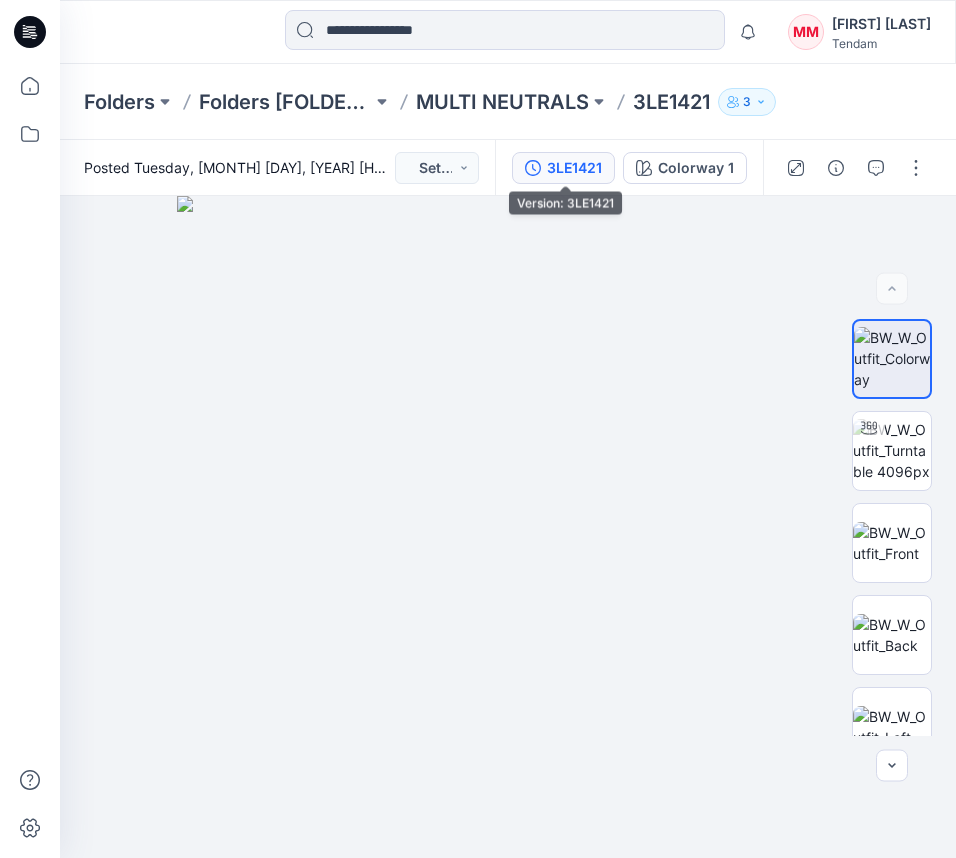 click on "3LE1421" at bounding box center [563, 168] 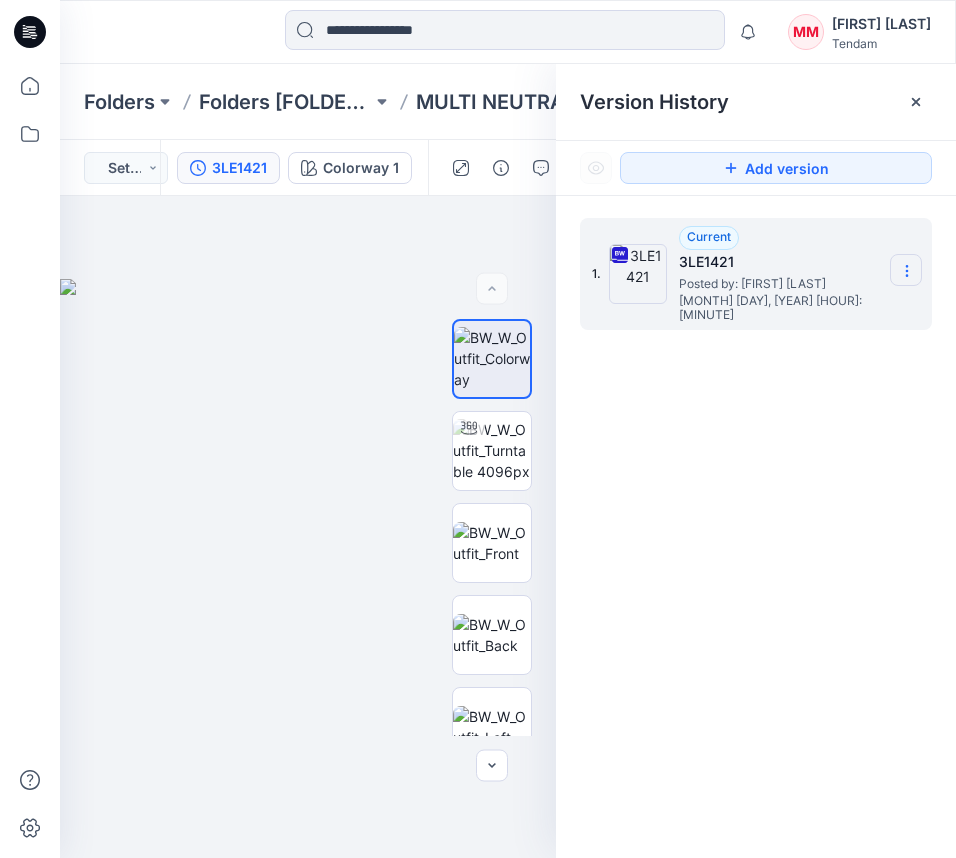click at bounding box center (906, 270) 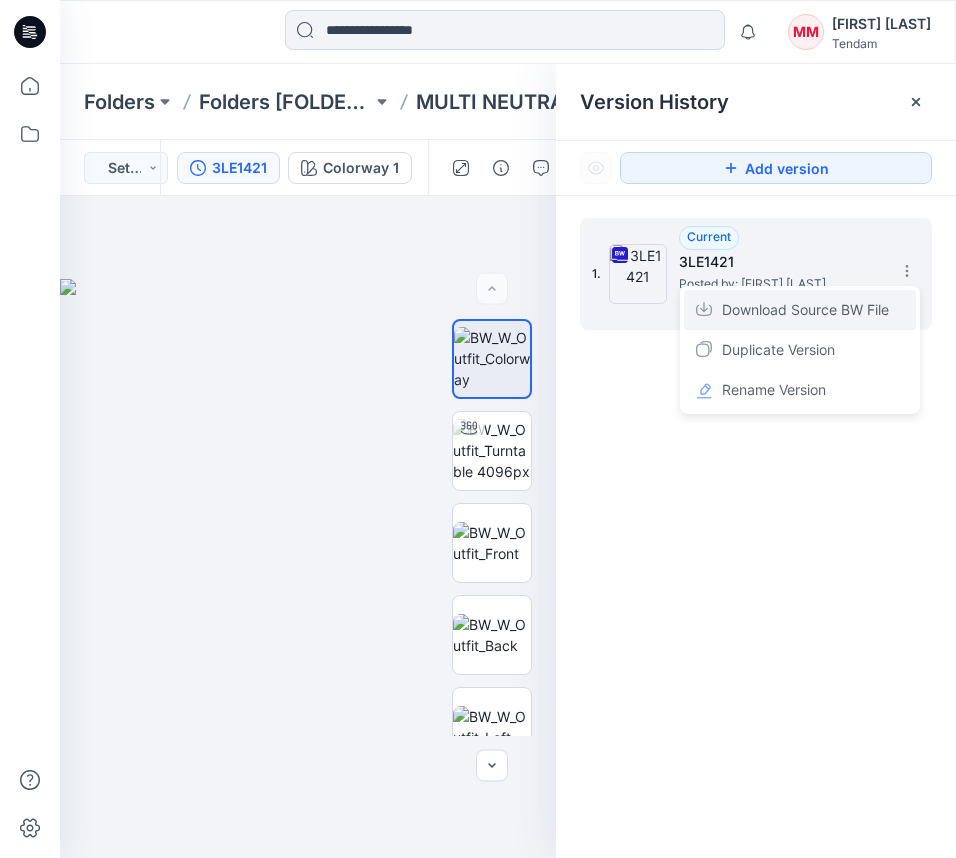 click on "Download Source BW File" at bounding box center [805, 310] 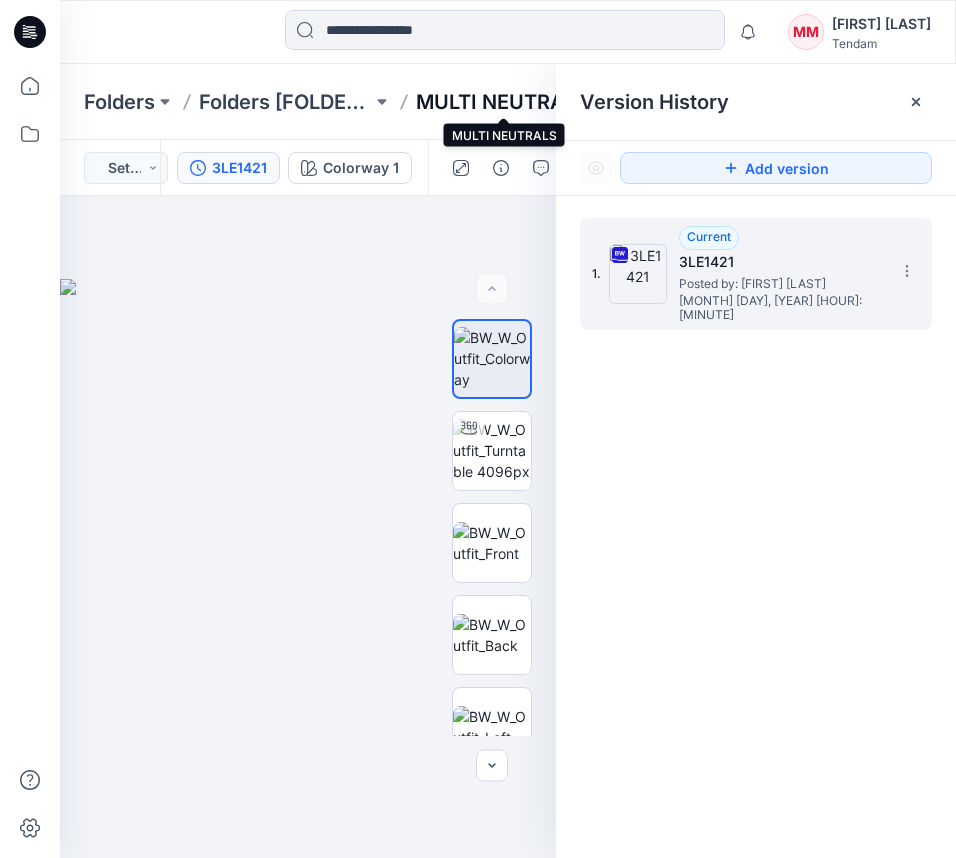 click on "MULTI NEUTRALS" at bounding box center [502, 102] 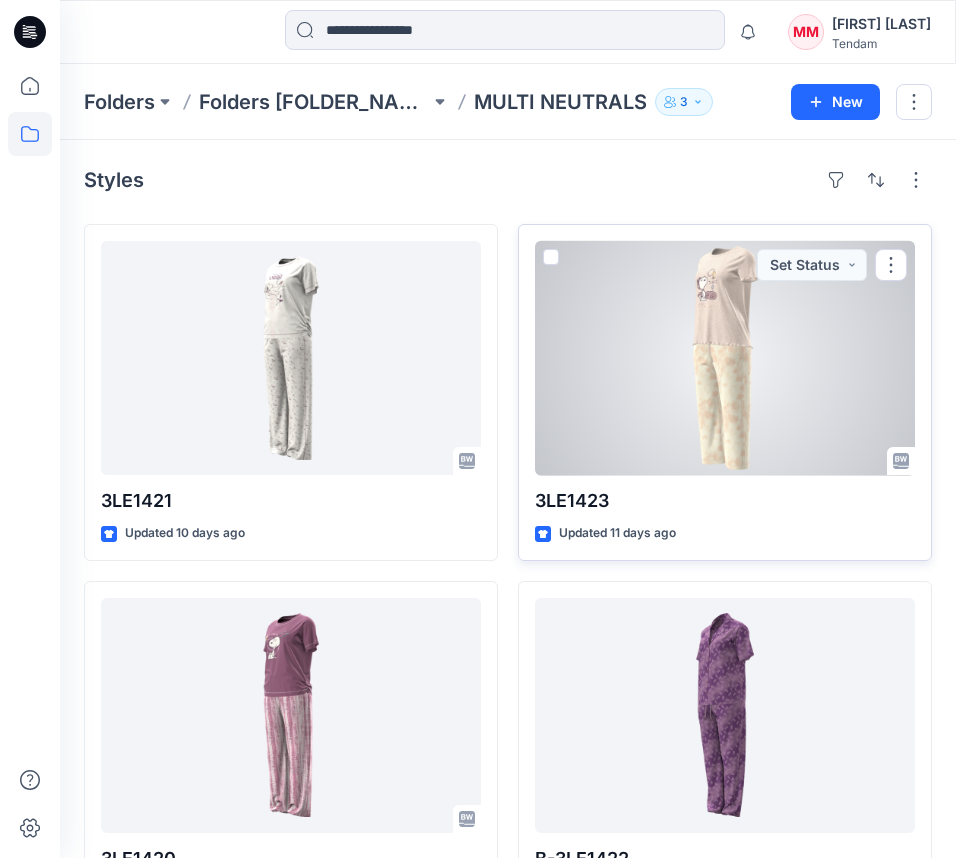 click at bounding box center [725, 358] 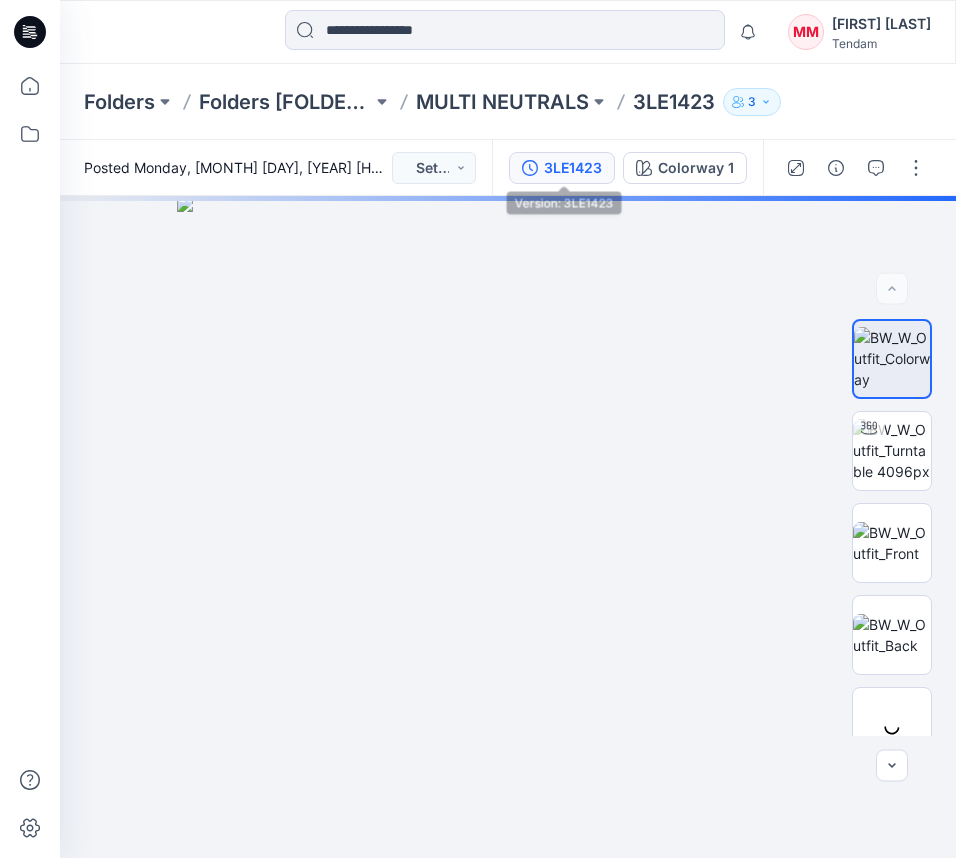 click on "3LE1423" at bounding box center [562, 168] 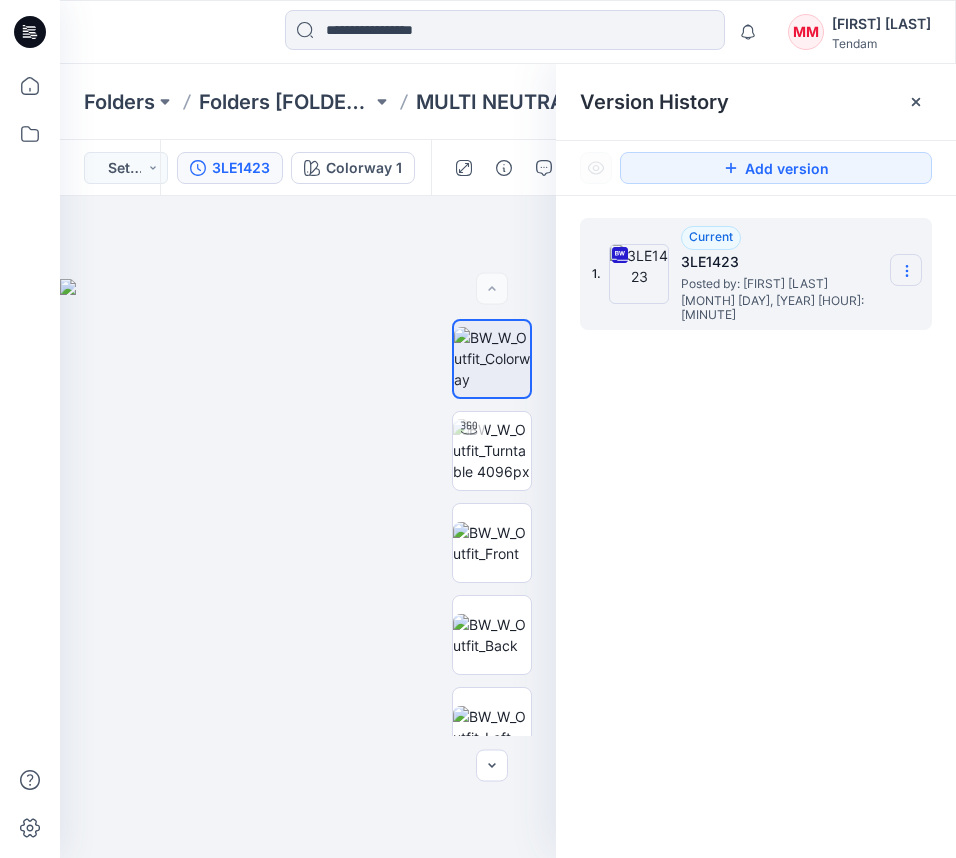 click at bounding box center [906, 270] 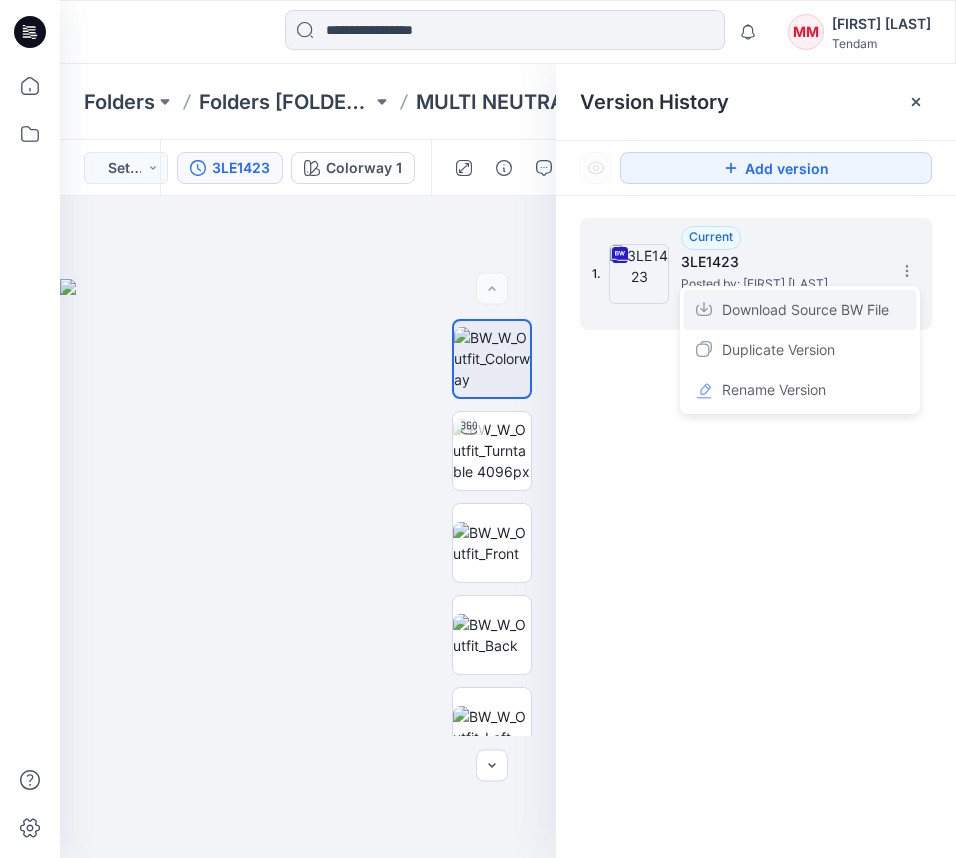 click on "Download Source BW File" at bounding box center (805, 310) 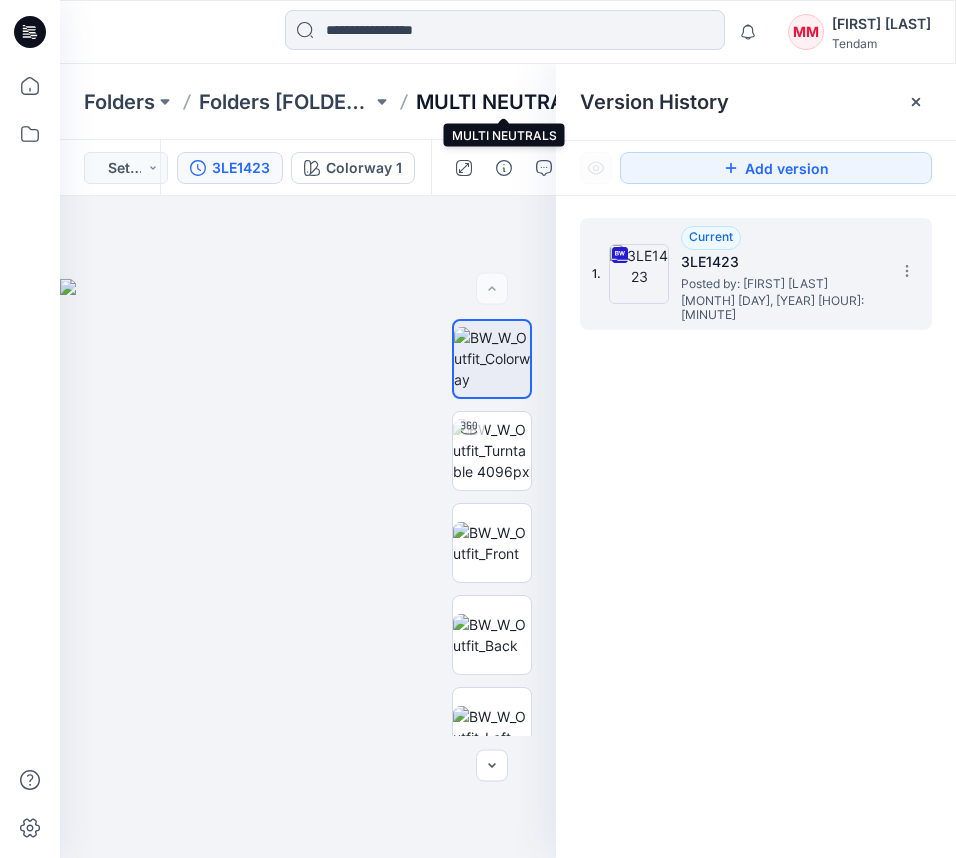 click on "MULTI NEUTRALS" at bounding box center [502, 102] 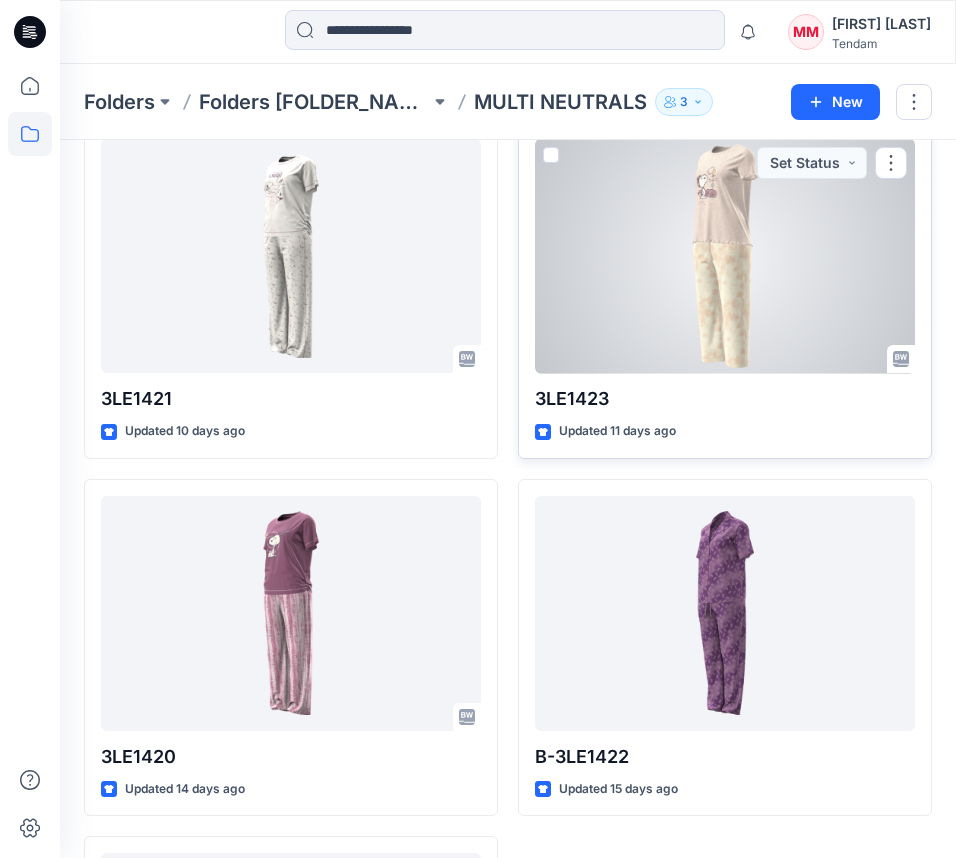 scroll, scrollTop: 118, scrollLeft: 0, axis: vertical 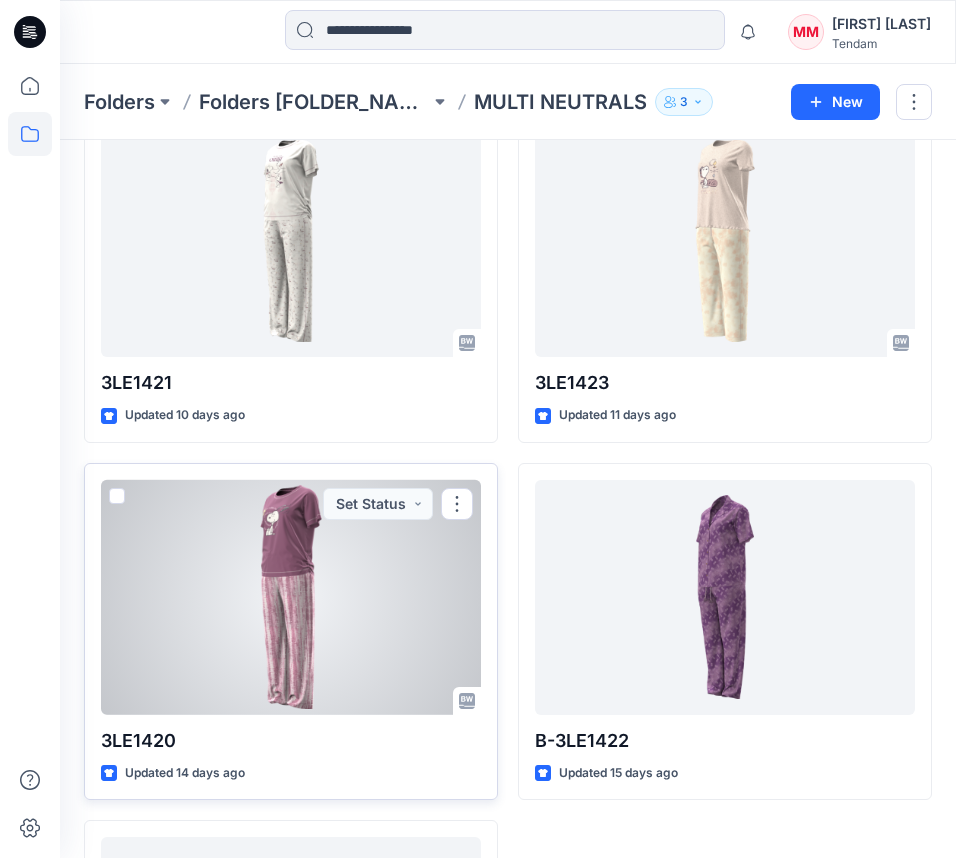 click at bounding box center [291, 597] 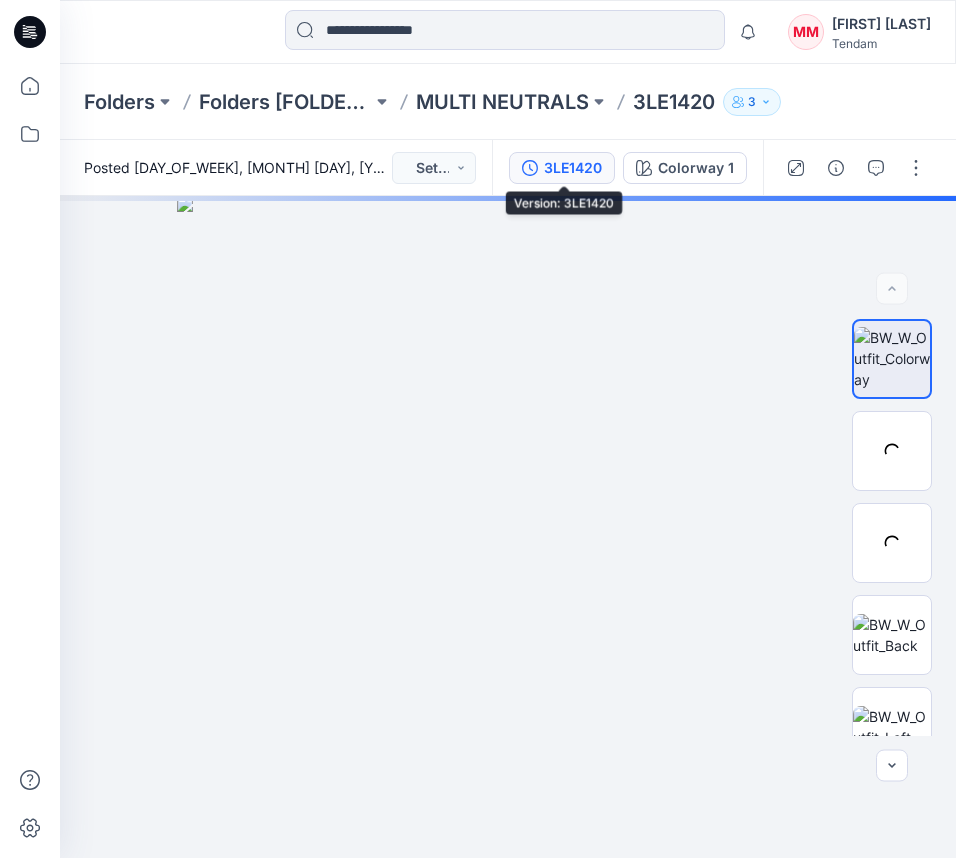 click on "3LE1420" at bounding box center (573, 168) 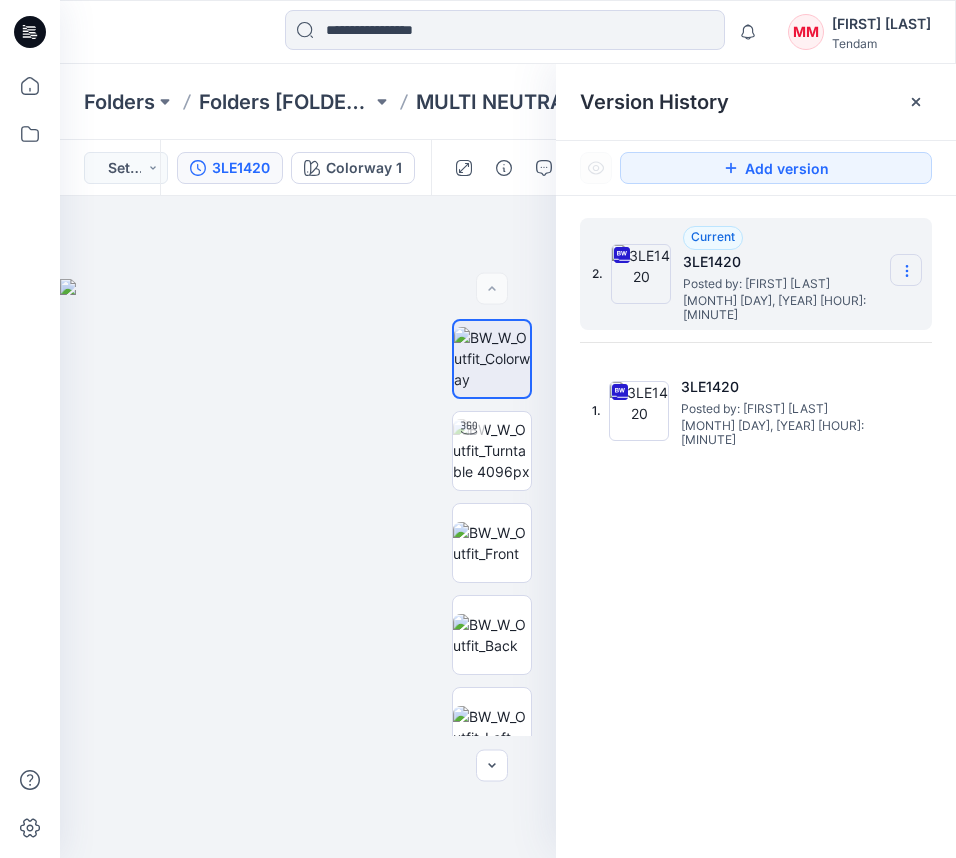 click 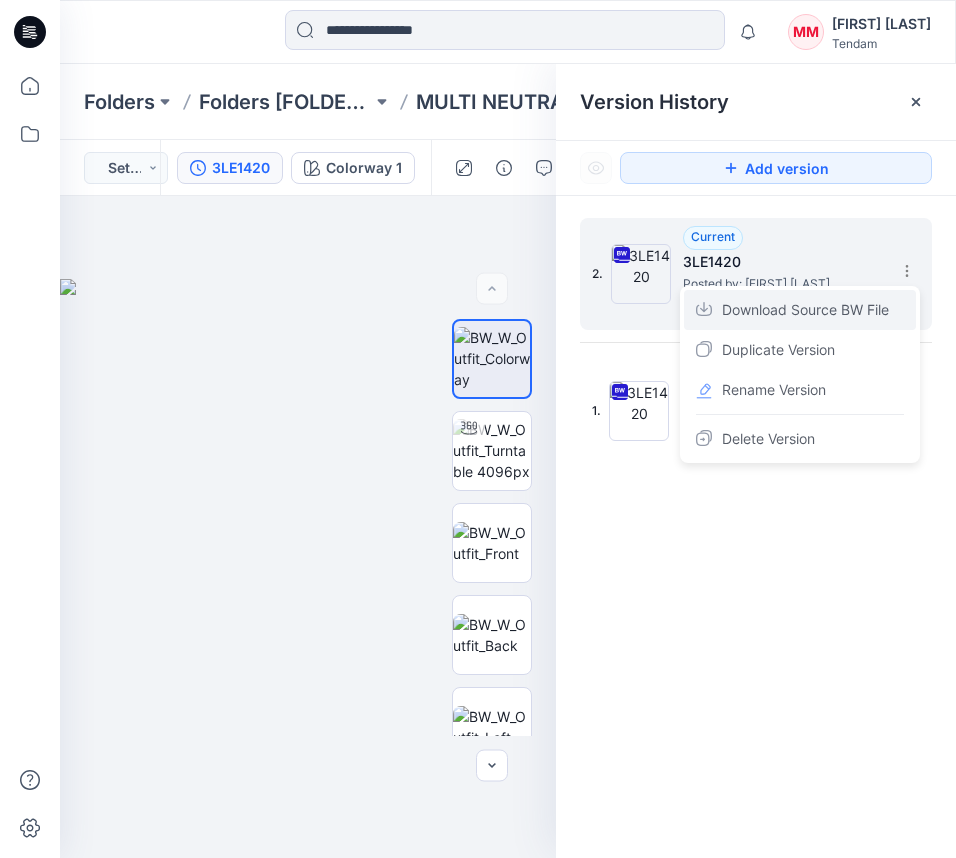 click on "Download Source BW File" at bounding box center [805, 310] 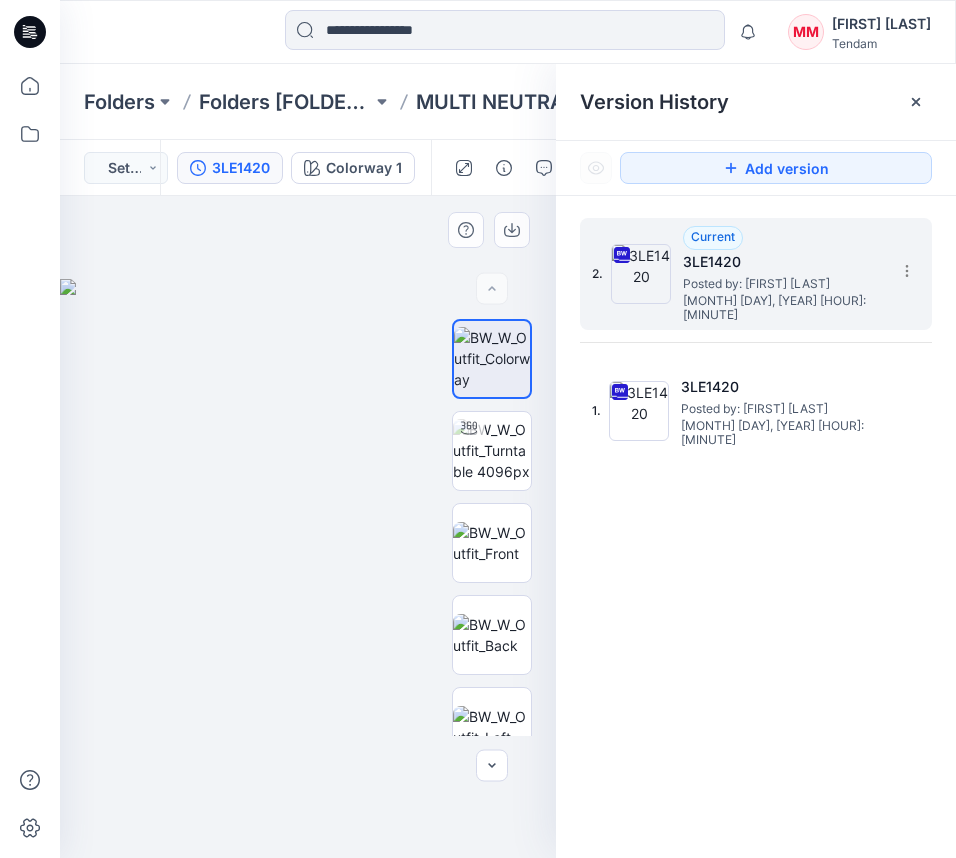 click at bounding box center [308, 527] 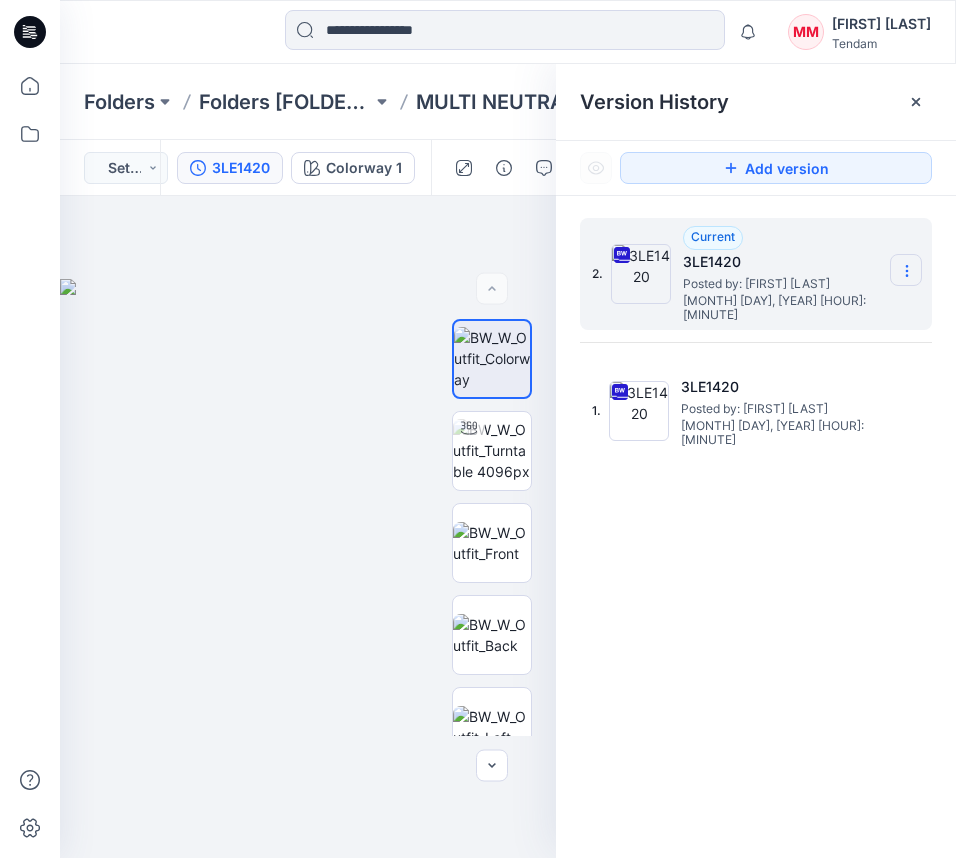 click at bounding box center [906, 270] 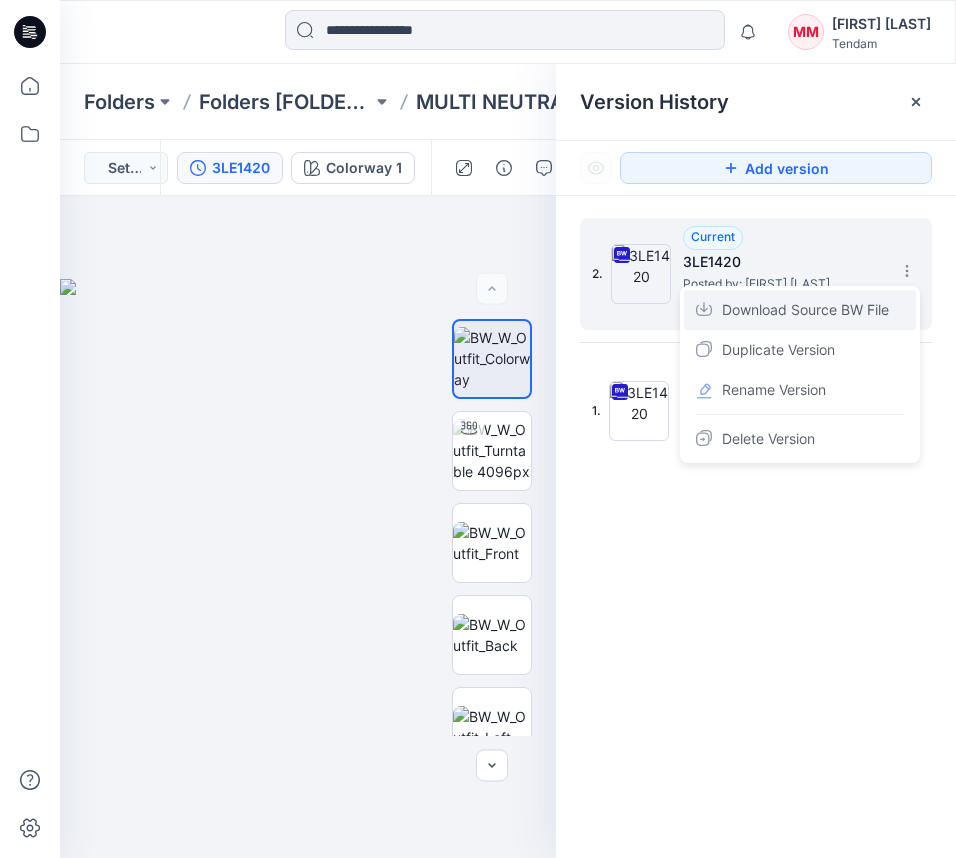 click on "Download Source BW File" at bounding box center (805, 310) 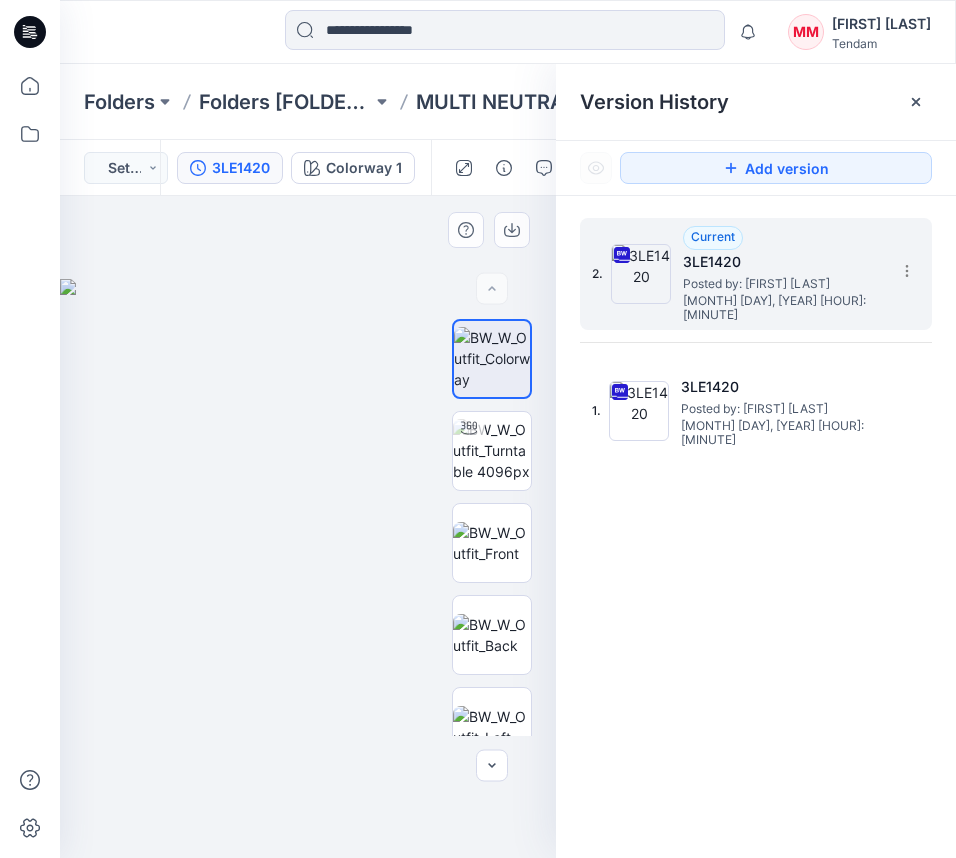 click at bounding box center (308, 568) 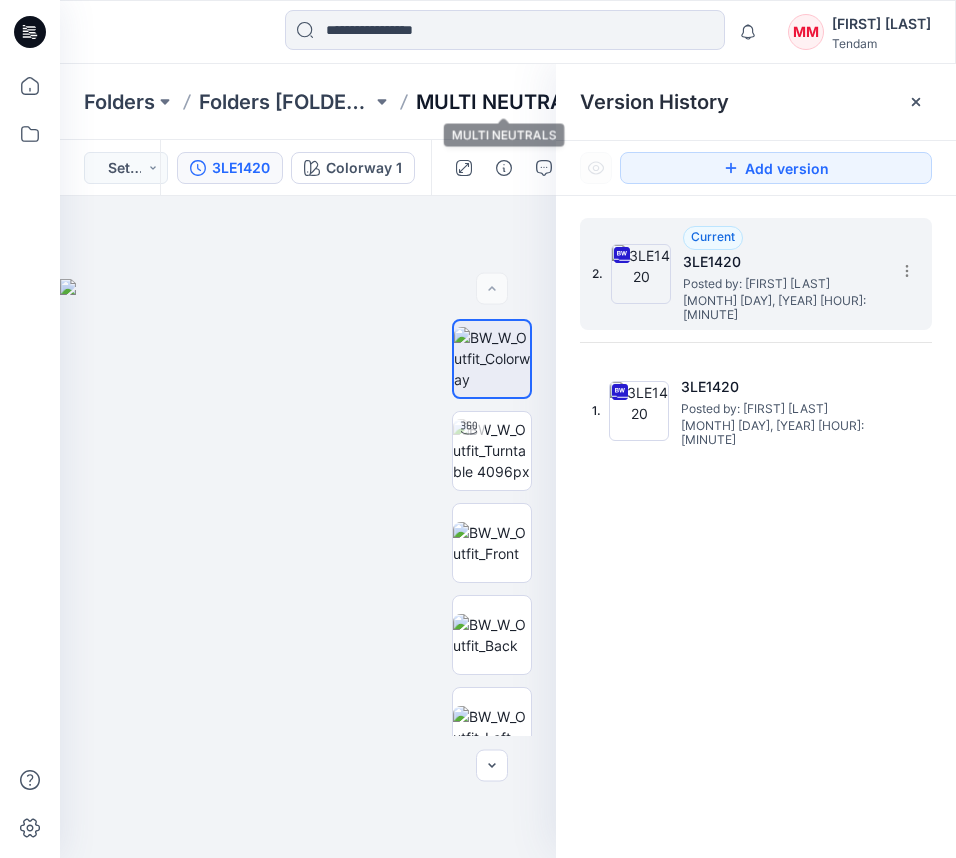 click on "MULTI NEUTRALS" at bounding box center (502, 102) 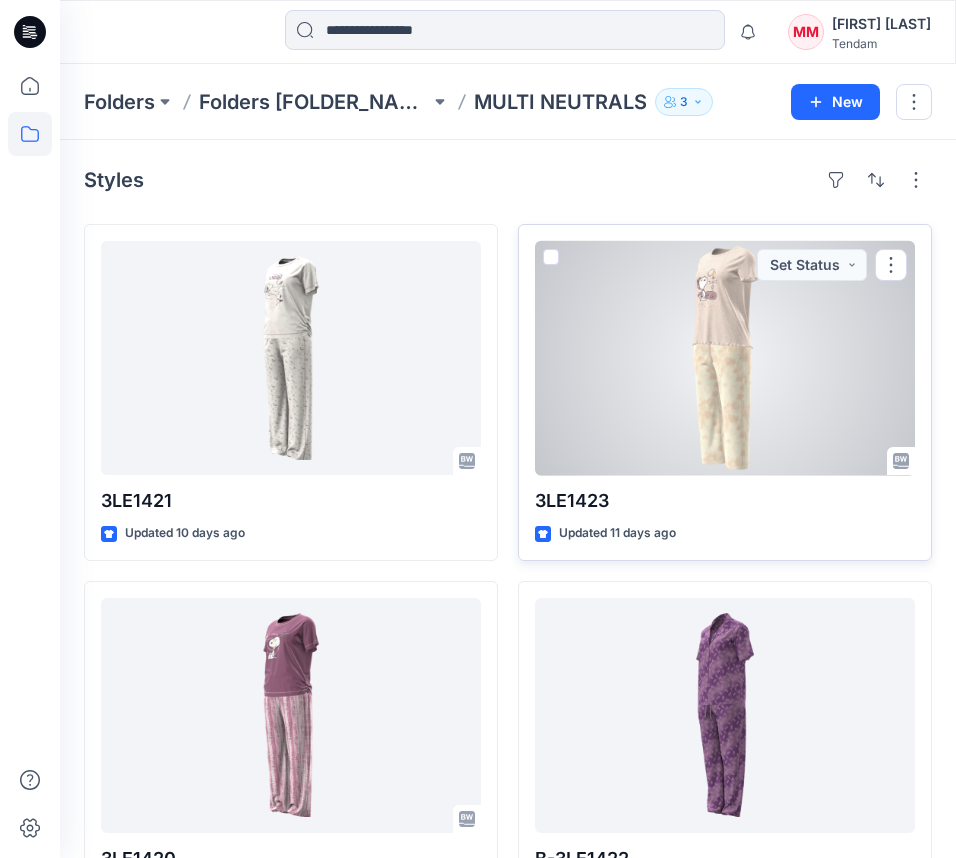 scroll, scrollTop: 333, scrollLeft: 0, axis: vertical 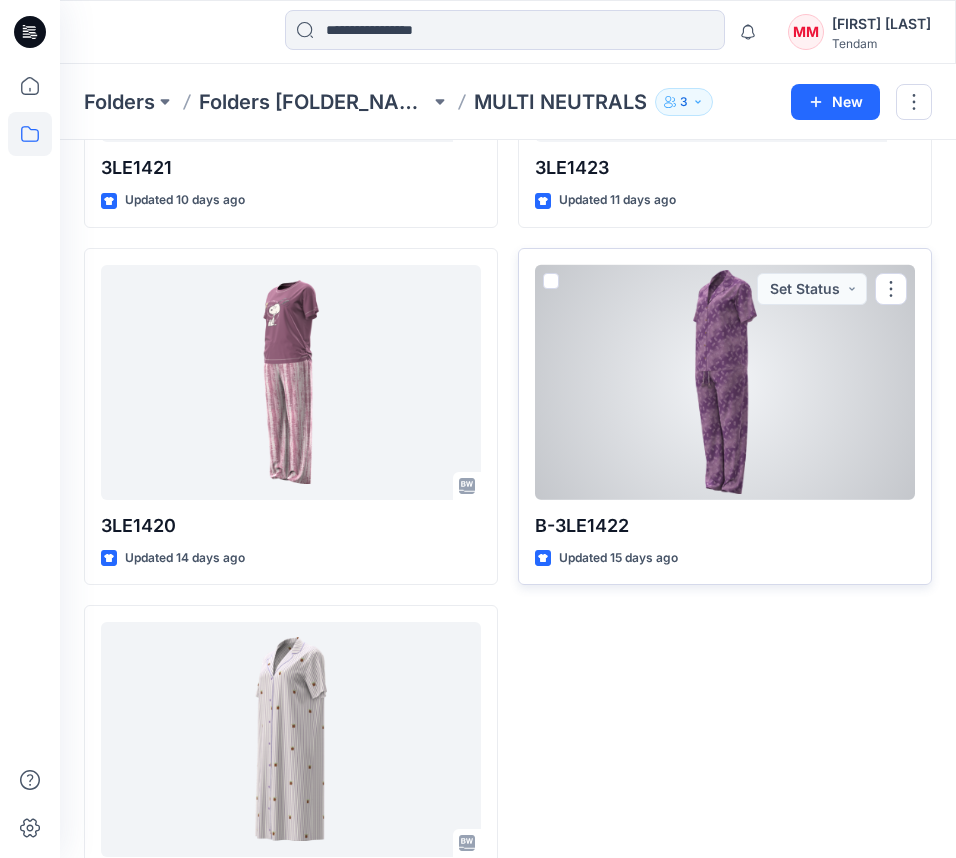 click at bounding box center [725, 382] 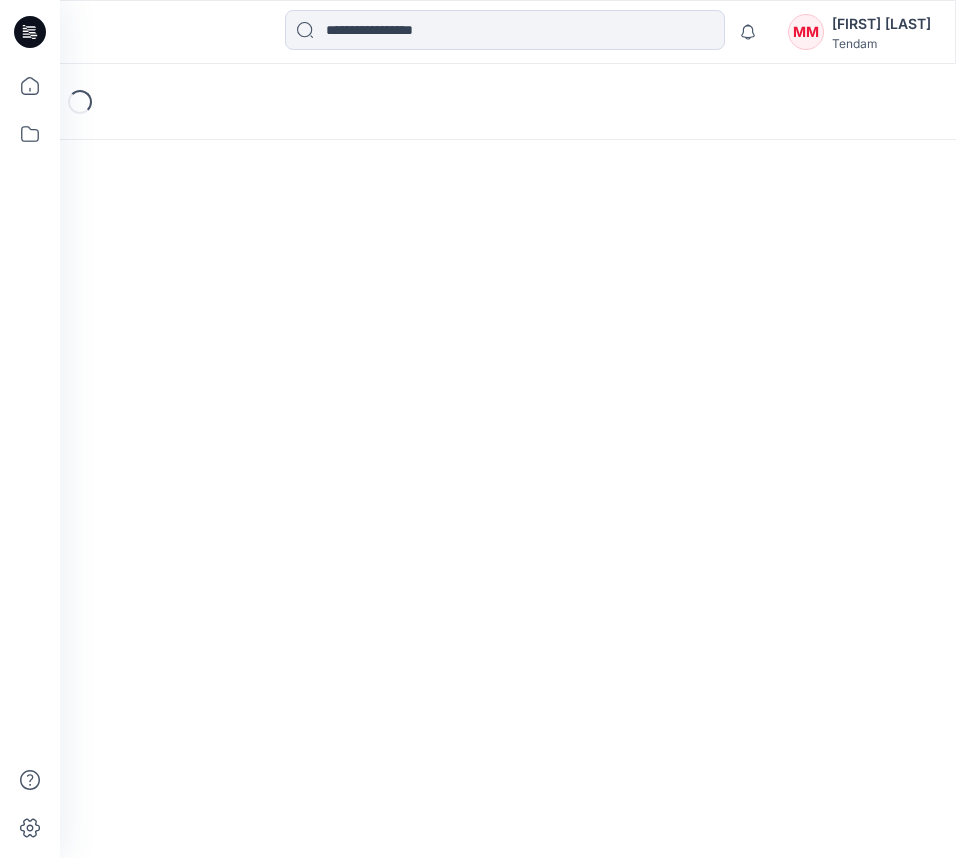 scroll, scrollTop: 0, scrollLeft: 0, axis: both 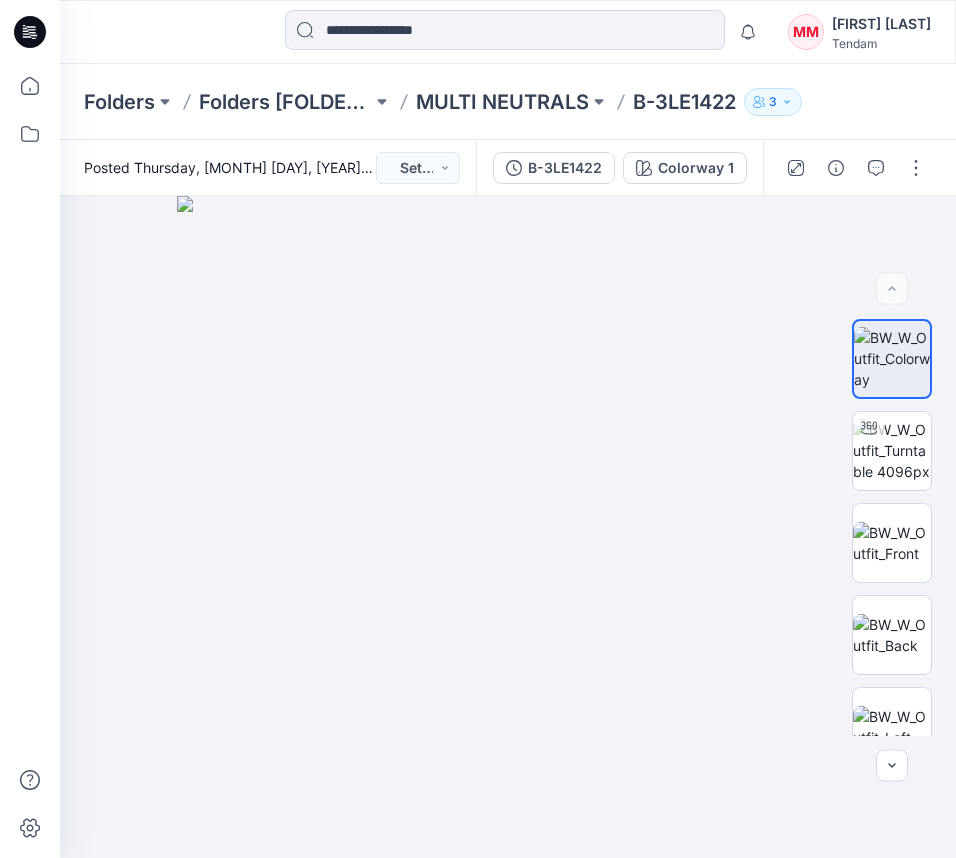click on "Folders [FOLDER_NAME] [FOLDER_NAME] [PRODUCT_CODE] 3" at bounding box center (508, 102) 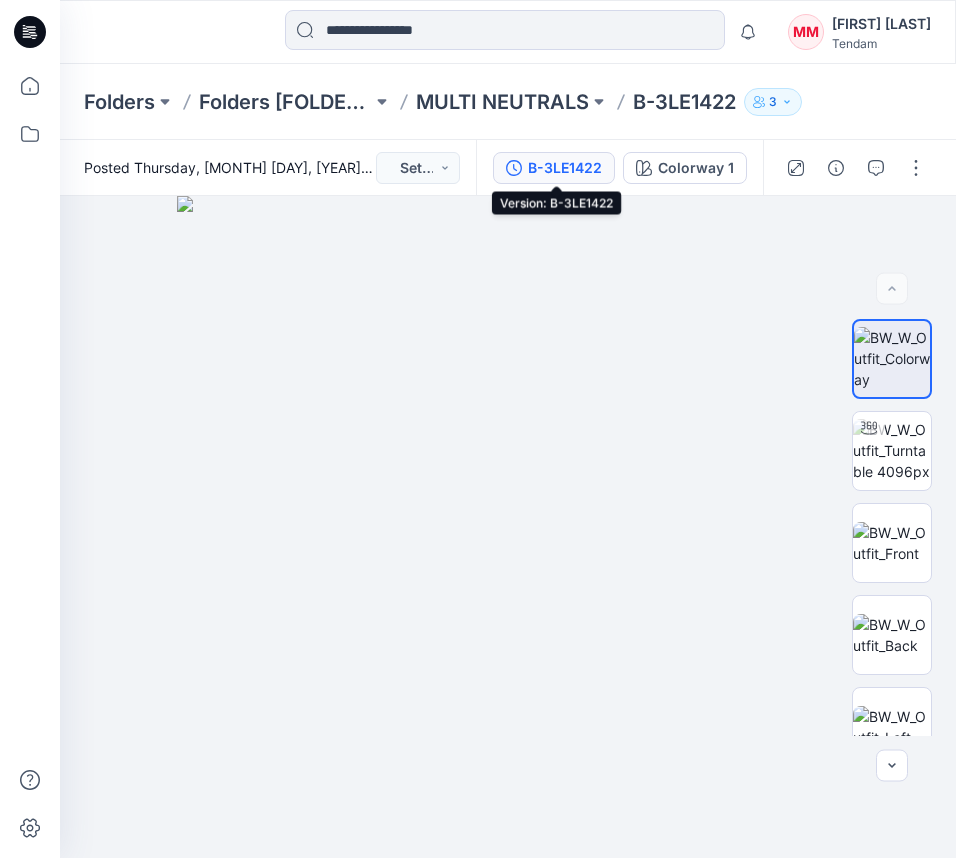 click on "B-3LE1422" at bounding box center (565, 168) 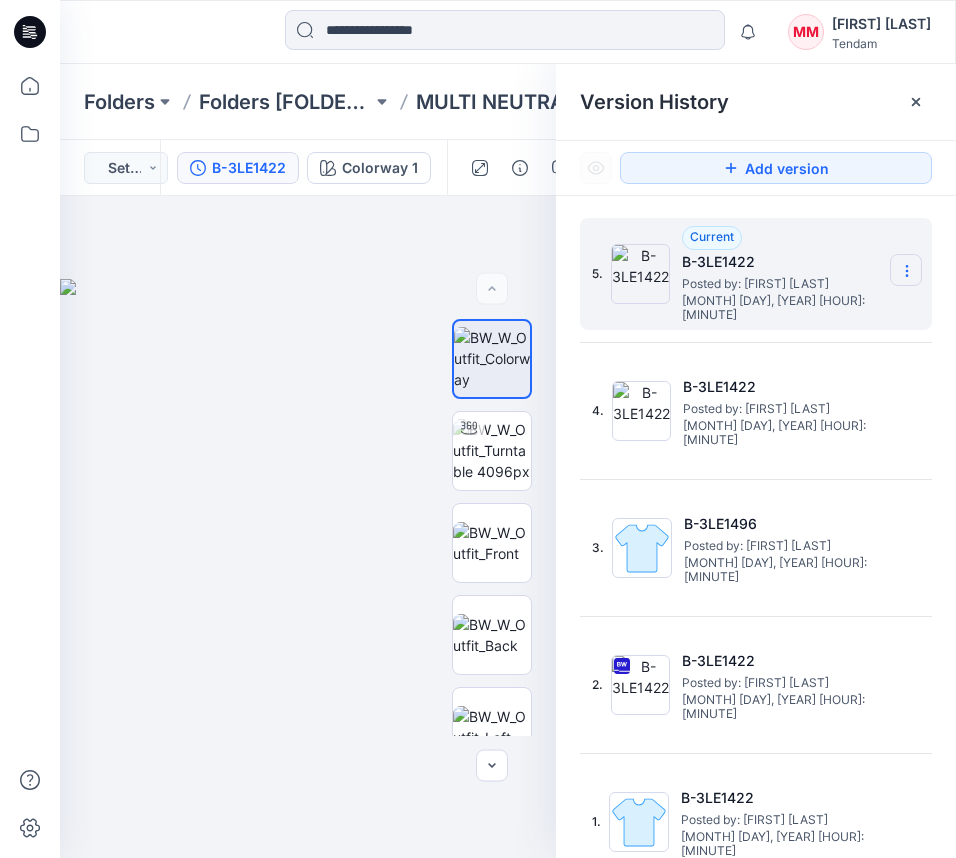click at bounding box center (906, 270) 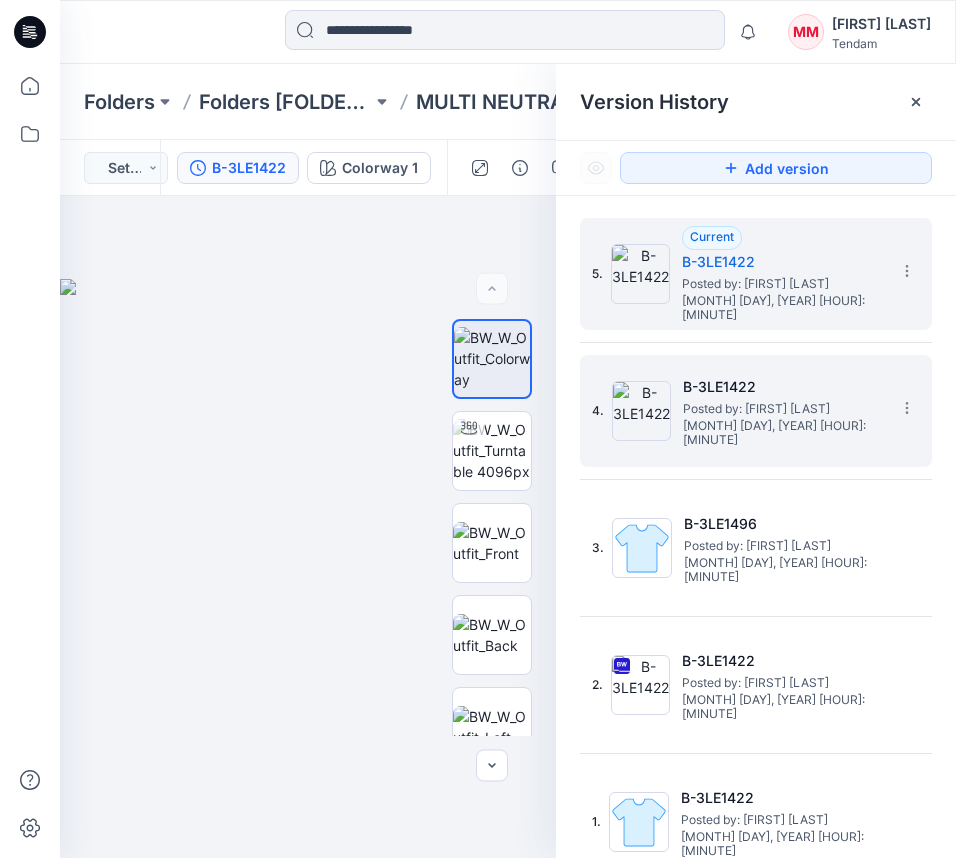 drag, startPoint x: 576, startPoint y: 345, endPoint x: 850, endPoint y: 428, distance: 286.2953 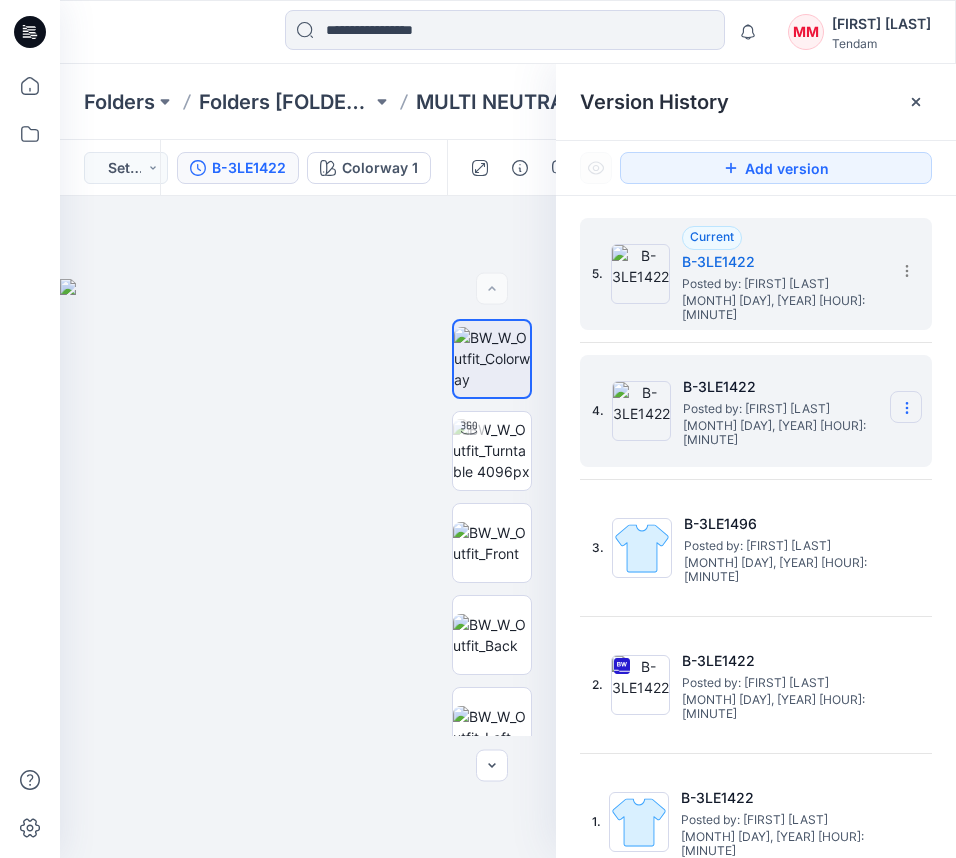 click 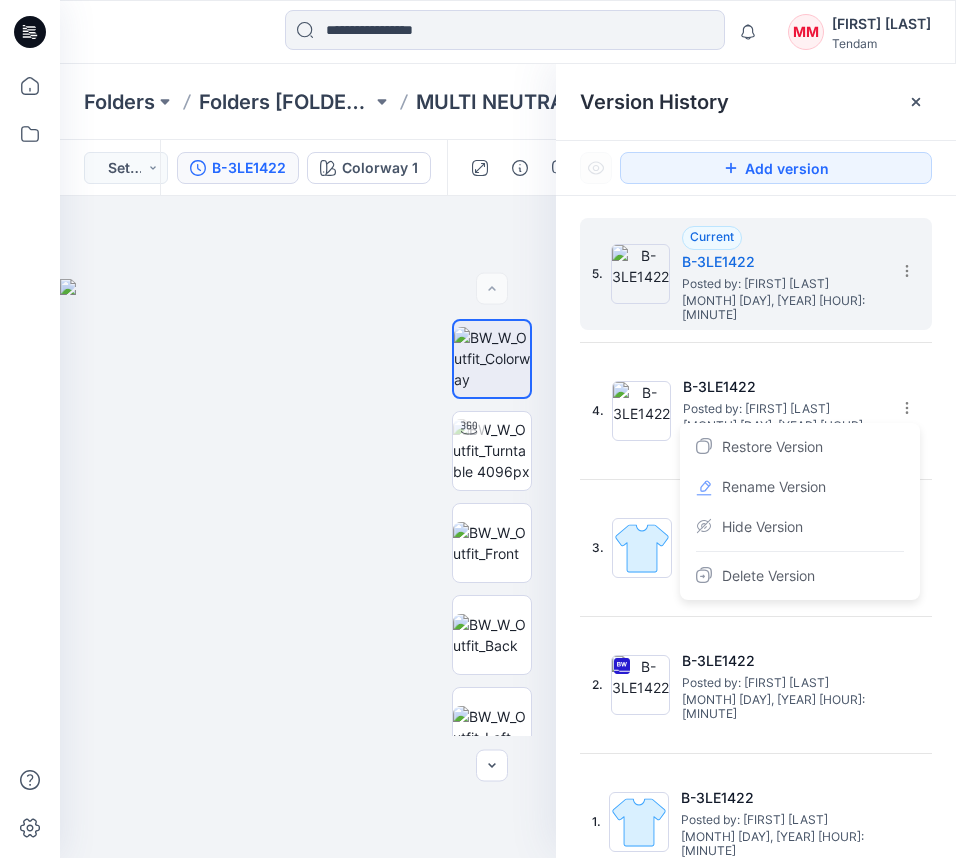 click on "5.   Current [PRODUCT_CODE] Posted by: [FIRST] [LAST] [MONTH] [DAY], [YEAR] [HOUR]:[MINUTE] 4.   [PRODUCT_CODE] Posted by: [FIRST] [LAST] [MONTH] [DAY], [YEAR] [HOUR]:[MINUTE] 3.   [PRODUCT_CODE] Posted by: [FIRST] [LAST] [MONTH] [DAY], [YEAR] [HOUR]:[MINUTE] 2.   [PRODUCT_CODE] Posted by: [FIRST] [LAST] [MONTH] [DAY], [YEAR] [HOUR]:[MINUTE] 1.   [PRODUCT_CODE] Posted by: [FIRST] [LAST] [MONTH] [DAY], [YEAR] [HOUR]:[MINUTE]" at bounding box center [756, 541] 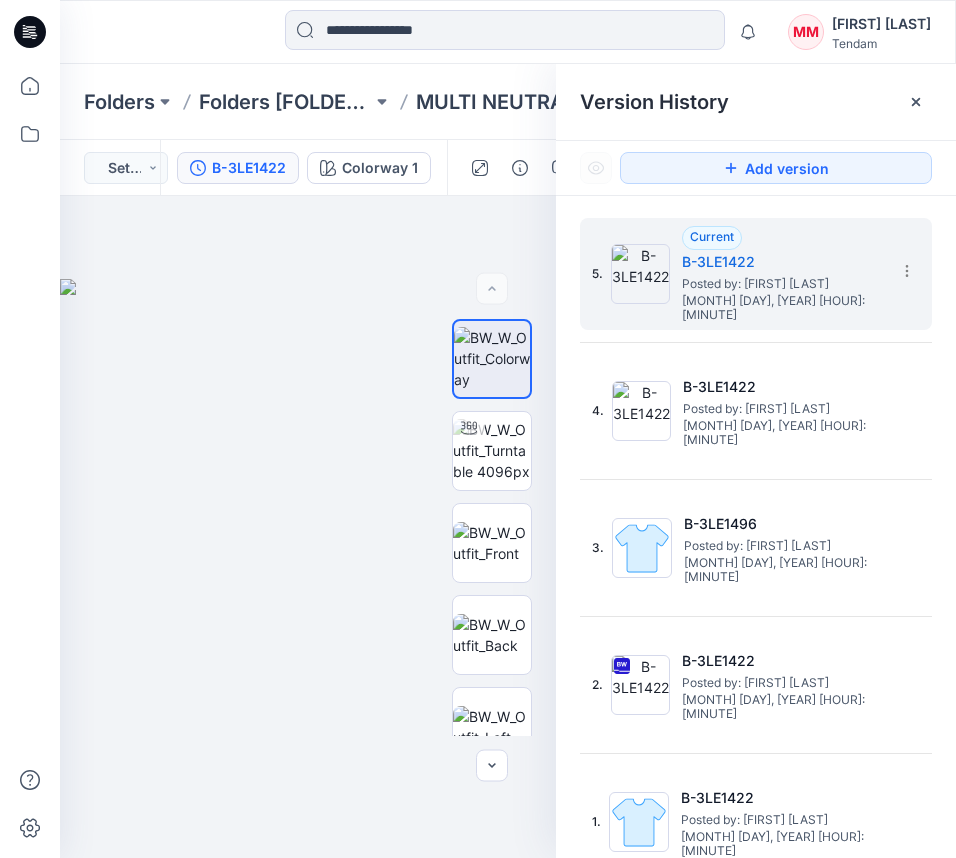 scroll, scrollTop: 13, scrollLeft: 0, axis: vertical 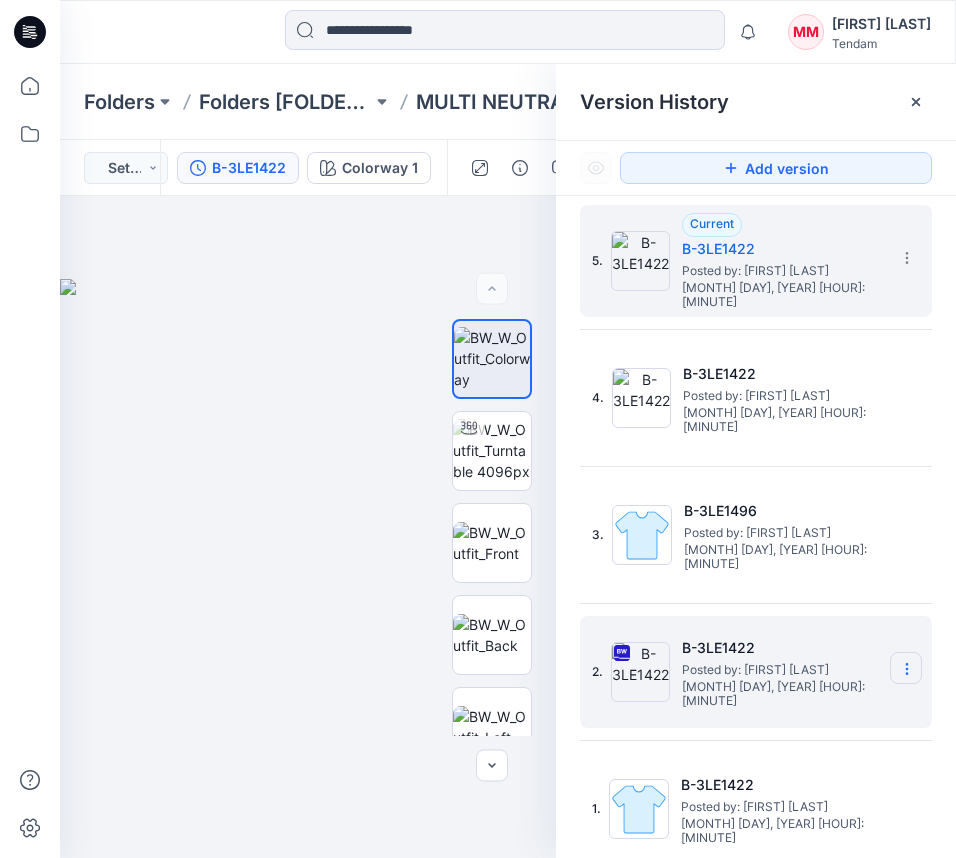 click 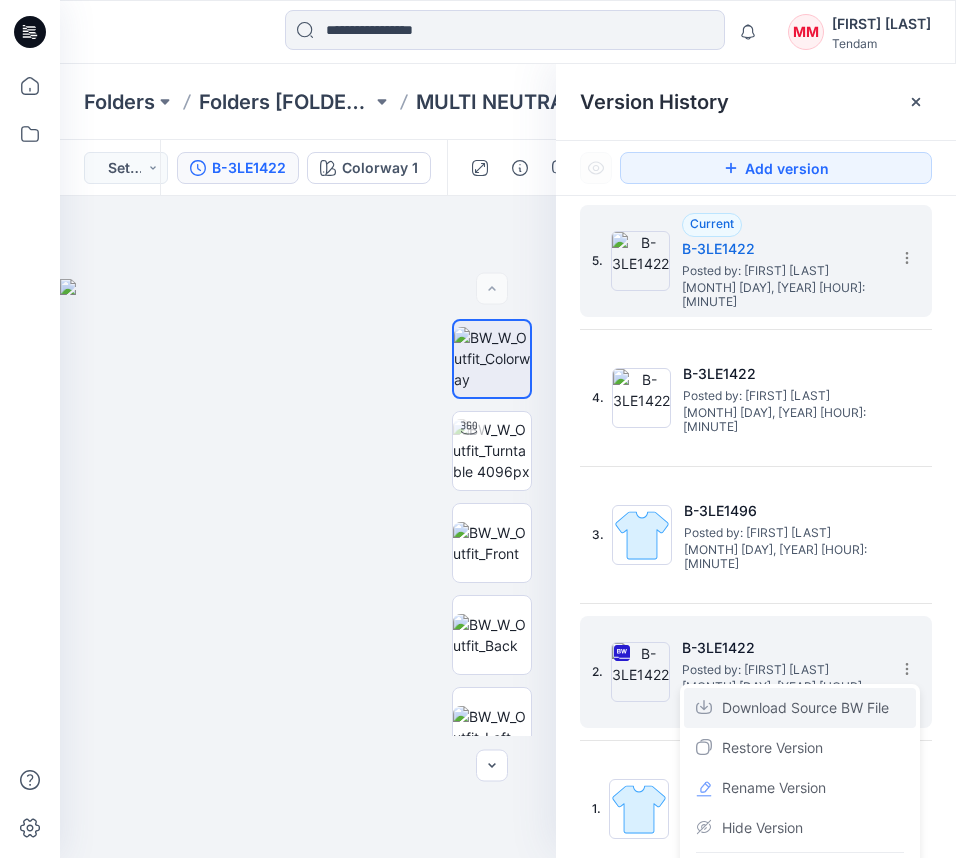 click on "Download Source BW File" at bounding box center (805, 708) 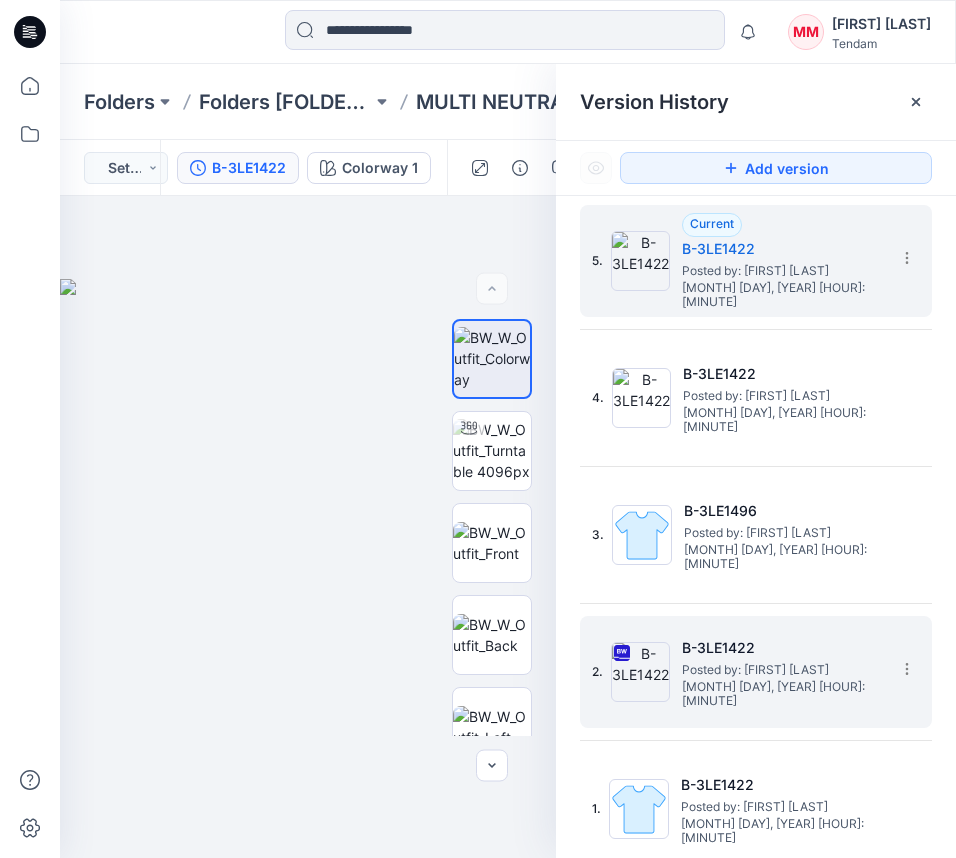 click on "Version History" at bounding box center (756, 102) 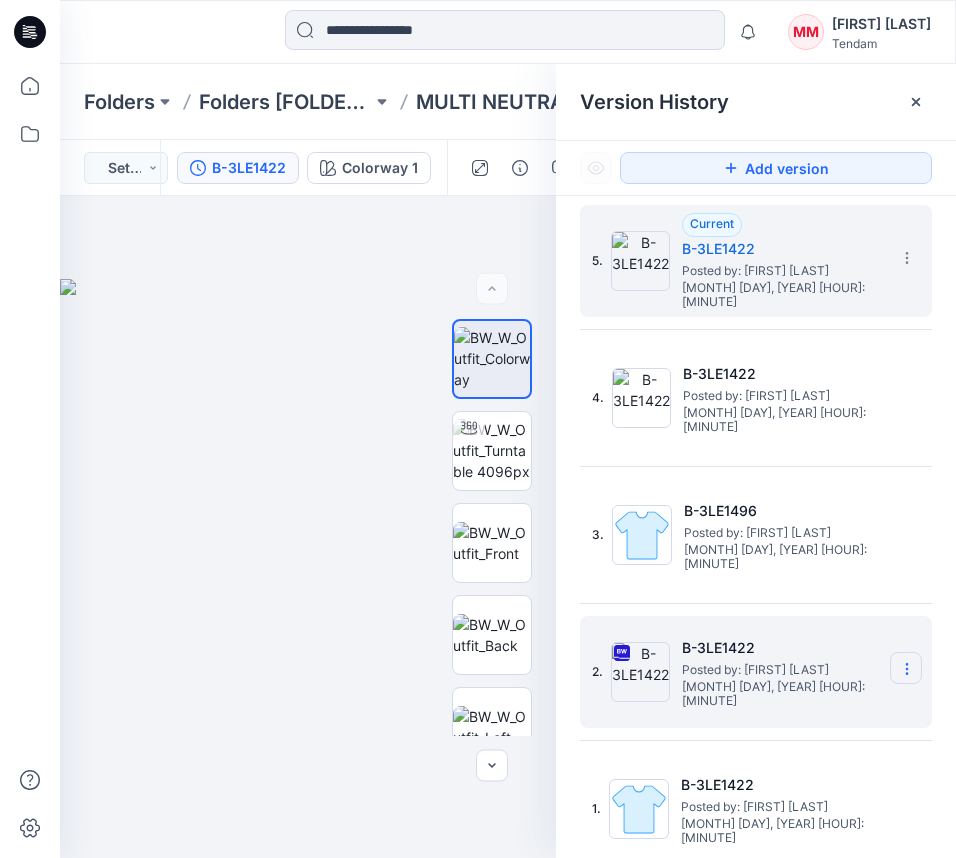 click at bounding box center [0, 0] 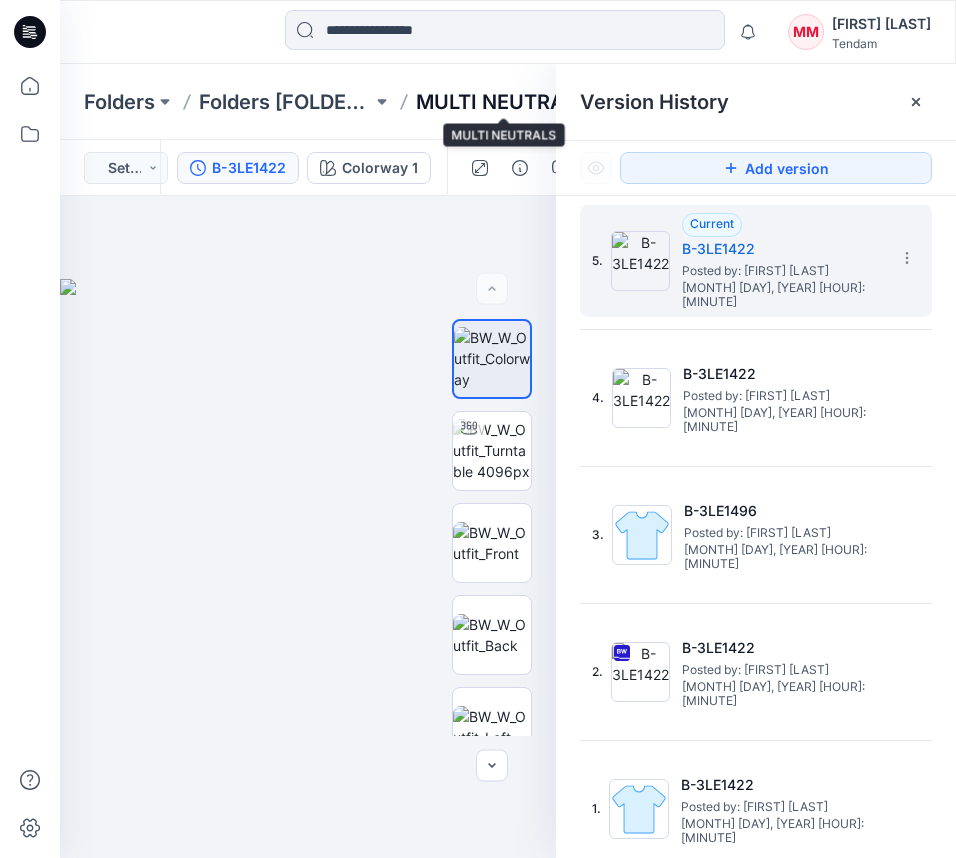click on "MULTI NEUTRALS" at bounding box center (502, 102) 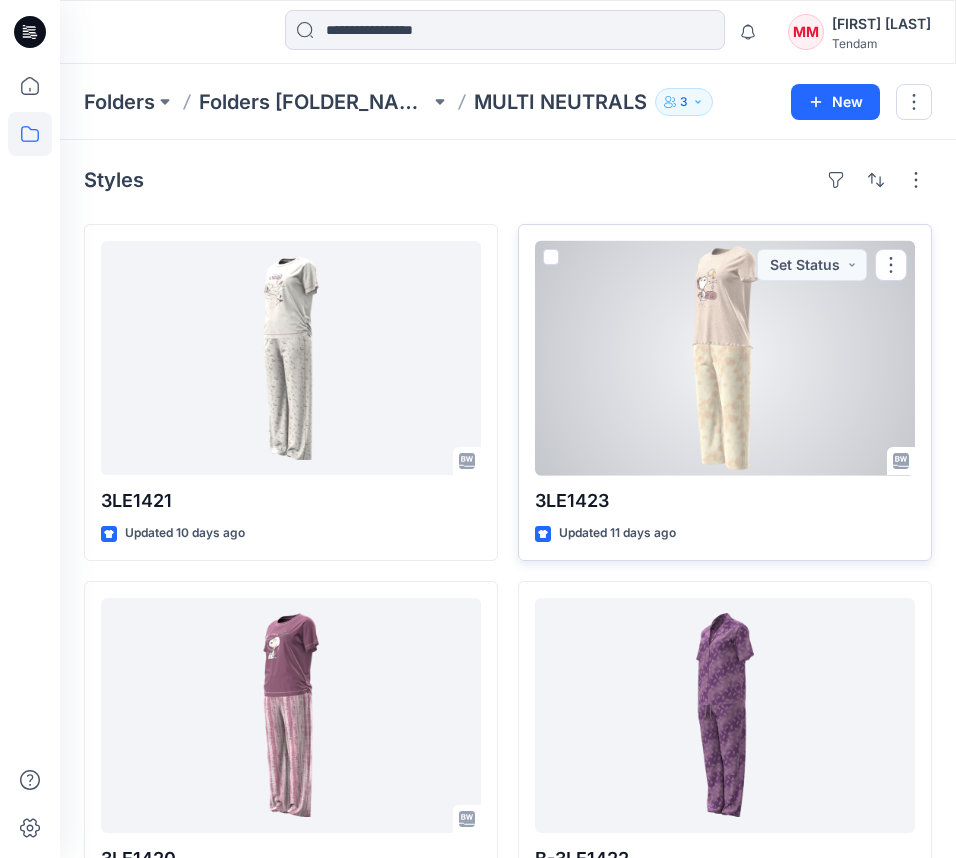 scroll, scrollTop: 441, scrollLeft: 0, axis: vertical 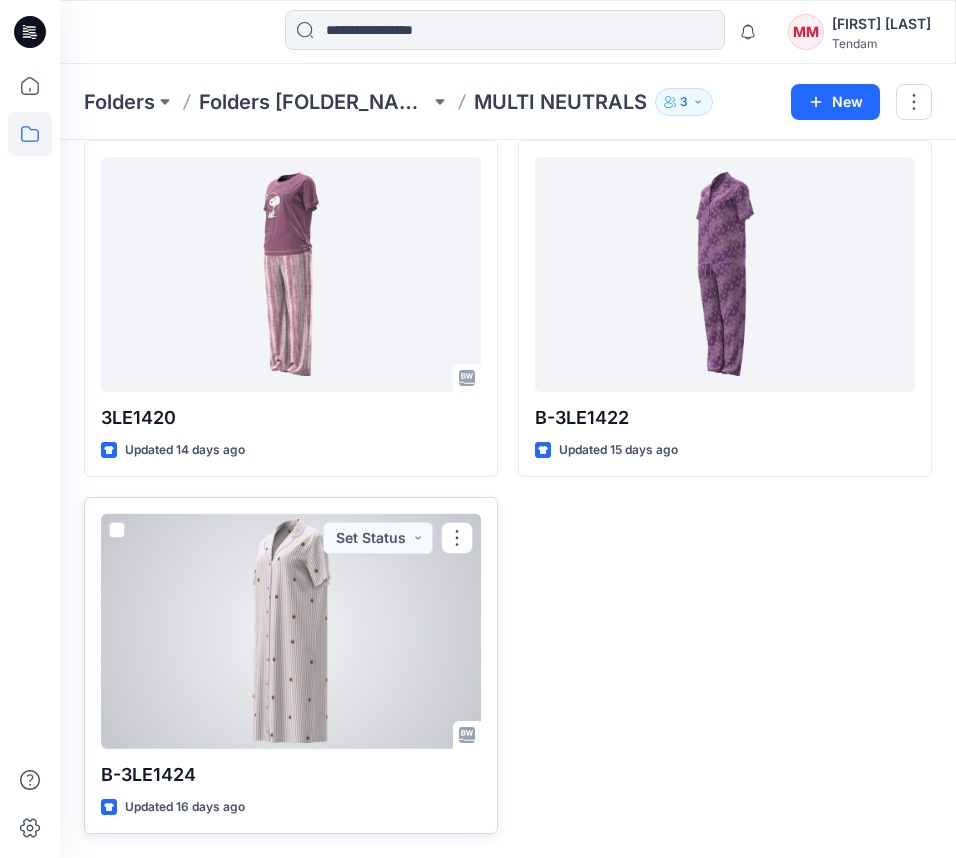 click at bounding box center [291, 631] 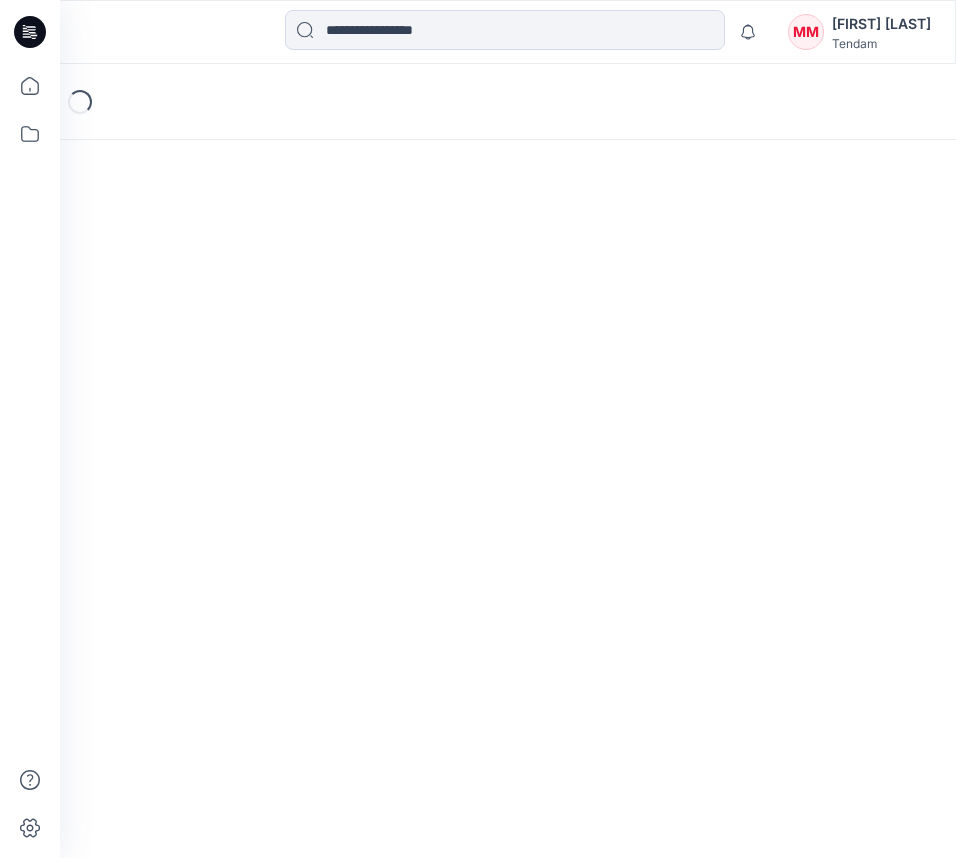 scroll, scrollTop: 0, scrollLeft: 0, axis: both 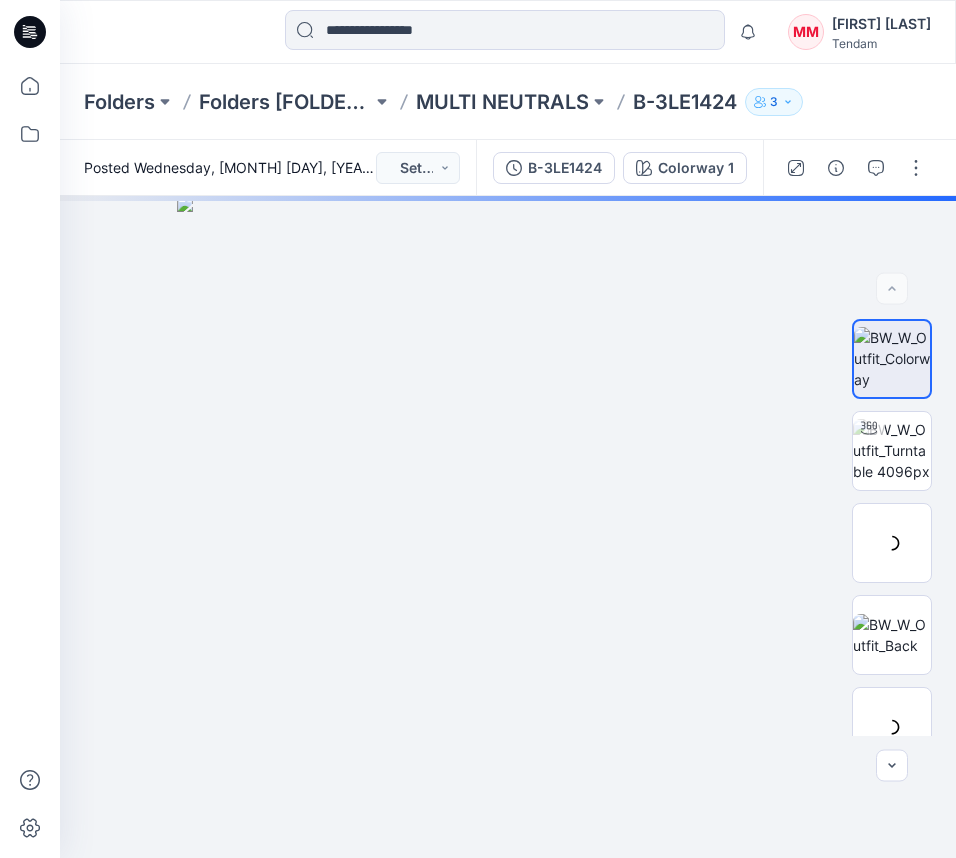 click on "B-3LE1424 Colorway 1" at bounding box center [619, 168] 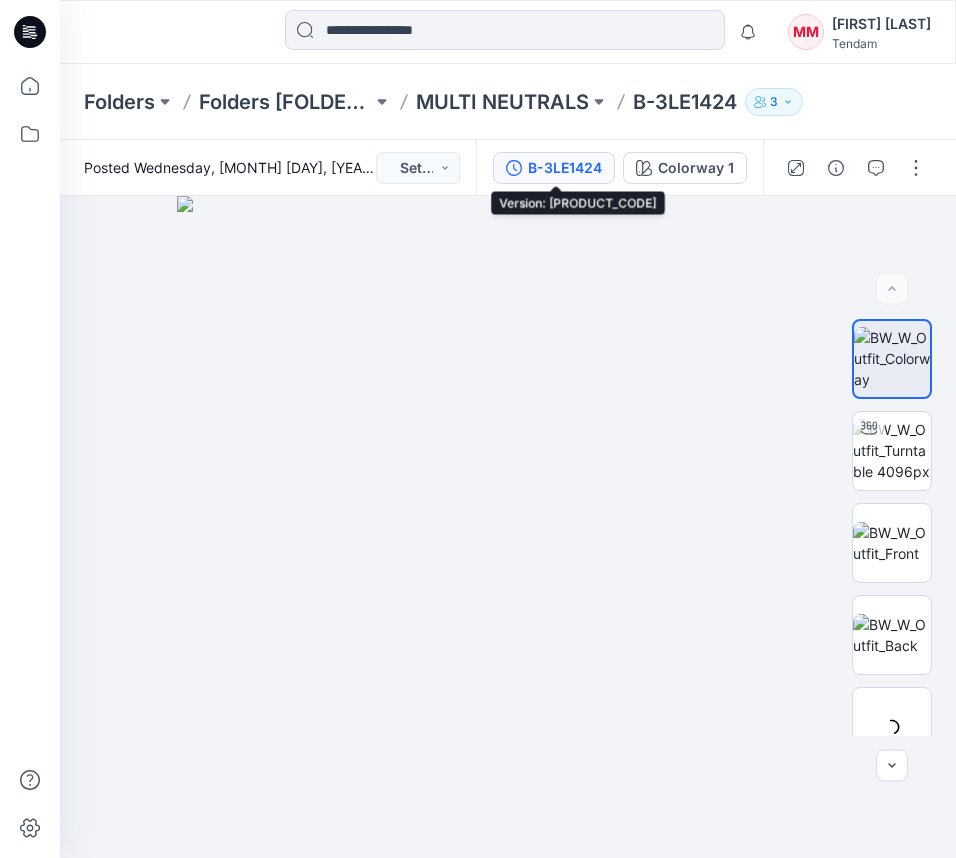 click on "B-3LE1424" at bounding box center (565, 168) 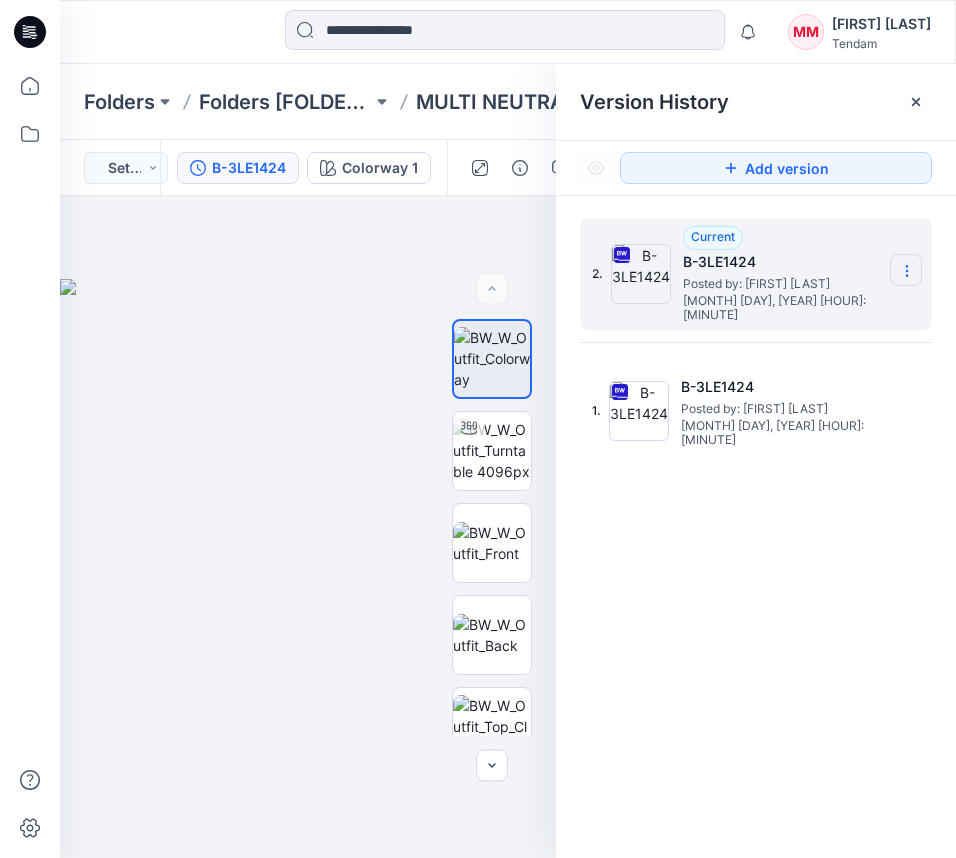 click 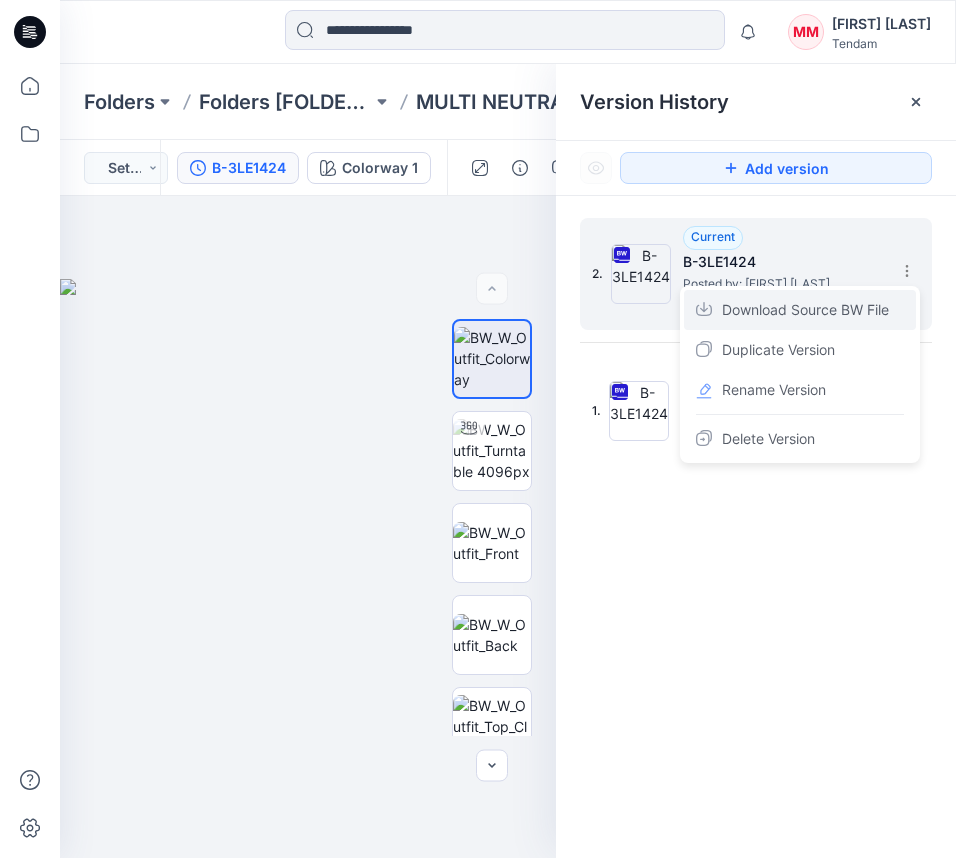 click on "Download Source BW File" at bounding box center (805, 310) 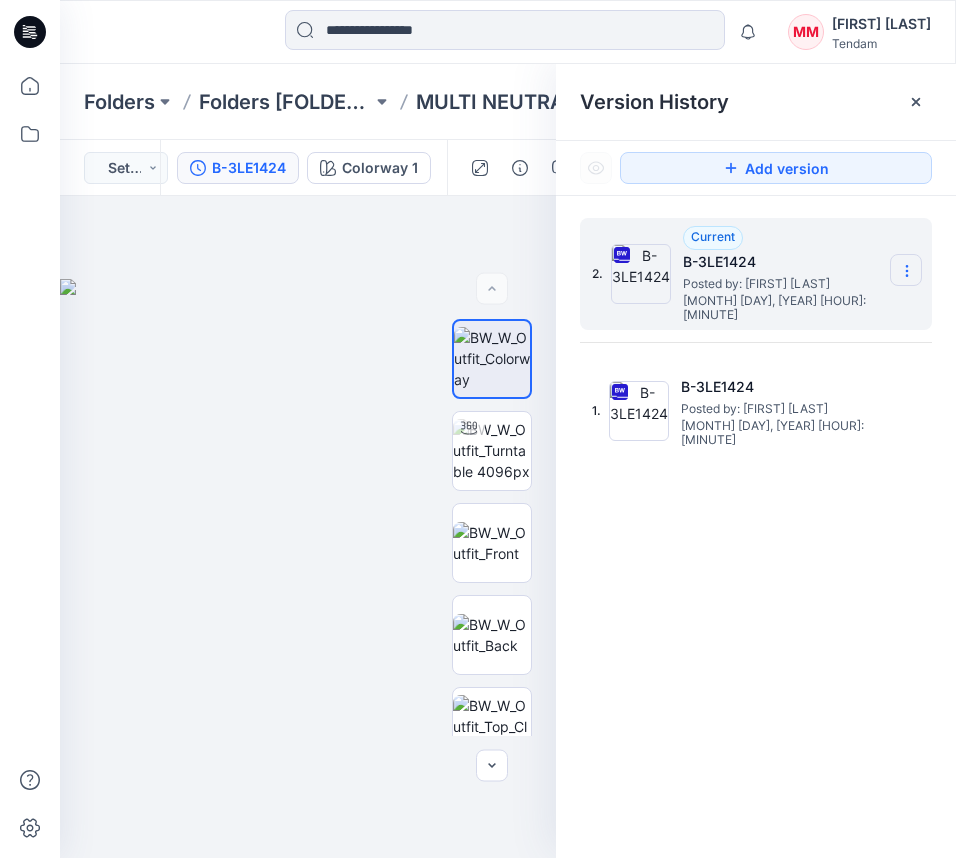 click at bounding box center (906, 270) 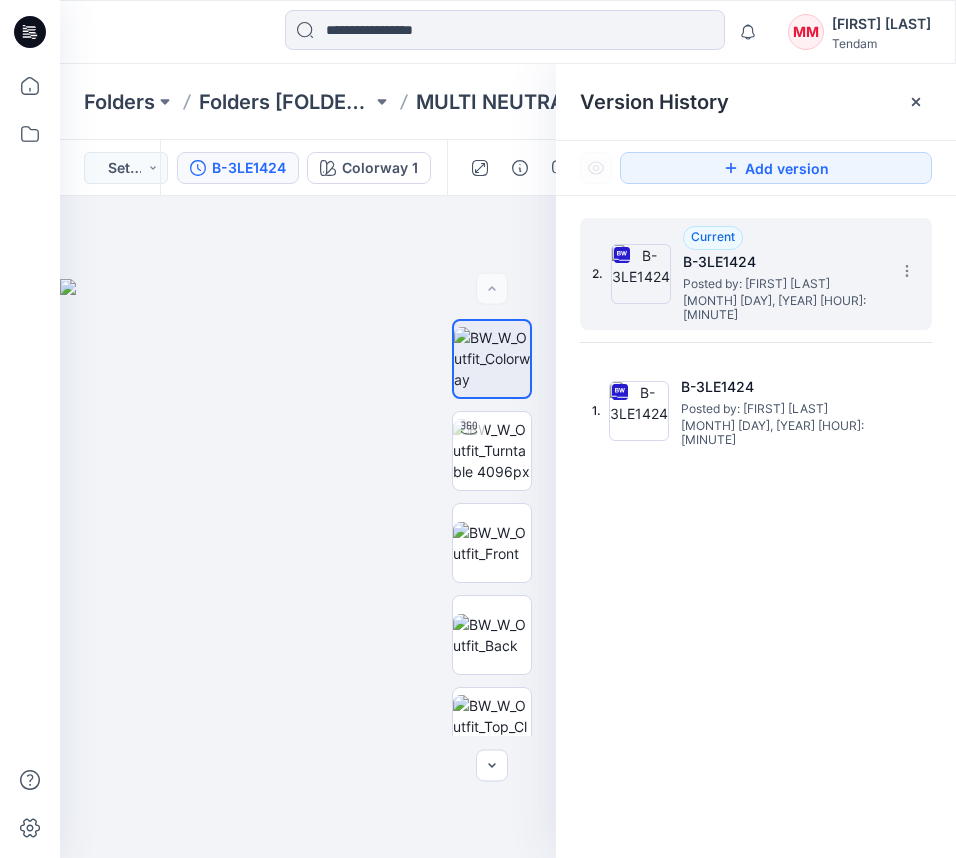 drag, startPoint x: 714, startPoint y: 526, endPoint x: 854, endPoint y: 322, distance: 247.41867 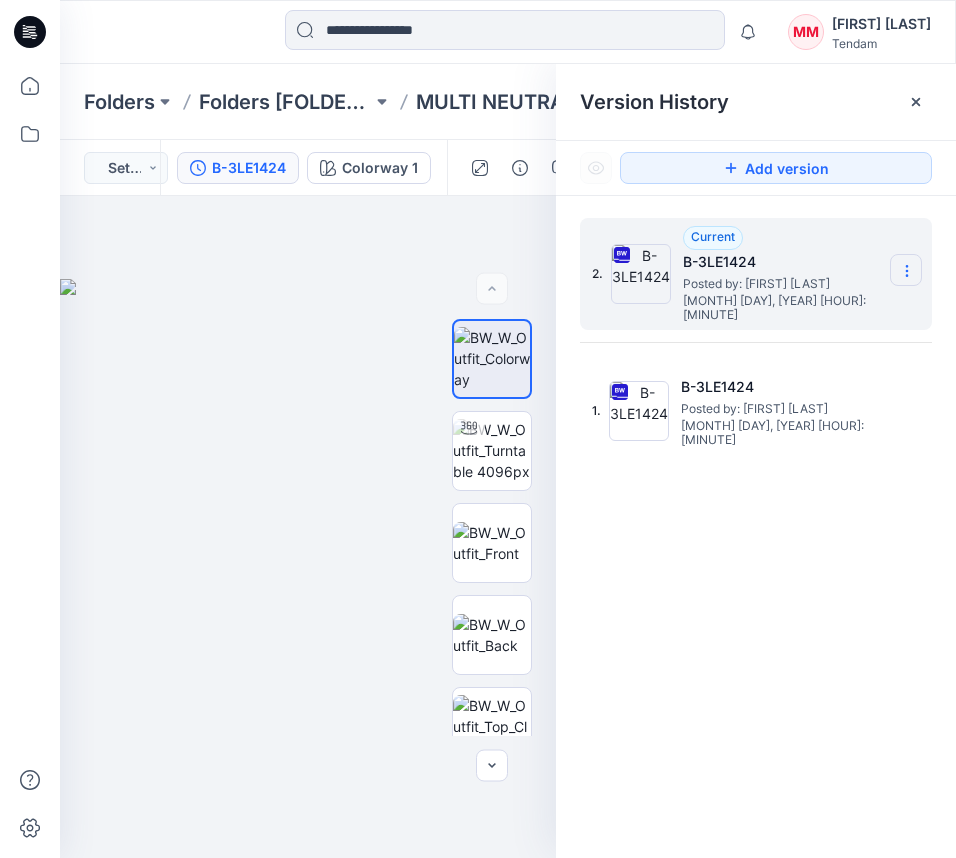 click at bounding box center (906, 270) 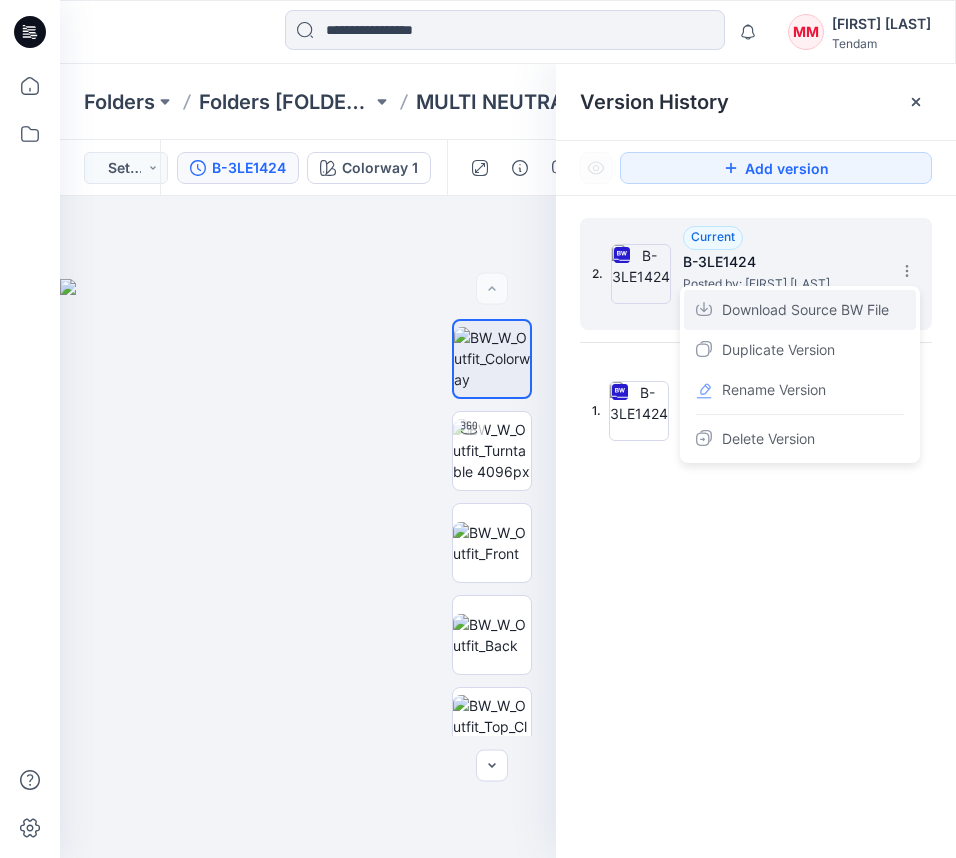 click on "Download Source BW File" at bounding box center [805, 310] 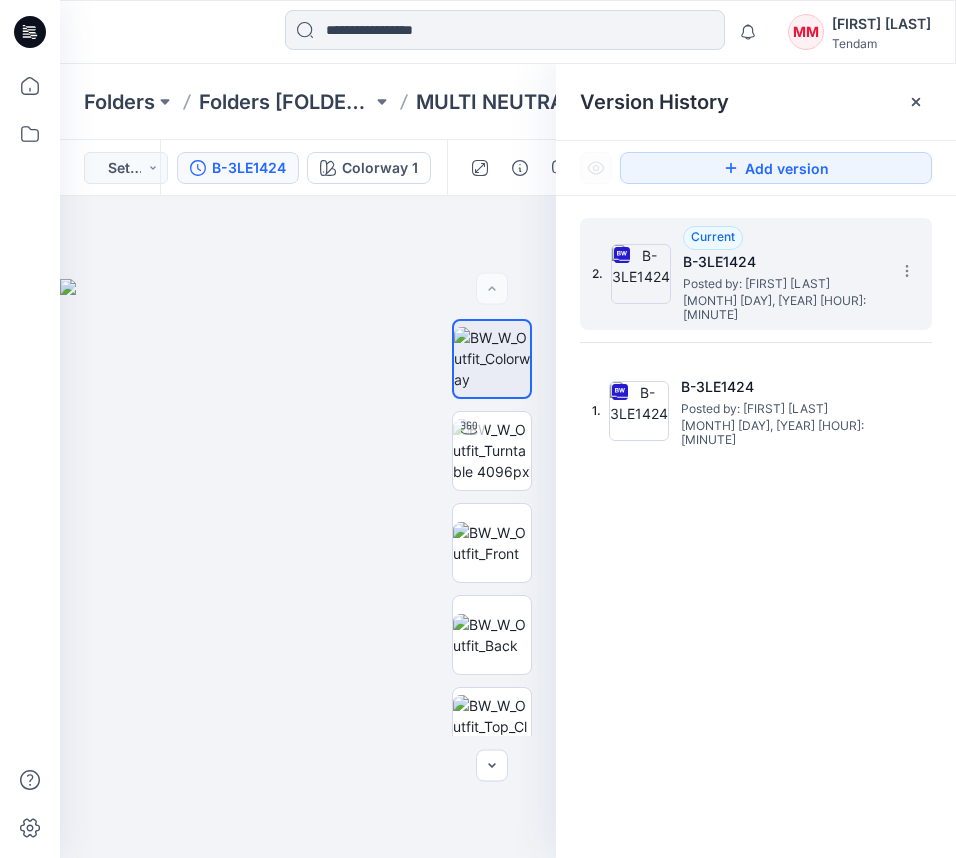 click on "2.   Current [PRODUCT_CODE] Posted by: [FIRST] [LAST] [MONTH] [DAY], [YEAR] [HOUR]:[MINUTE] 1.   [PRODUCT_CODE] Posted by: [FIRST] [LAST] [MONTH] [DAY], [YEAR] [HOUR]:[MINUTE]" at bounding box center [756, 541] 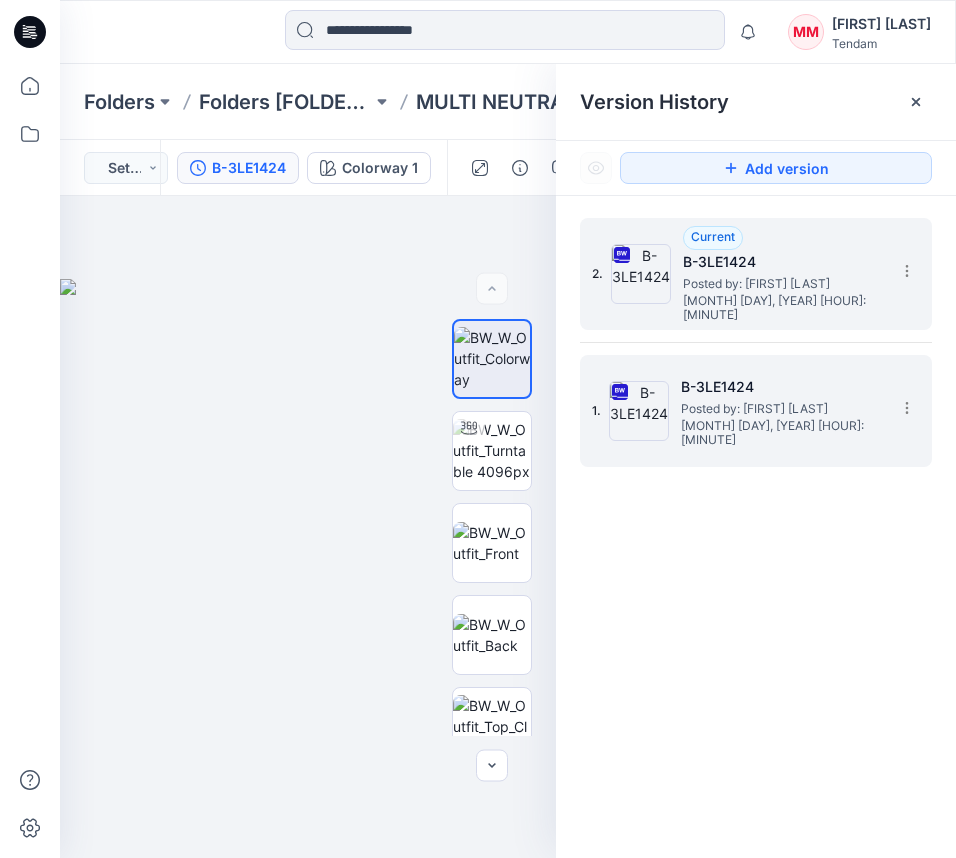 click on "1.   [PRODUCT_CODE] Posted by: [FIRST] [LAST] [MONTH] [DAY], [YEAR] [HOUR]:[MINUTE]" at bounding box center (756, 411) 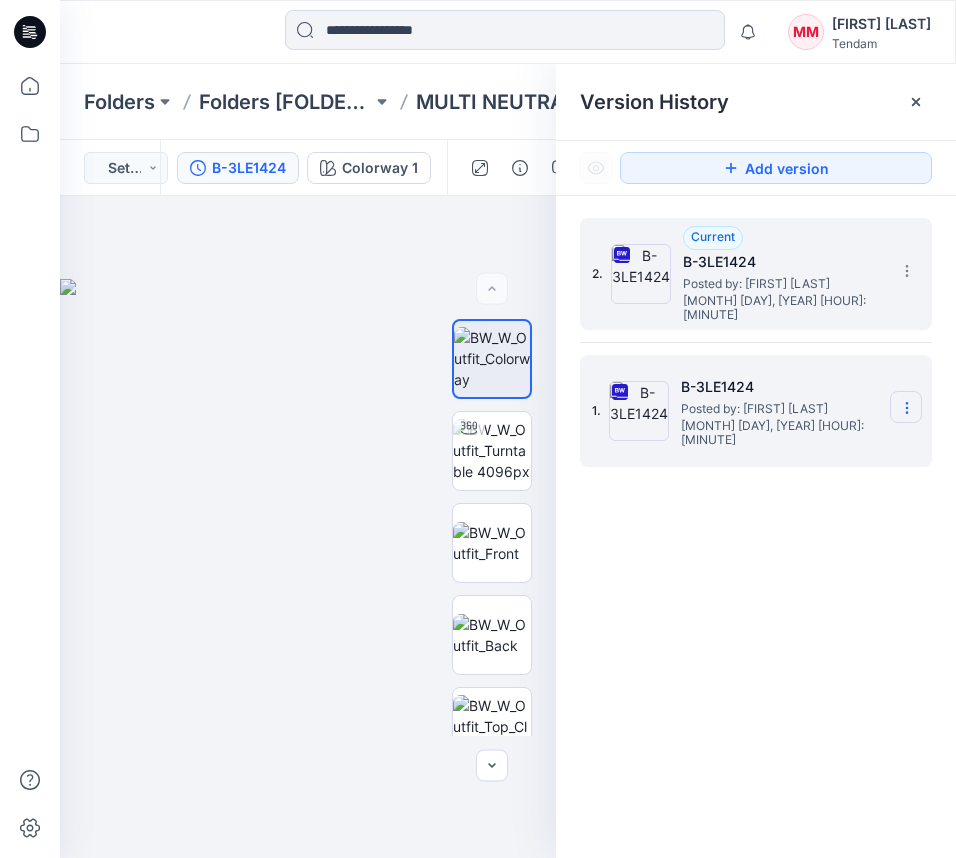 click 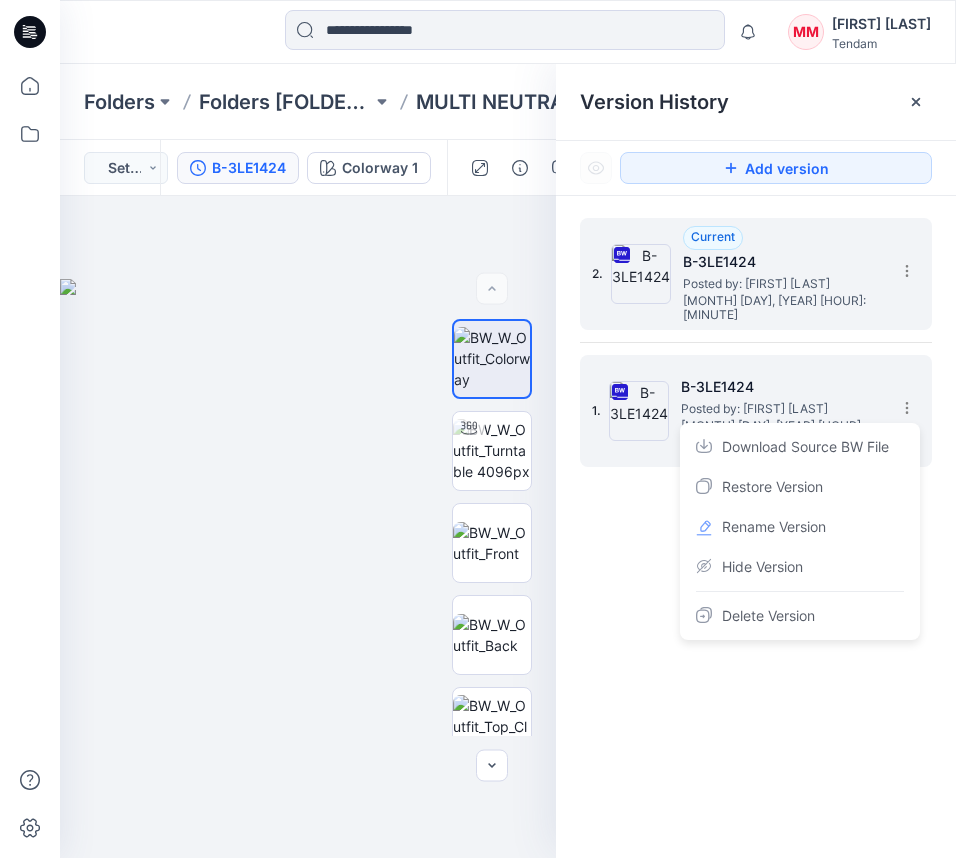 click on "Download Source BW File" at bounding box center [805, 447] 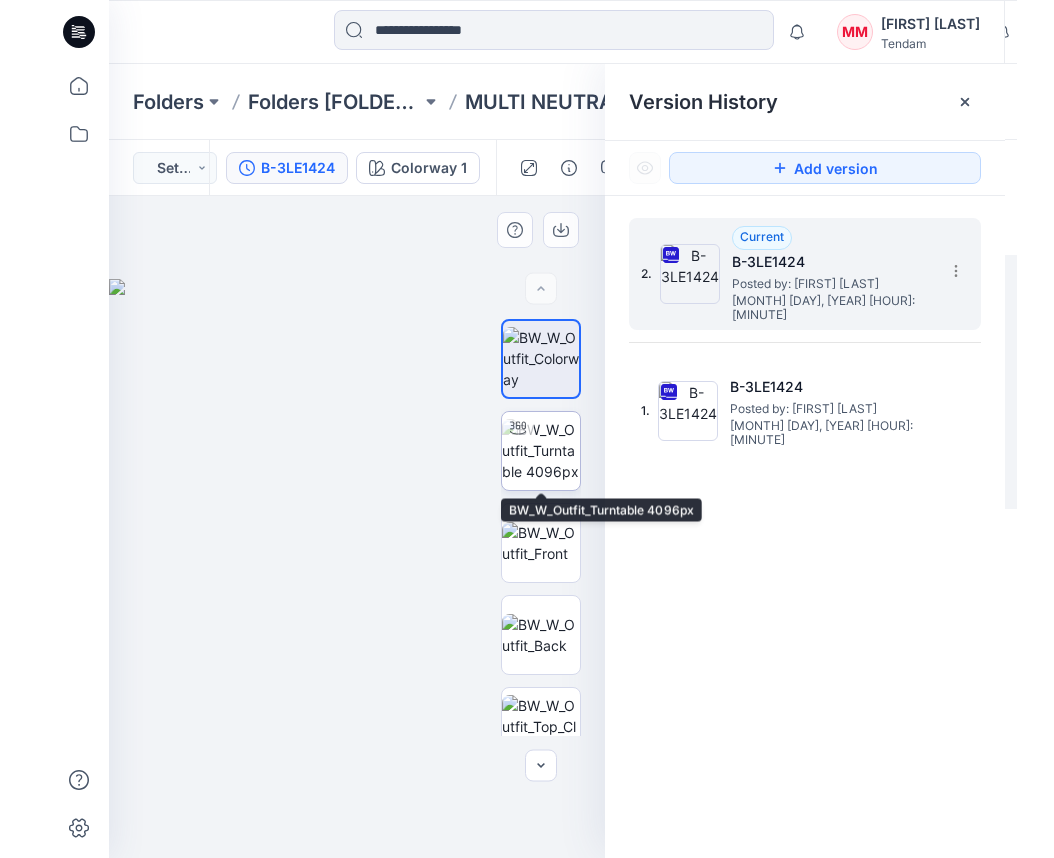 scroll, scrollTop: 1, scrollLeft: 0, axis: vertical 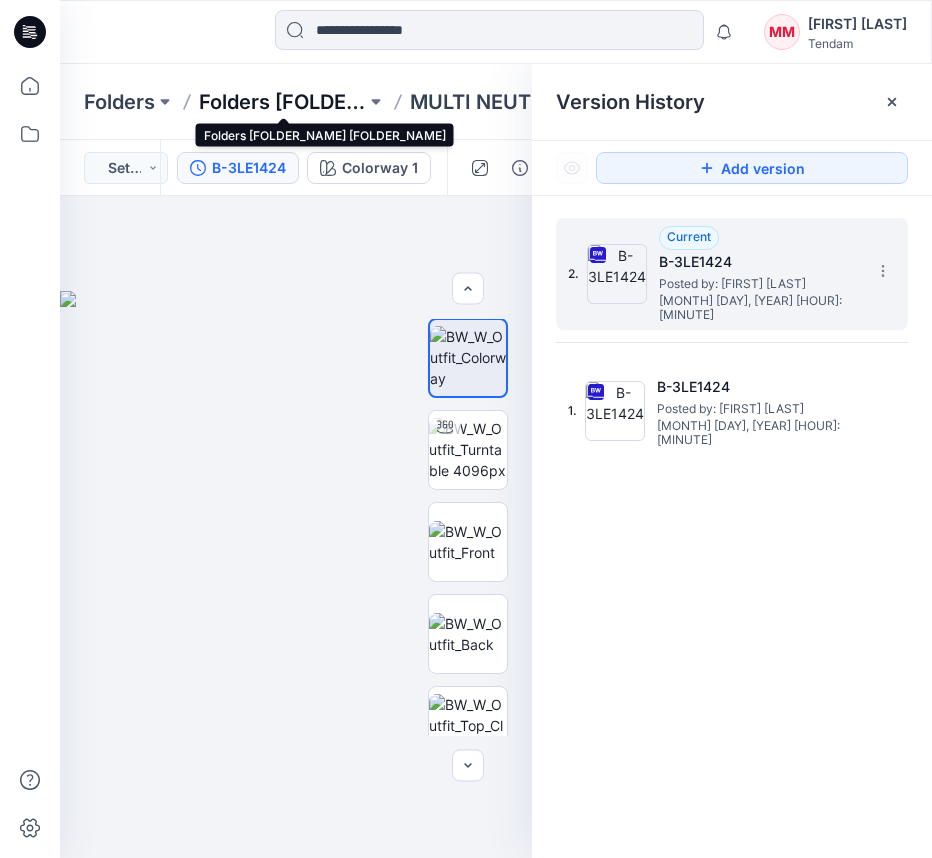 click on "Folders [FOLDER_NAME] [FOLDER_NAME]" at bounding box center [282, 102] 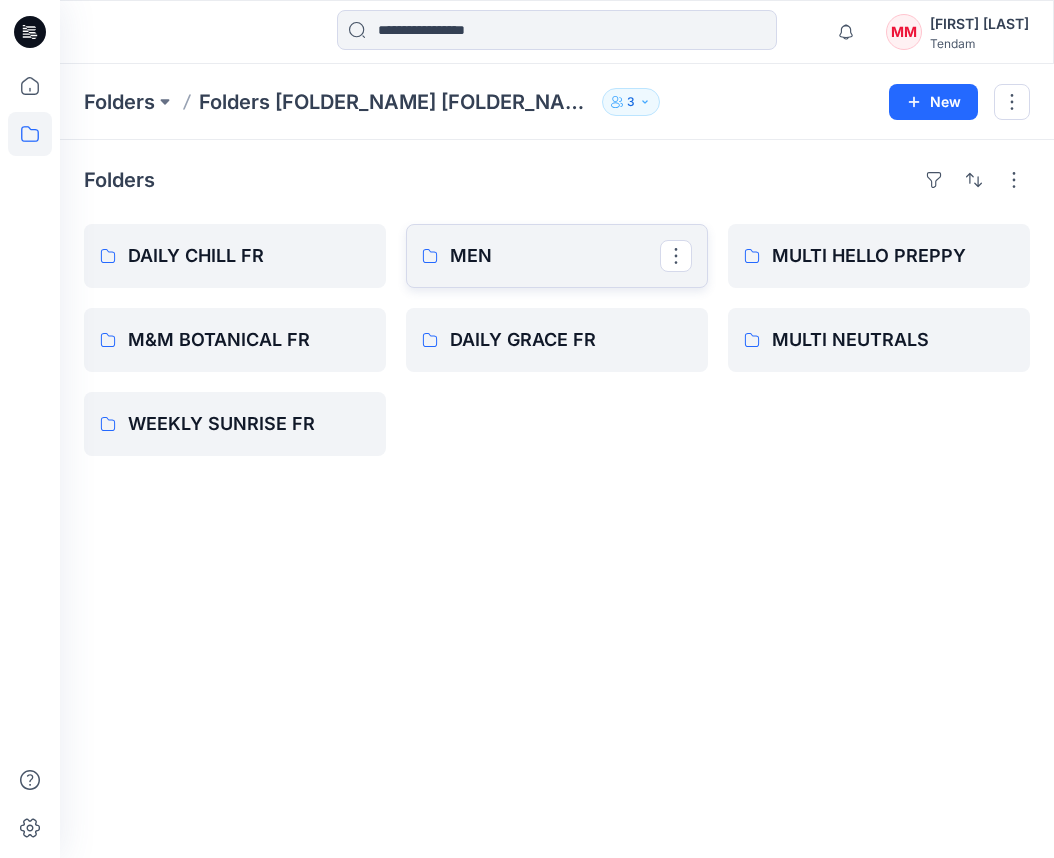 click on "MEN" at bounding box center [555, 256] 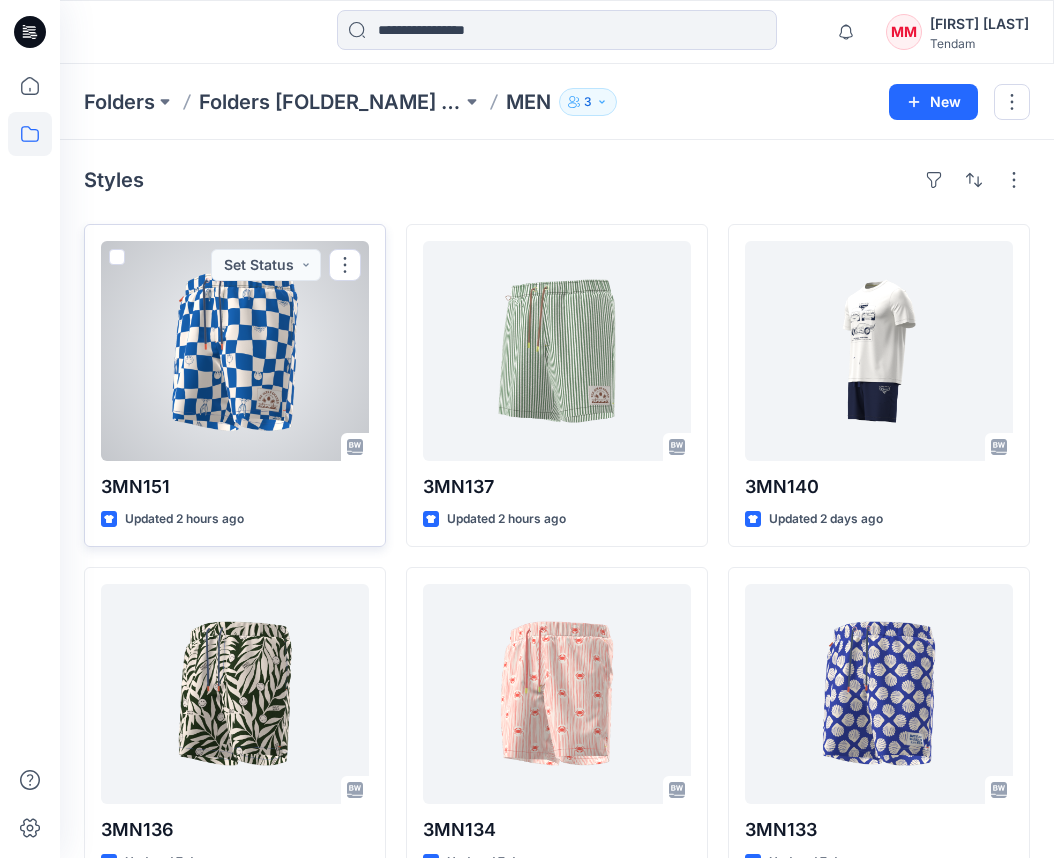click at bounding box center (235, 351) 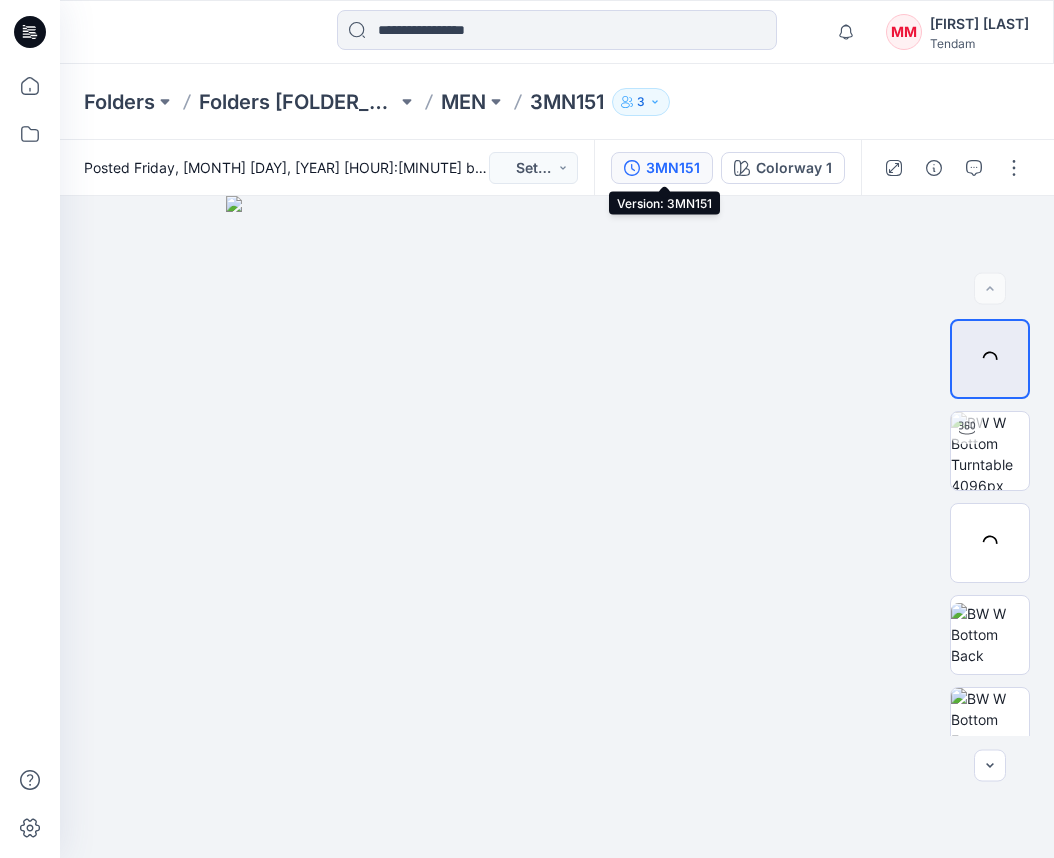 click on "3MN151" at bounding box center [673, 168] 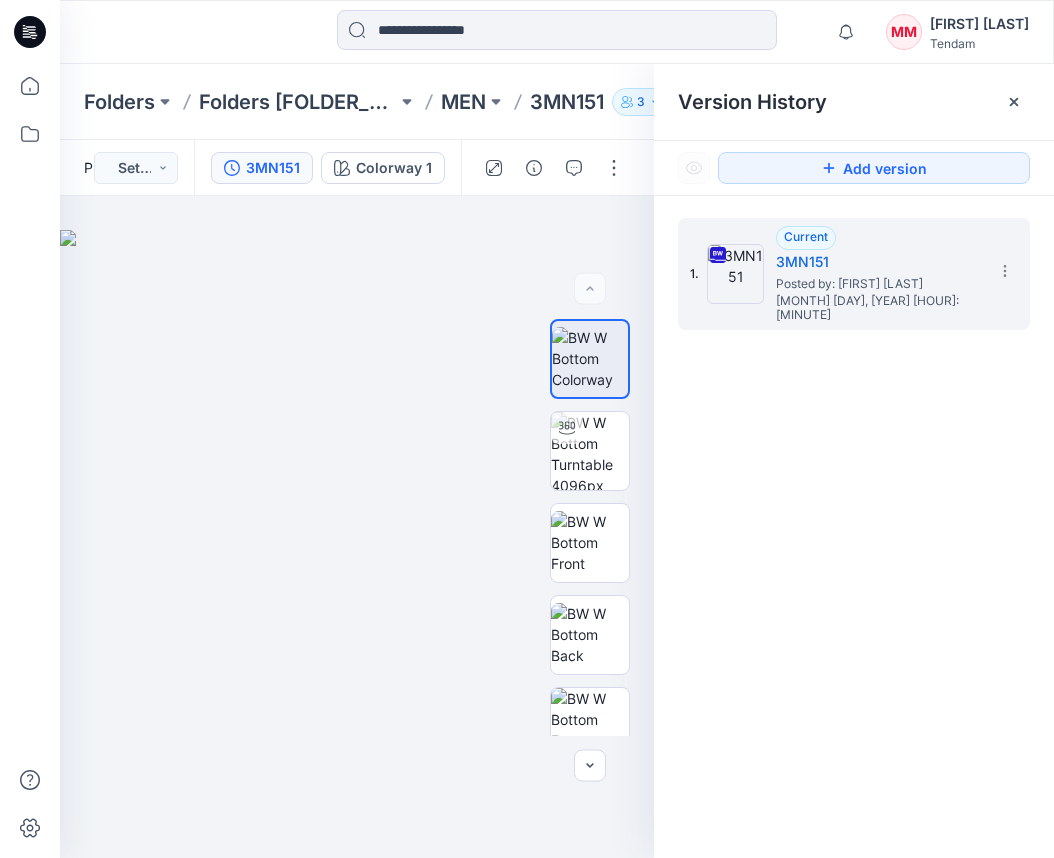 drag, startPoint x: 935, startPoint y: 403, endPoint x: 938, endPoint y: 385, distance: 18.248287 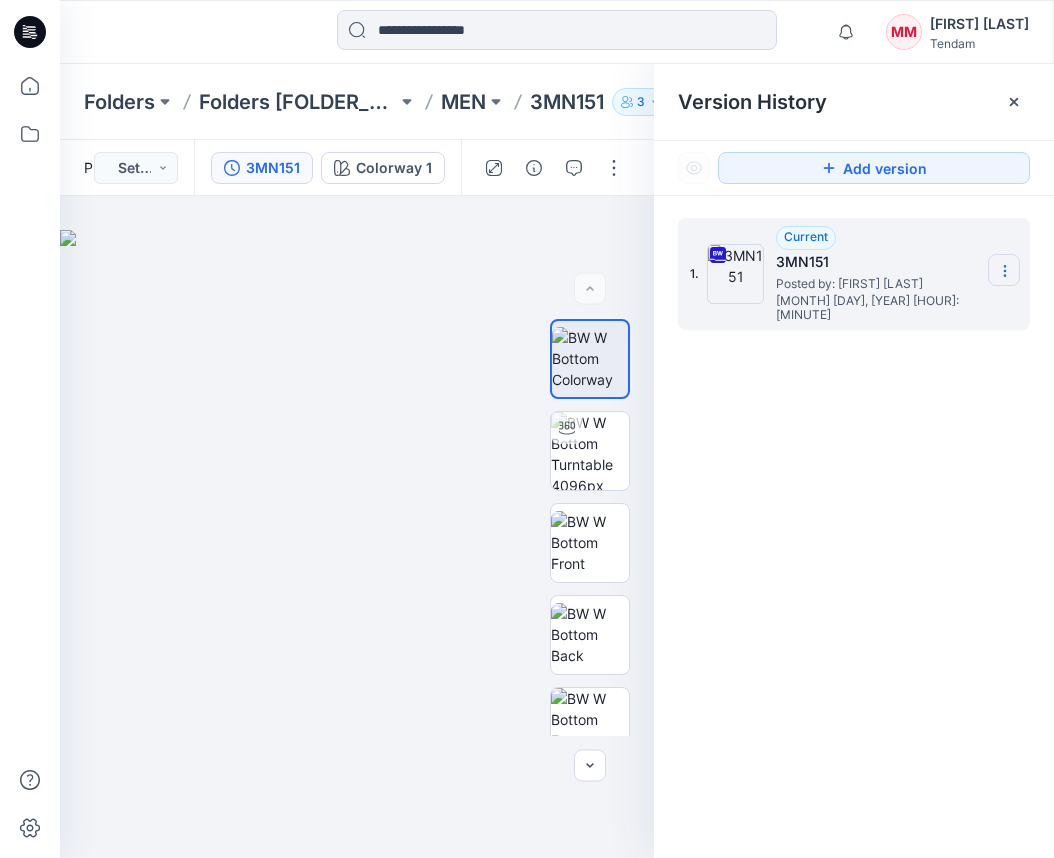 click 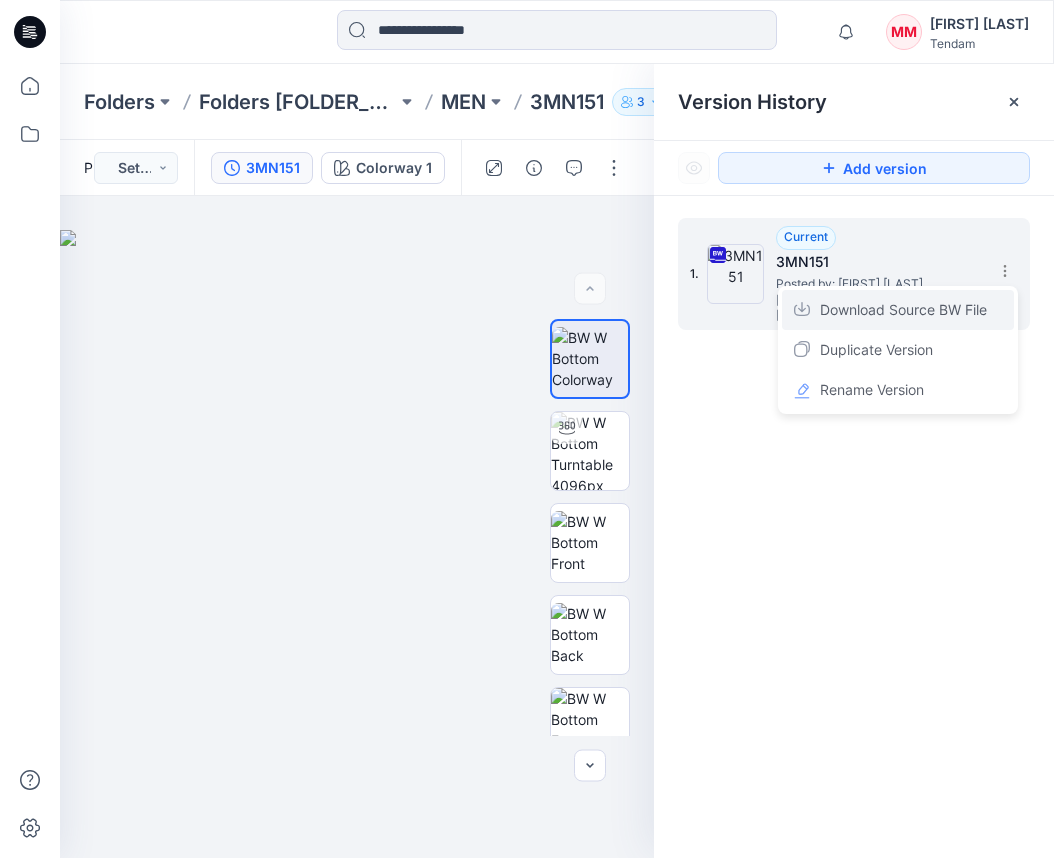 click on "Download Source BW File" at bounding box center [903, 310] 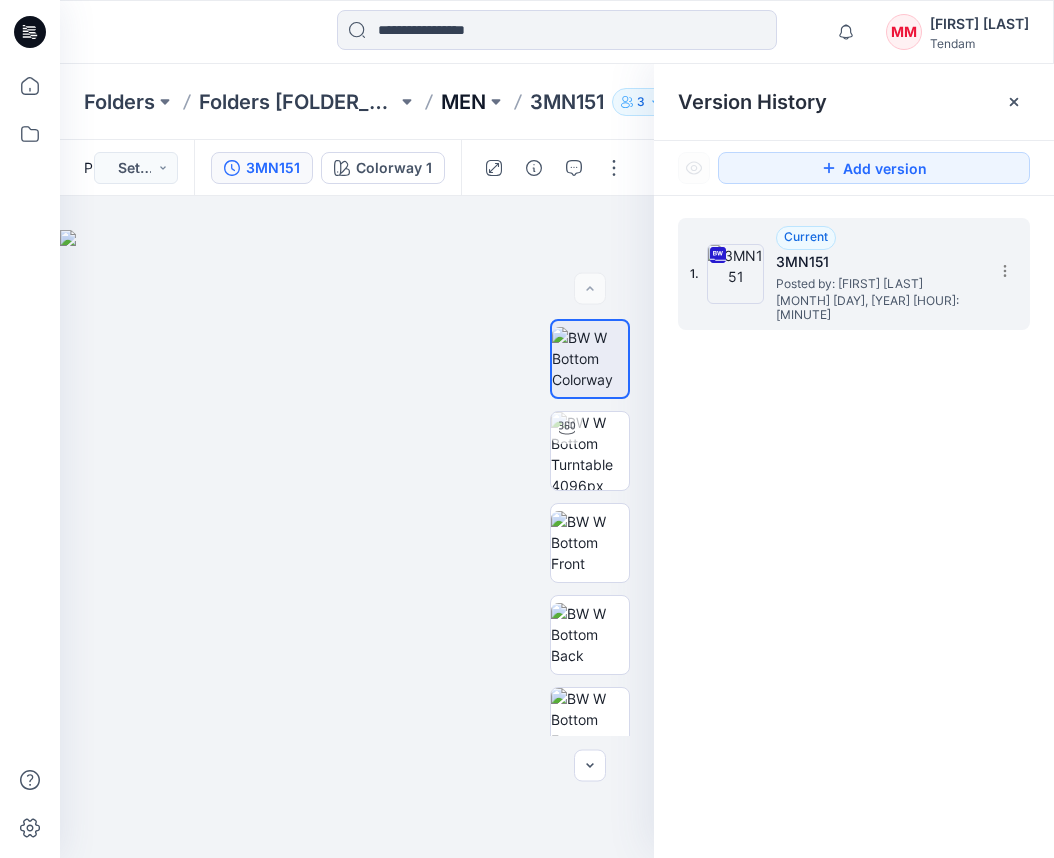 click on "MEN" at bounding box center [463, 102] 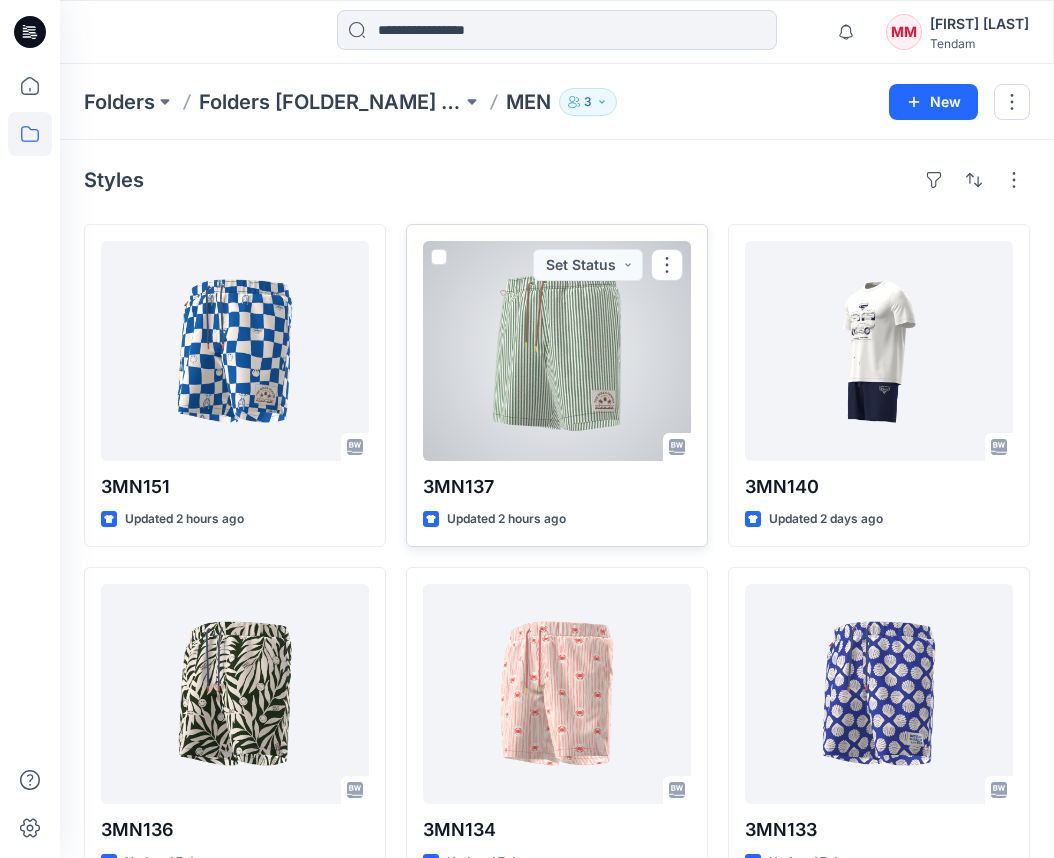 click at bounding box center (557, 351) 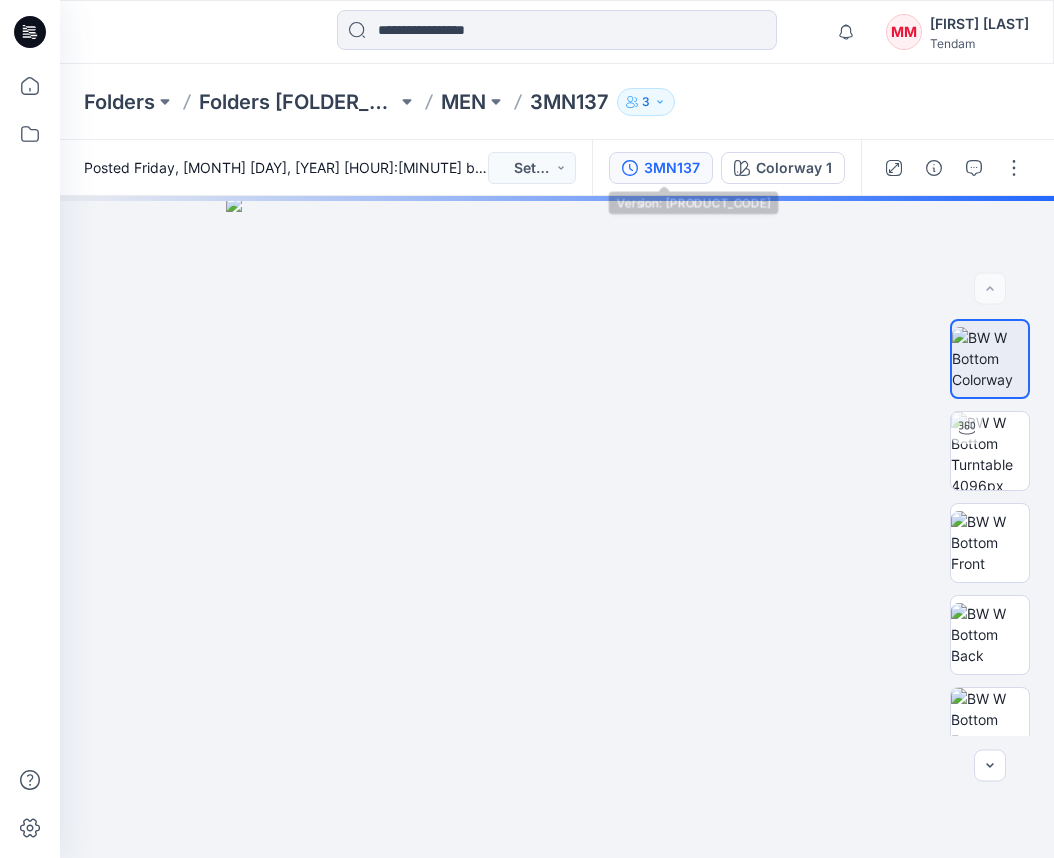 click on "3MN137" at bounding box center [672, 168] 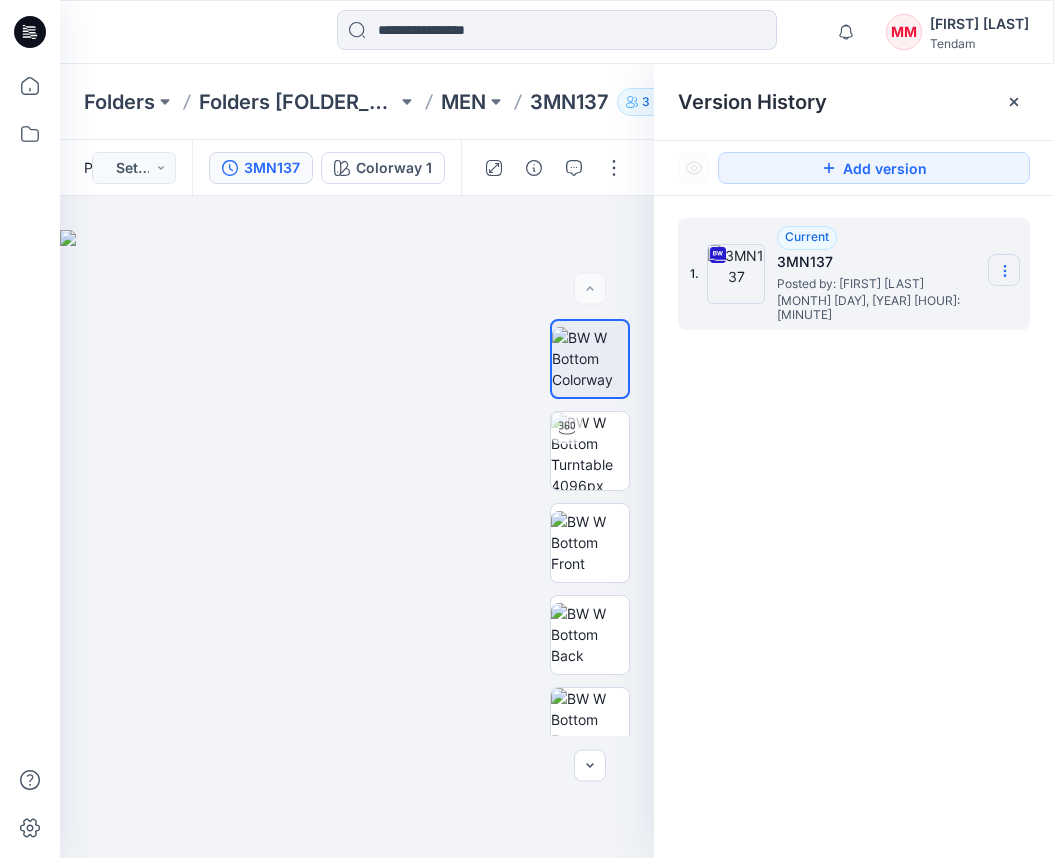 click 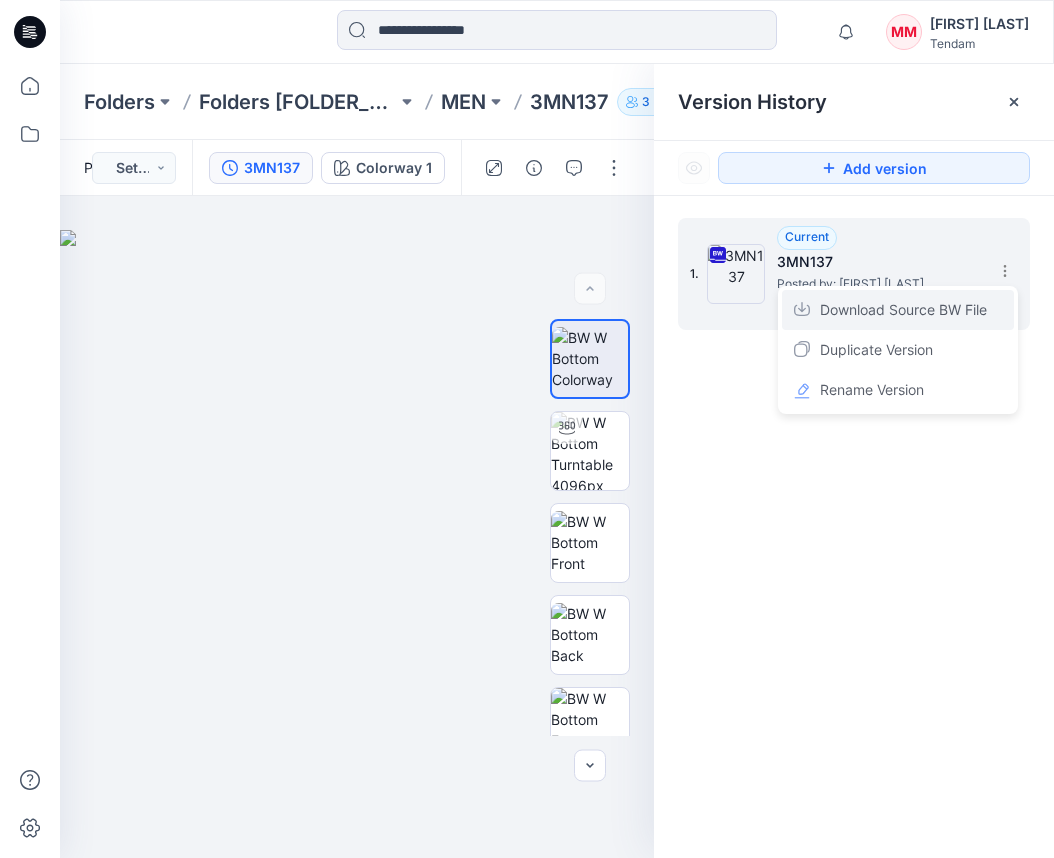 click on "Download Source BW File" at bounding box center (903, 310) 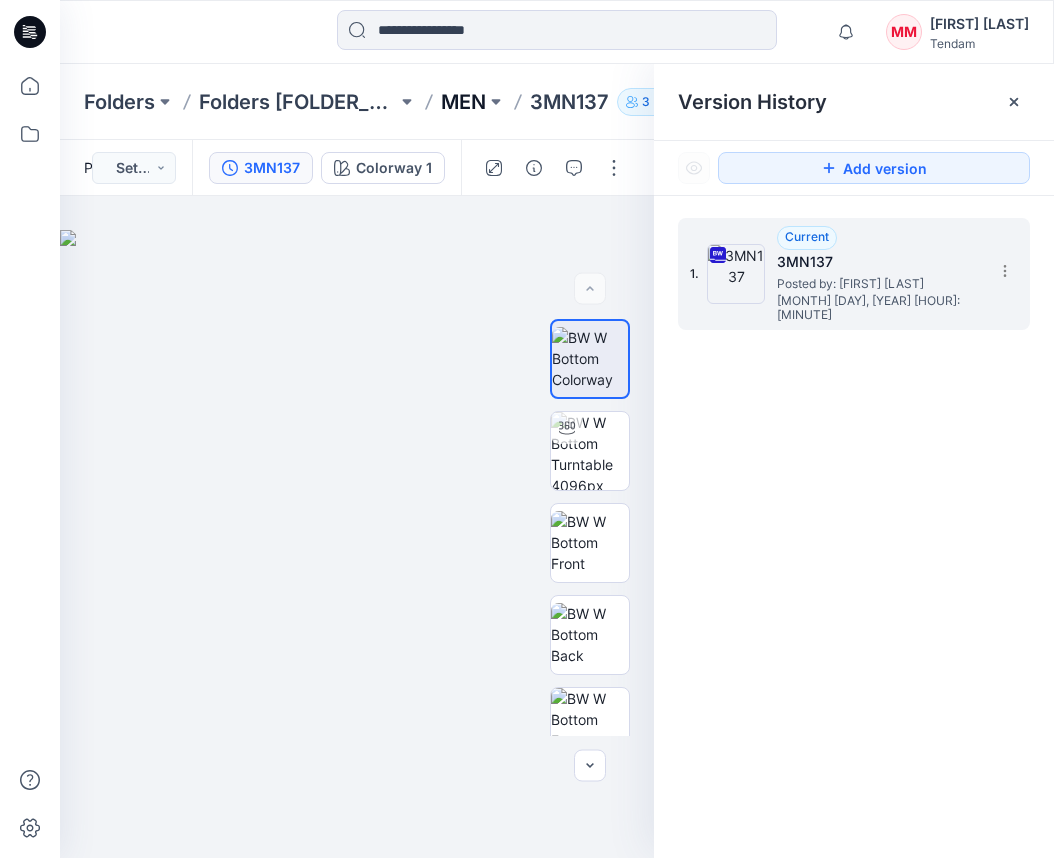 click on "MEN" at bounding box center [463, 102] 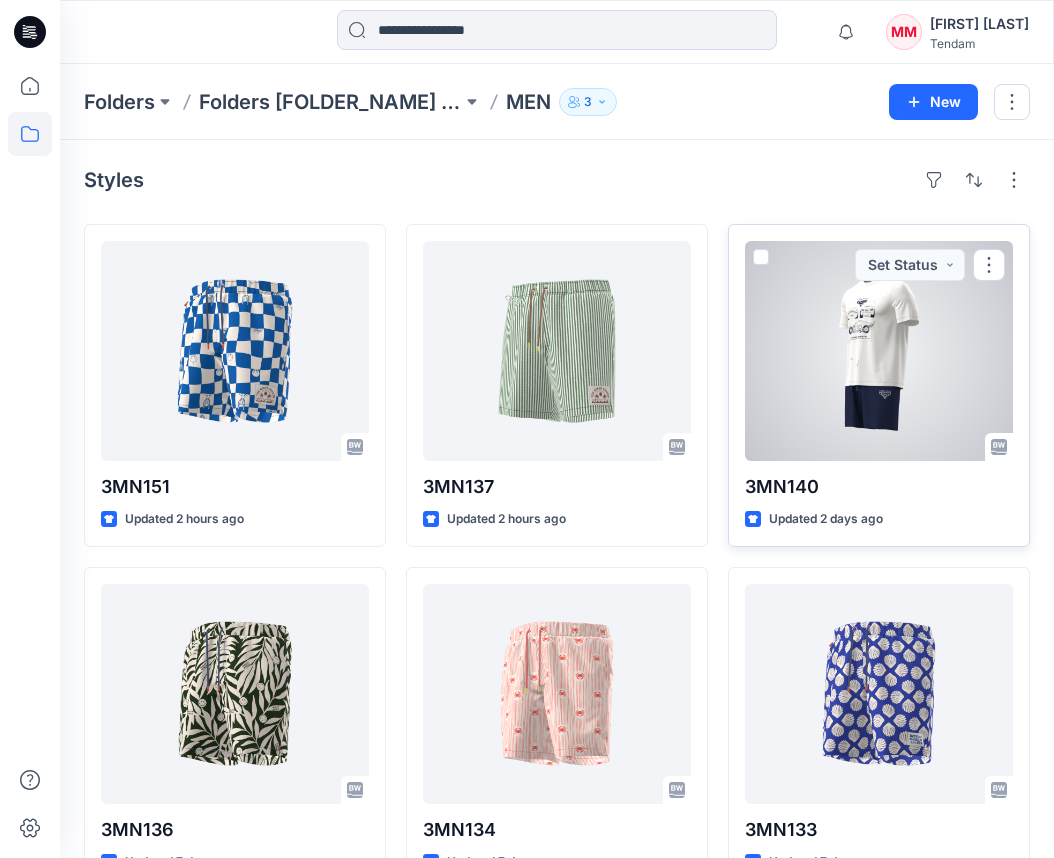 click at bounding box center [879, 351] 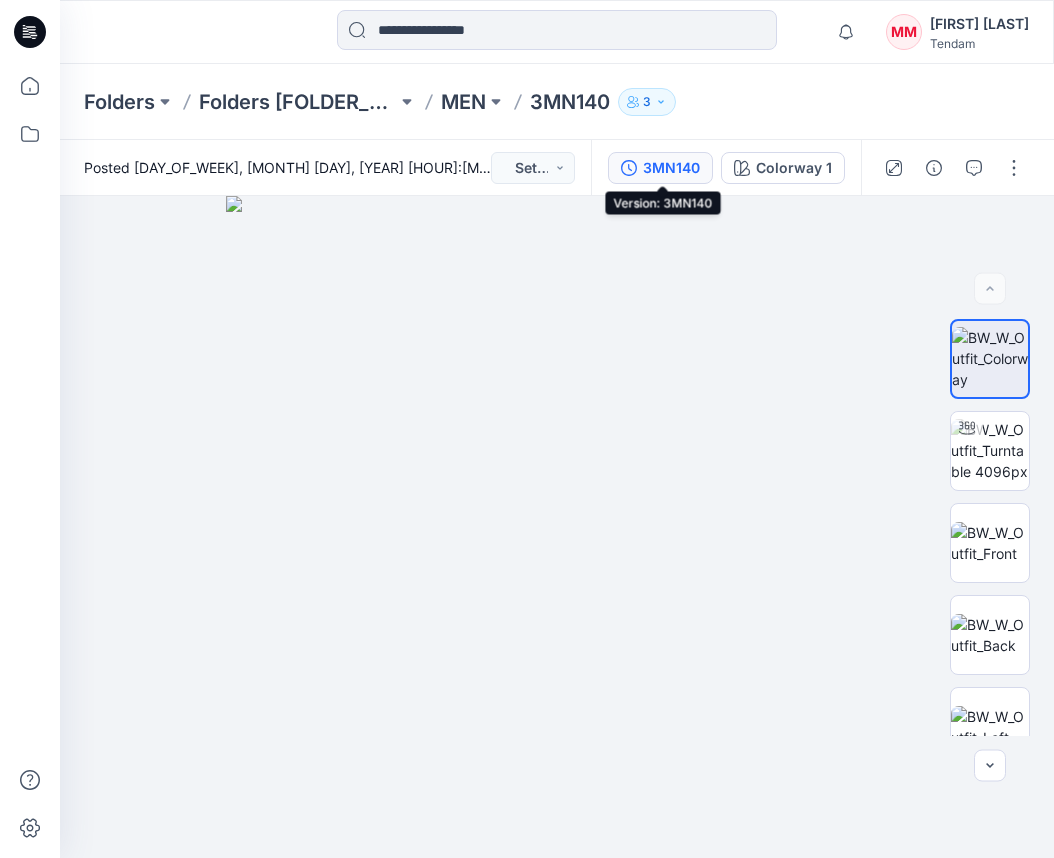 click on "3MN140" at bounding box center [671, 168] 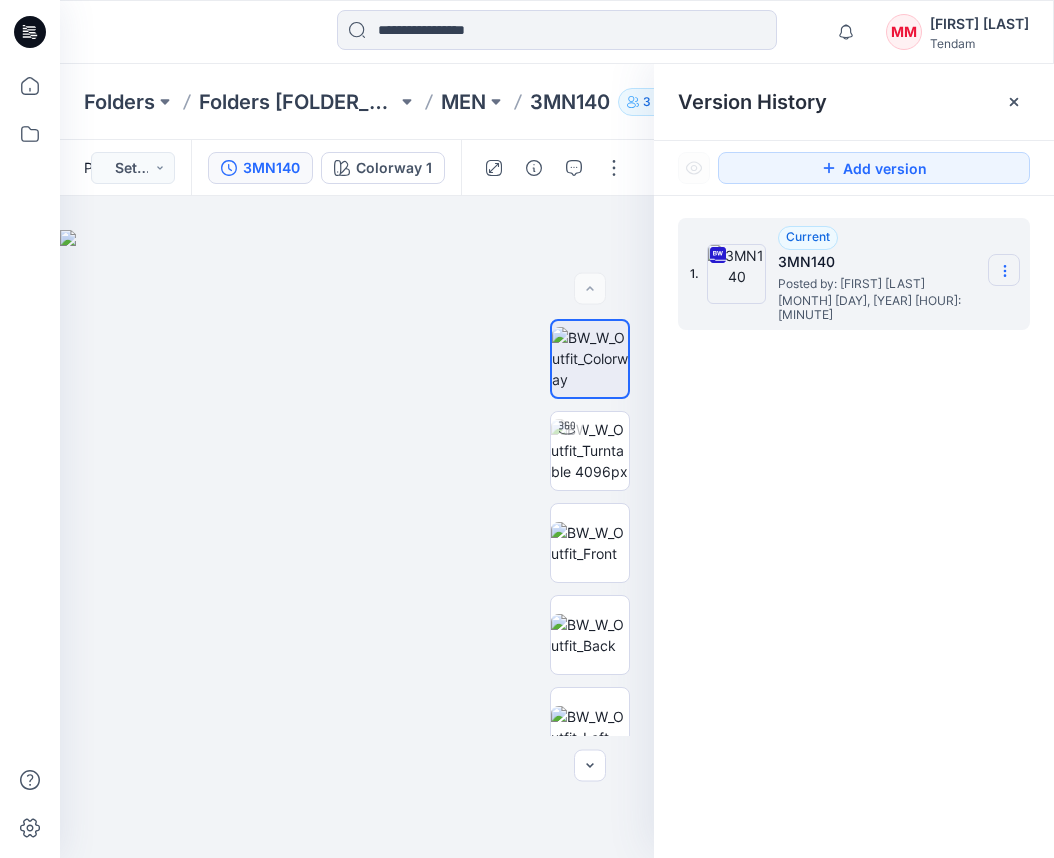 click at bounding box center [1004, 270] 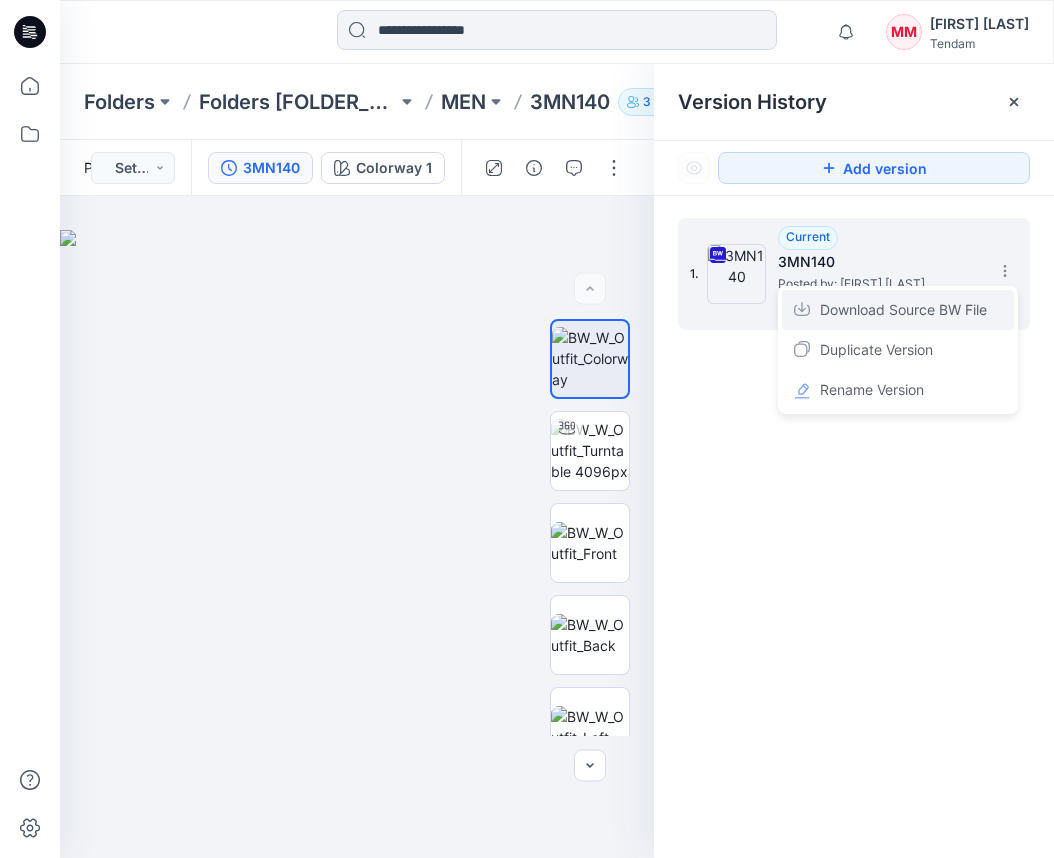 click on "Download Source BW File" at bounding box center (903, 310) 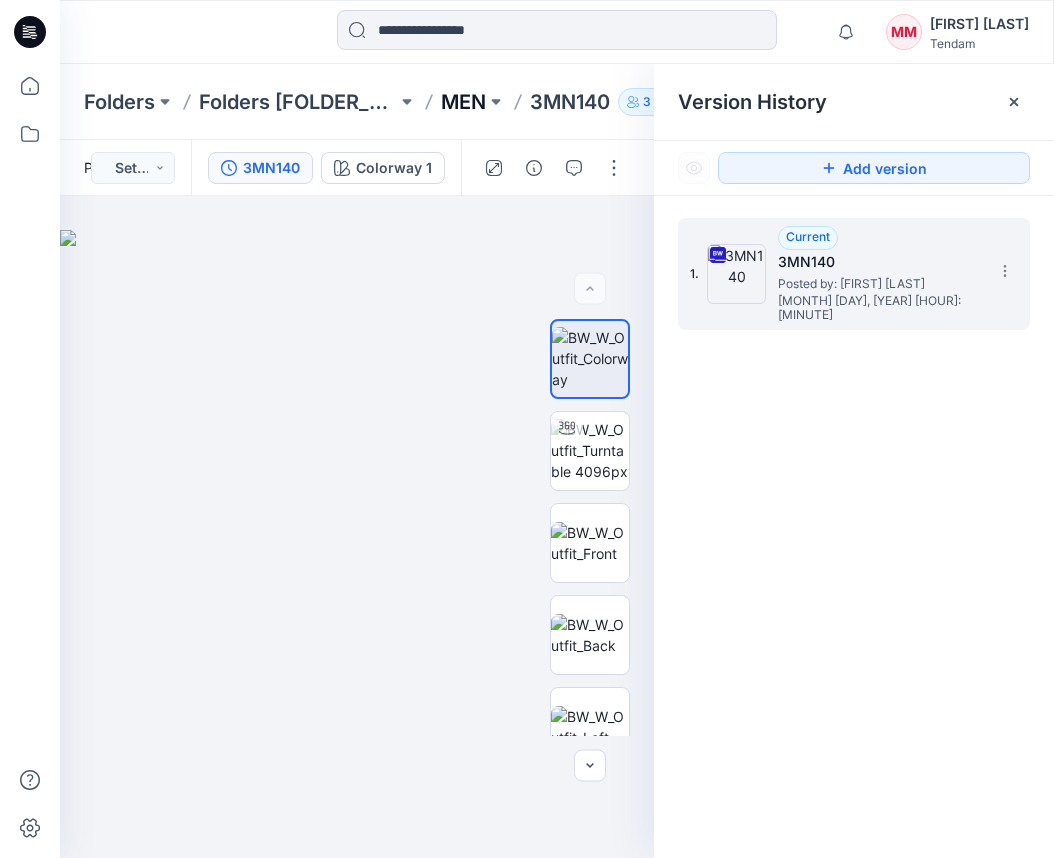 click on "MEN" at bounding box center [463, 102] 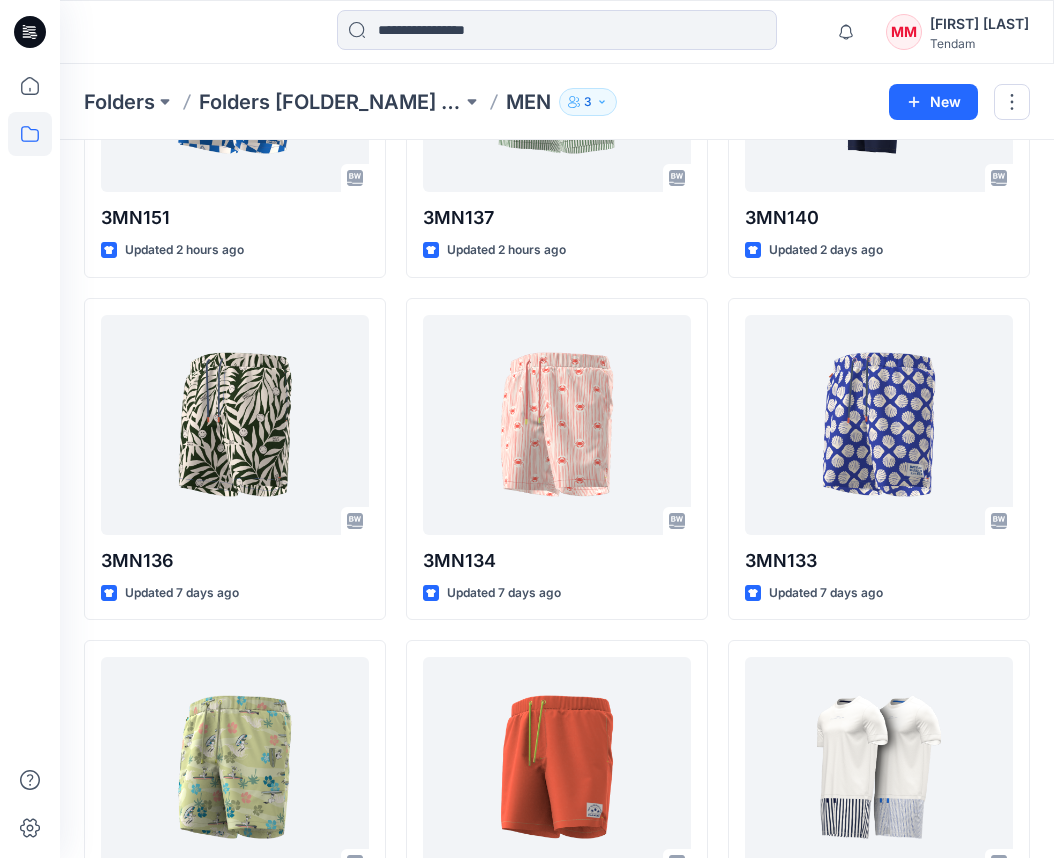 scroll, scrollTop: 270, scrollLeft: 0, axis: vertical 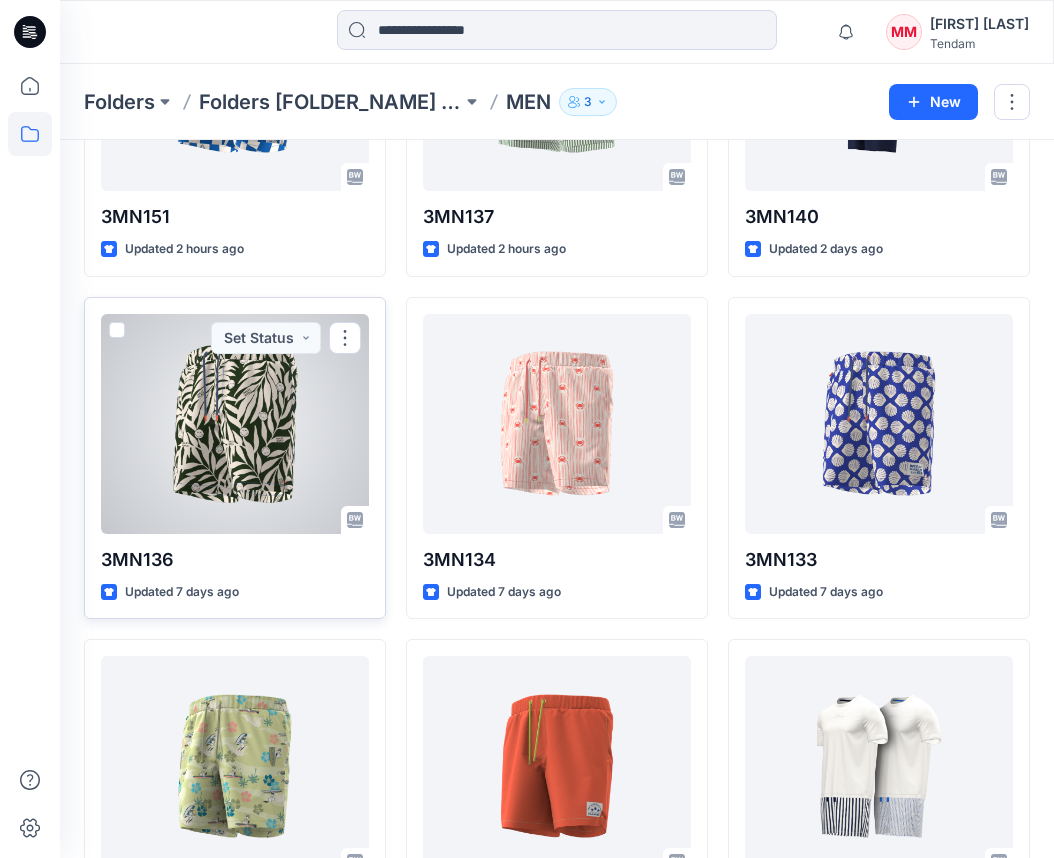 click at bounding box center [235, 424] 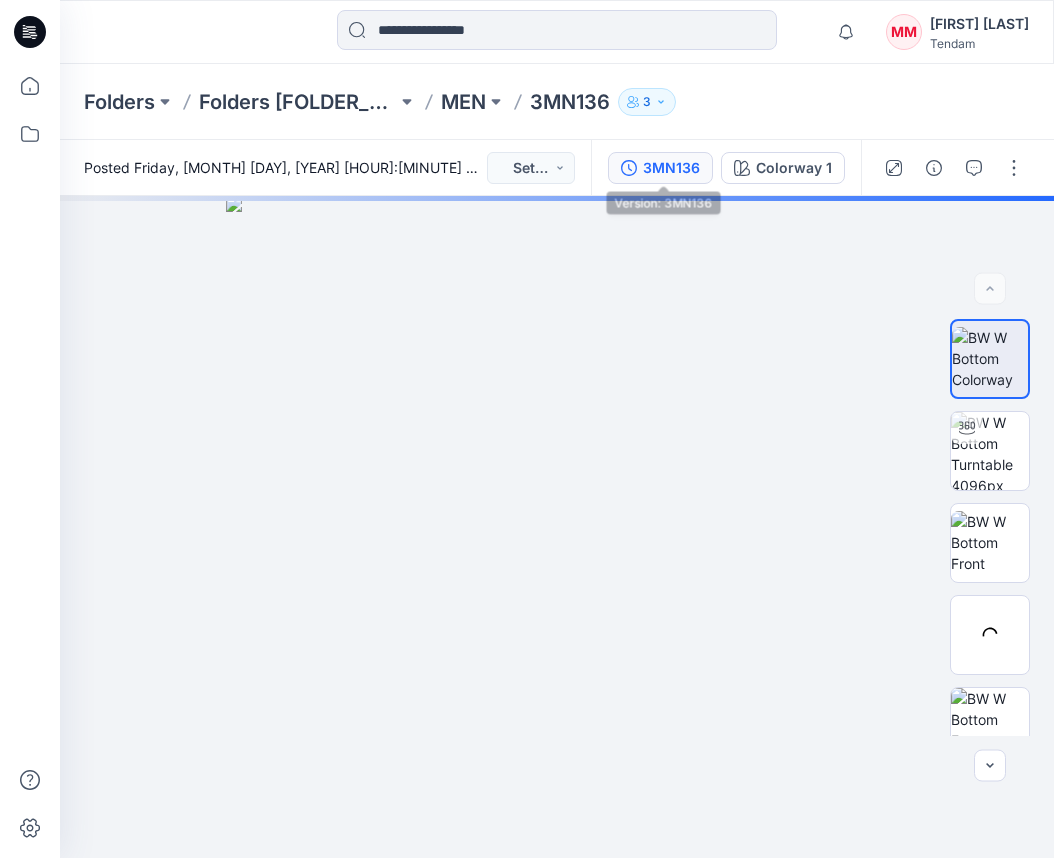 click on "3MN136" at bounding box center (671, 168) 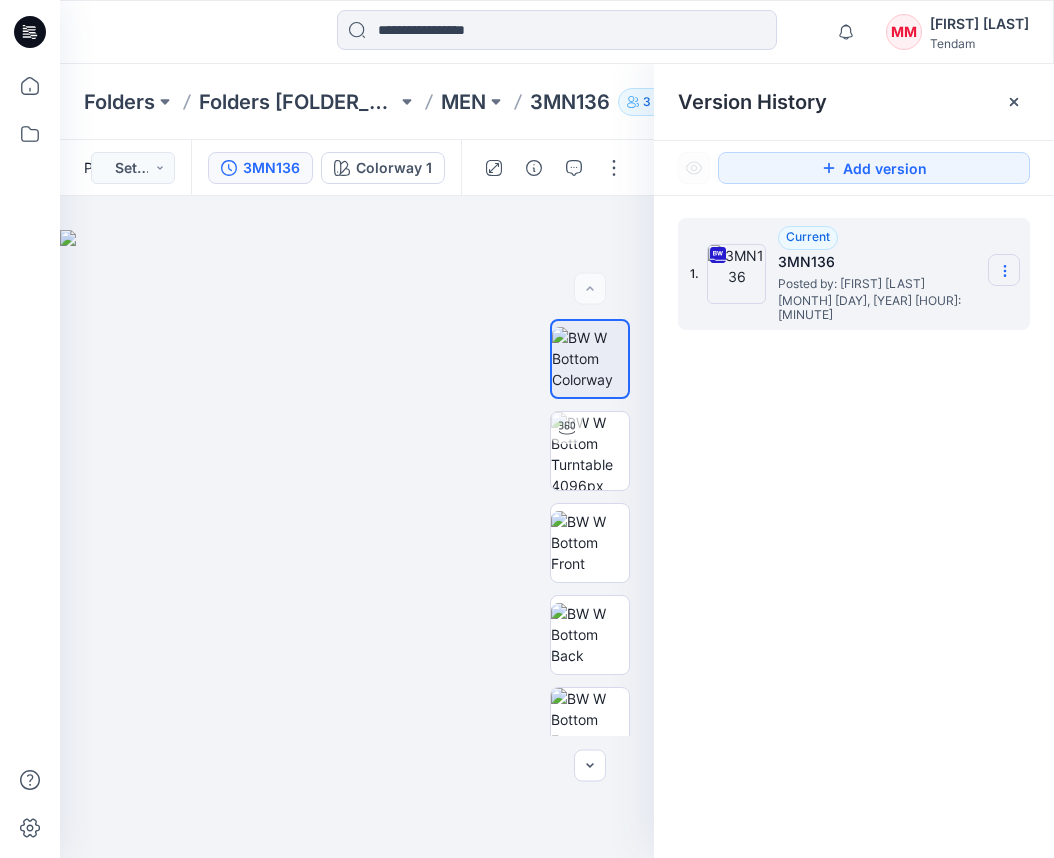 click at bounding box center [1004, 270] 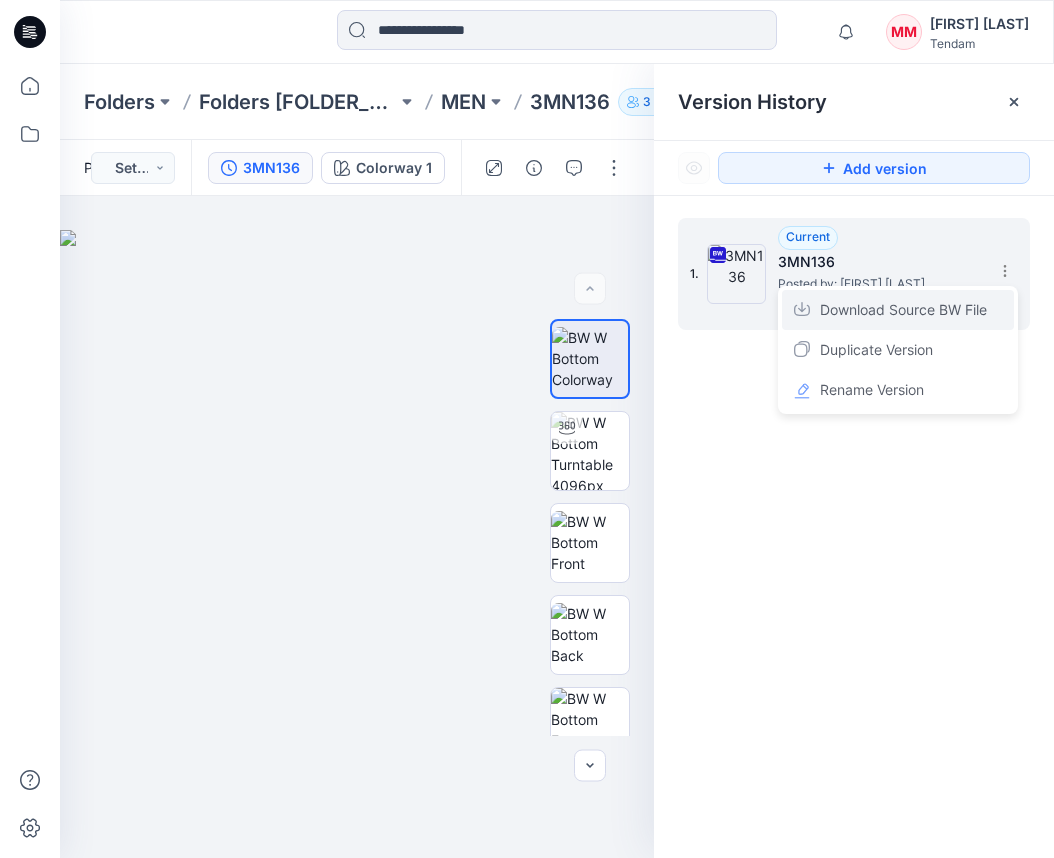 click on "Download Source BW File" at bounding box center (903, 310) 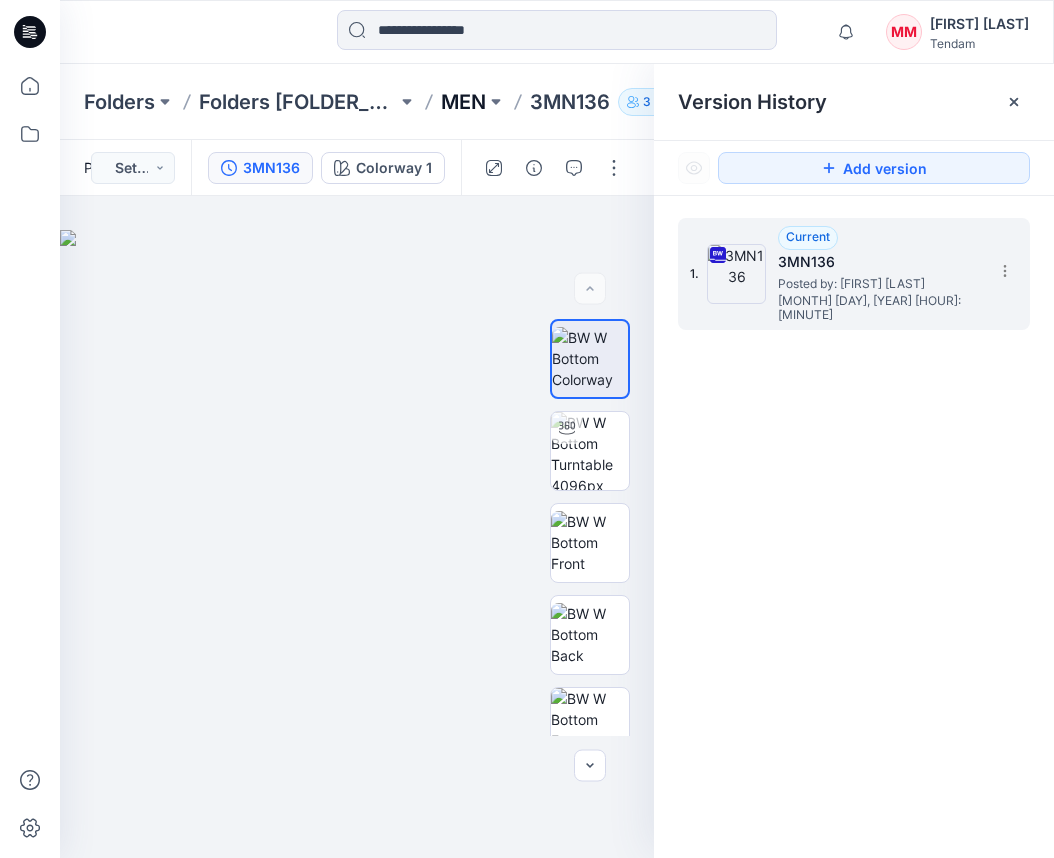 click on "MEN" at bounding box center [463, 102] 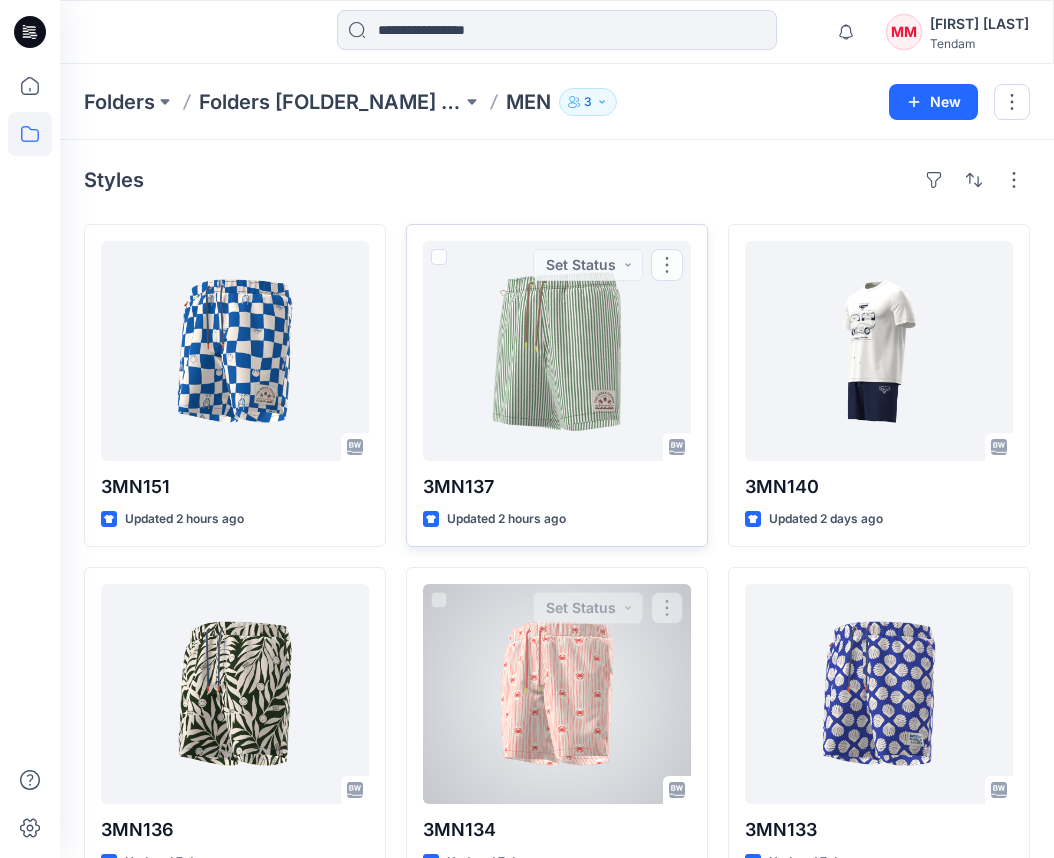 scroll, scrollTop: 108, scrollLeft: 0, axis: vertical 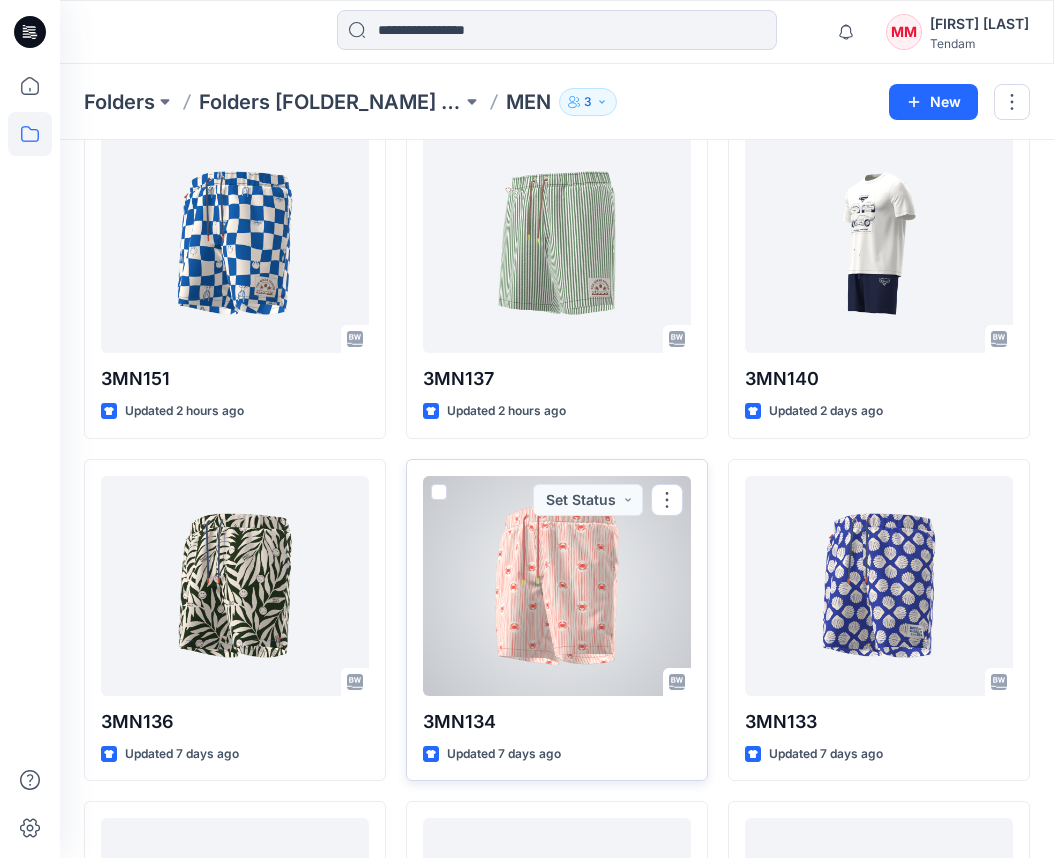 click at bounding box center (557, 586) 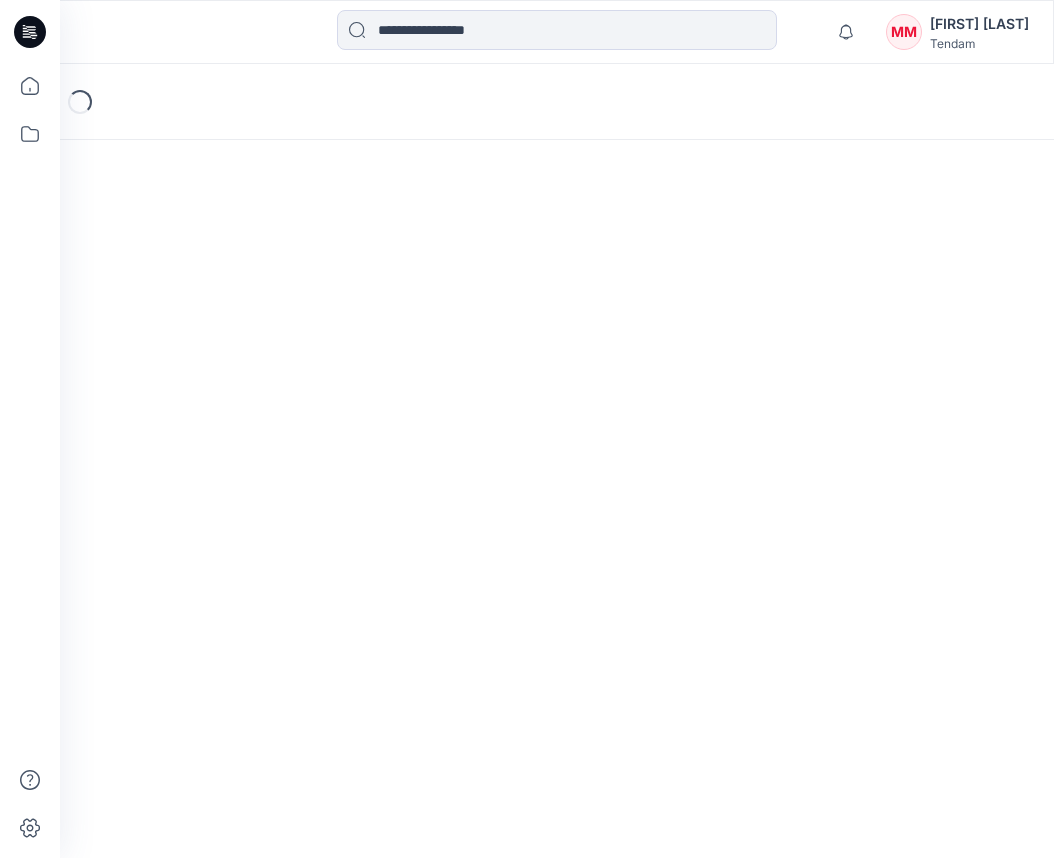 scroll, scrollTop: 0, scrollLeft: 0, axis: both 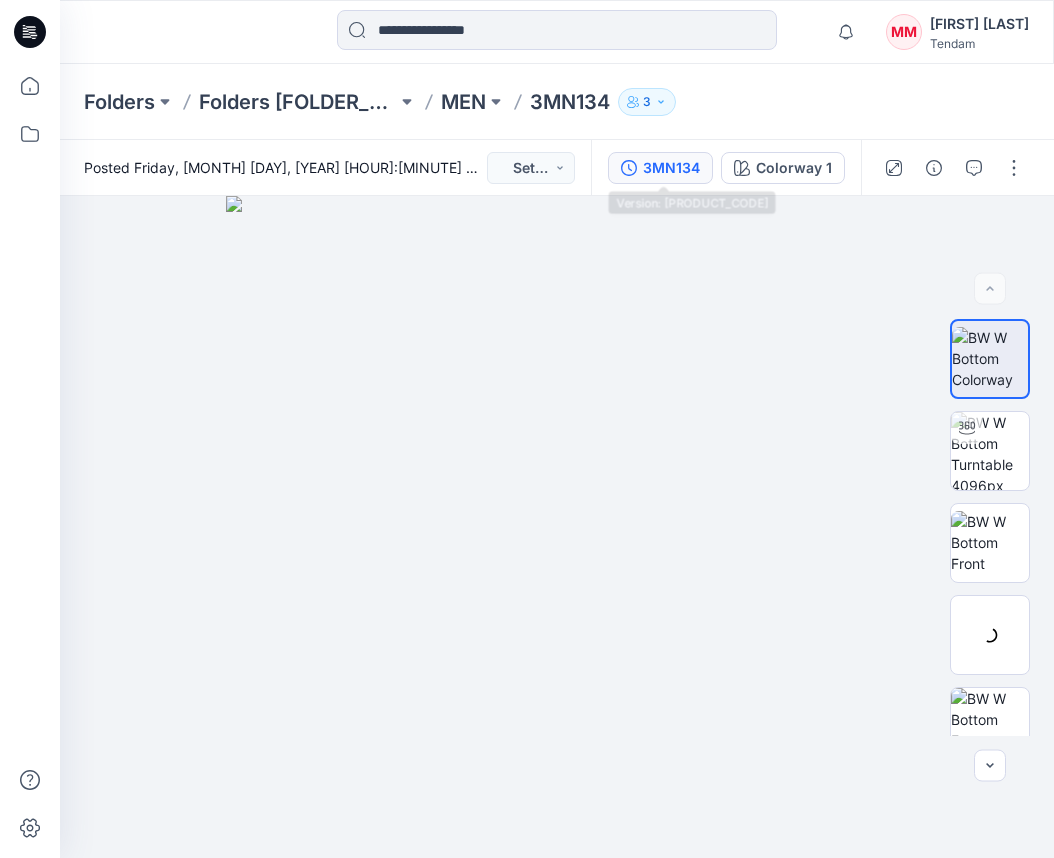 click 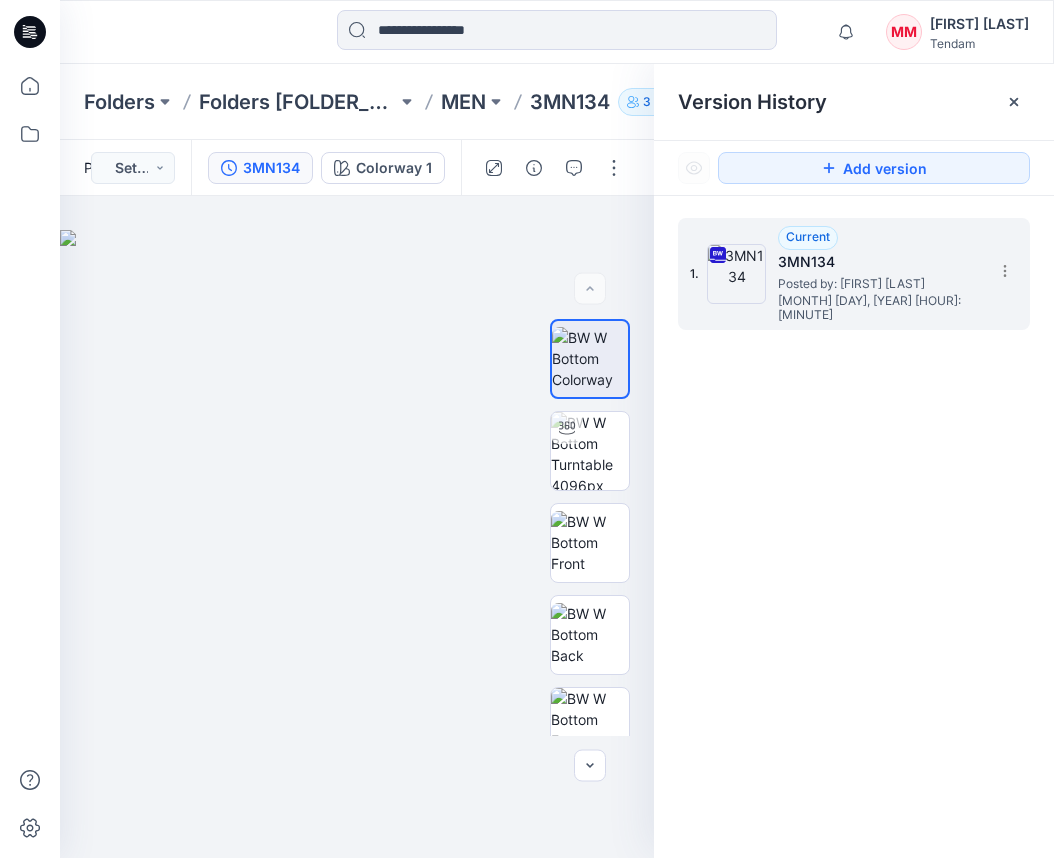 click on "1.   Current [PRODUCT_CODE] Posted by: [FIRST] [LAST] [MONTH] [DAY], [YEAR] [HOUR]:[MINUTE]" at bounding box center (840, 274) 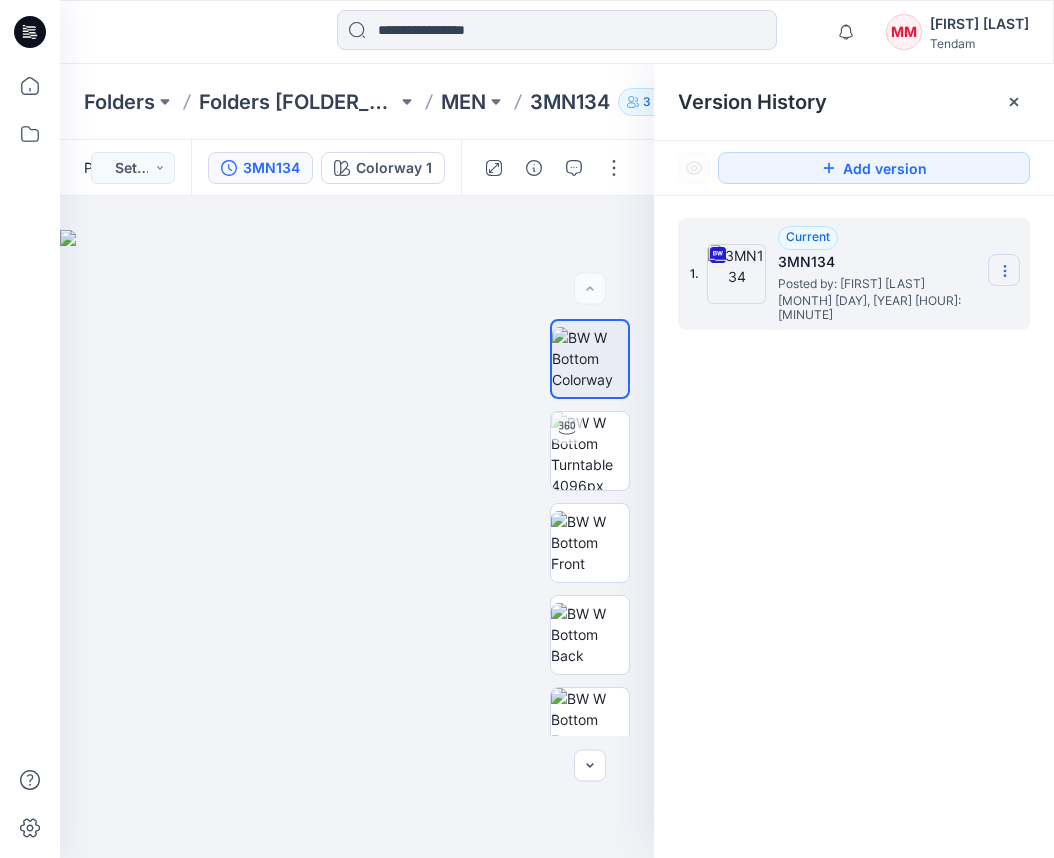 click 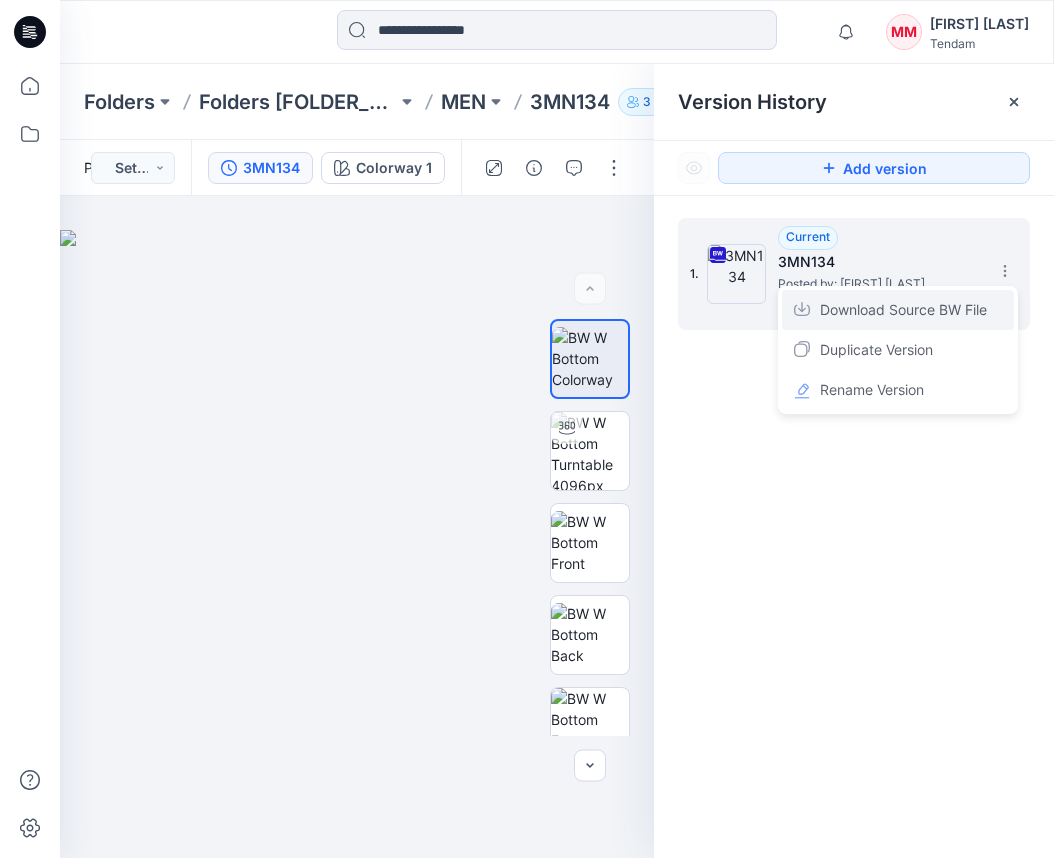 click on "Download Source BW File" at bounding box center (903, 310) 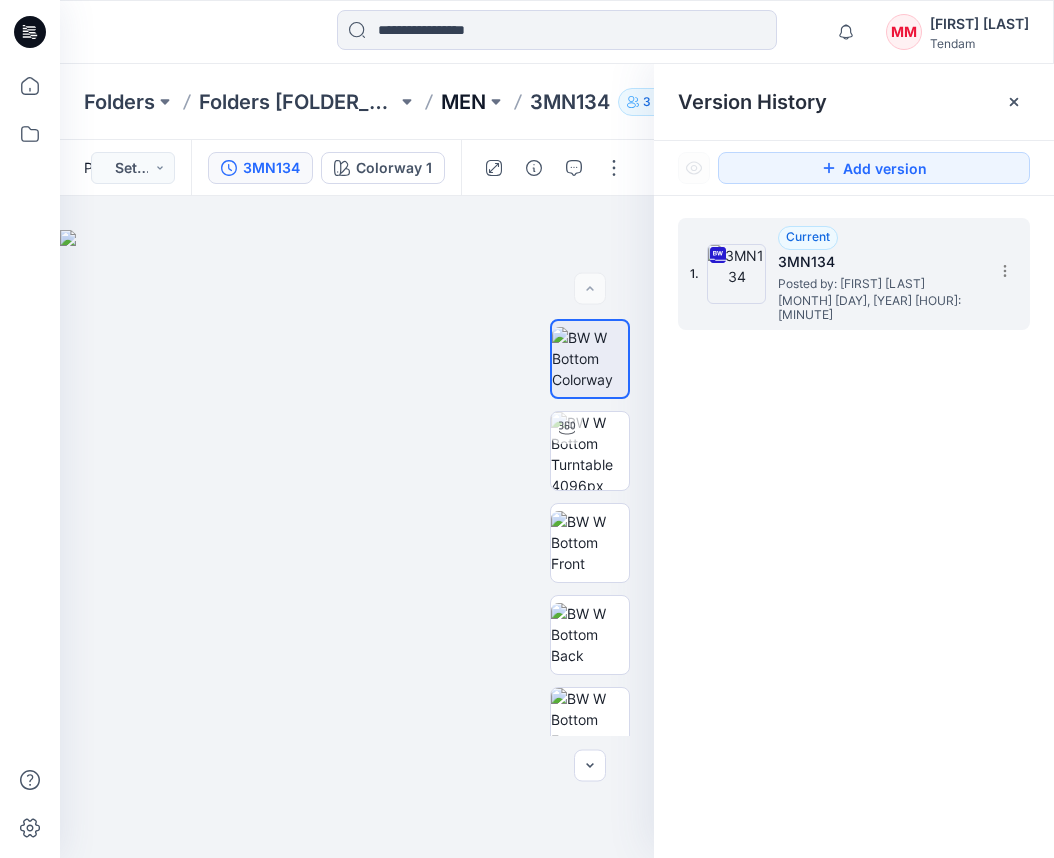 click on "MEN" at bounding box center (463, 102) 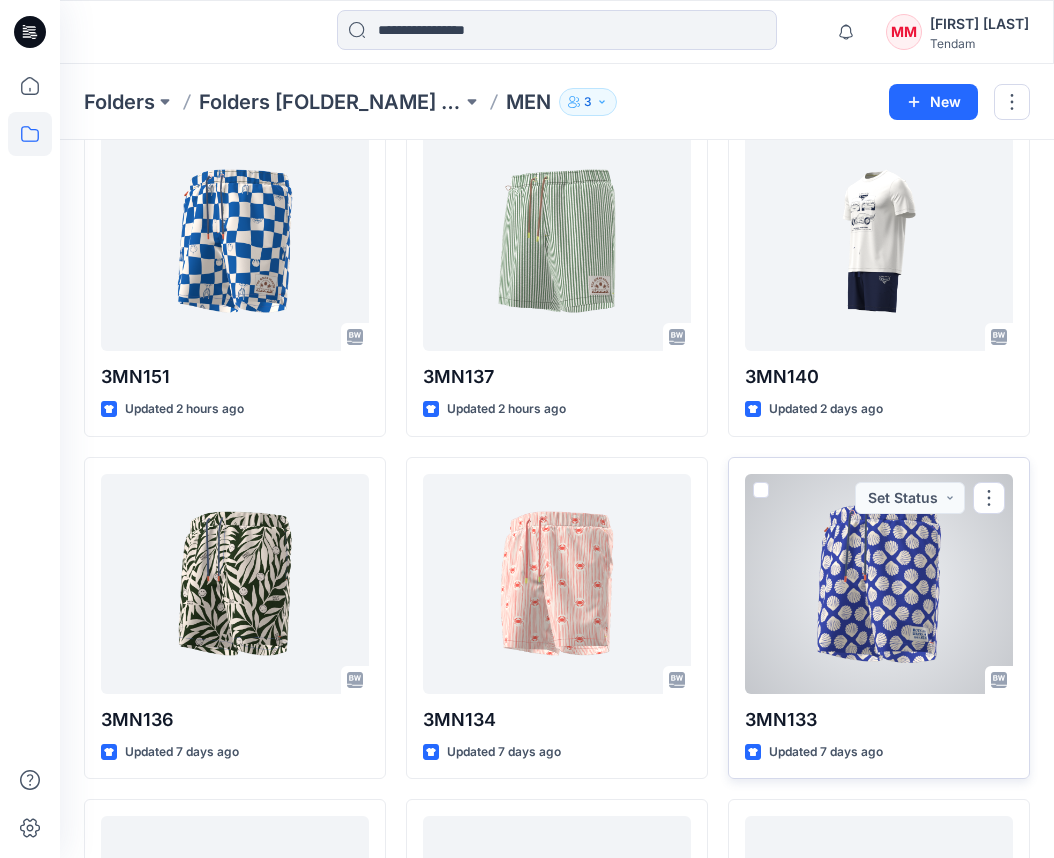 scroll, scrollTop: 119, scrollLeft: 0, axis: vertical 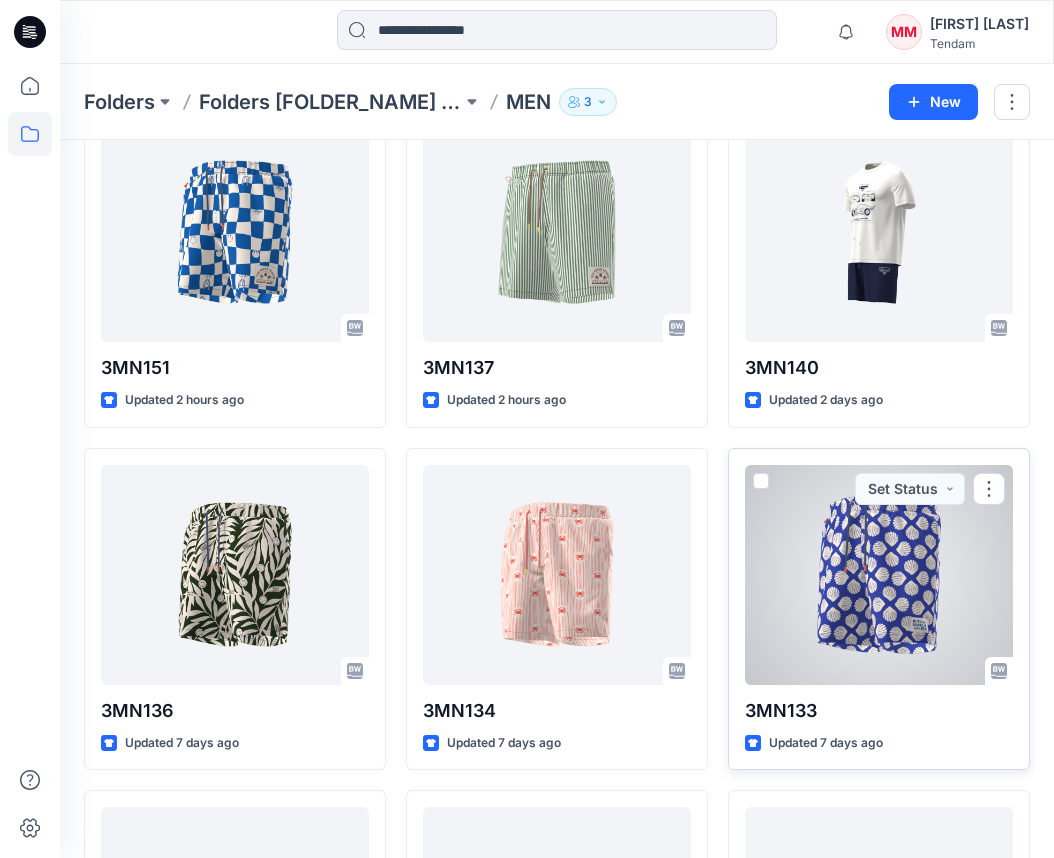 click at bounding box center (879, 575) 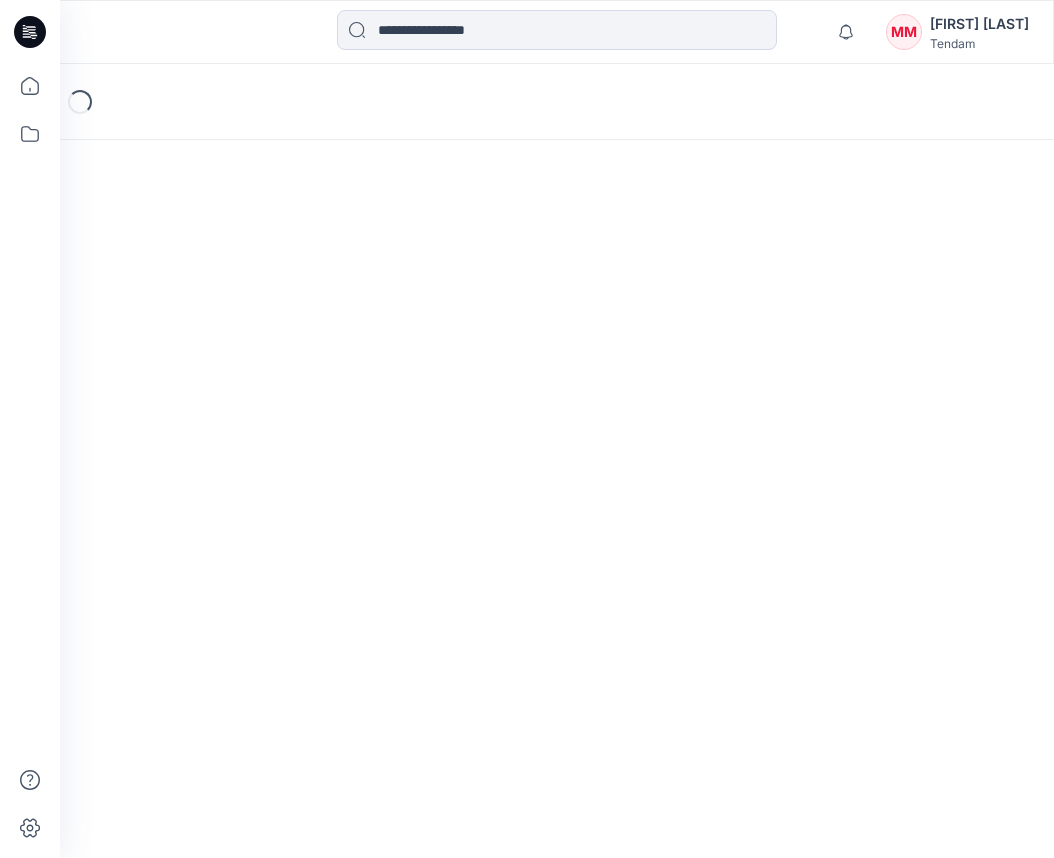 scroll, scrollTop: 0, scrollLeft: 0, axis: both 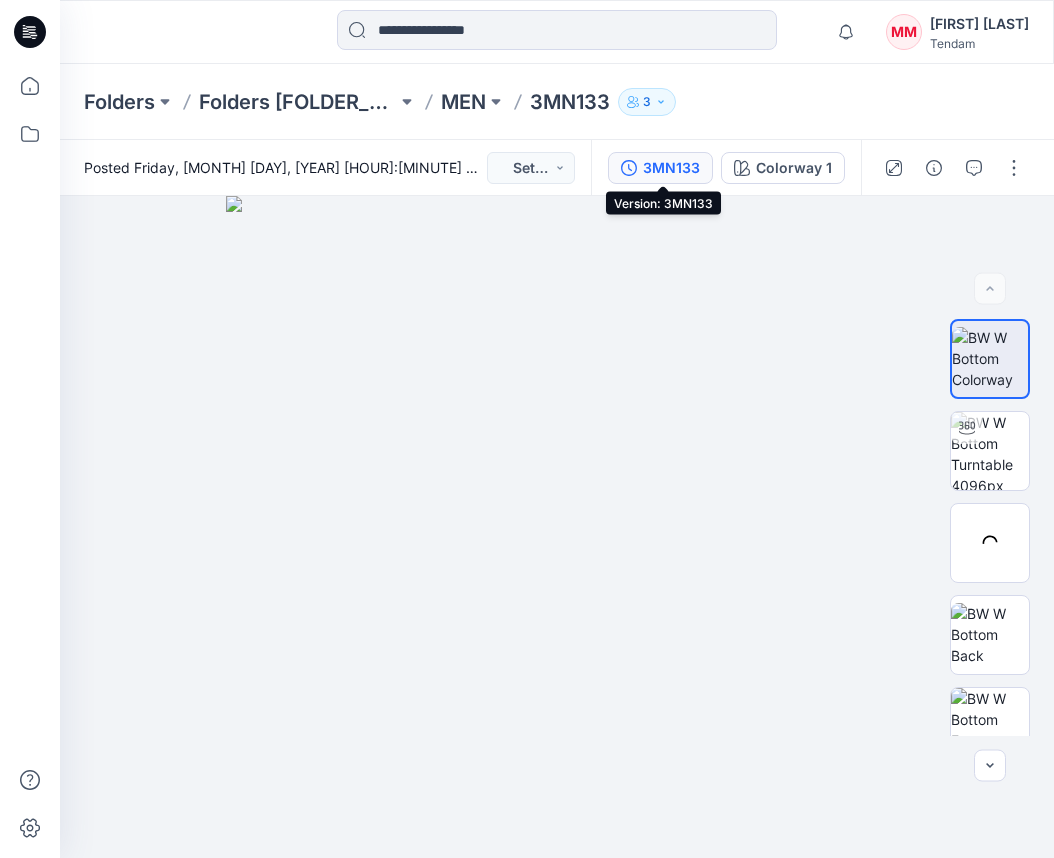 click on "3MN133" at bounding box center [671, 168] 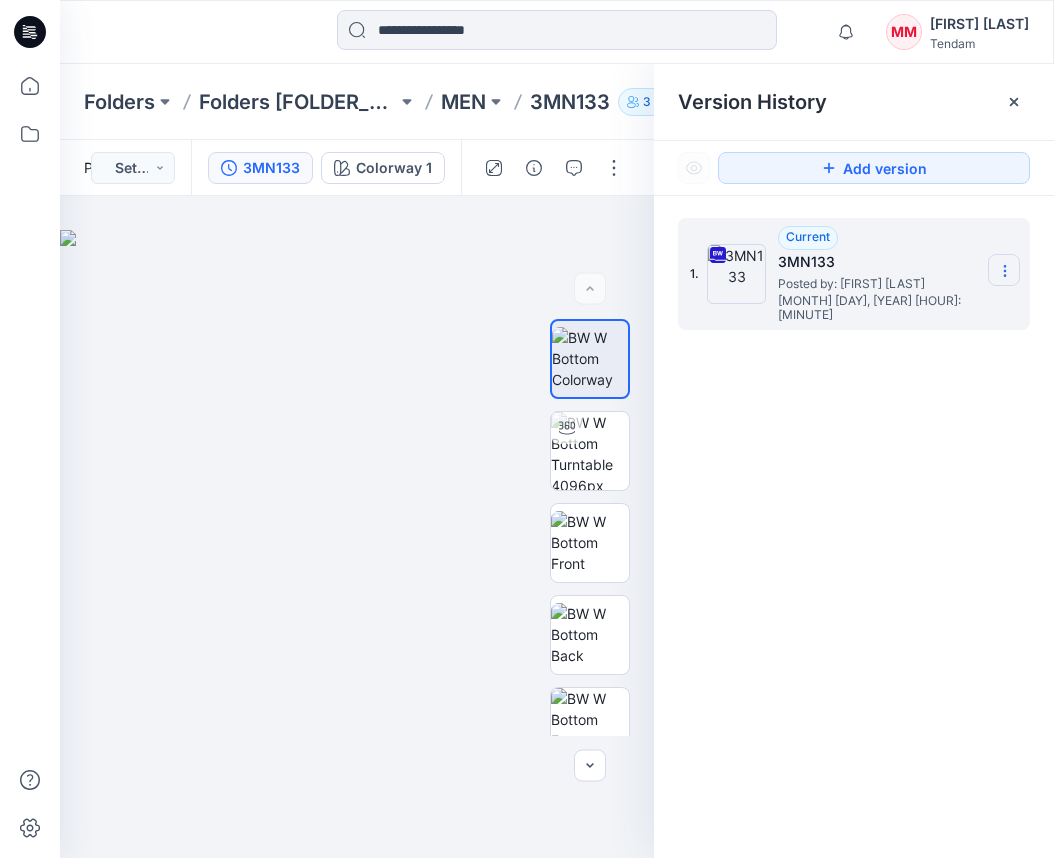click at bounding box center (1004, 270) 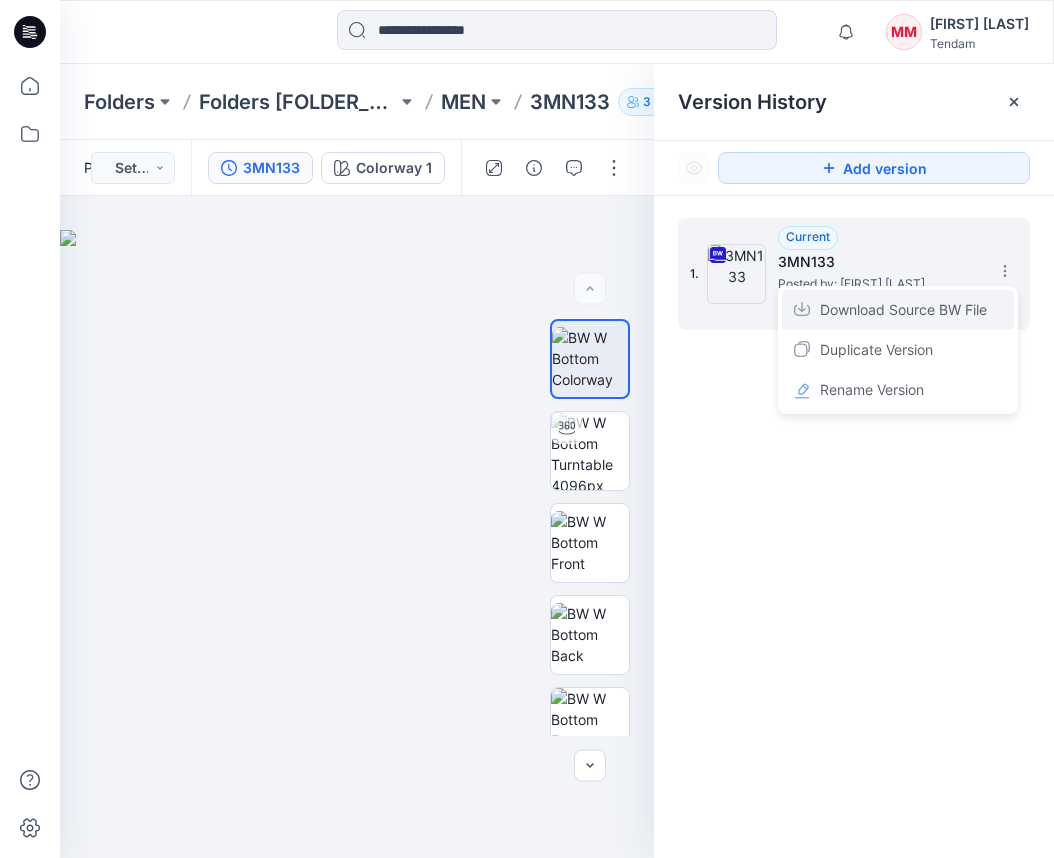 click on "Download Source BW File" at bounding box center (898, 310) 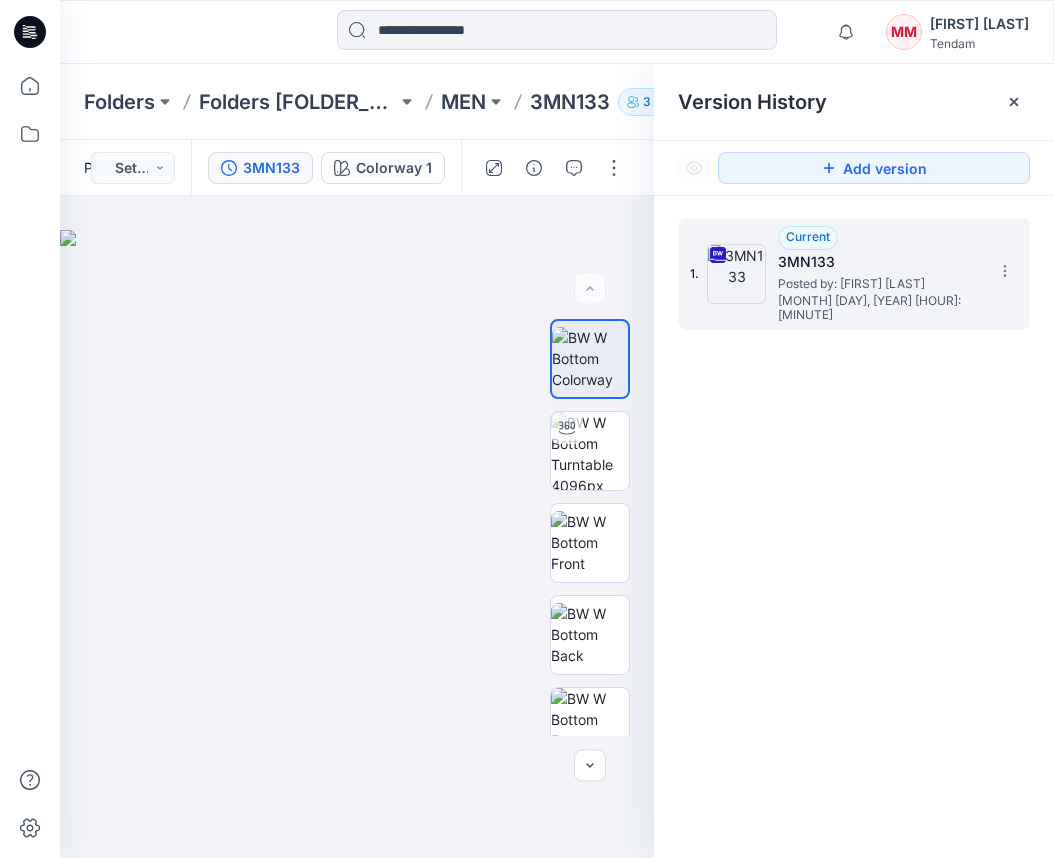 click on "Version History" at bounding box center (854, 102) 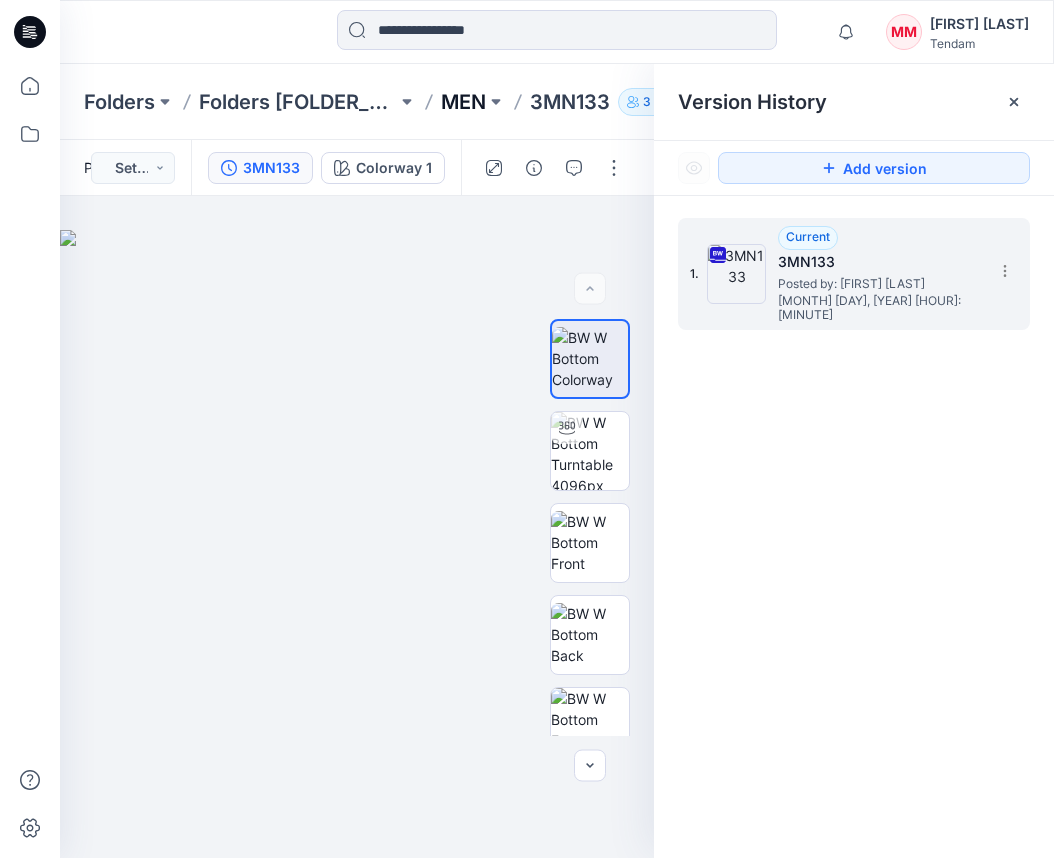 click on "MEN" at bounding box center (463, 102) 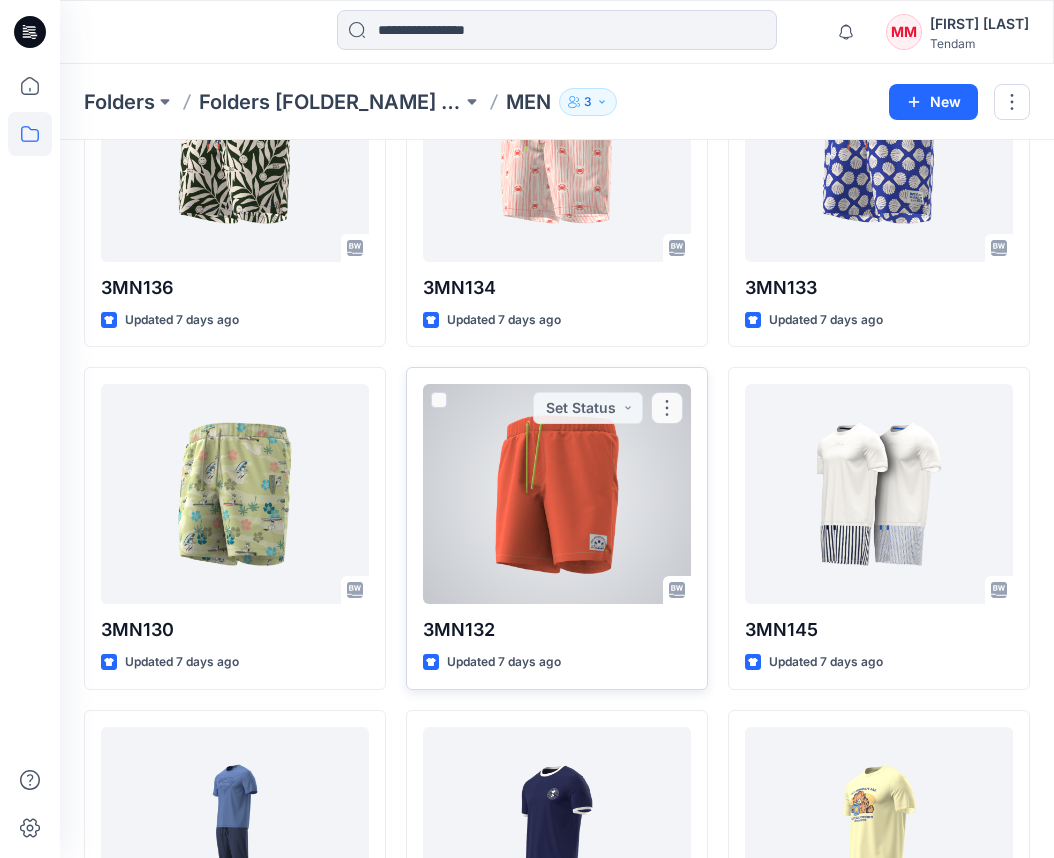scroll, scrollTop: 559, scrollLeft: 0, axis: vertical 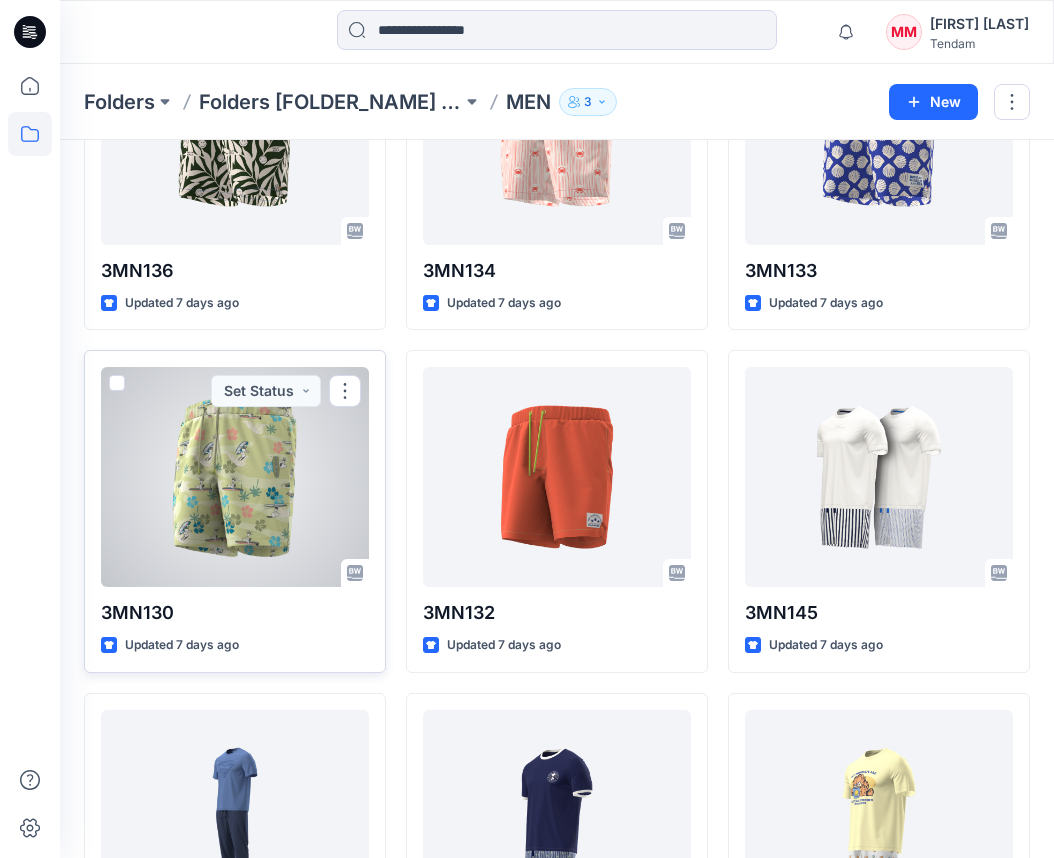 click at bounding box center [235, 477] 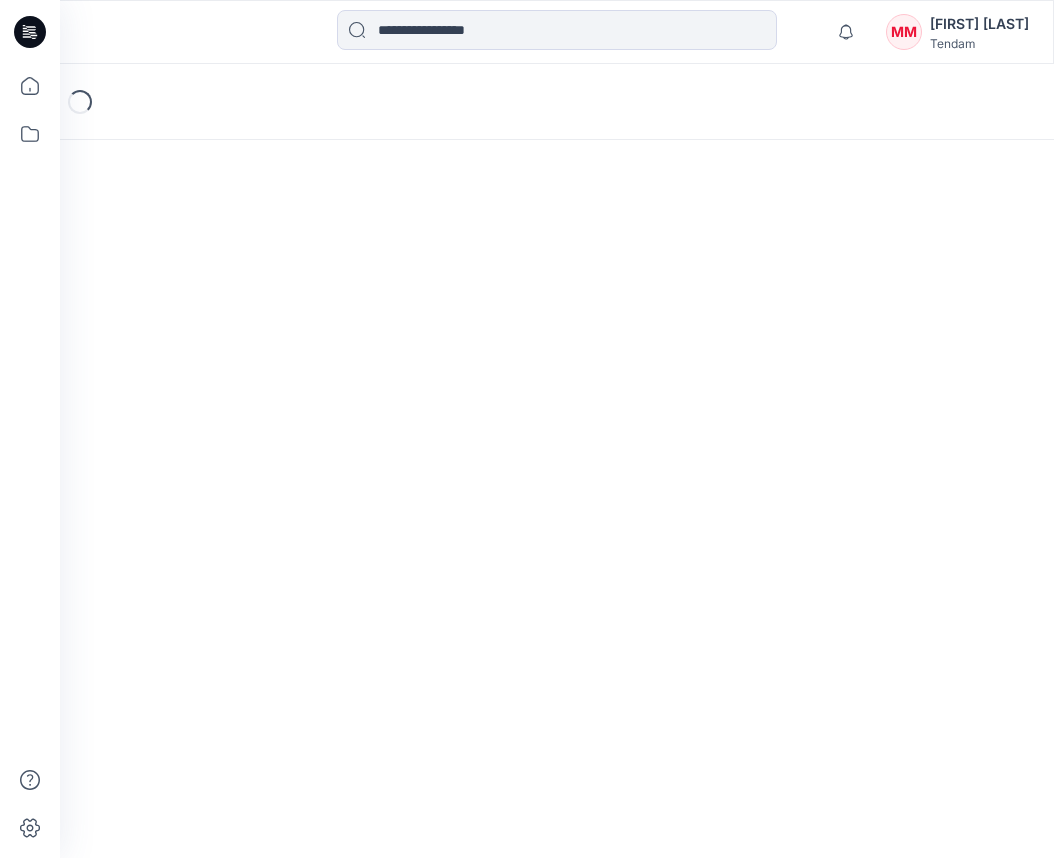 scroll, scrollTop: 0, scrollLeft: 0, axis: both 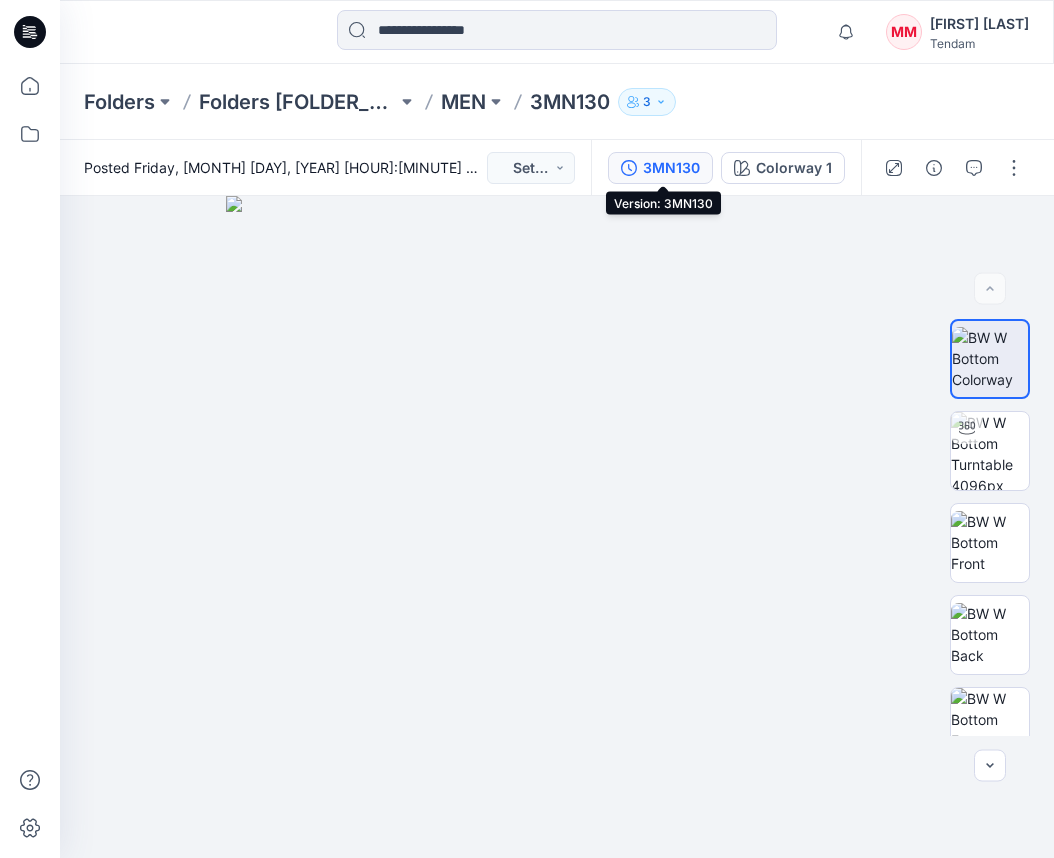 click on "3MN130" at bounding box center (671, 168) 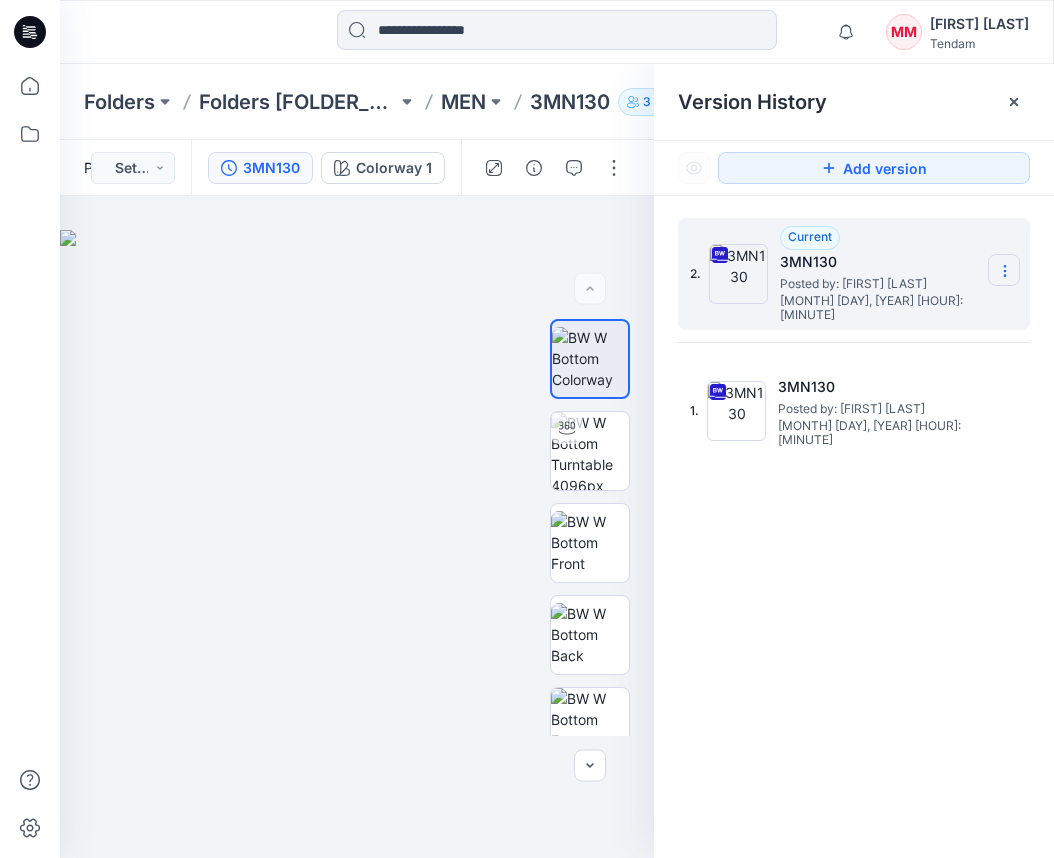 click at bounding box center (1004, 270) 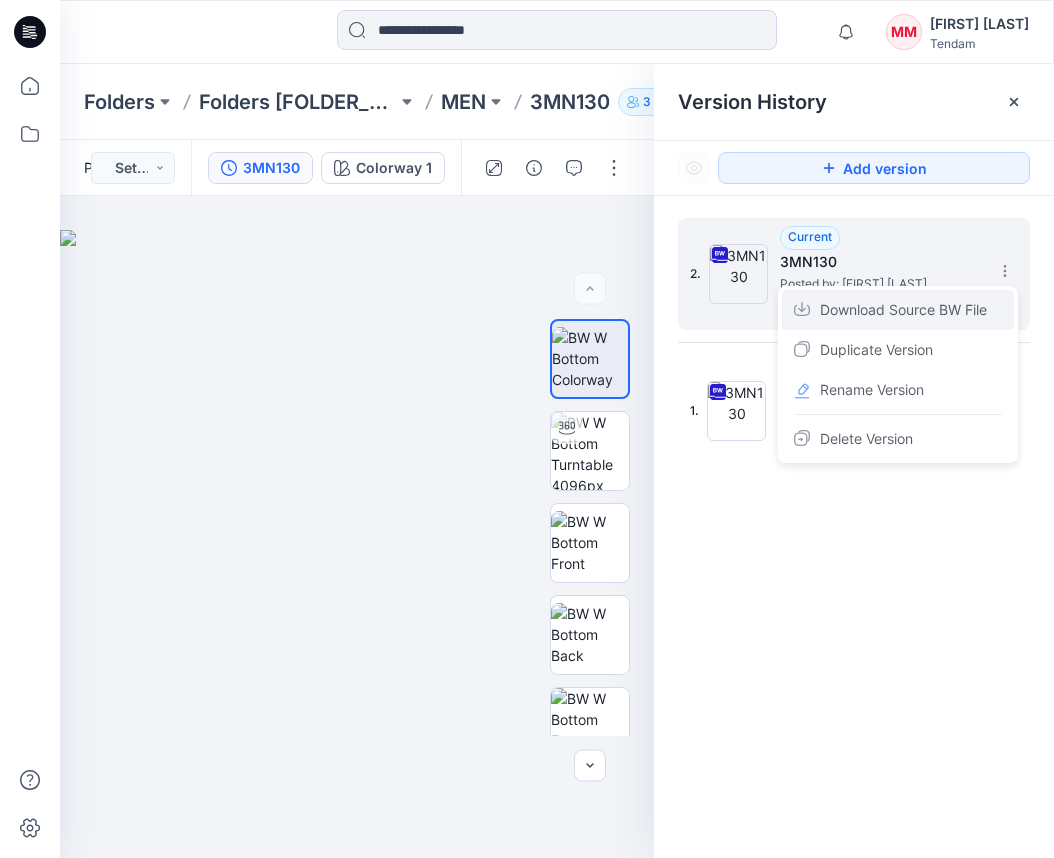 click on "Download Source BW File" at bounding box center [903, 310] 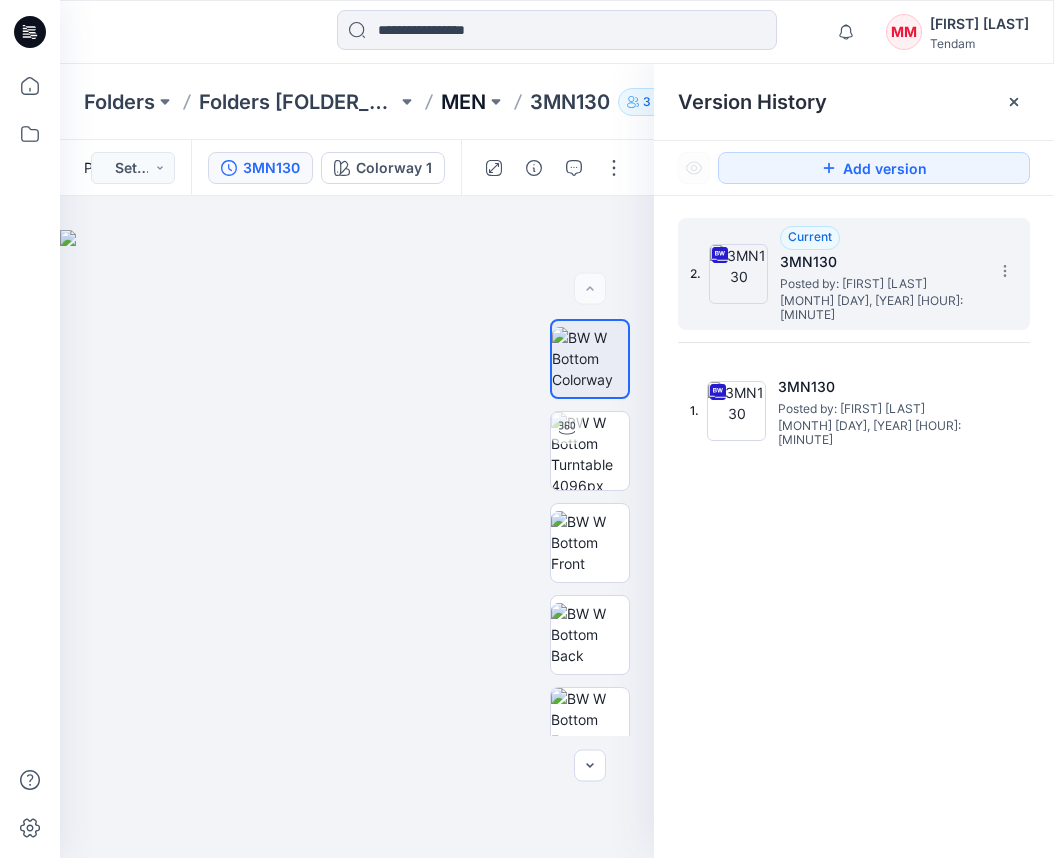 click on "MEN" at bounding box center (463, 102) 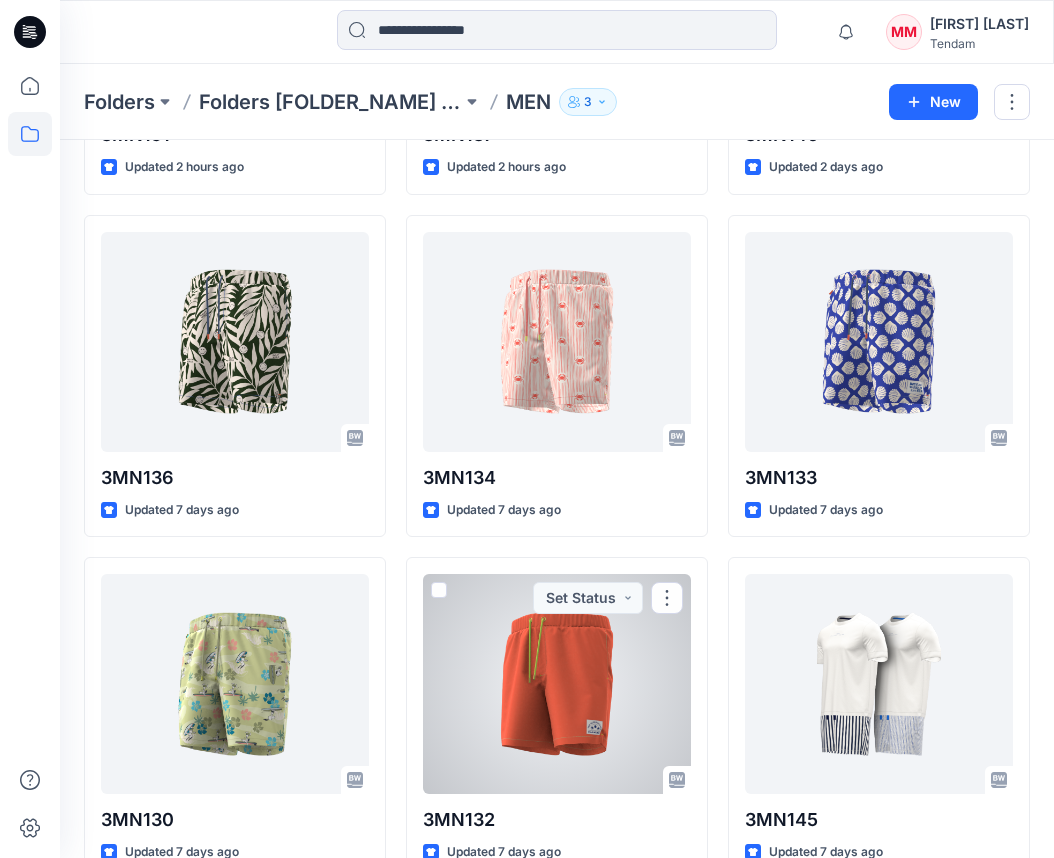 scroll, scrollTop: 400, scrollLeft: 0, axis: vertical 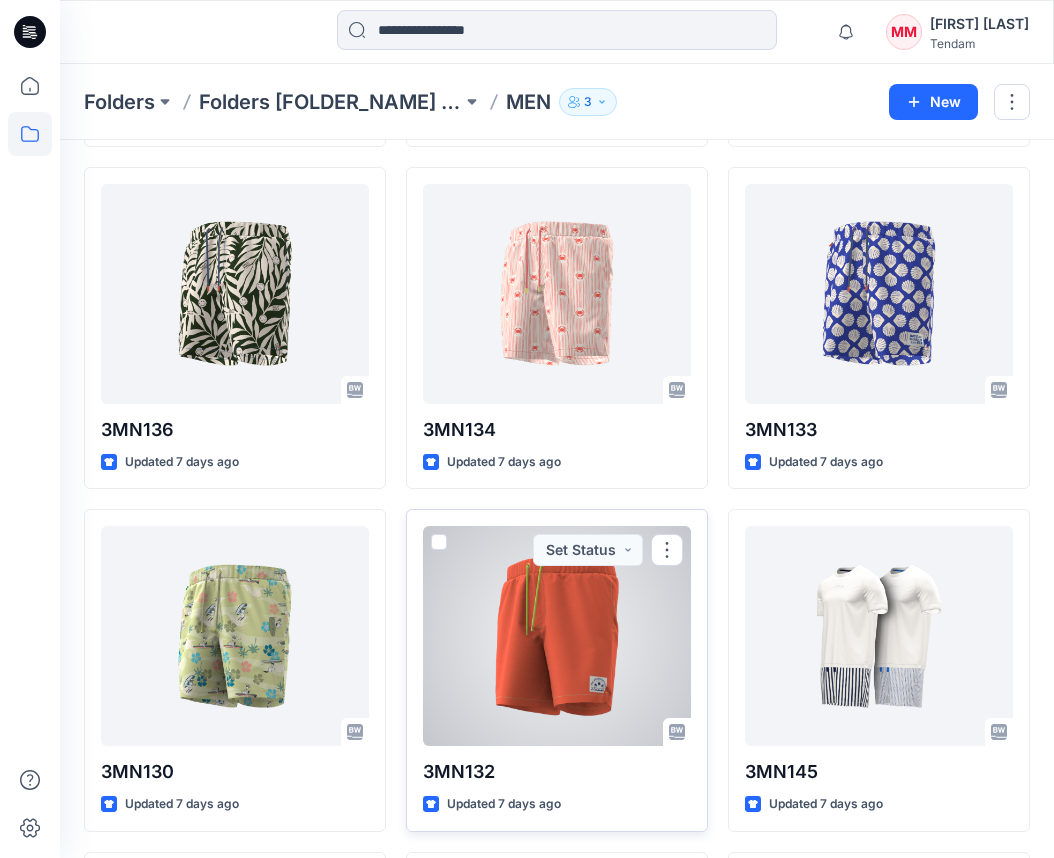 click at bounding box center [557, 636] 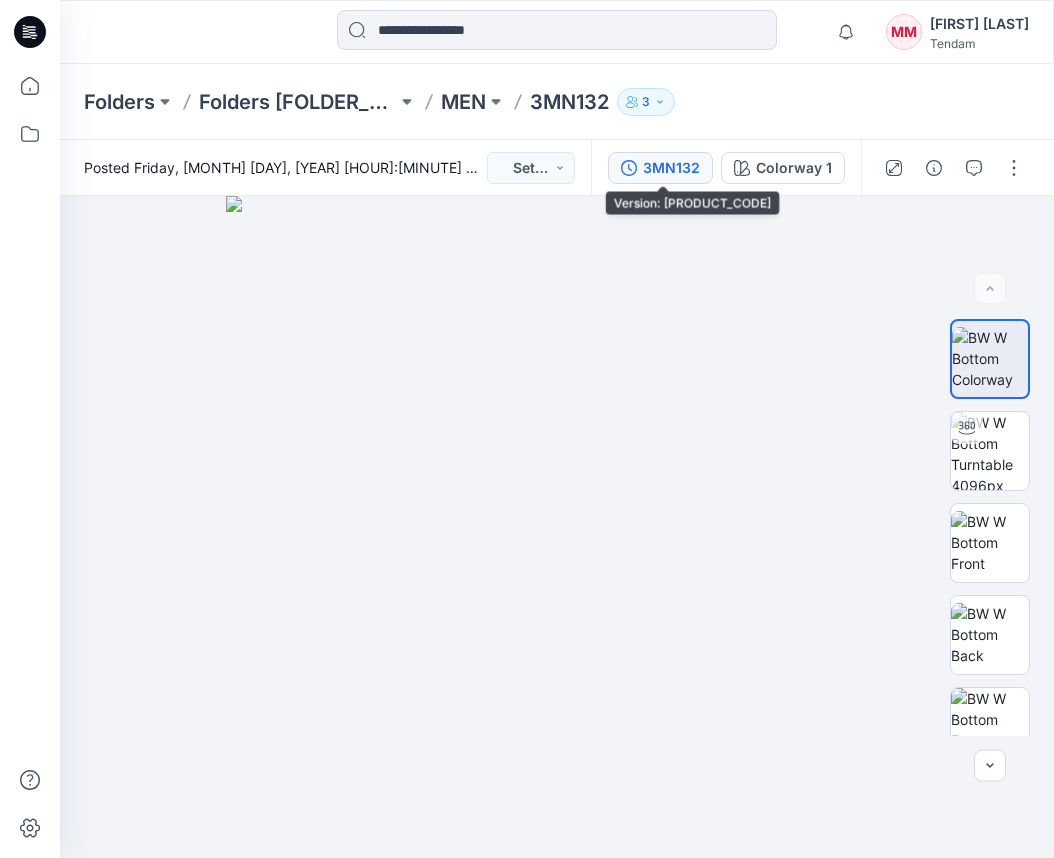 click on "3MN132" at bounding box center (660, 168) 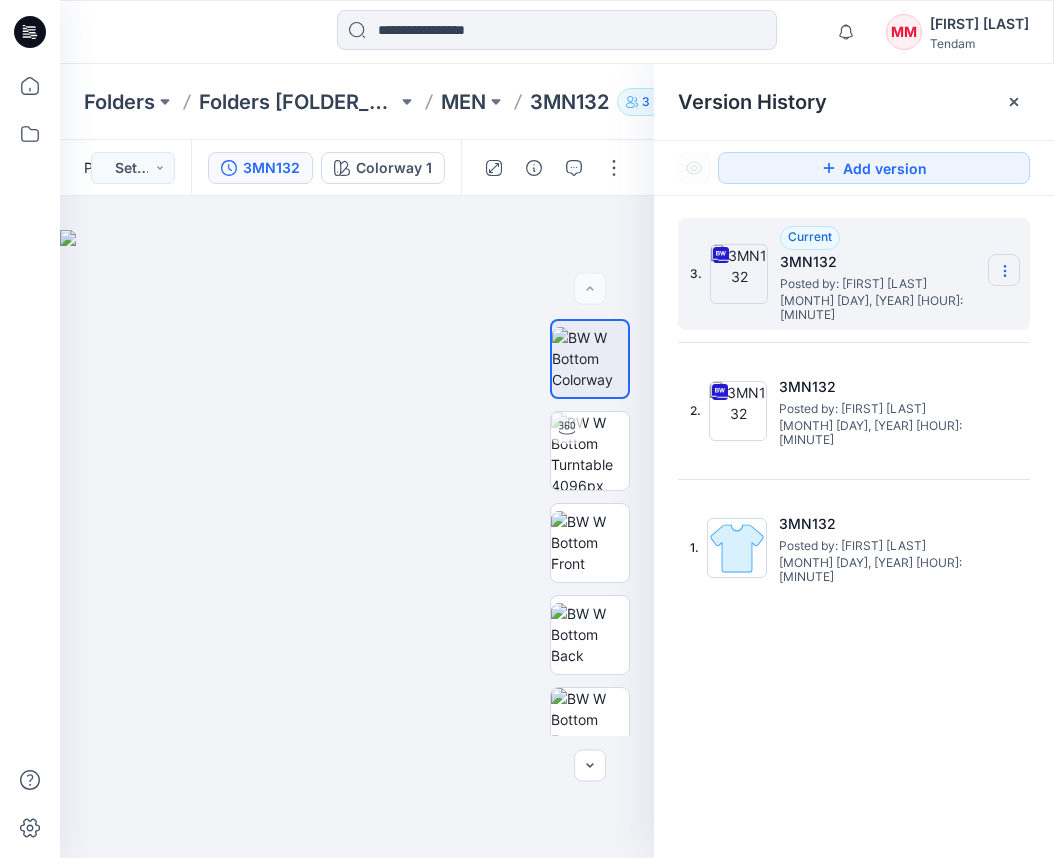 drag, startPoint x: 983, startPoint y: 270, endPoint x: 1005, endPoint y: 268, distance: 22.090721 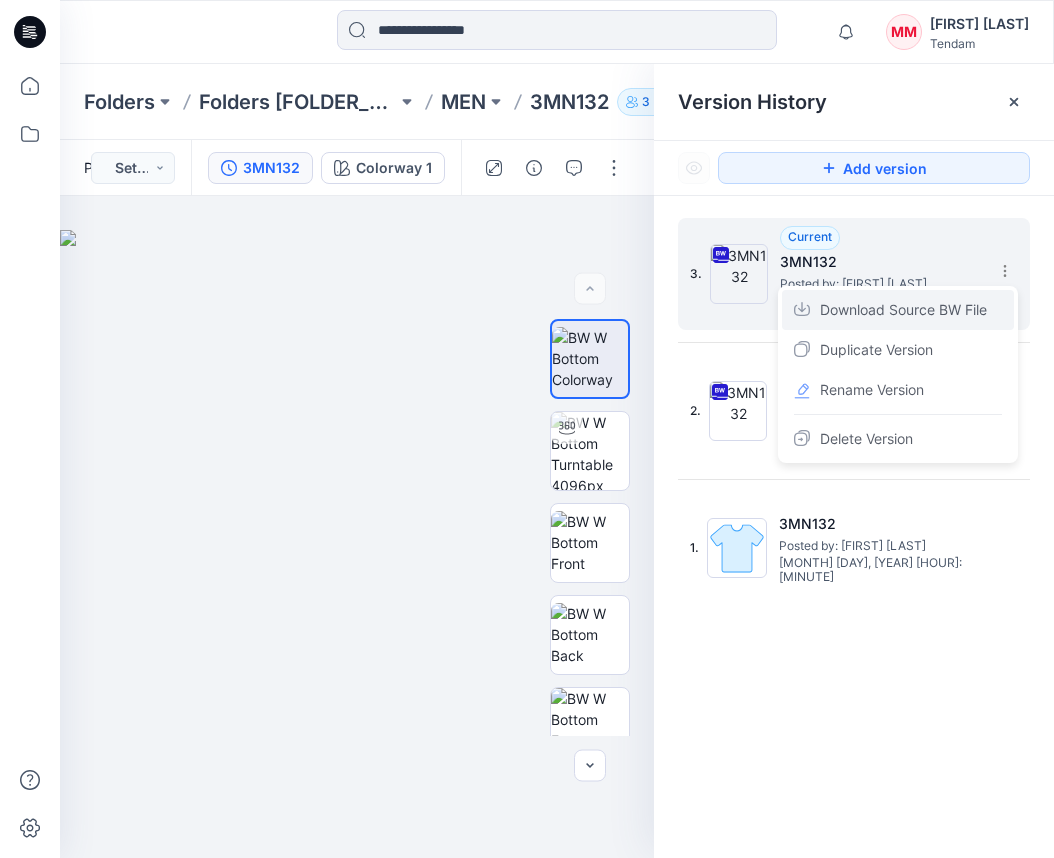 click on "Download Source BW File" at bounding box center [903, 310] 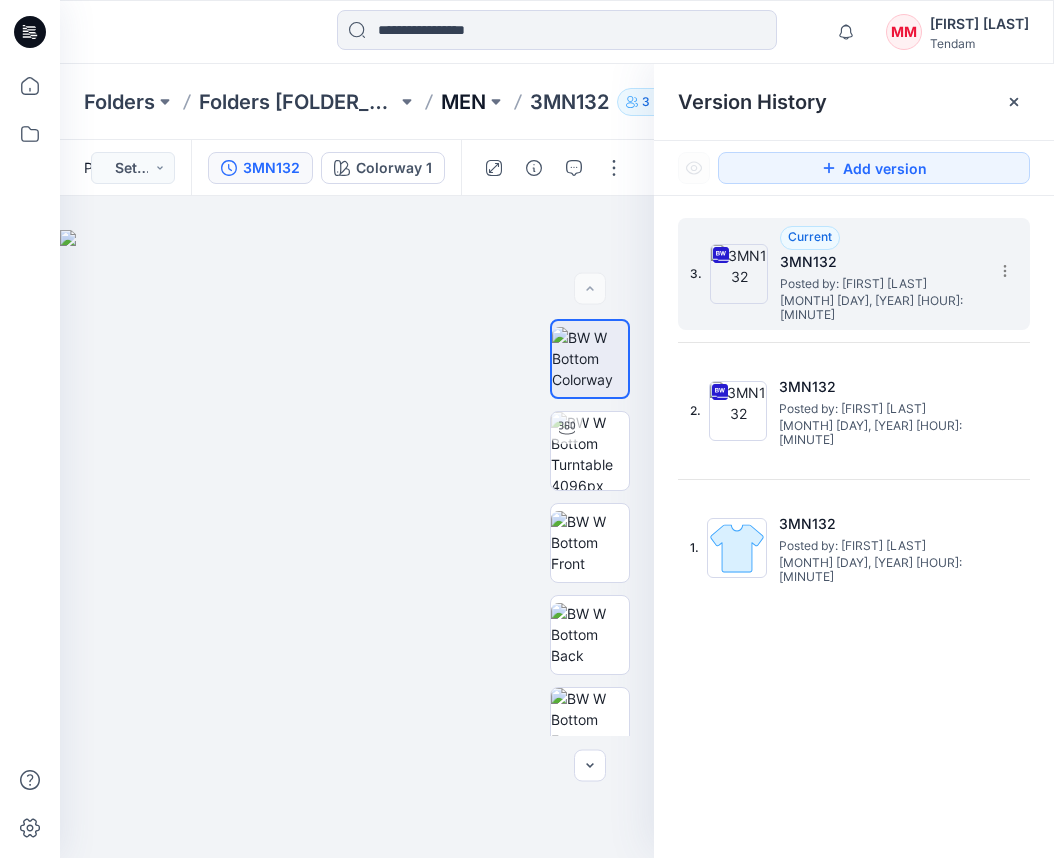 click on "MEN" at bounding box center [463, 102] 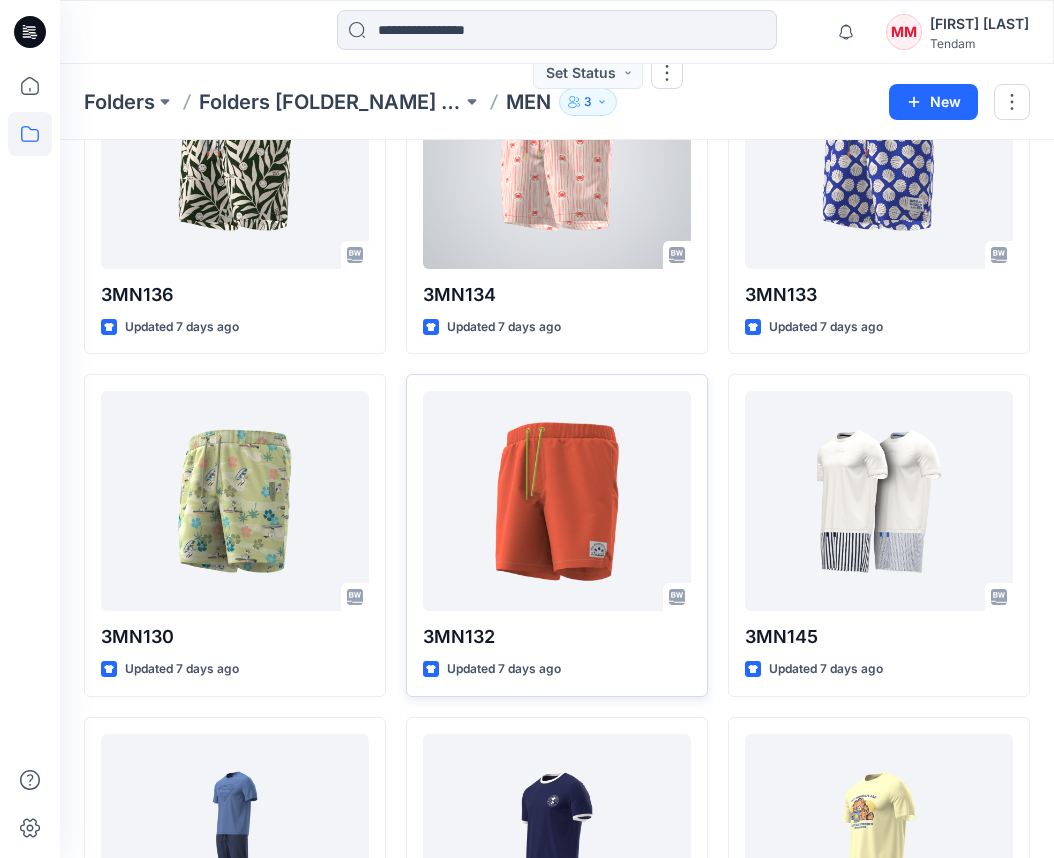 scroll, scrollTop: 587, scrollLeft: 0, axis: vertical 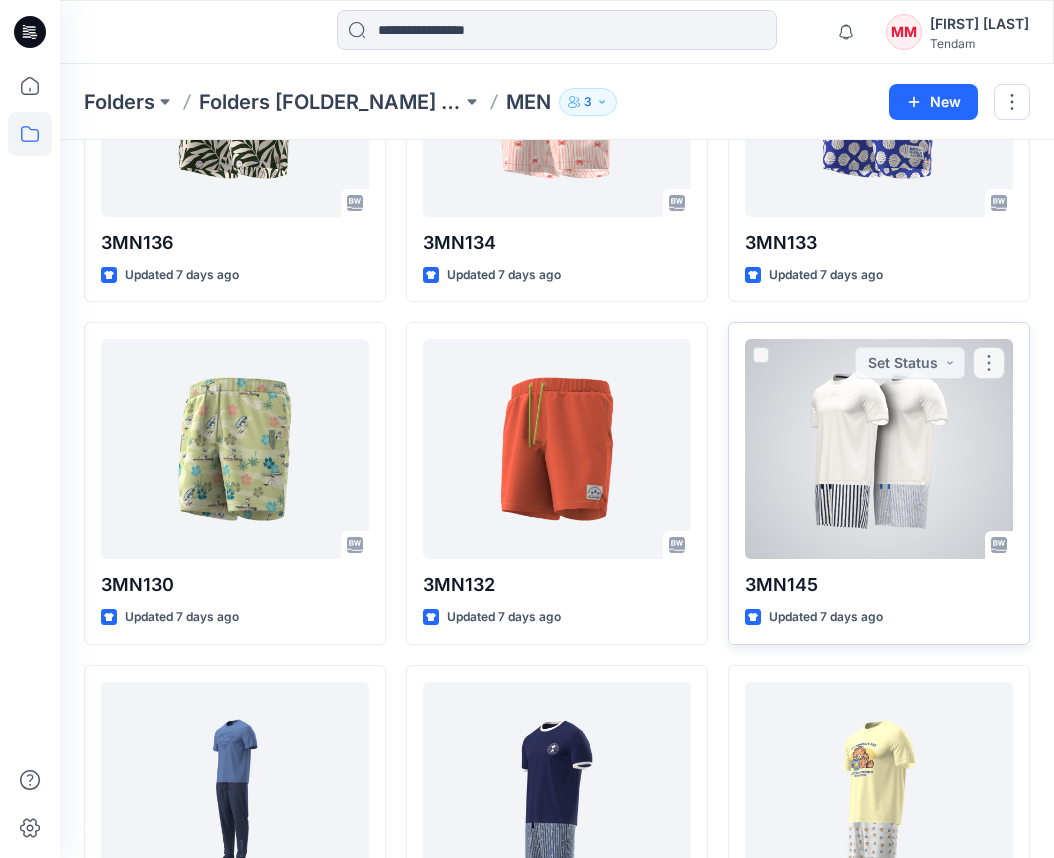 click at bounding box center [879, 449] 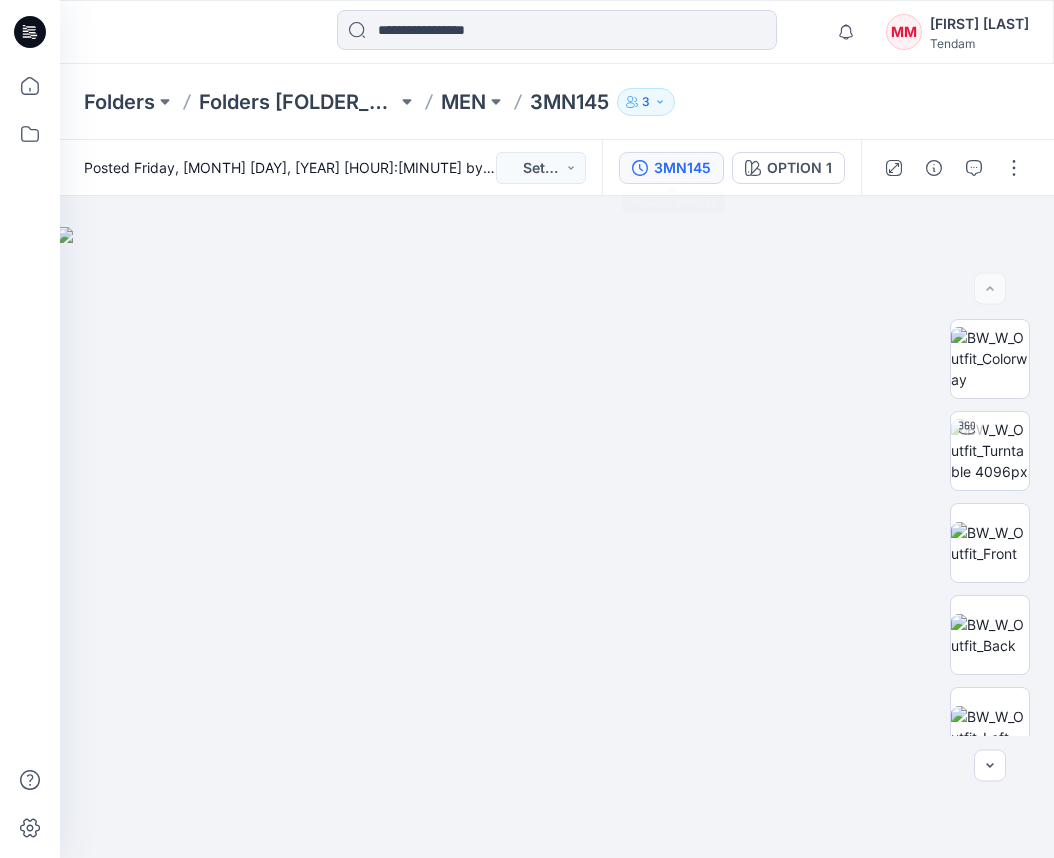 click on "3MN145" at bounding box center (671, 168) 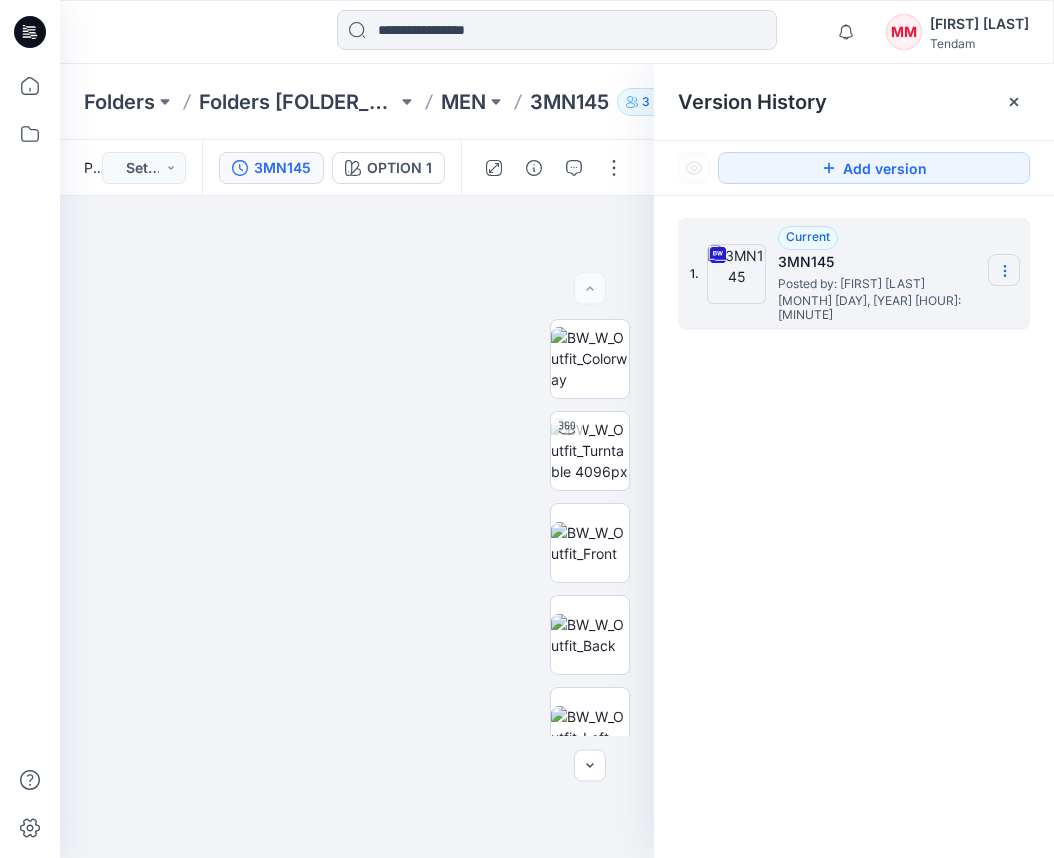 click at bounding box center (1004, 270) 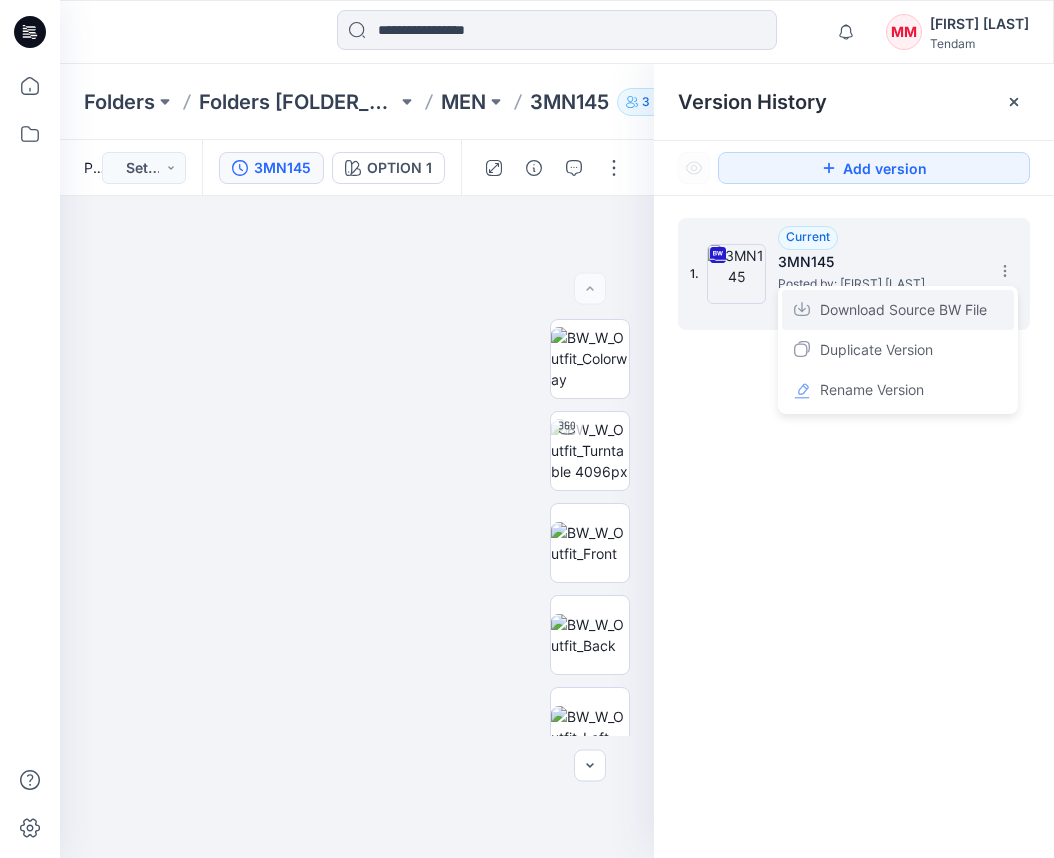 click on "Download Source BW File" at bounding box center [903, 310] 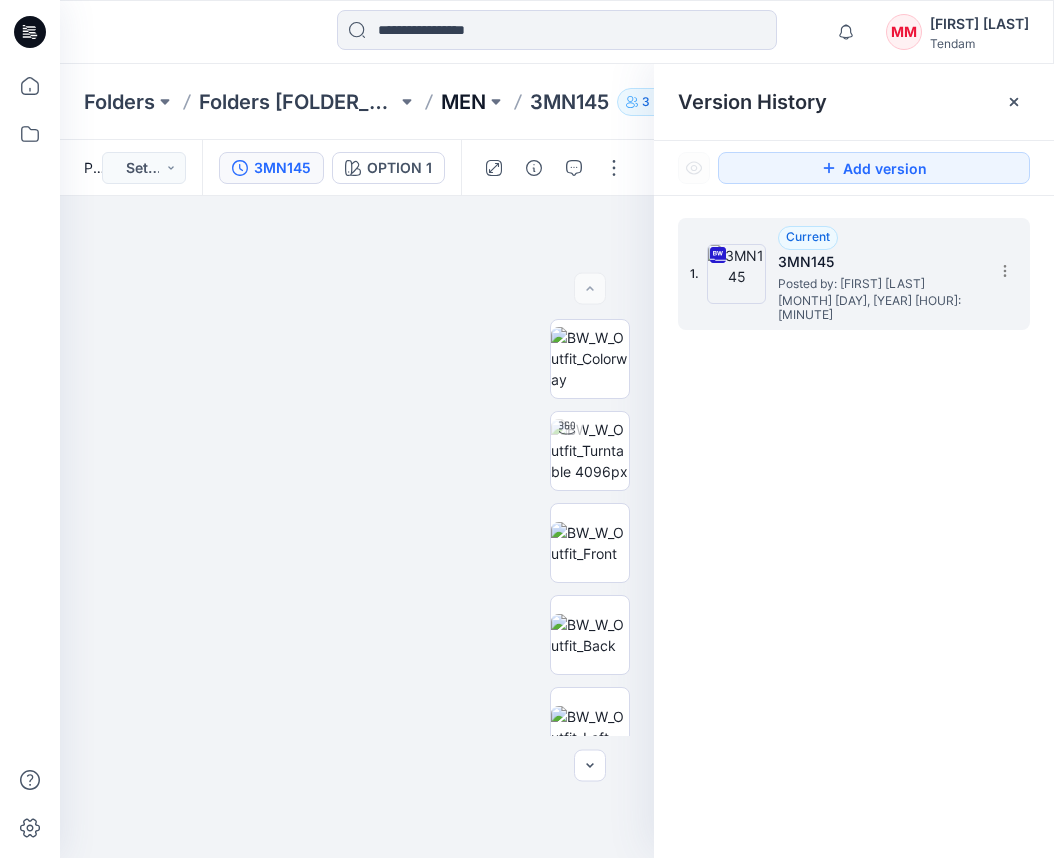 click on "MEN" at bounding box center (463, 102) 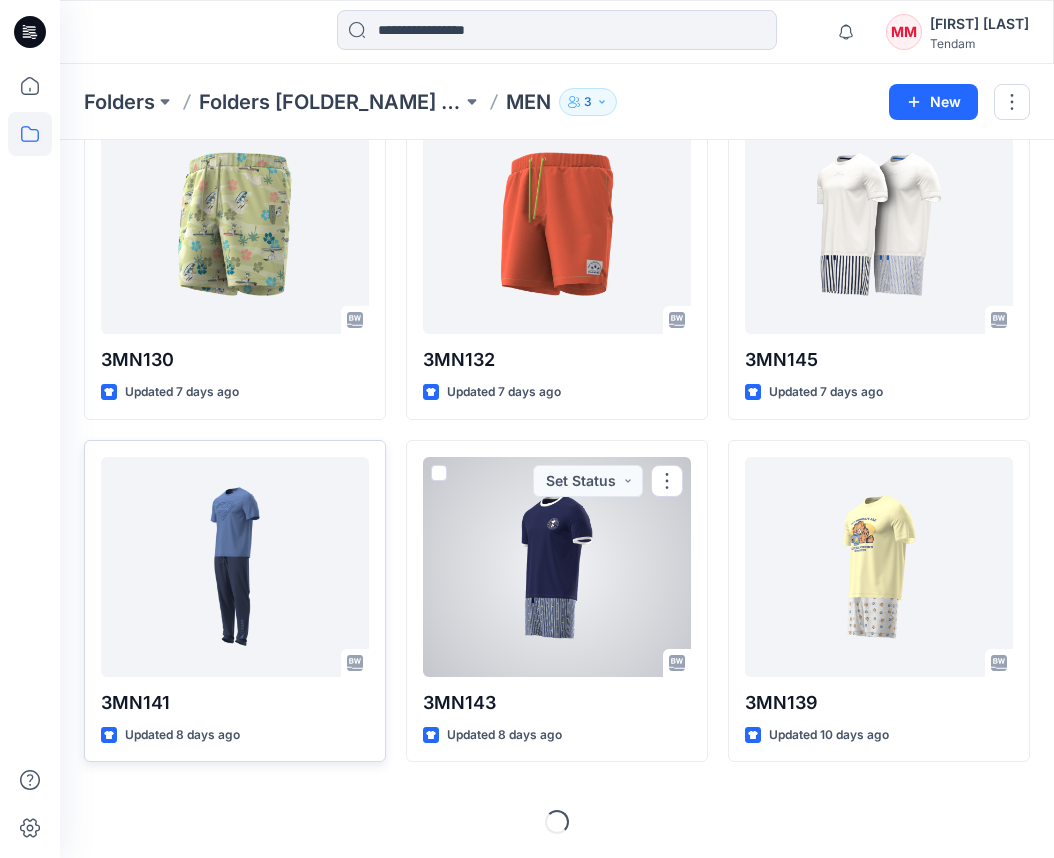 scroll, scrollTop: 833, scrollLeft: 0, axis: vertical 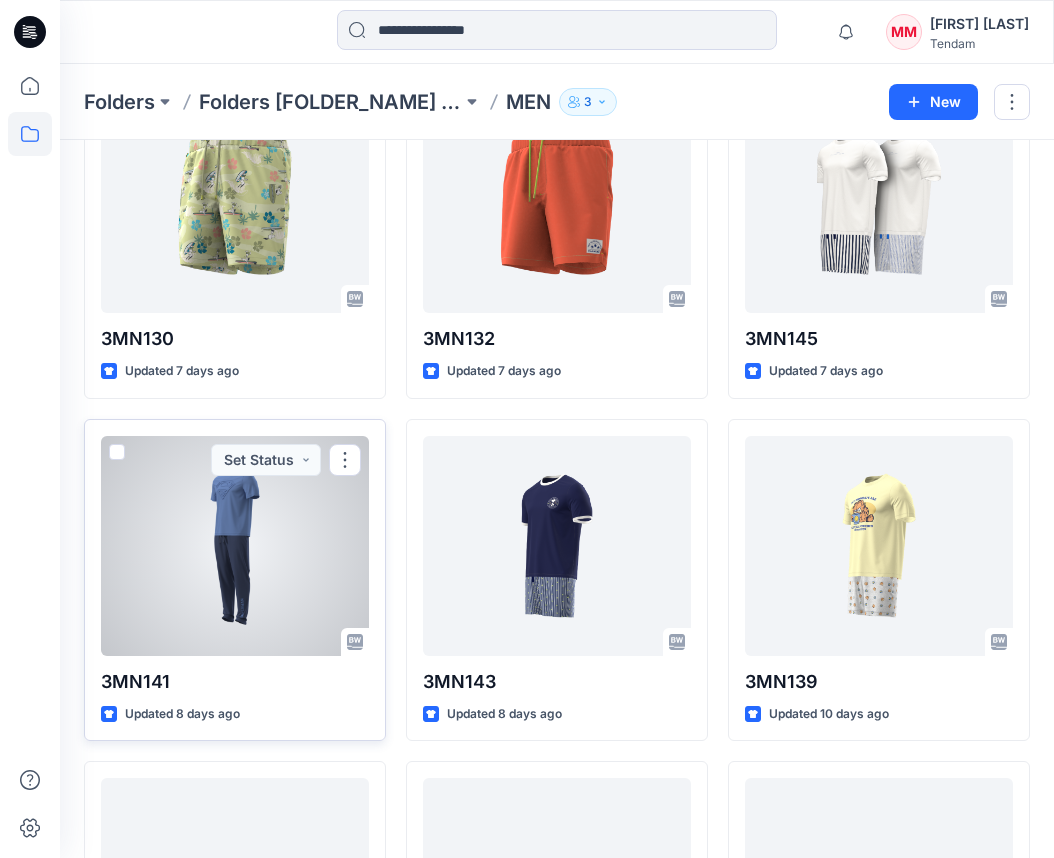 click at bounding box center (235, 546) 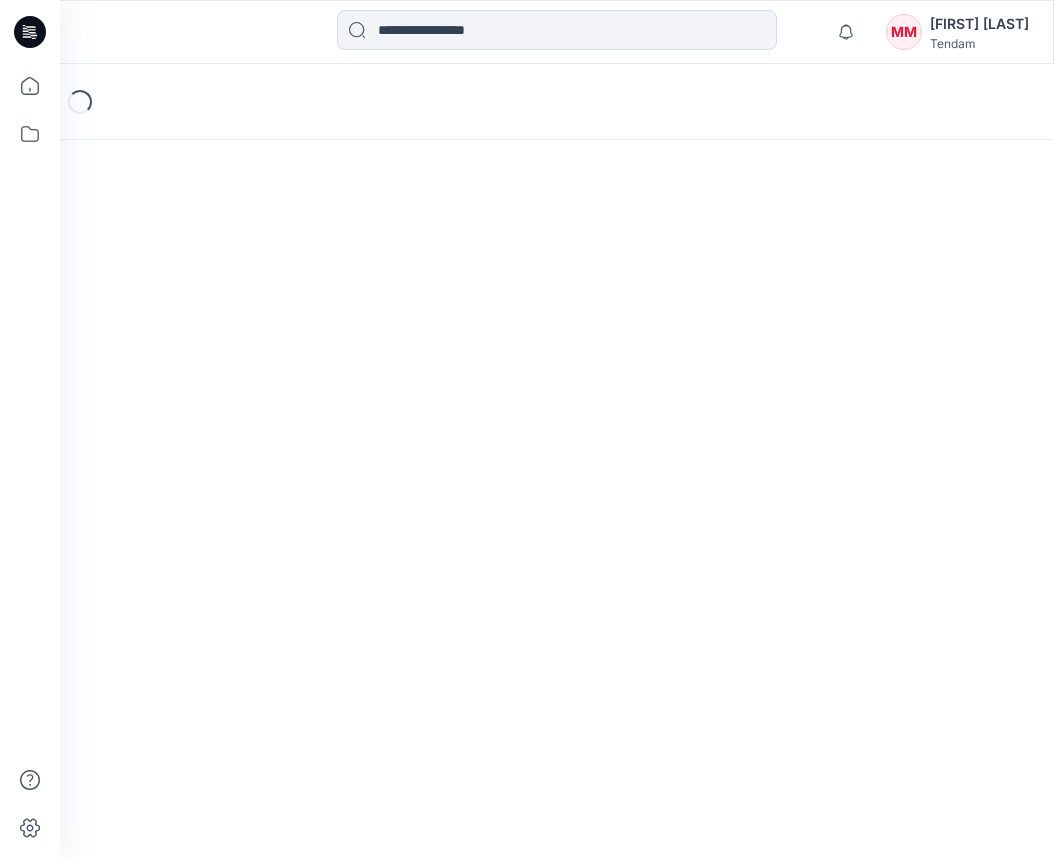 scroll, scrollTop: 0, scrollLeft: 0, axis: both 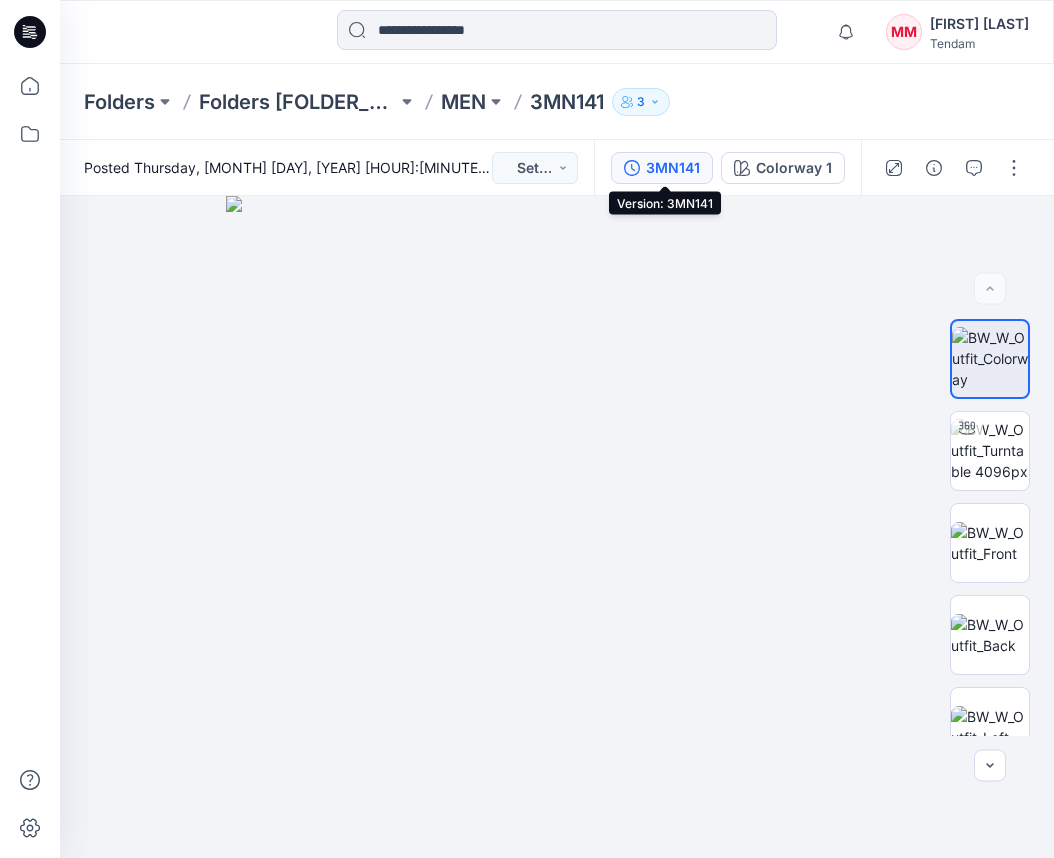 click on "3MN141" at bounding box center (673, 168) 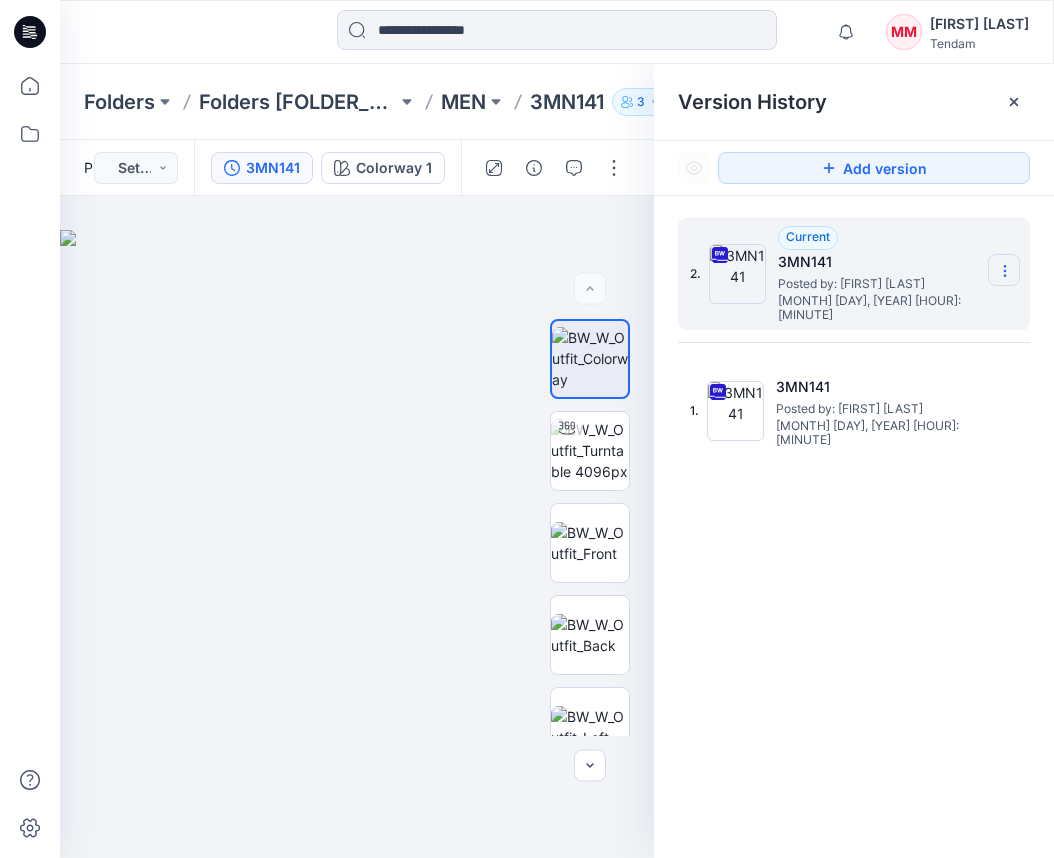 click at bounding box center (1004, 270) 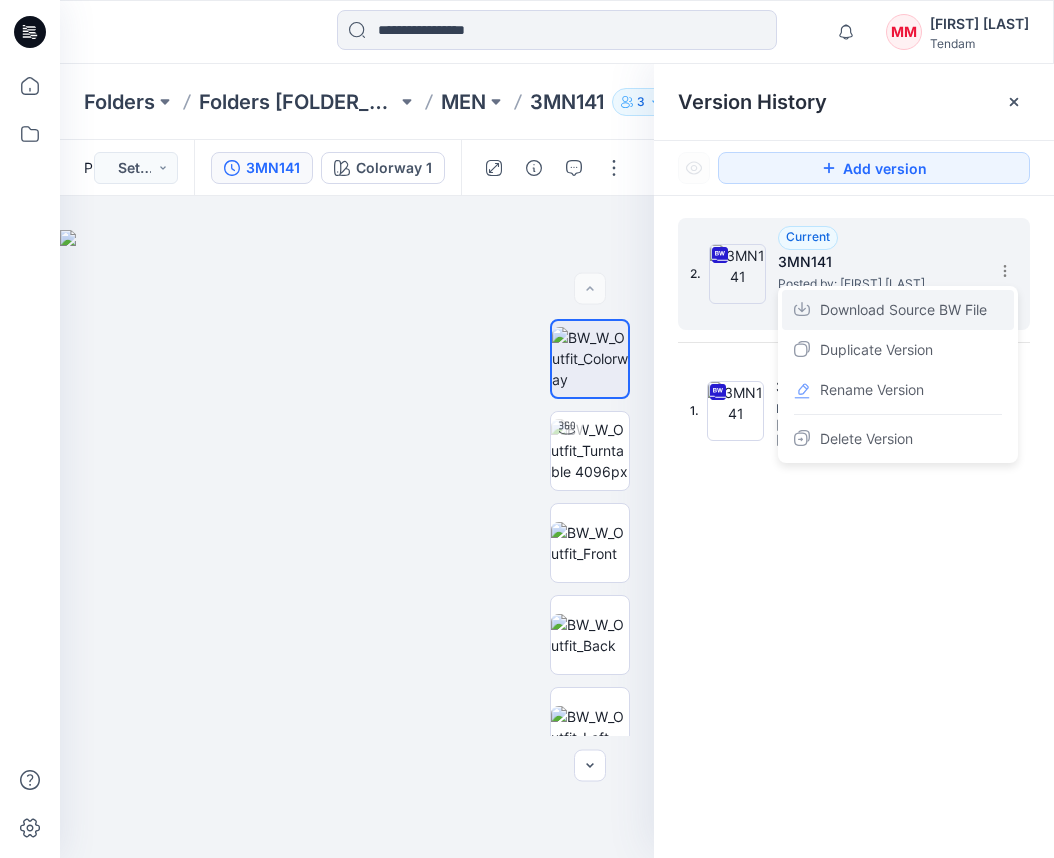 click on "Download Source BW File" at bounding box center (903, 310) 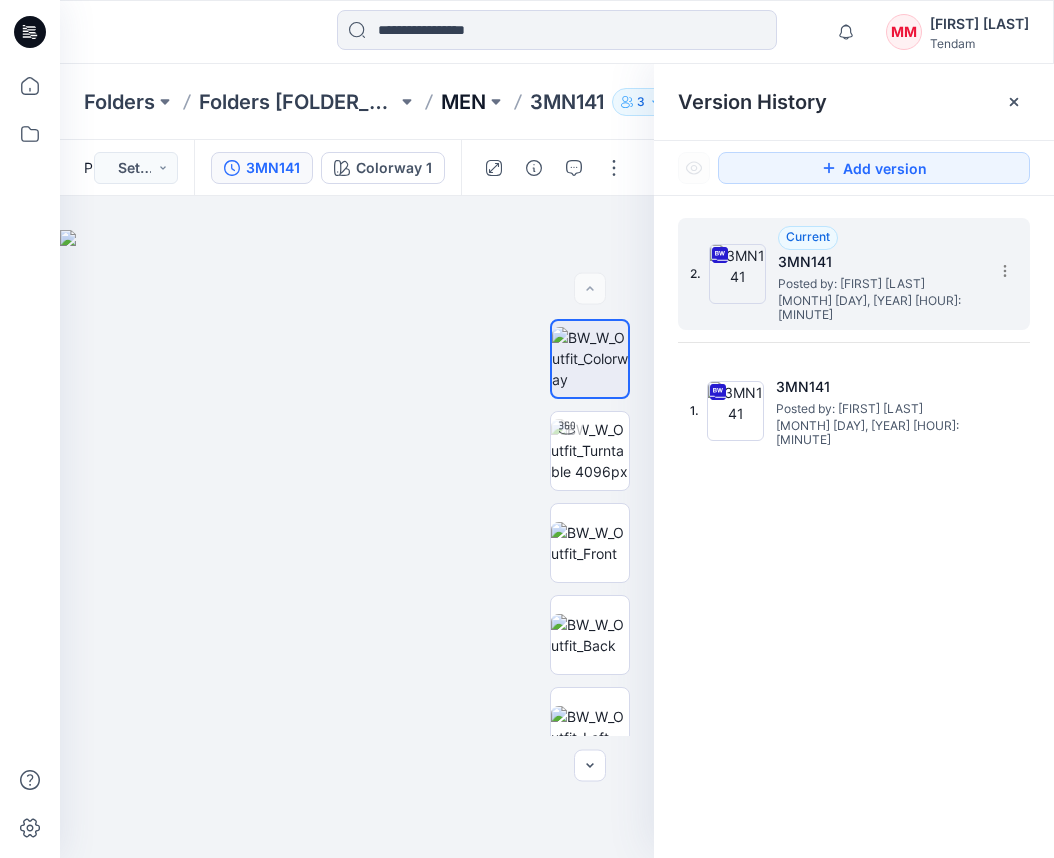 click on "MEN" at bounding box center [463, 102] 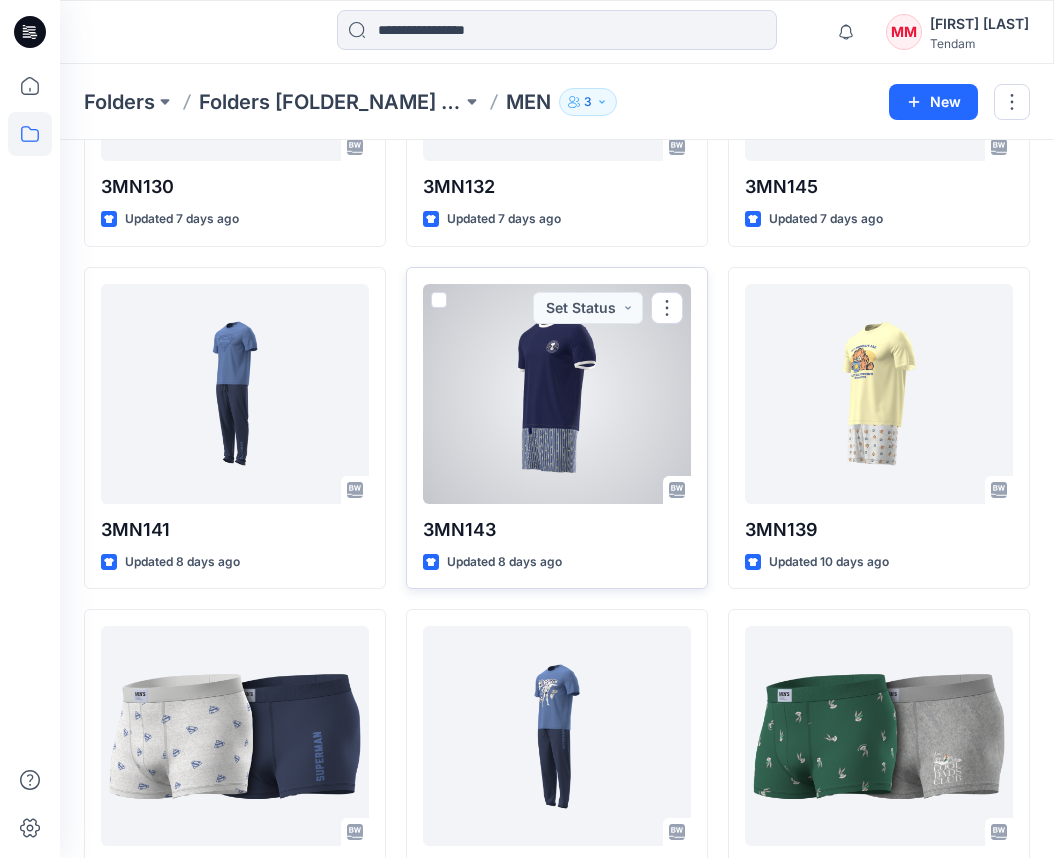 scroll, scrollTop: 988, scrollLeft: 0, axis: vertical 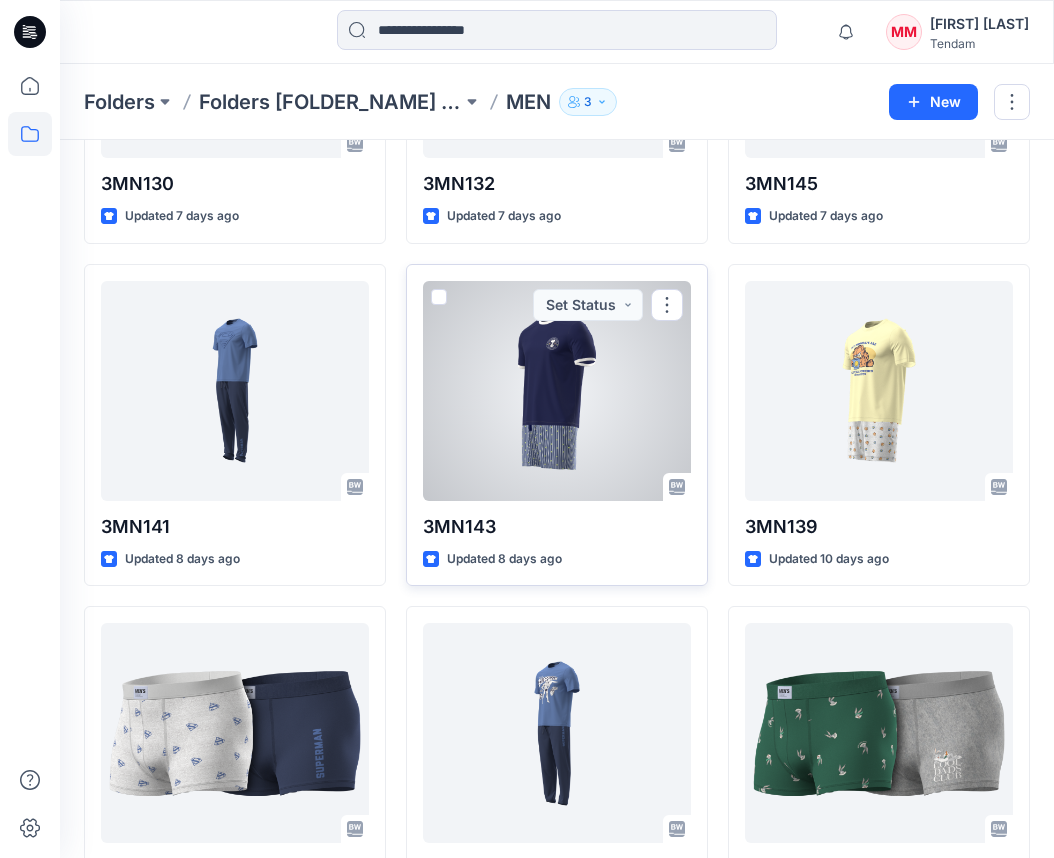 click at bounding box center (557, 391) 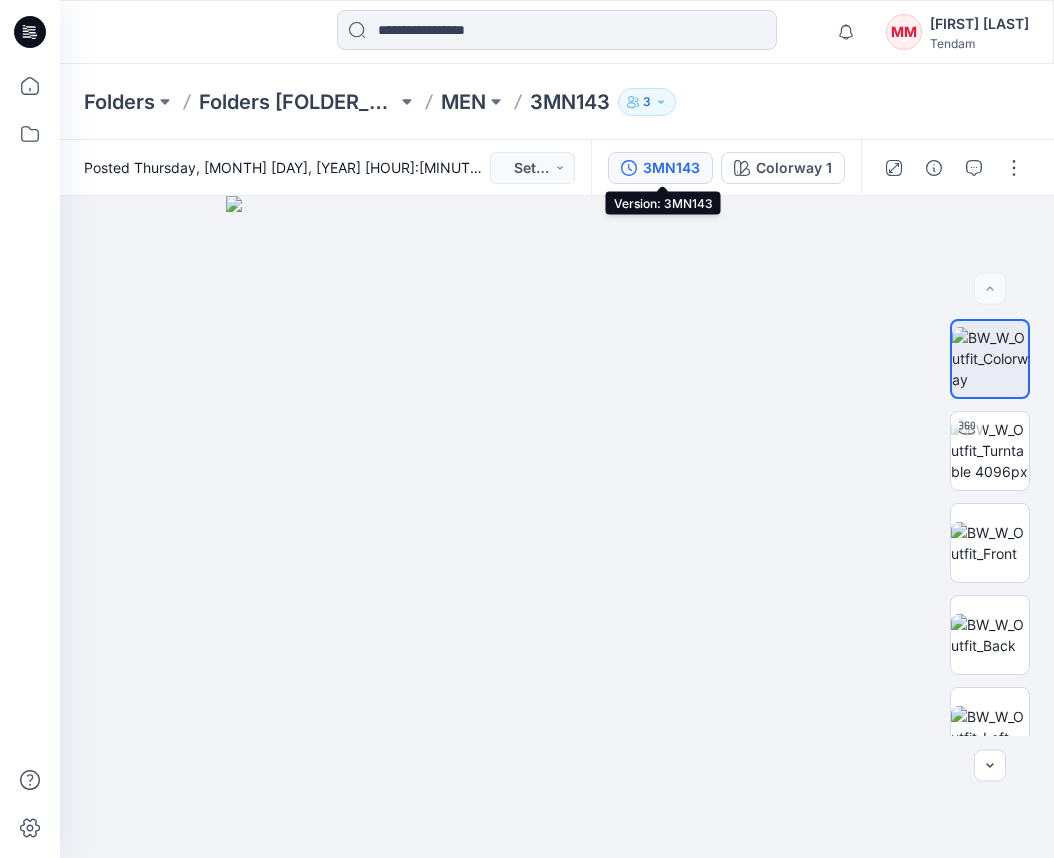click on "3MN143" at bounding box center (671, 168) 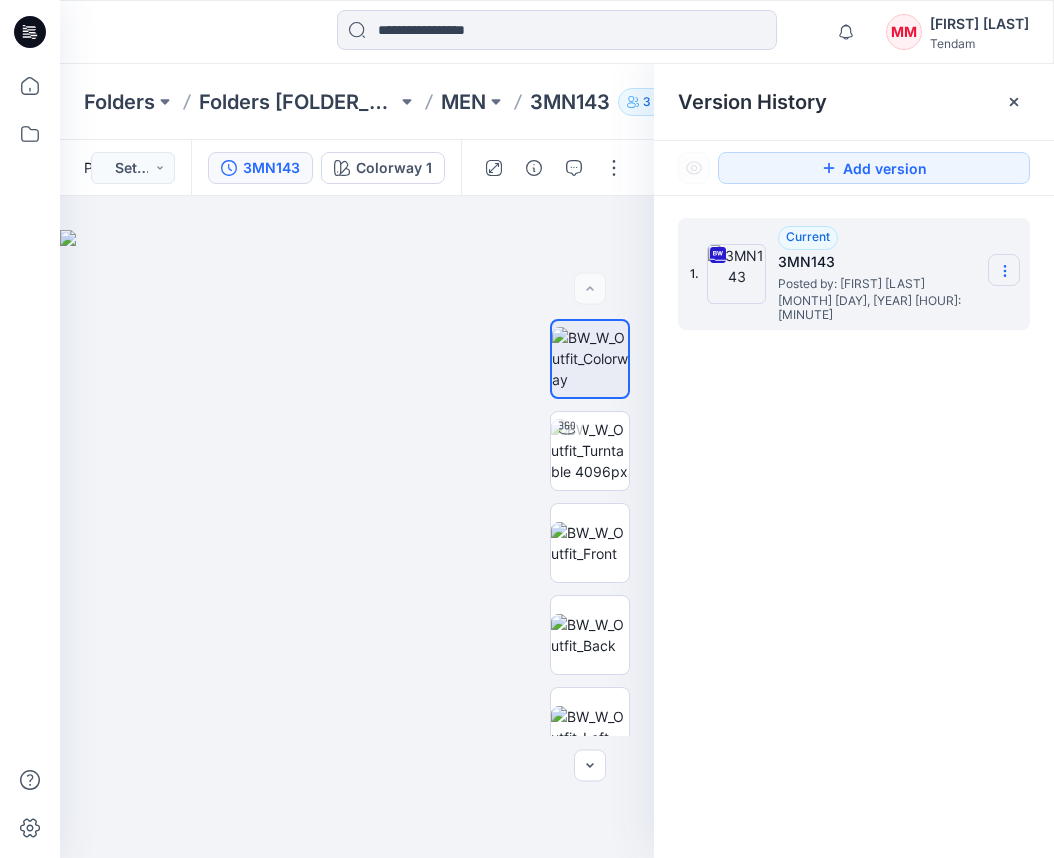 click 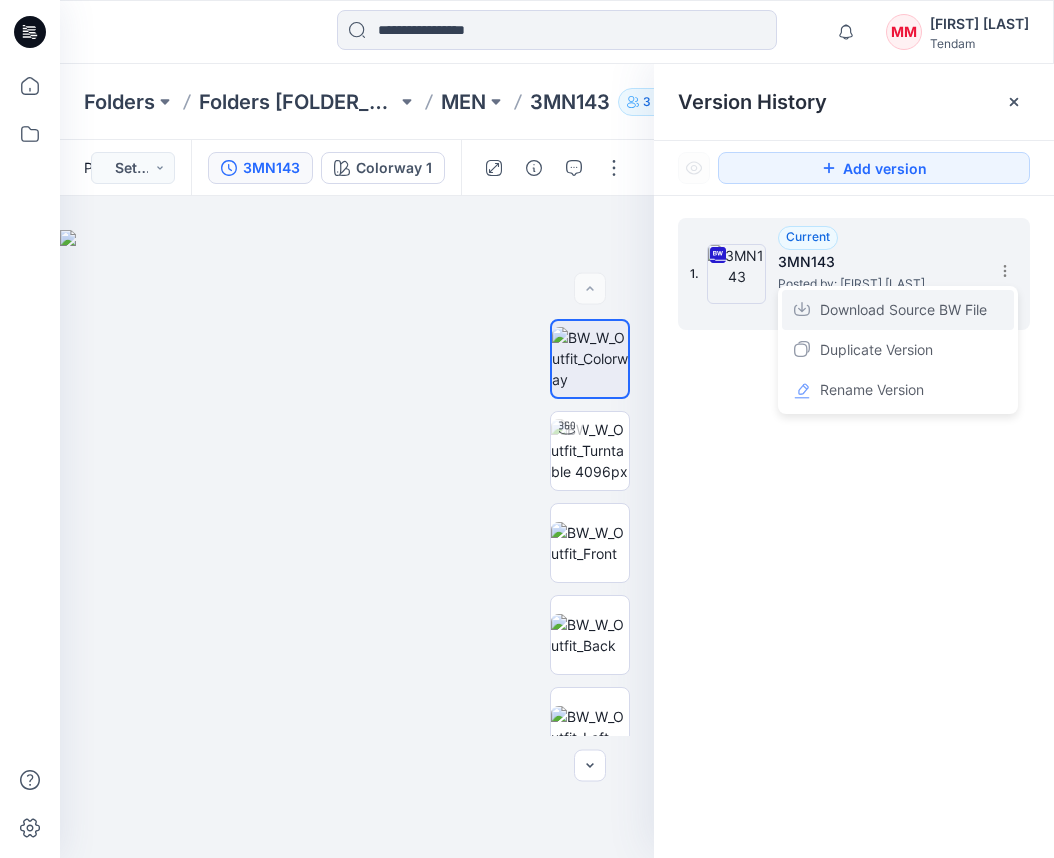 click on "Download Source BW File" at bounding box center [903, 310] 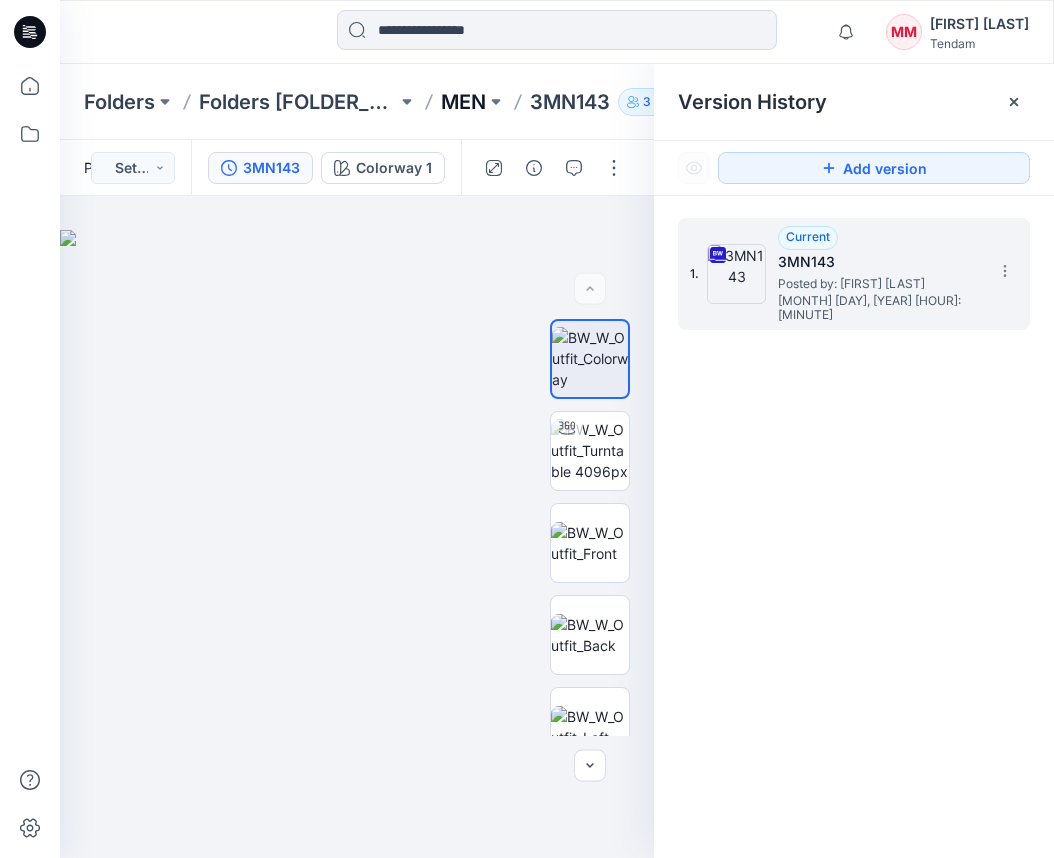 click on "MEN" at bounding box center [463, 102] 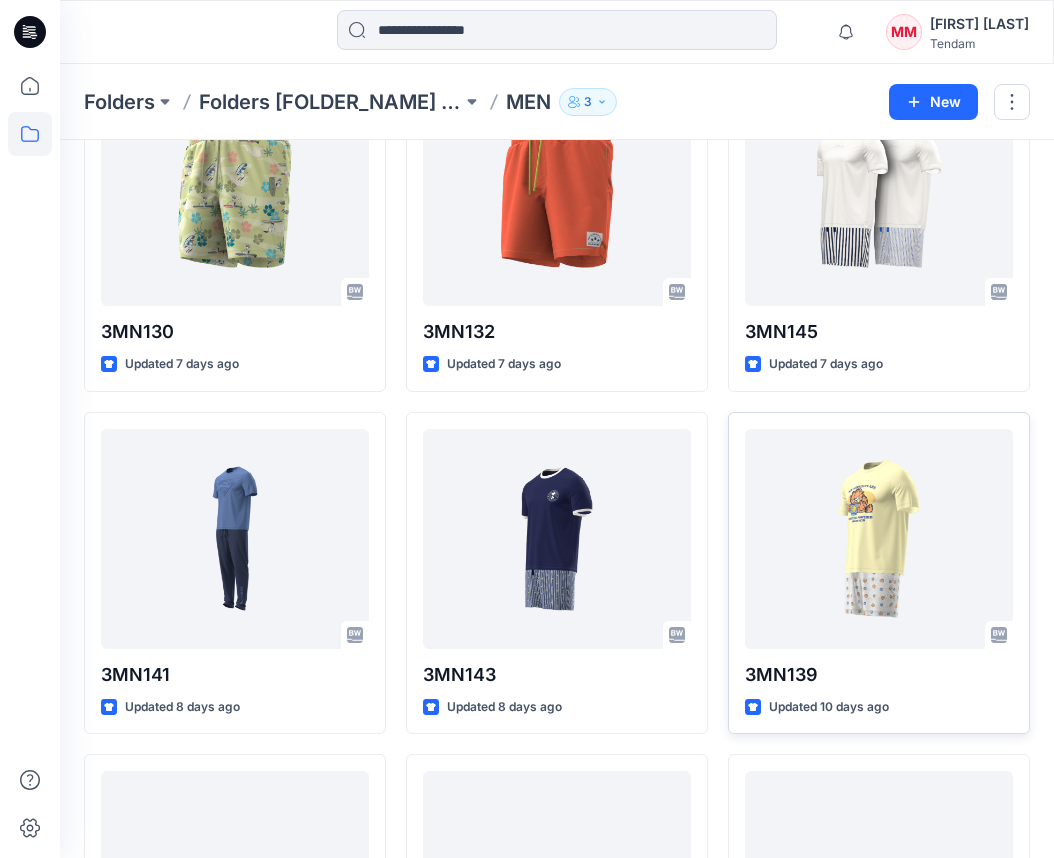 scroll, scrollTop: 846, scrollLeft: 0, axis: vertical 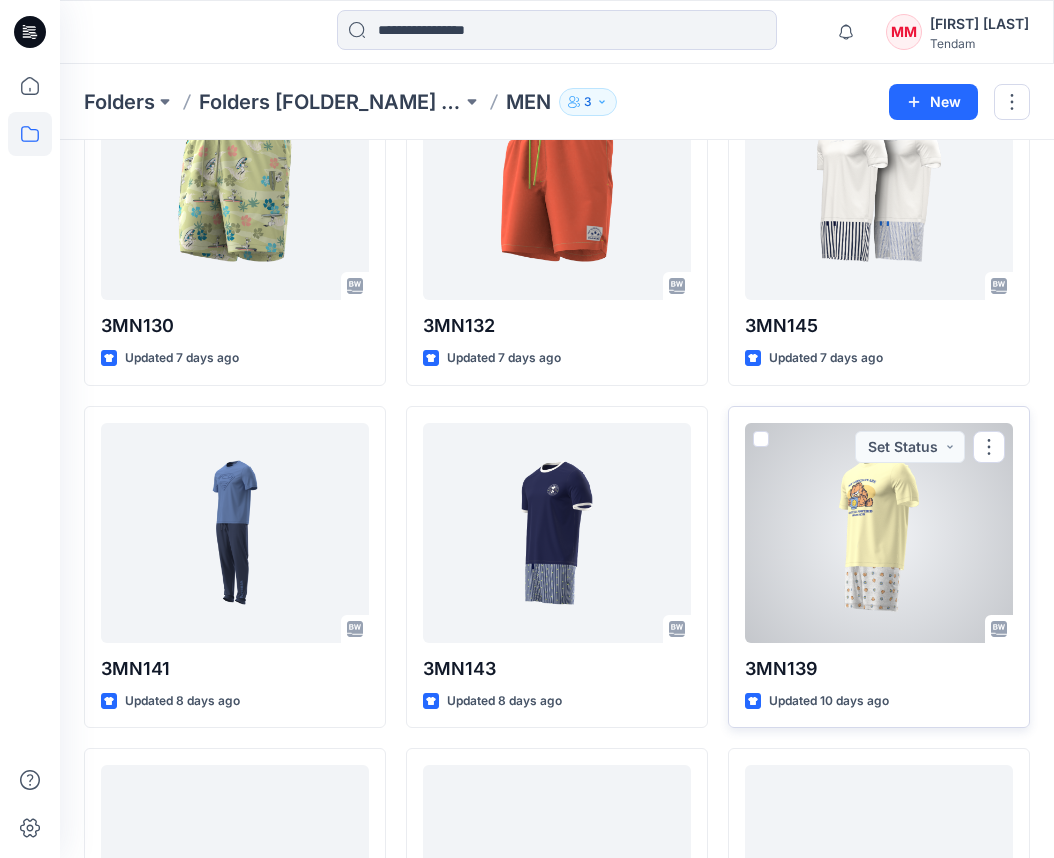 click at bounding box center [879, 533] 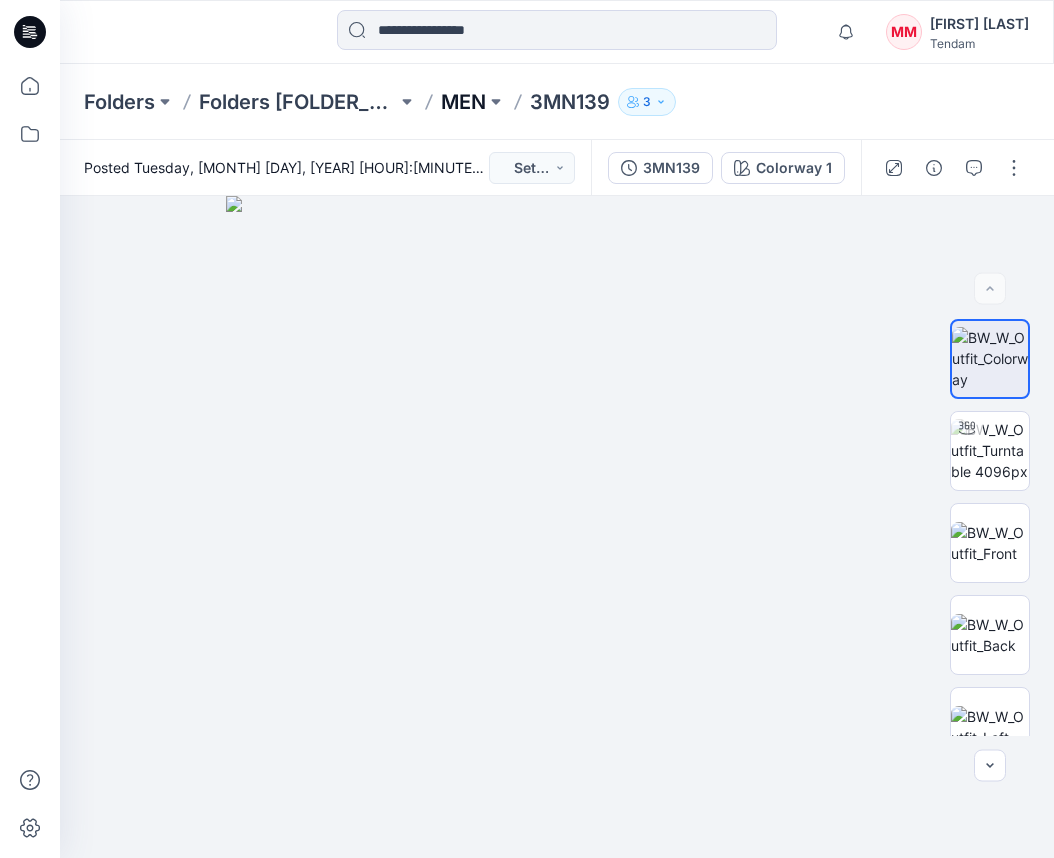 click on "MEN" at bounding box center (463, 102) 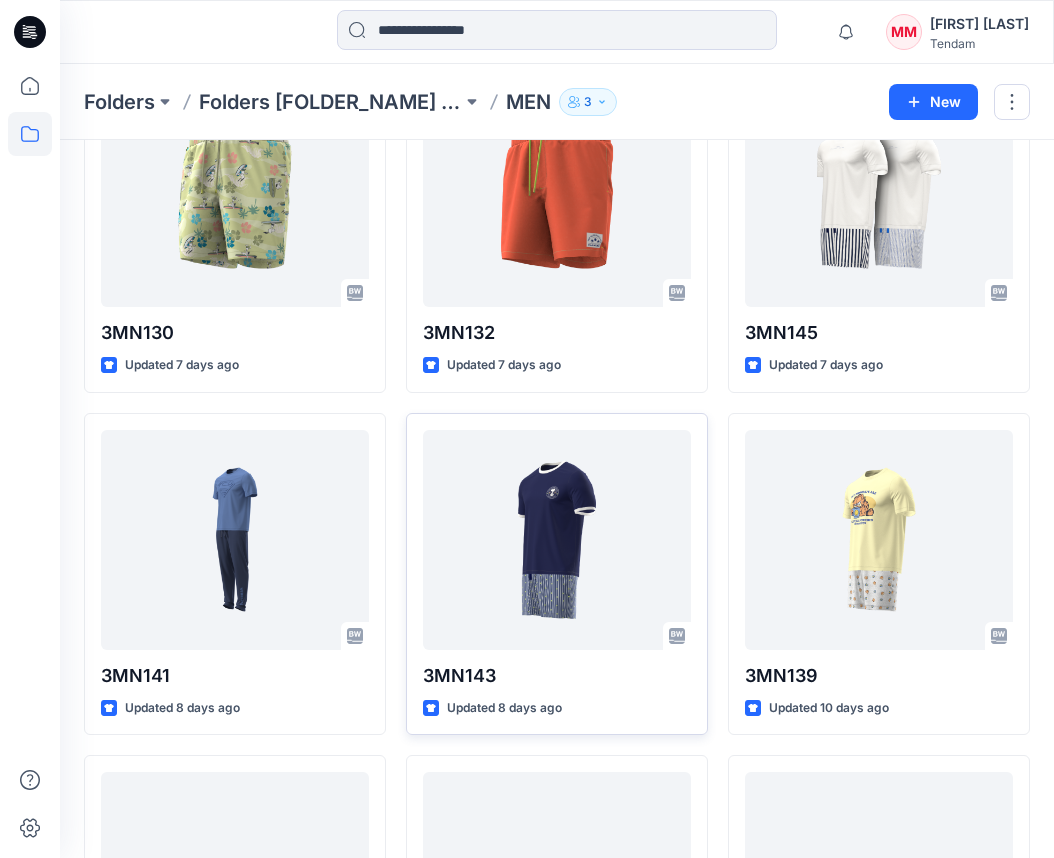 scroll, scrollTop: 1028, scrollLeft: 0, axis: vertical 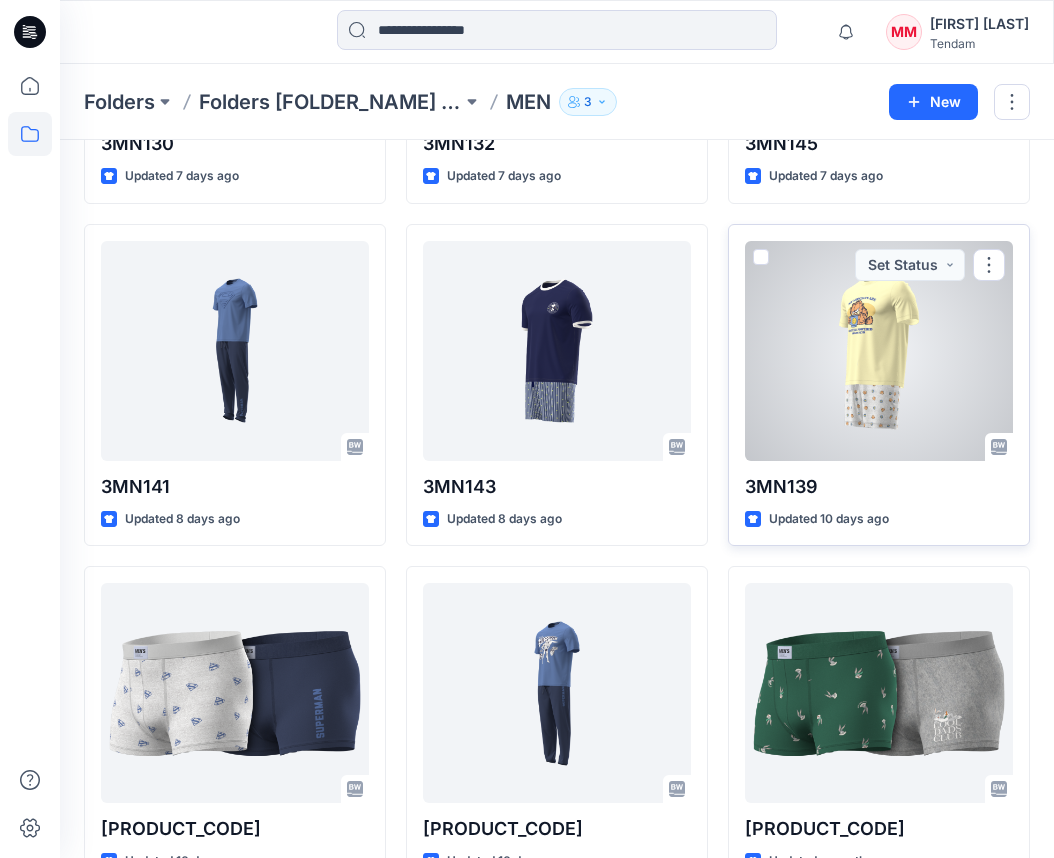 click at bounding box center [879, 351] 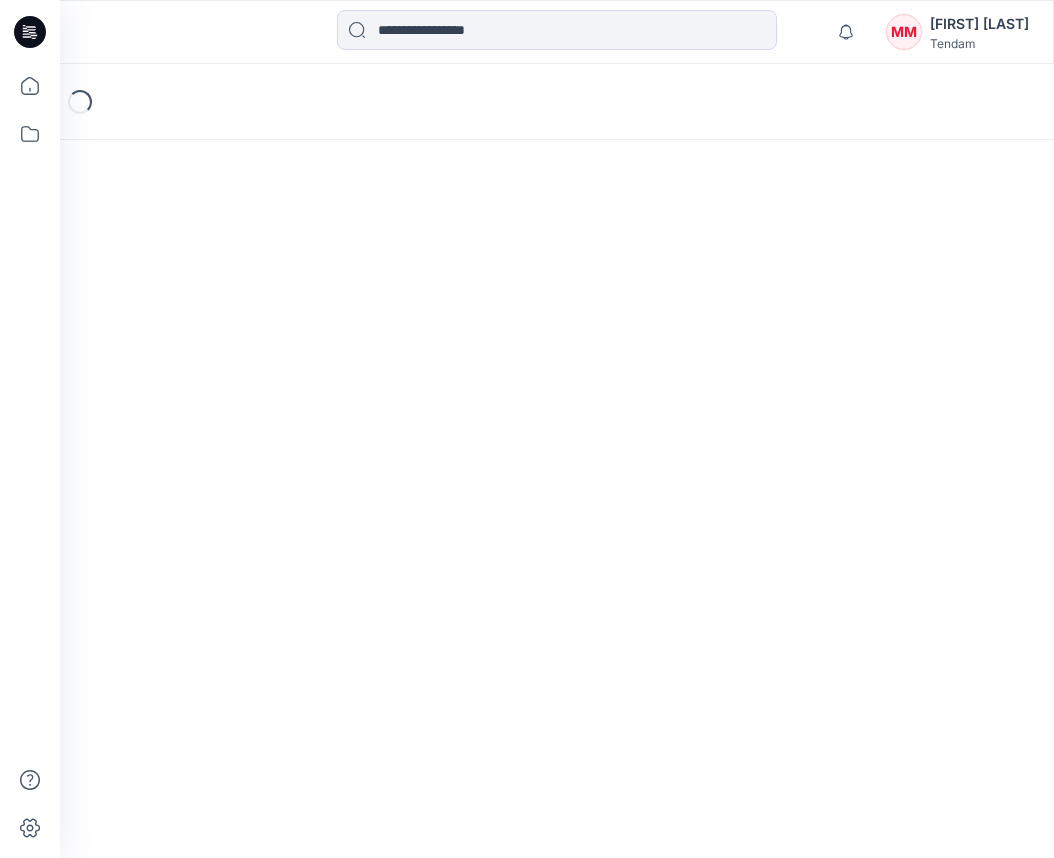 scroll, scrollTop: 0, scrollLeft: 0, axis: both 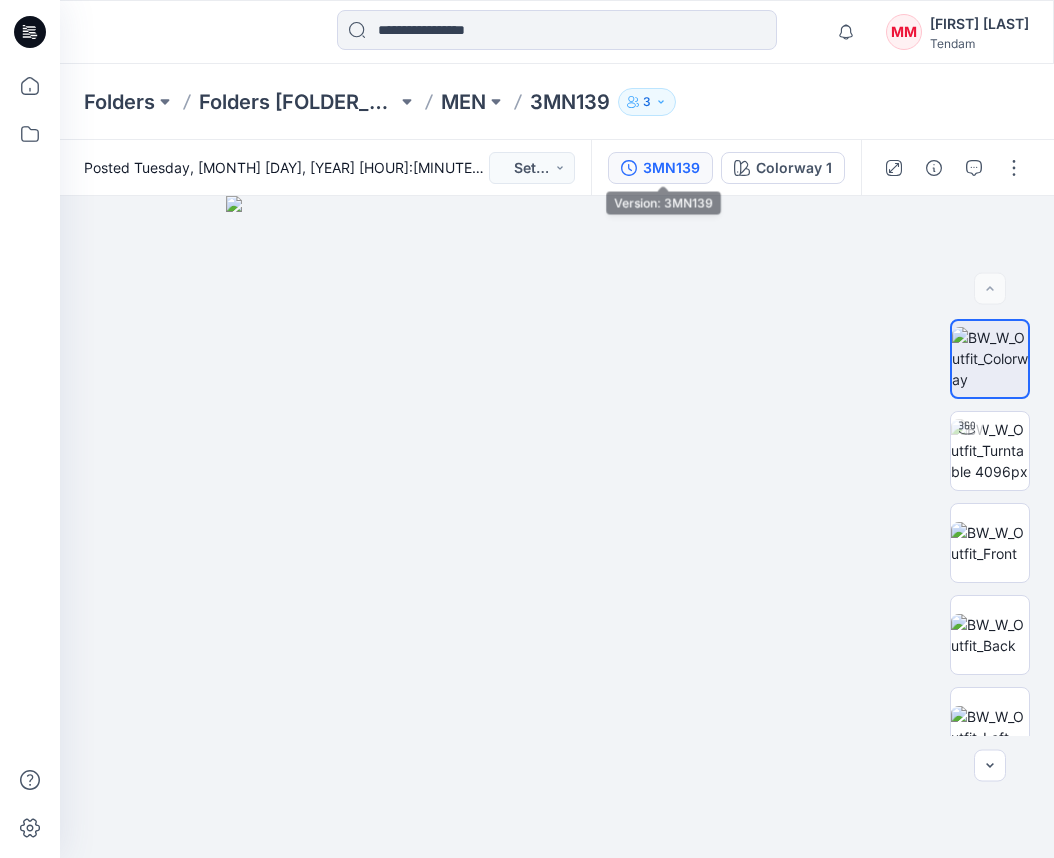 click on "3MN139" at bounding box center (671, 168) 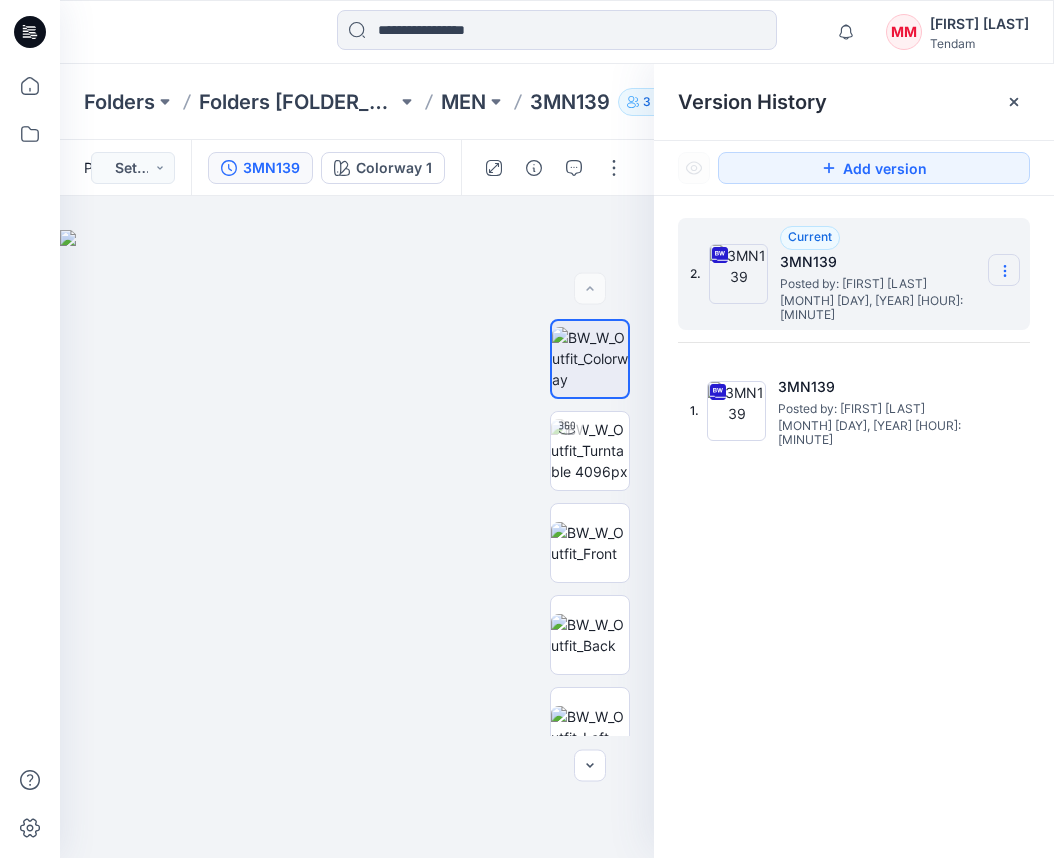 click 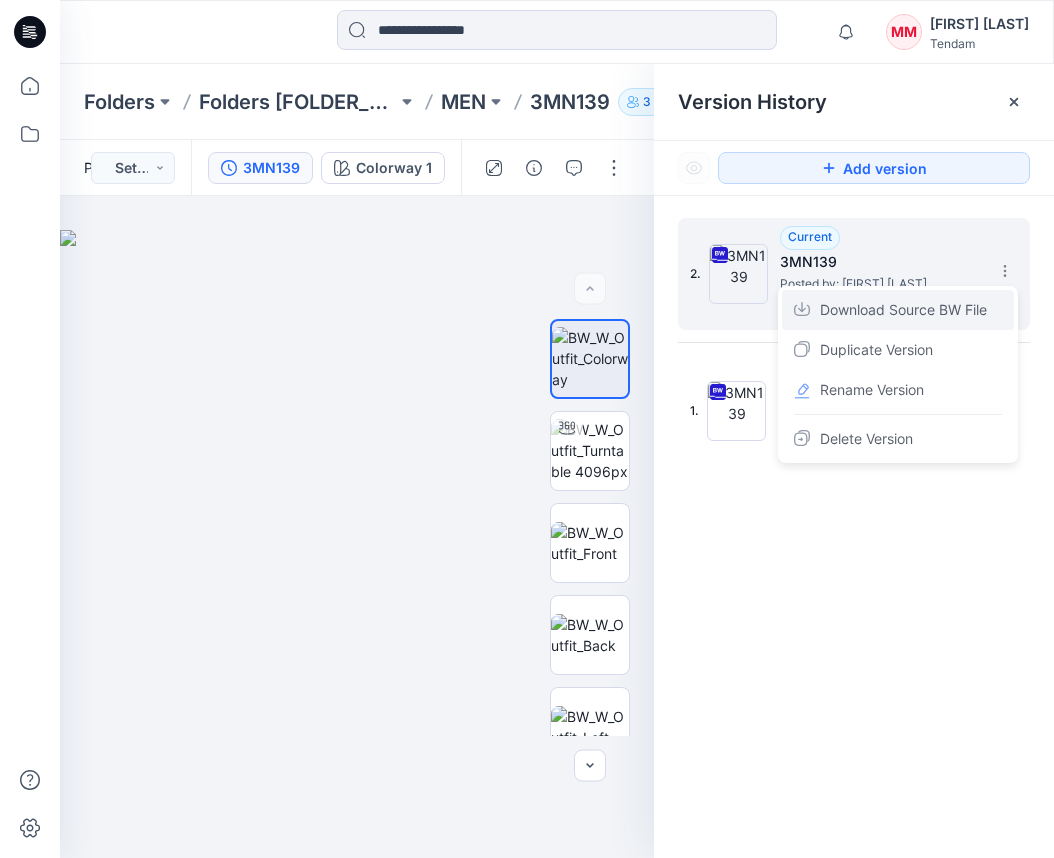 click on "Download Source BW File" at bounding box center (903, 310) 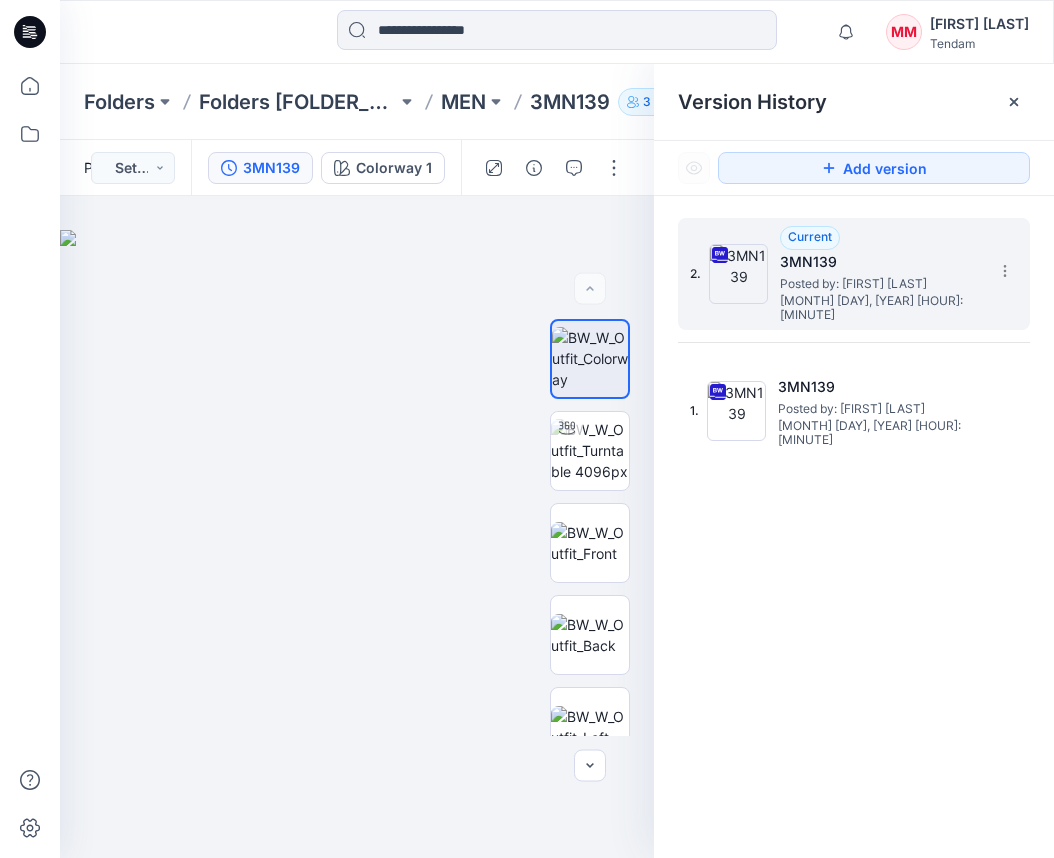 click on "2.   Current [PRODUCT_CODE] Posted by: [FIRST] [LAST] [MONTH] [DAY], [YEAR] [HOUR]:[MINUTE] 1.   [PRODUCT_CODE] Posted by: [FIRST] [LAST] [MONTH] [DAY], [YEAR] [HOUR]:[MINUTE]" at bounding box center [854, 541] 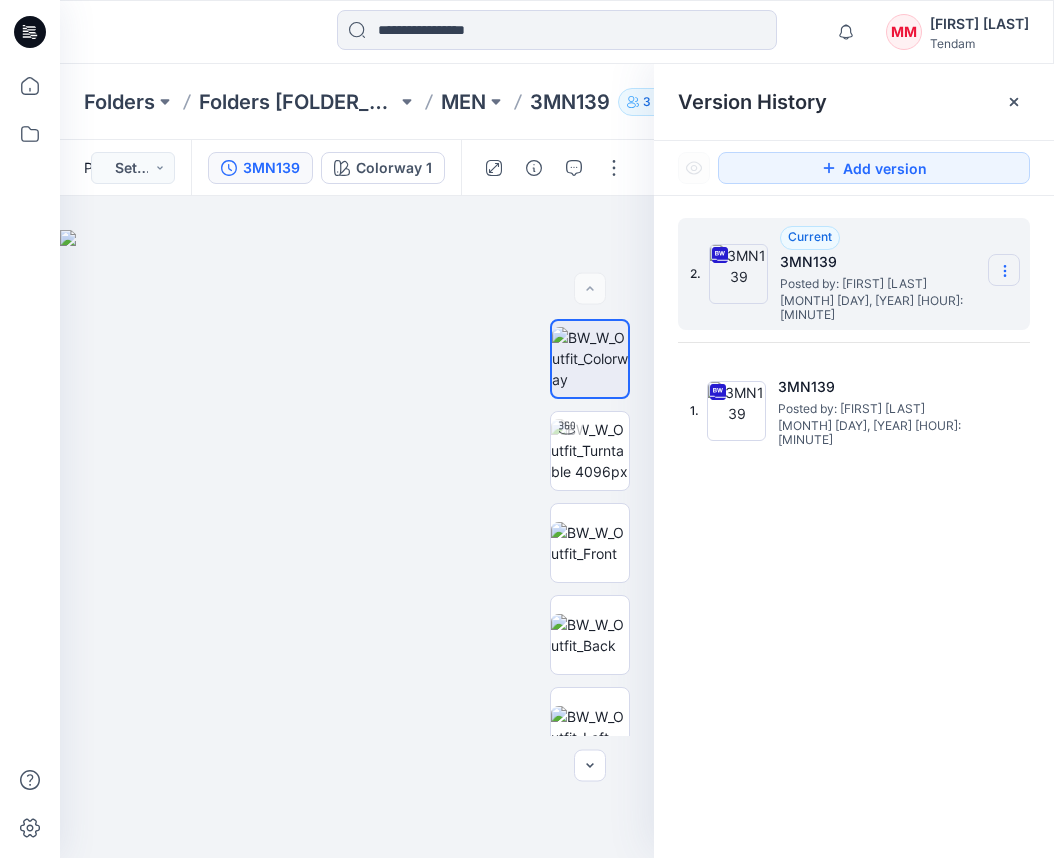 click 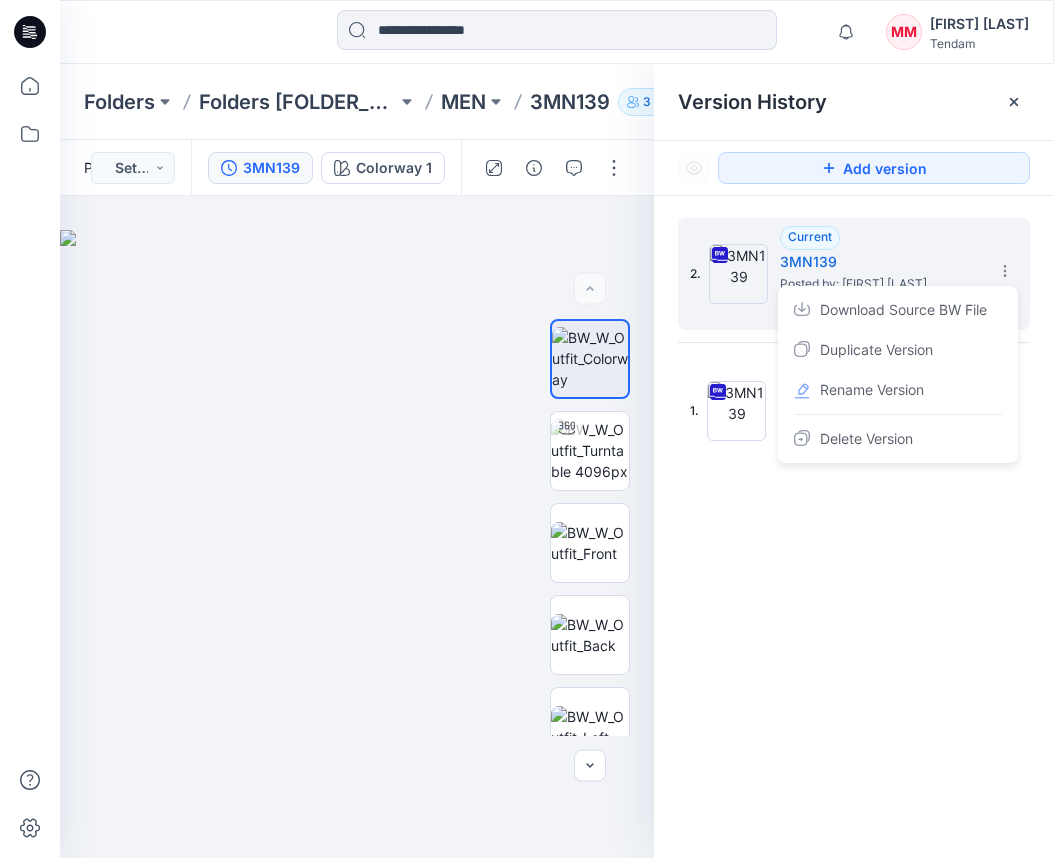 click on "Notifications Your style  [PRODUCT_CODE]  is ready 2 hours ago Your style  [PRODUCT_CODE]  is ready 2 hours ago Your style  [PRODUCT_CODE]  is ready 2 hours ago [FIRST] [LAST]  has updated  [PRODUCT_CODE]  with  [PRODUCT_CODE] 26 hours ago [FIRST] [LAST]  shared  [PRODUCT_CODE]  in  [FOLDER_NAME] ([UNKNOWN]) 27 hours ago [FIRST] [LAST]  has updated  [PRODUCT_CODE]  with  [PRODUCT_CODE] 28 hours ago Your style  [PRODUCT_CODE]  is ready 46 hours ago [COMPANY_NAME]  has updated  [PRODUCT_CODE]  with  [PRODUCT_CODE] 48 hours ago AR [FIRST] [LAST]  commented on  [PRODUCT_CODE] View Style Monday, [MONTH] [DAY], [YEAR] [HOUR]:[MINUTE] Mark all as read View all notifications MM [FIRST] [LAST] Tendam Folders [FOLDER_NAME] [FOLDER_NAME] [PRODUCT_CODE] 3 Posted Thursday, [MONTH] [DAY], [YEAR] [HOUR]:[MINUTE] by   [FIRST] [LAST]   Set Status [PRODUCT_CODE] Colorway 1 BW 	 		 	                                               Colorway 1 Loading... Material Properties Loading... Version History Version History Add version 2.   Current [PRODUCT_CODE] Posted by: [FIRST] [LAST] [MONTH] [DAY], [YEAR] [HOUR]:[MINUTE] 1.   [PRODUCT_CODE] Posted by: [FIRST] [LAST]" at bounding box center (557, 32) 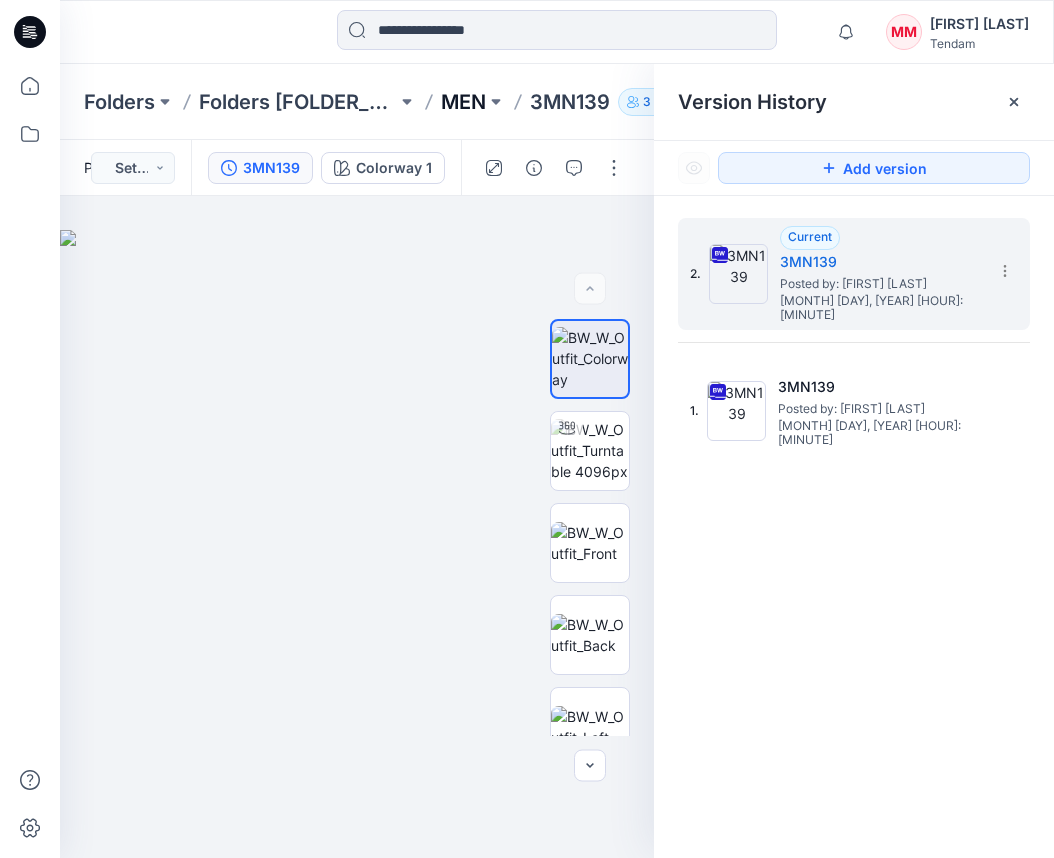 click on "MEN" at bounding box center (463, 102) 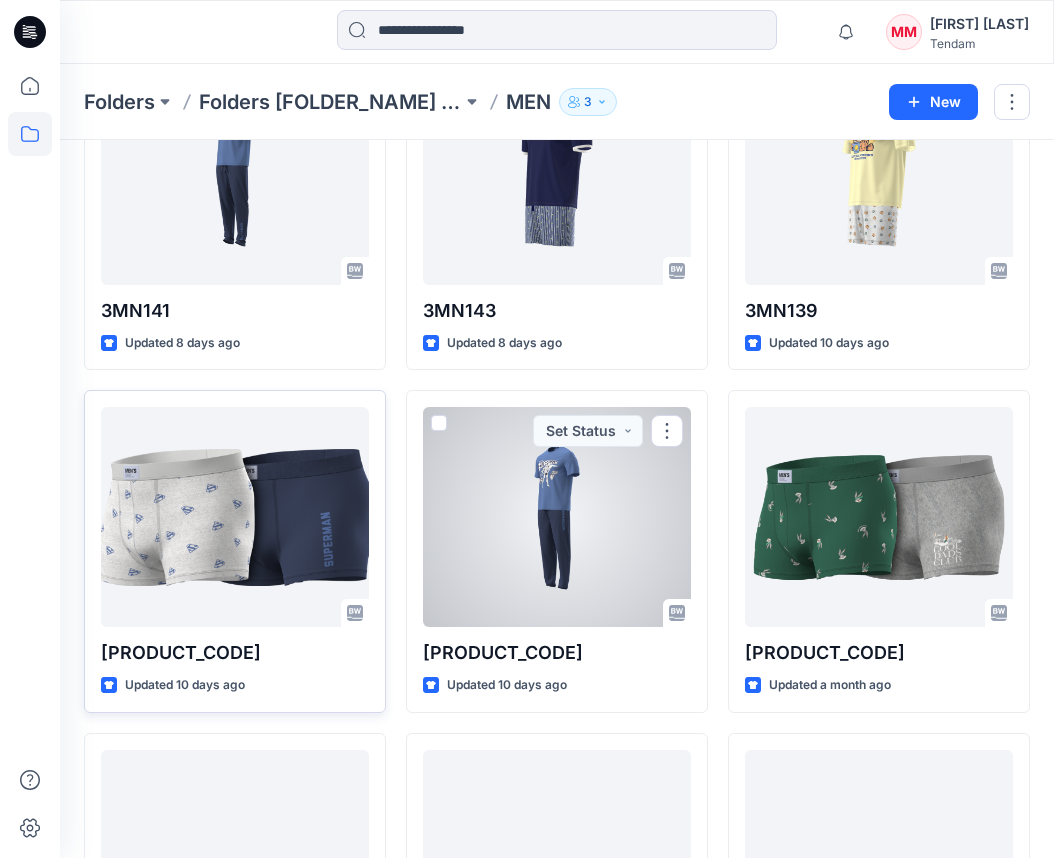 scroll, scrollTop: 1206, scrollLeft: 0, axis: vertical 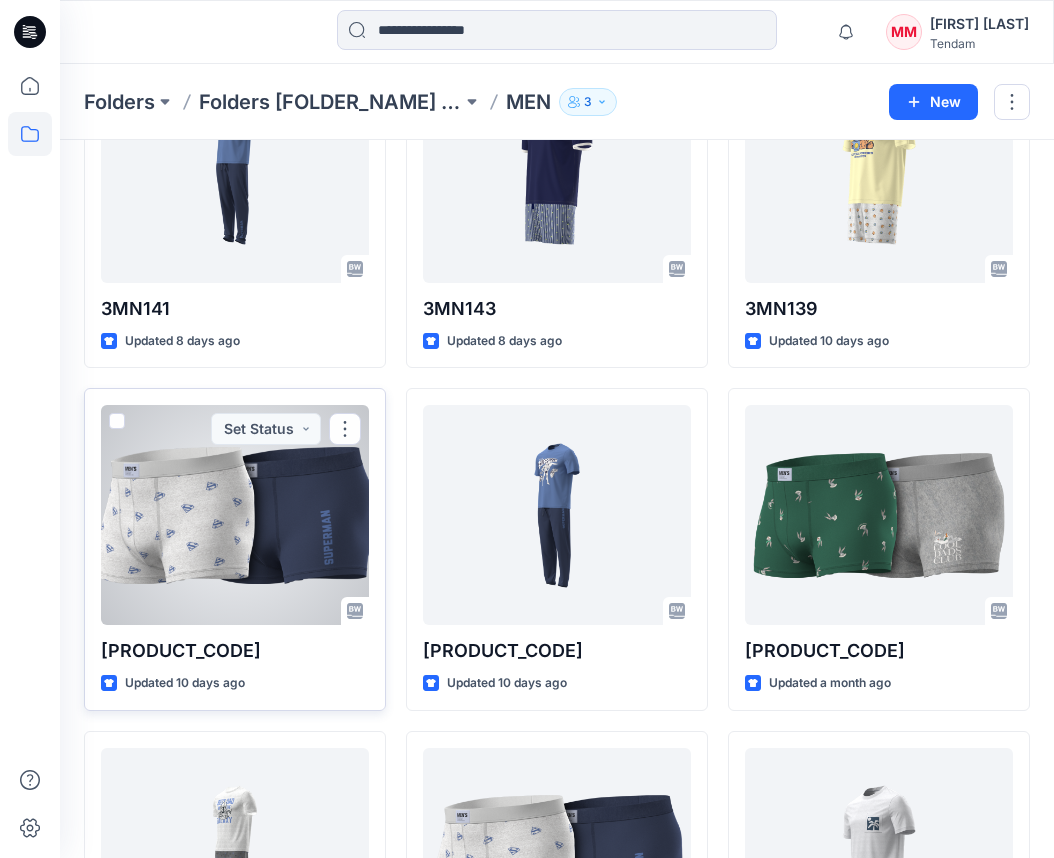 click at bounding box center [235, 515] 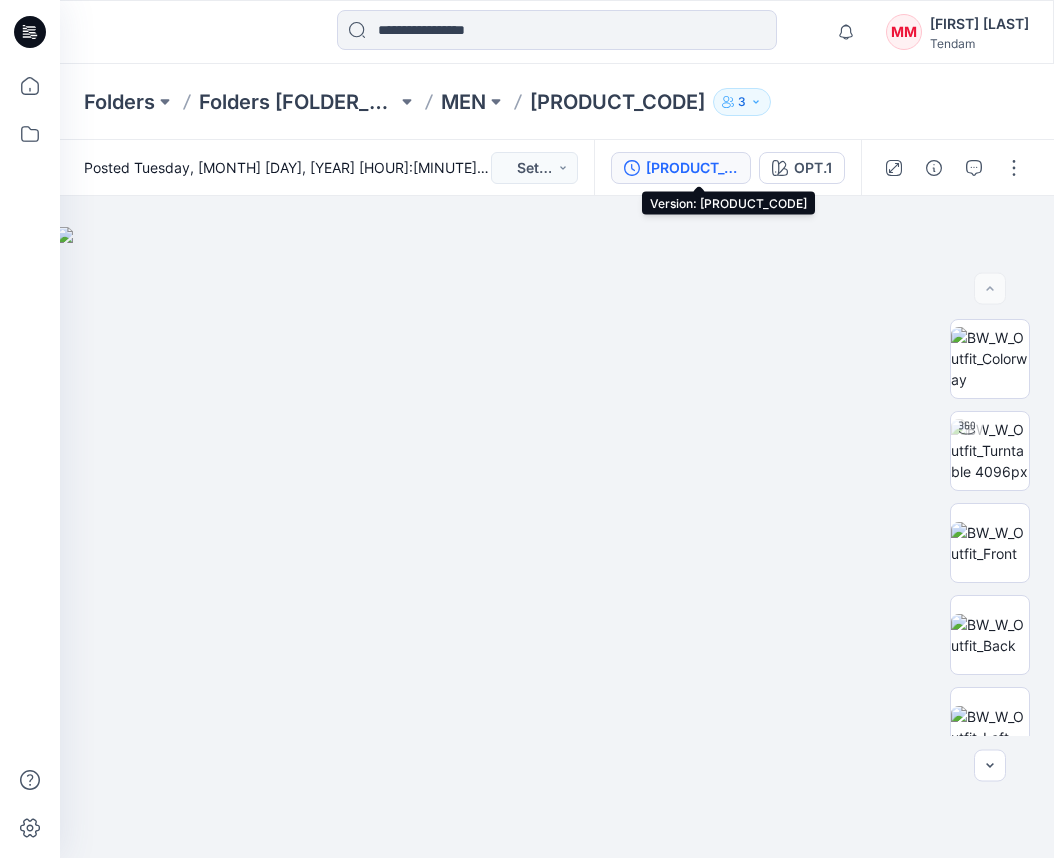 click on "[PRODUCT_CODE]" at bounding box center (692, 168) 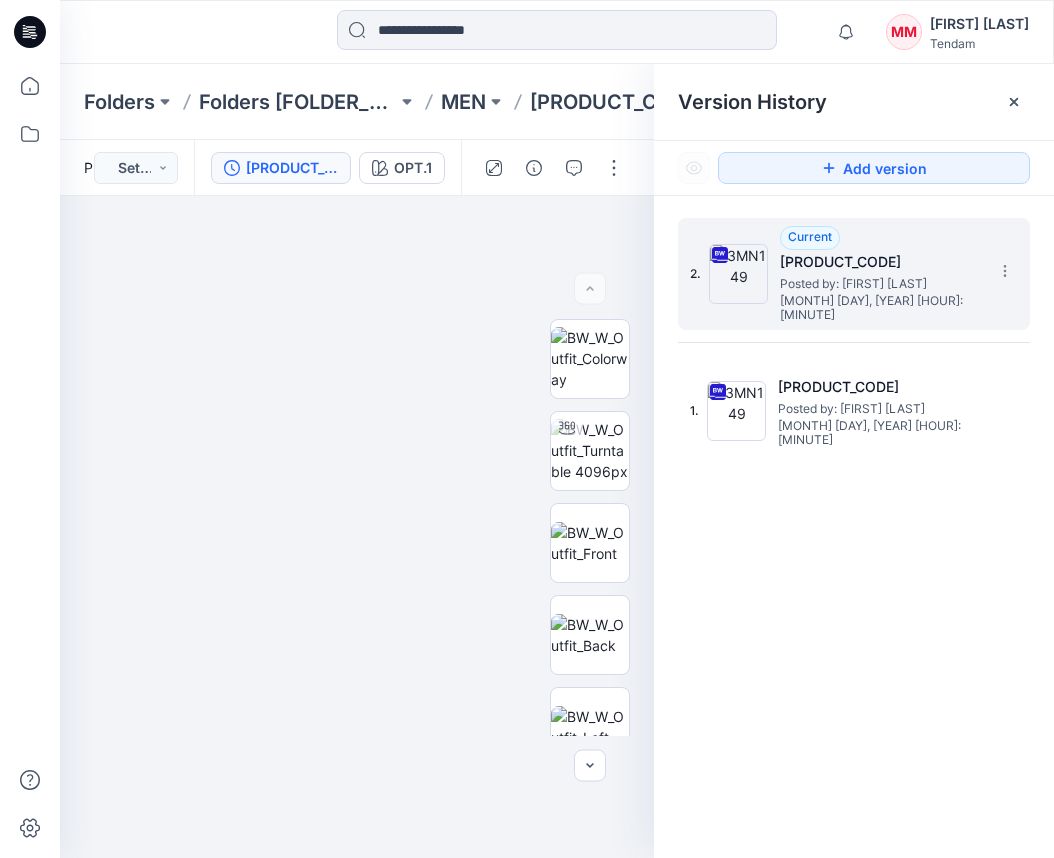 drag, startPoint x: 1016, startPoint y: 265, endPoint x: 984, endPoint y: 279, distance: 34.928497 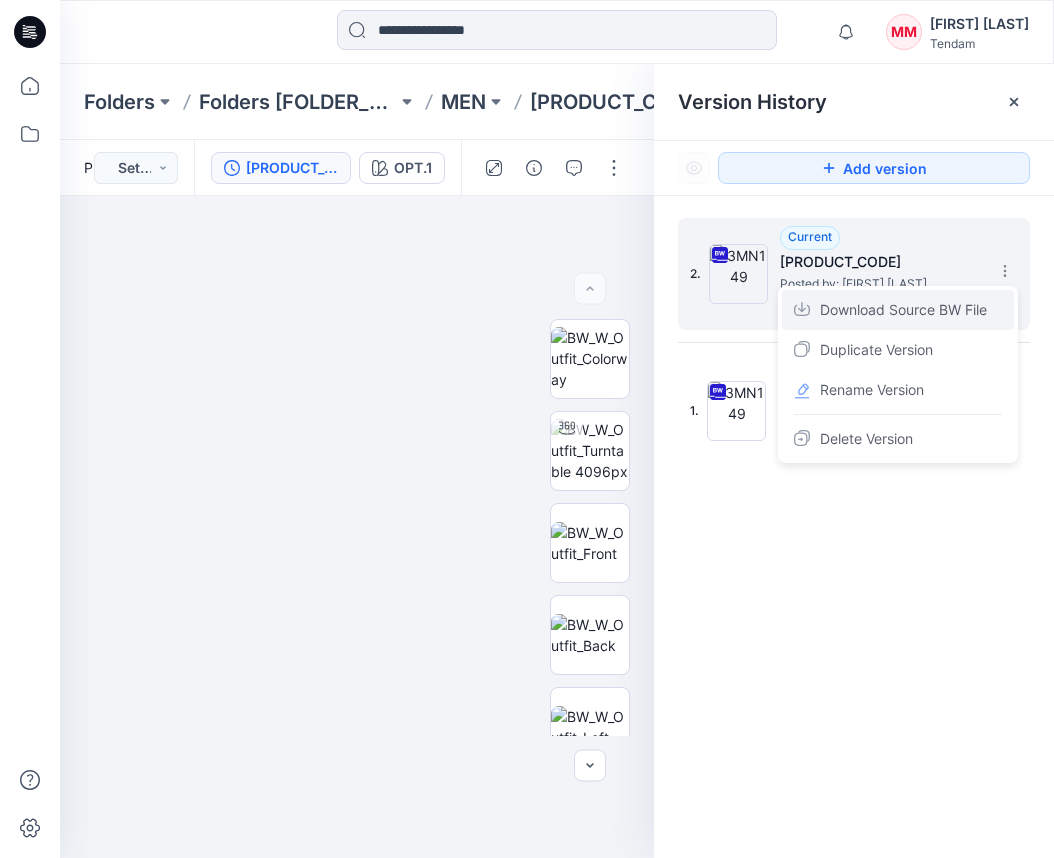 click on "Download Source BW File" at bounding box center (903, 310) 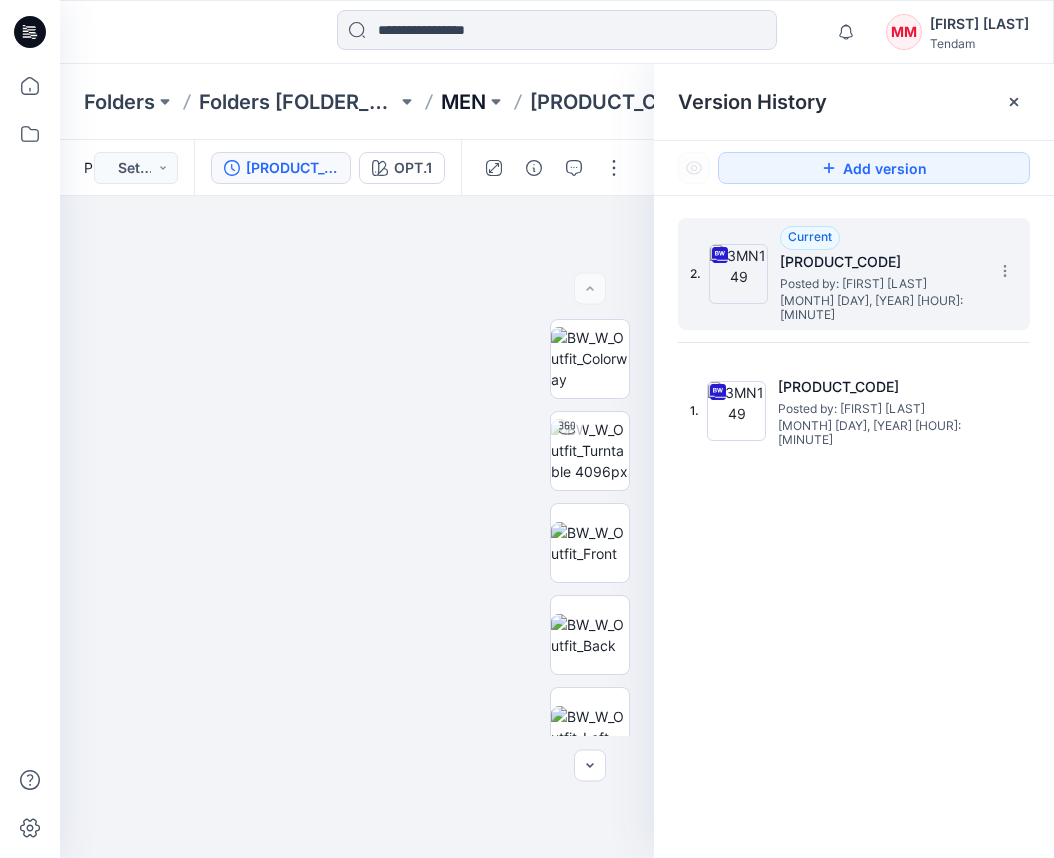 click on "MEN" at bounding box center (463, 102) 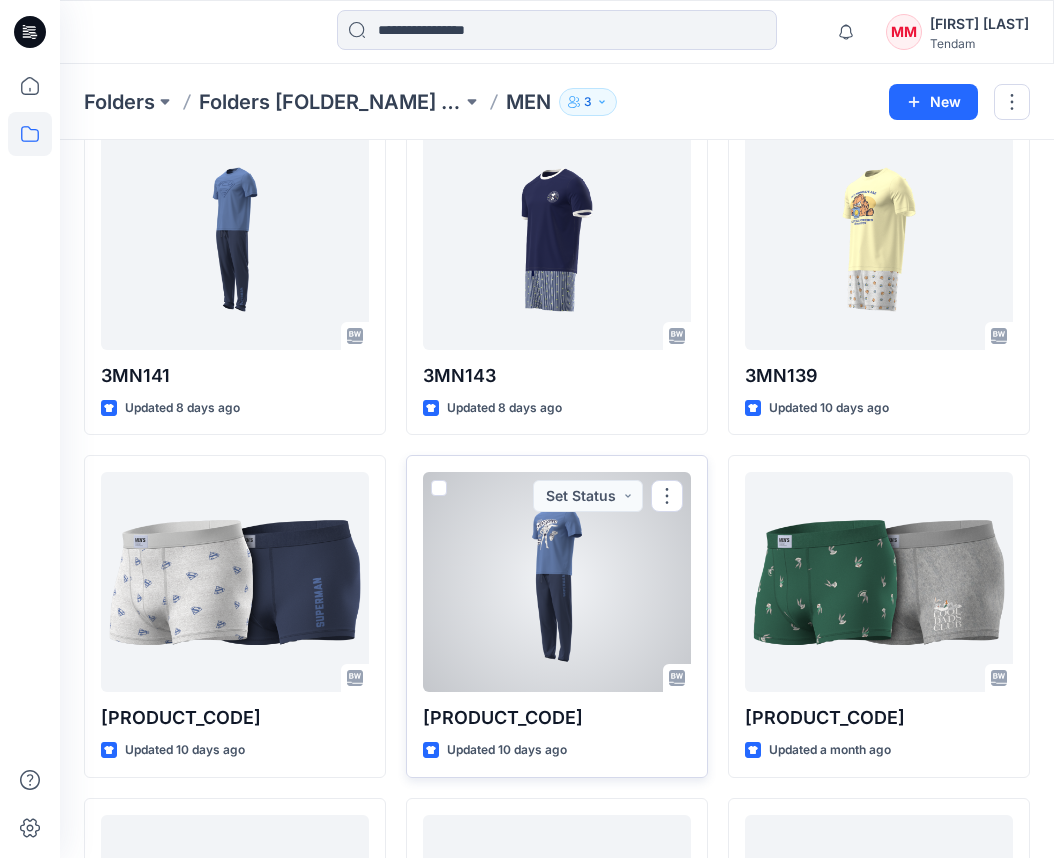 scroll, scrollTop: 1209, scrollLeft: 0, axis: vertical 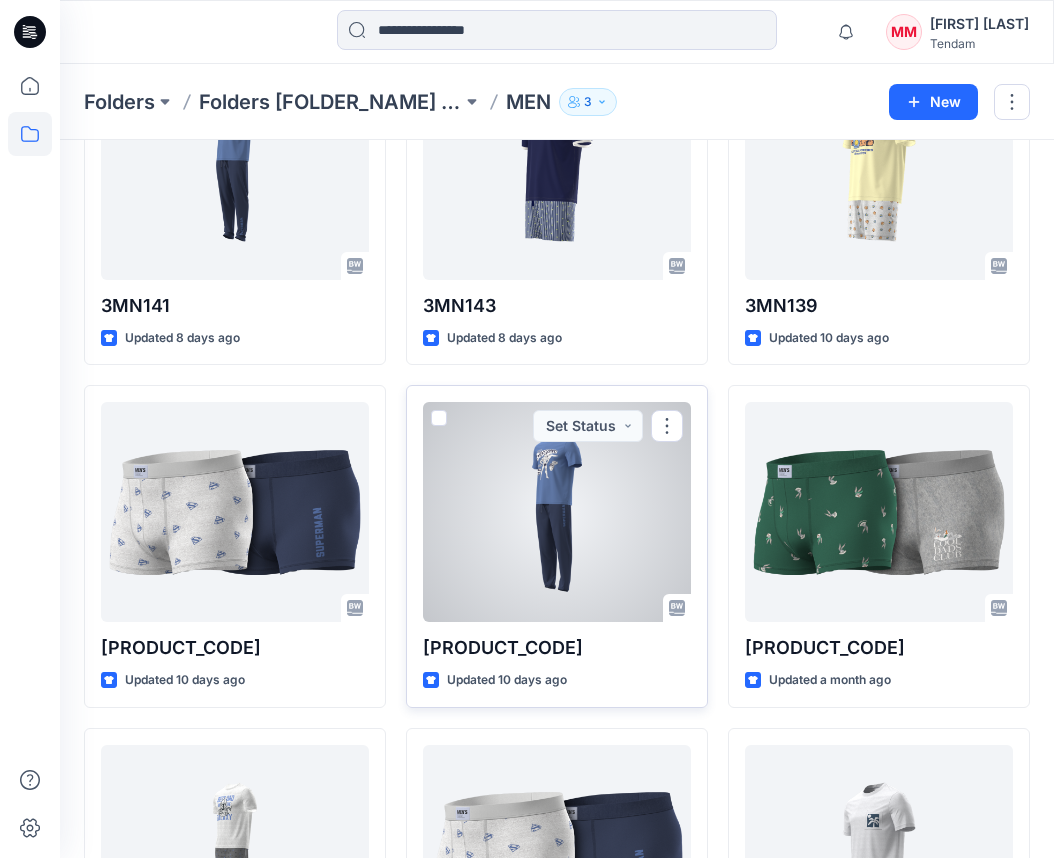 click at bounding box center (557, 512) 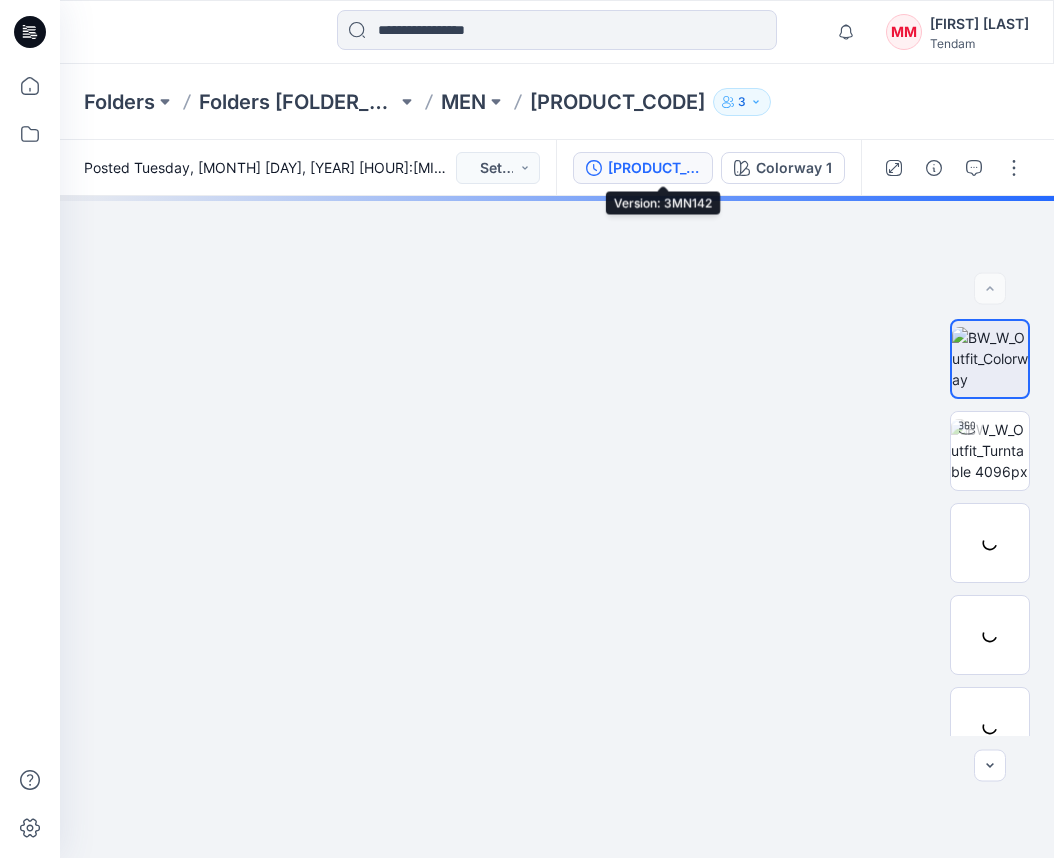 click on "[PRODUCT_CODE]" at bounding box center (654, 168) 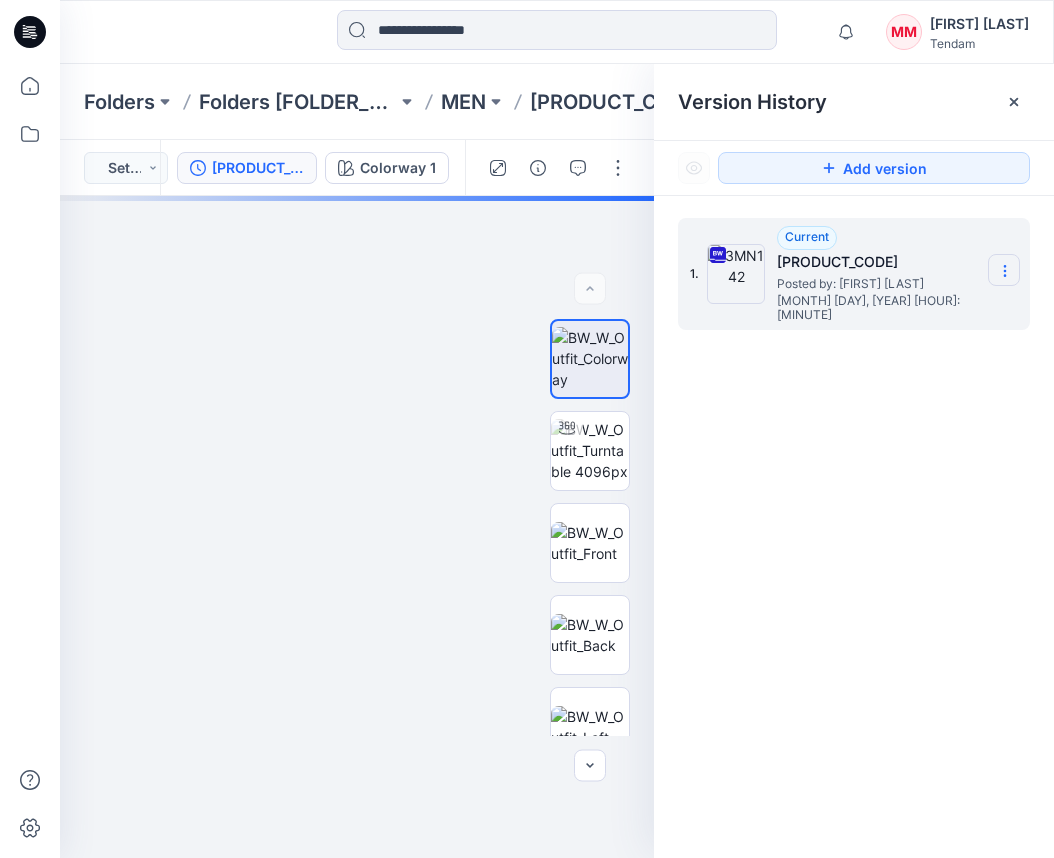 click 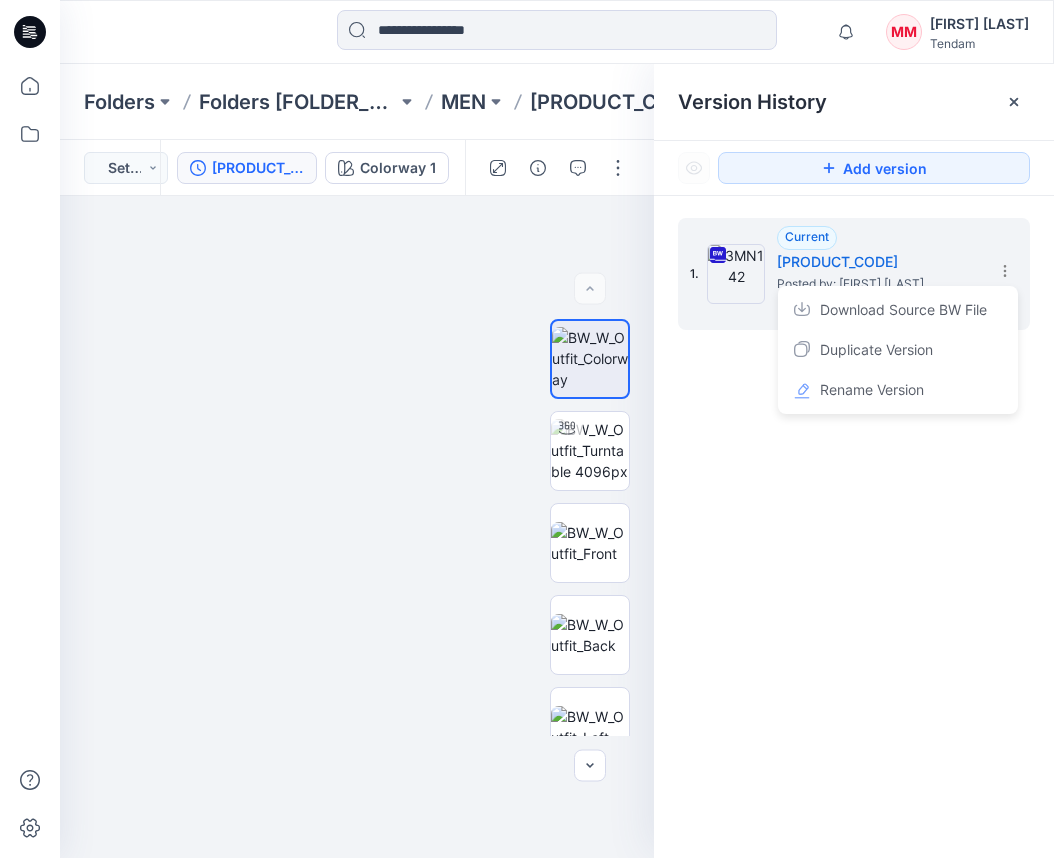 drag, startPoint x: 825, startPoint y: 310, endPoint x: 785, endPoint y: 46, distance: 267.01312 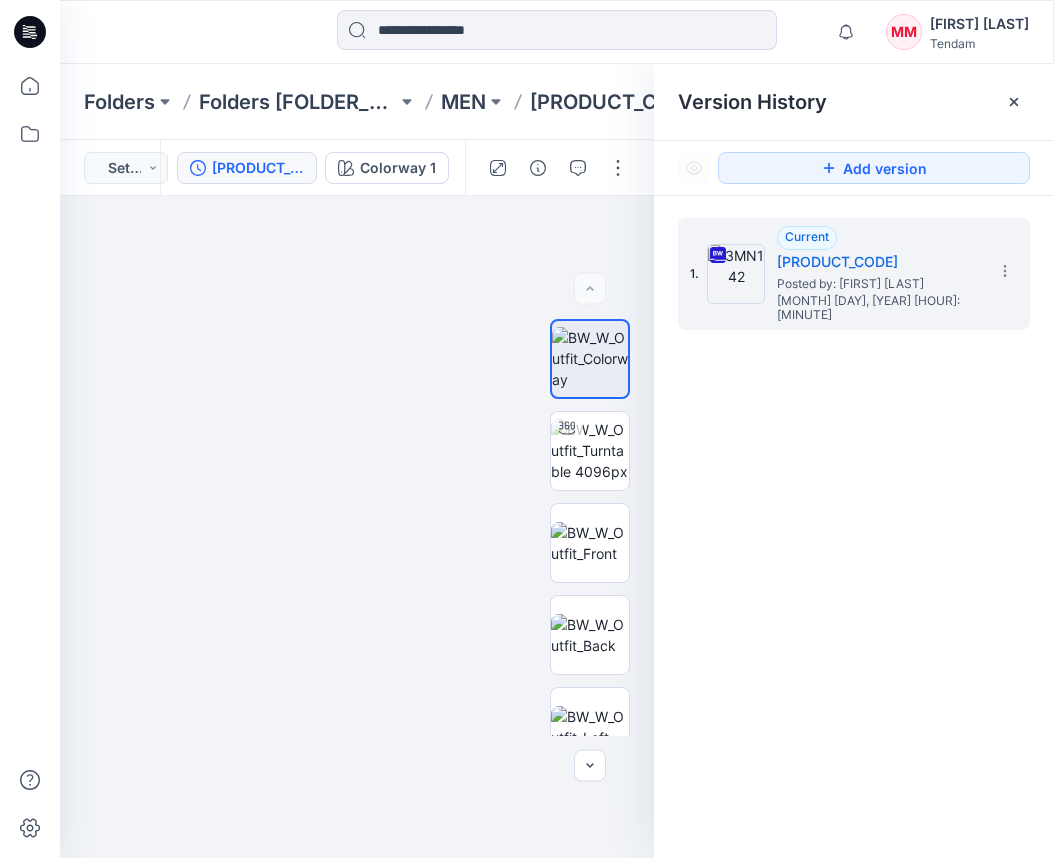 click on "1.   Current [PRODUCT_CODE] Posted by: [FIRST] [LAST] [MONTH] [DAY], [YEAR] [HOUR]:[MINUTE]" at bounding box center (854, 541) 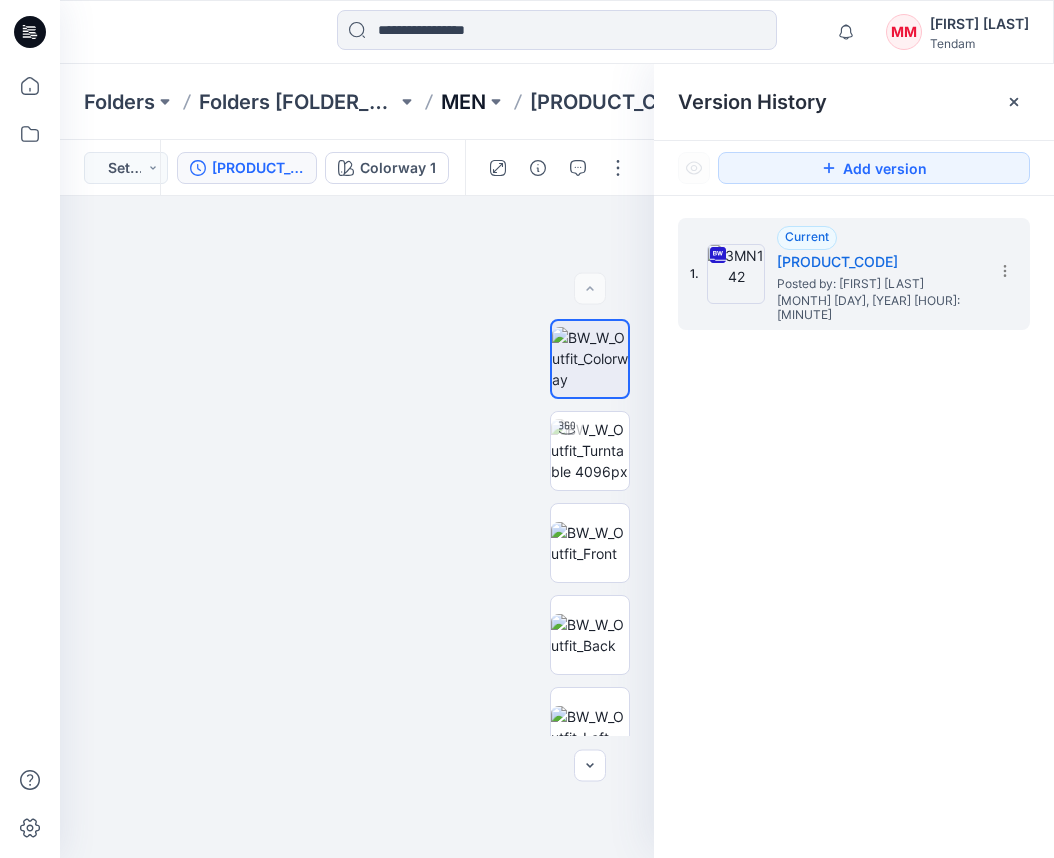 click on "MEN" at bounding box center [463, 102] 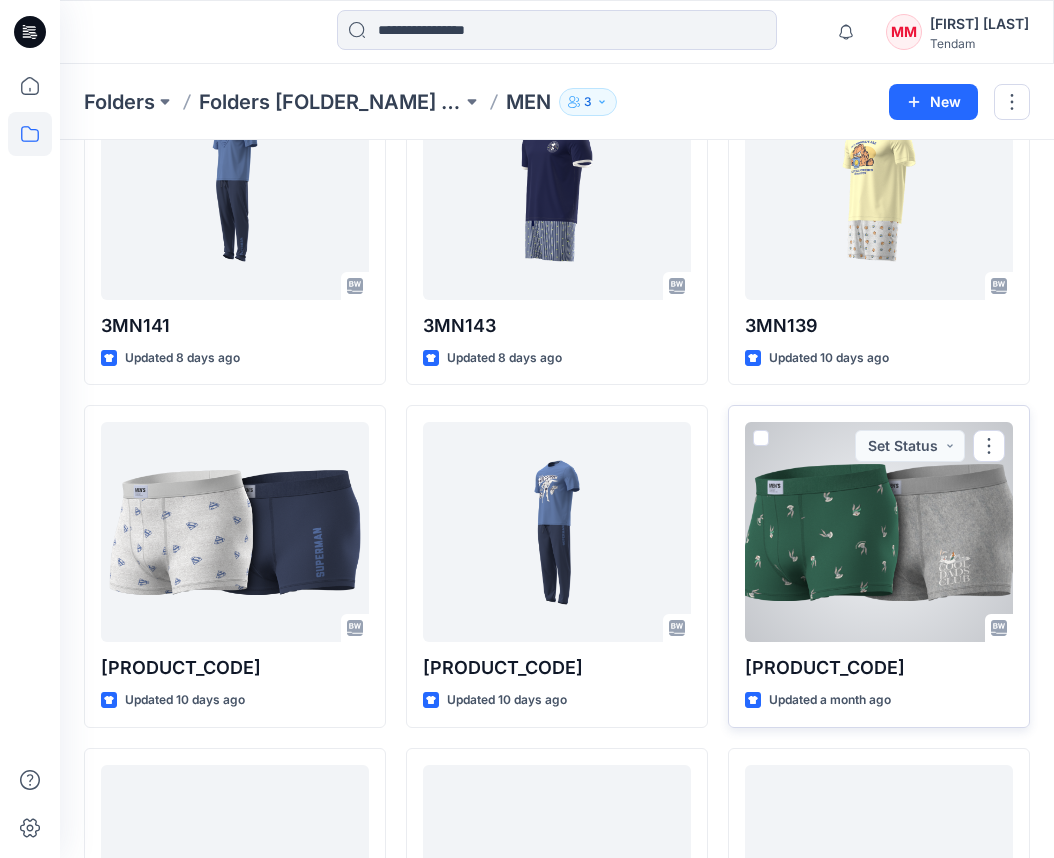 scroll, scrollTop: 1200, scrollLeft: 0, axis: vertical 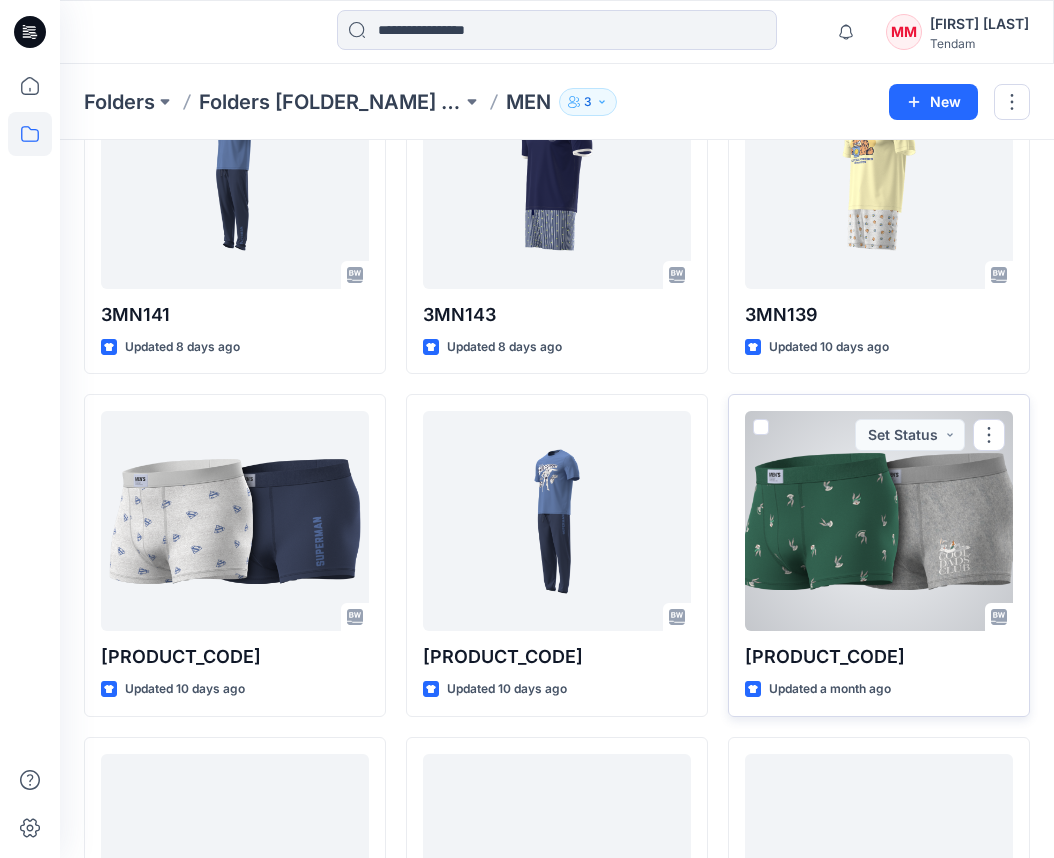 click at bounding box center [879, 521] 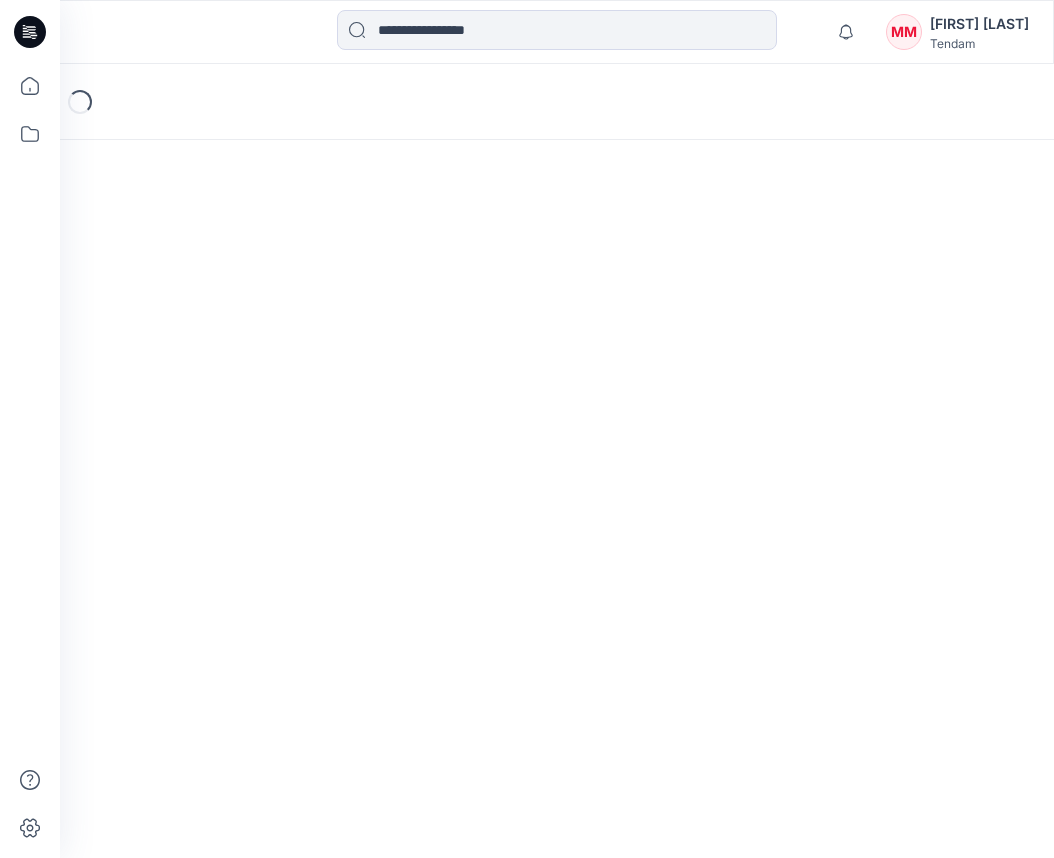 scroll, scrollTop: 0, scrollLeft: 0, axis: both 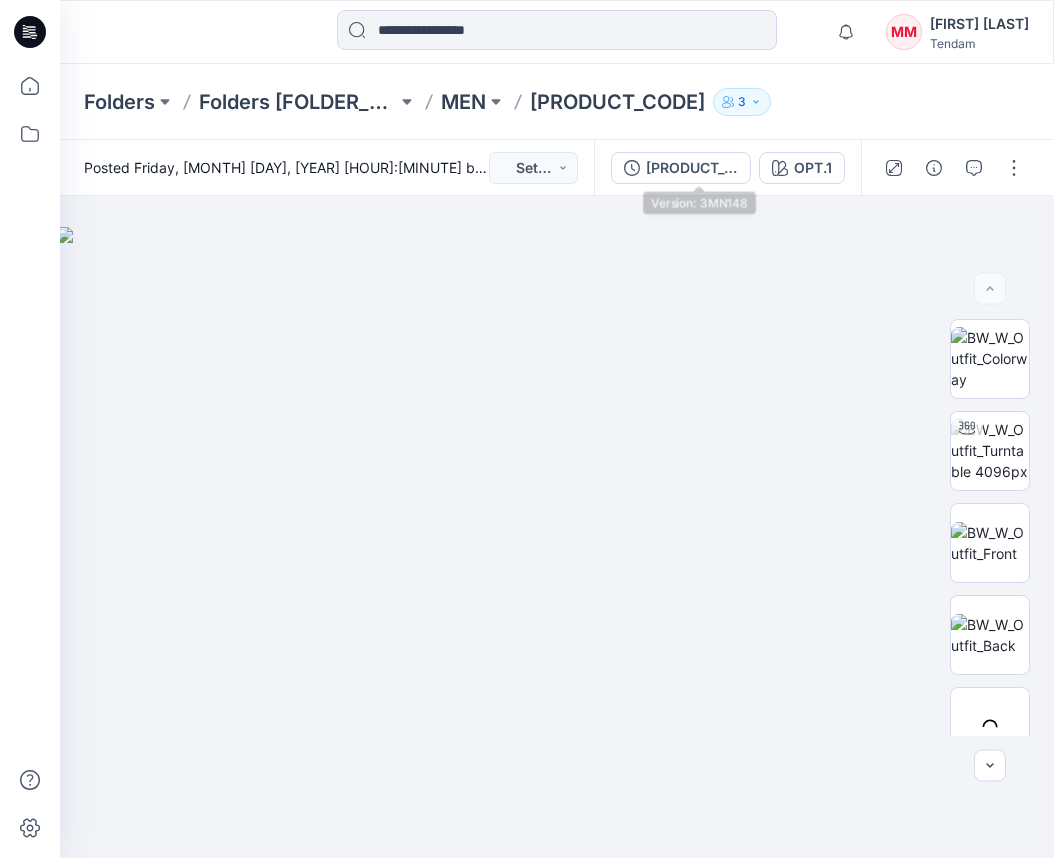 click on "[PRODUCT_CODE]" at bounding box center [692, 168] 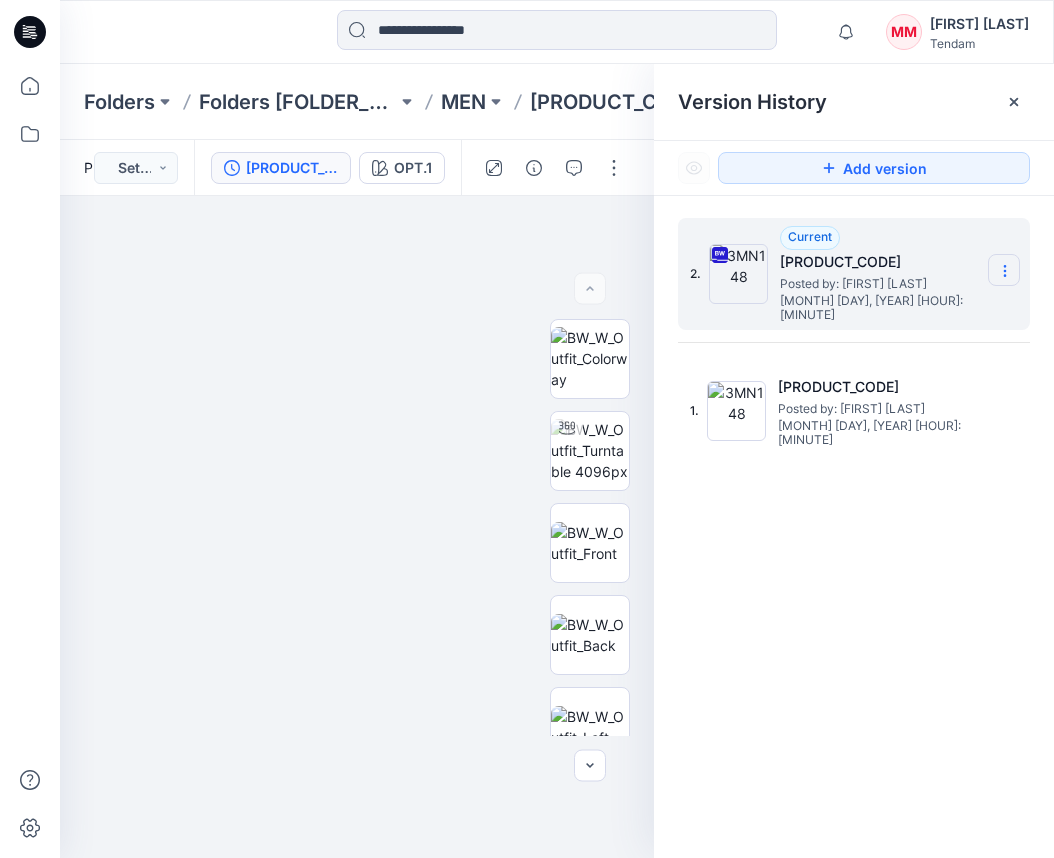 click 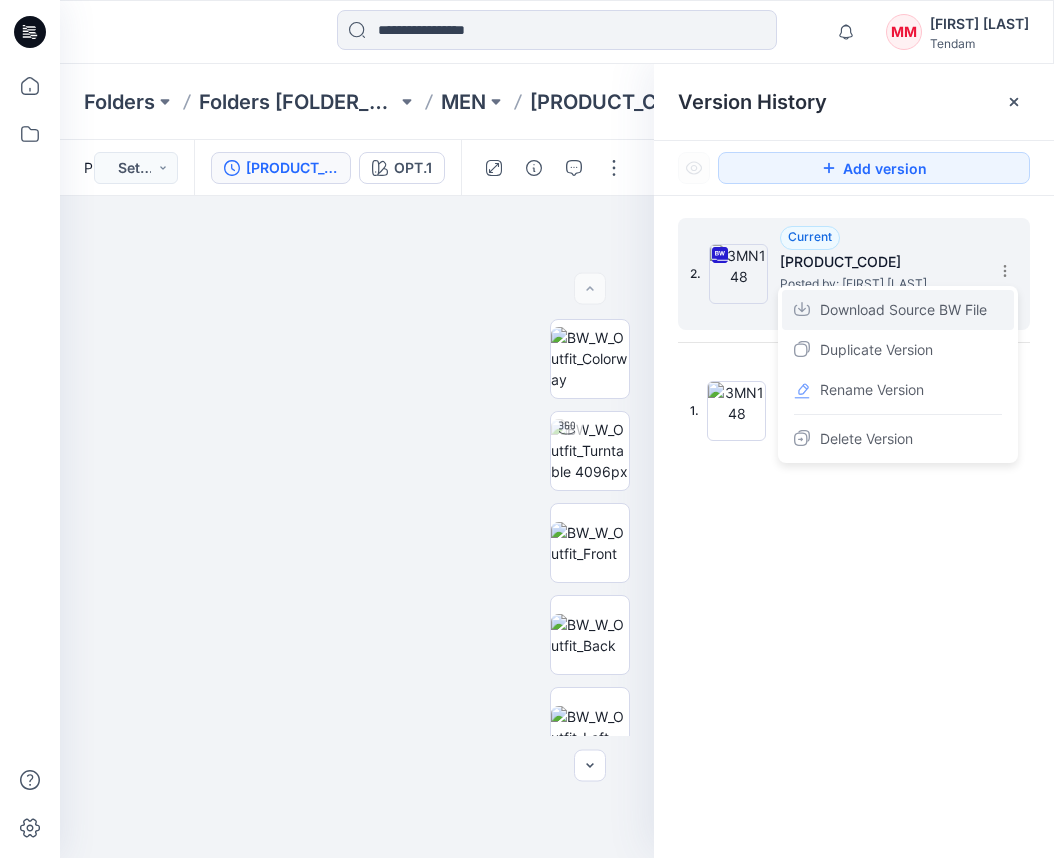 click on "Download Source BW File" at bounding box center [903, 310] 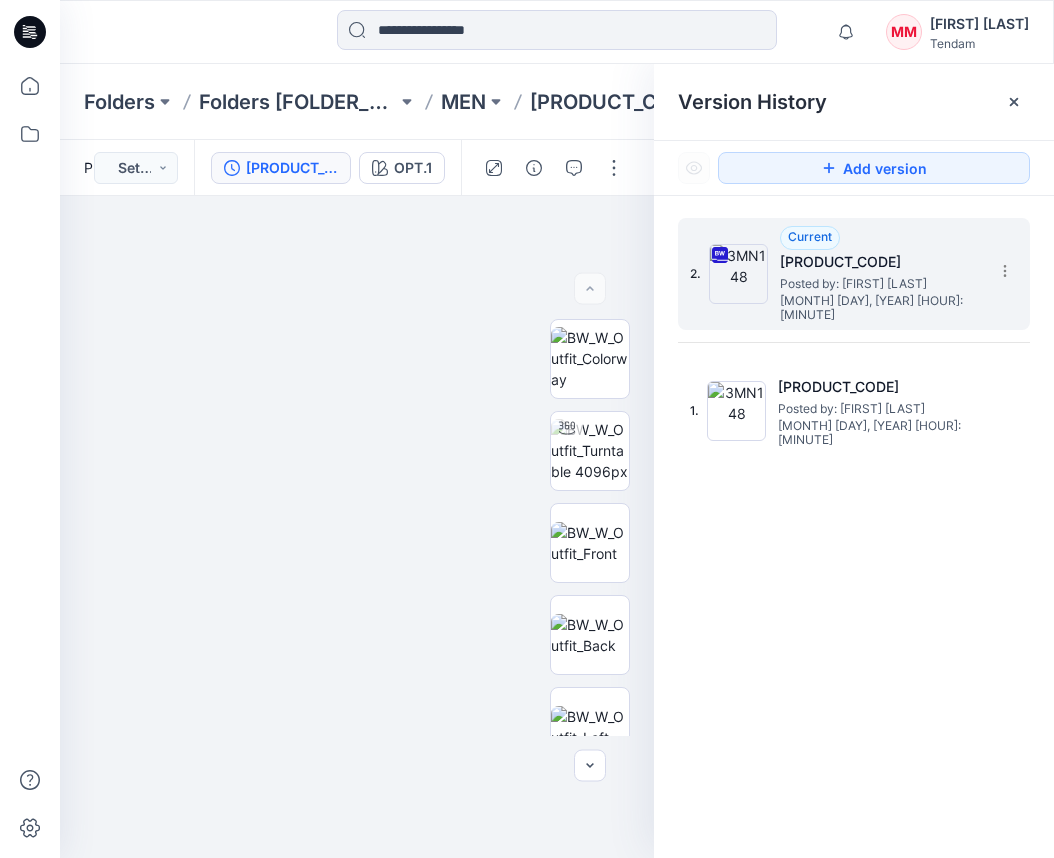 click on "Version History" at bounding box center (854, 102) 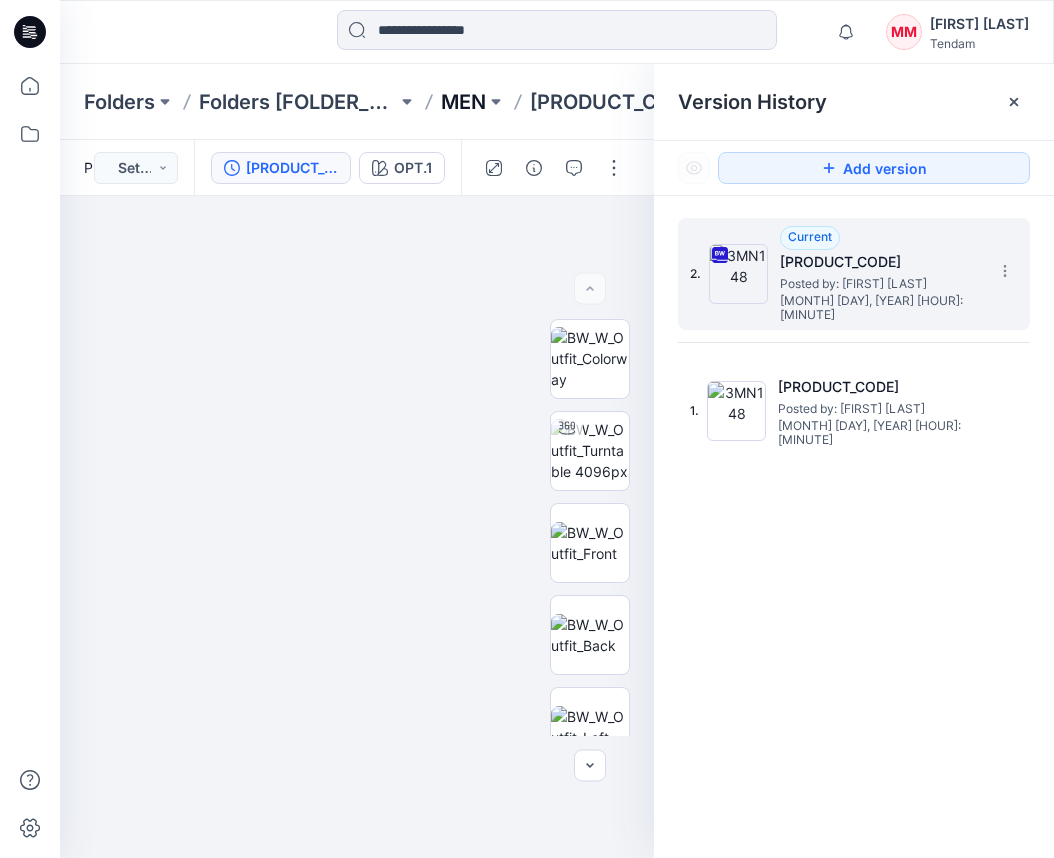 click on "MEN" at bounding box center (463, 102) 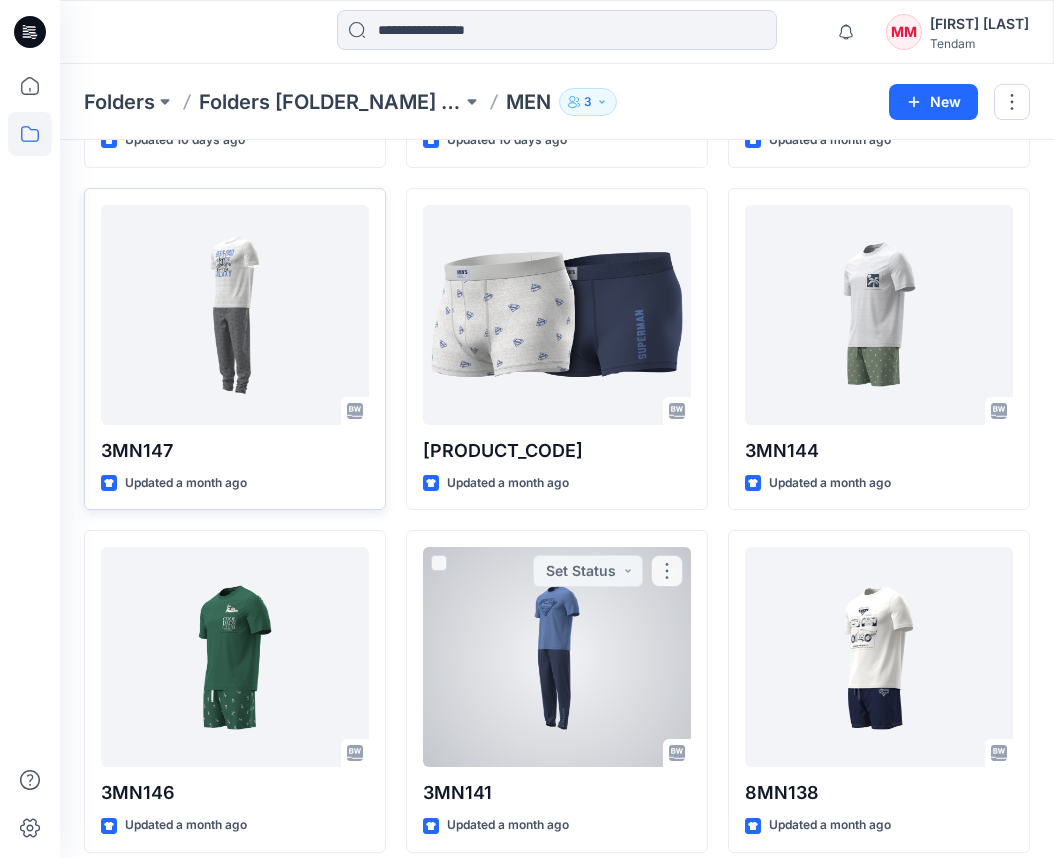 scroll, scrollTop: 1750, scrollLeft: 0, axis: vertical 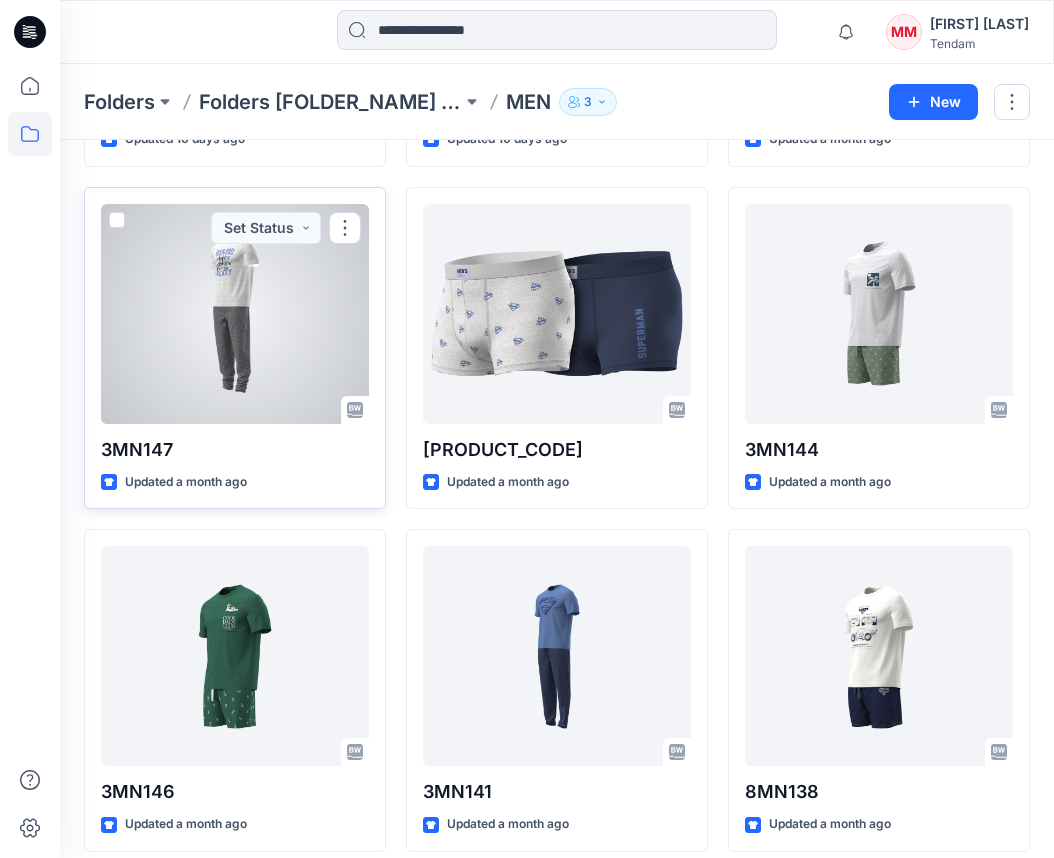 click at bounding box center [235, 314] 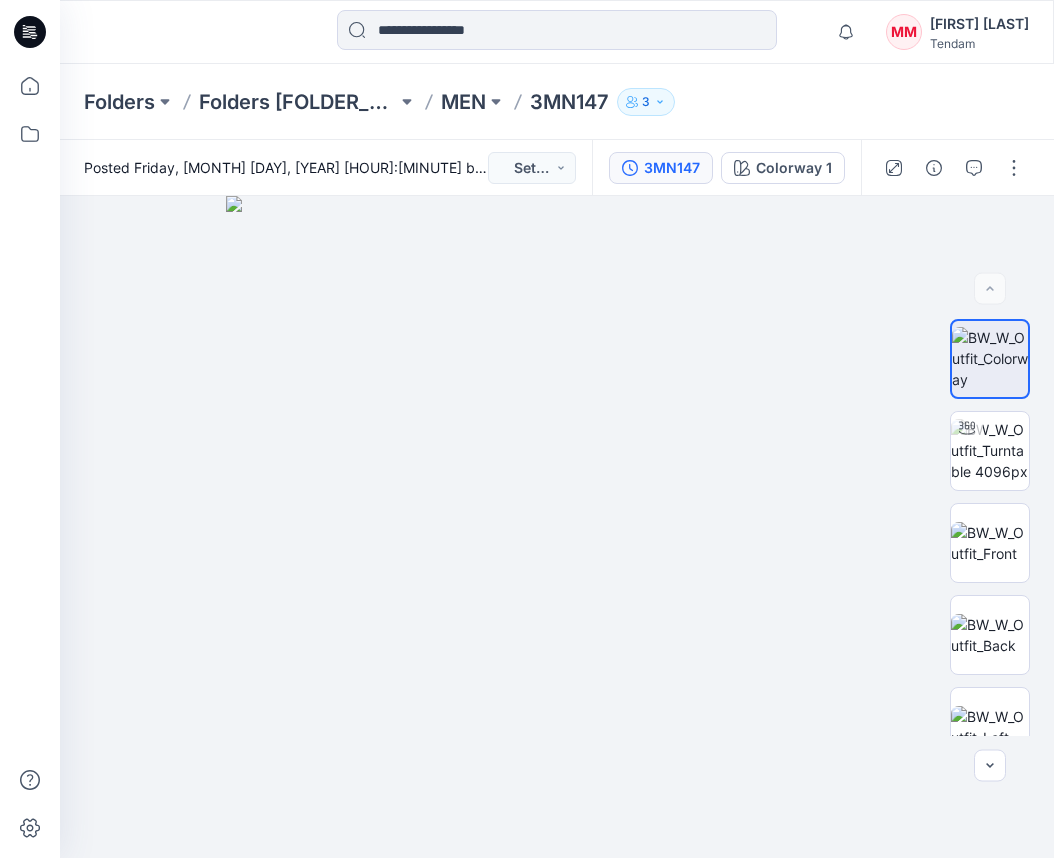 click on "3MN147" at bounding box center (672, 168) 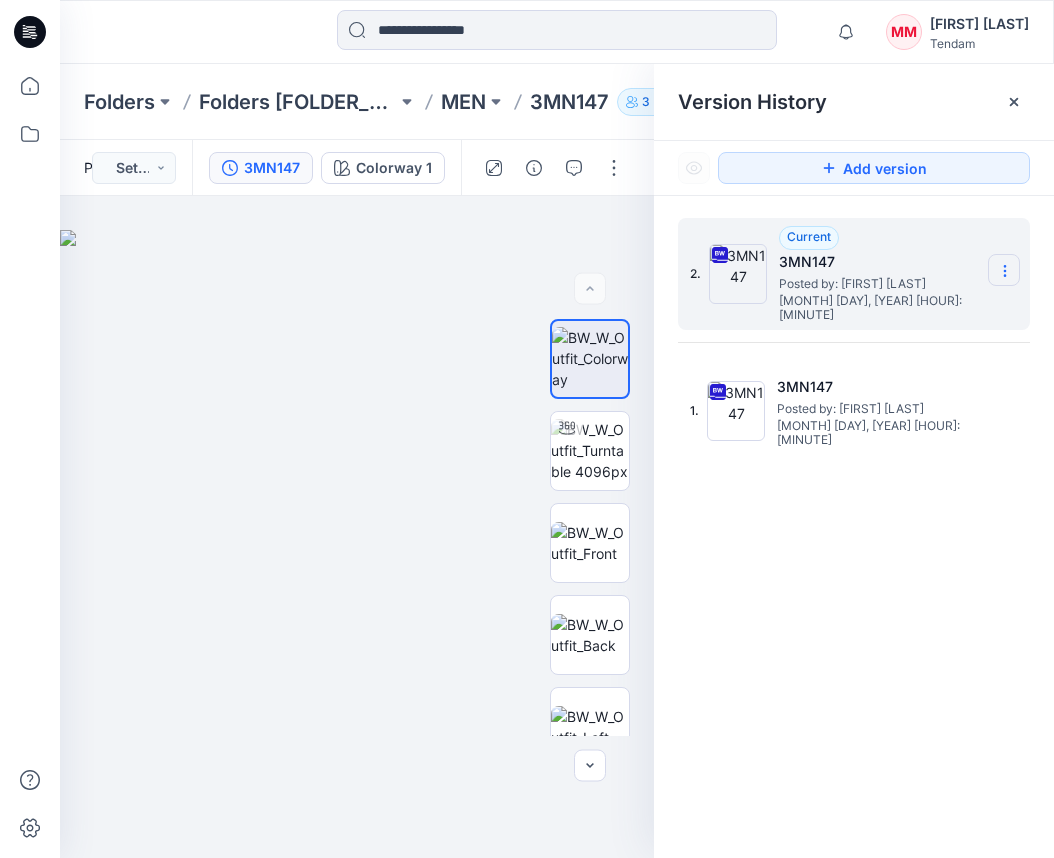 click at bounding box center (1004, 270) 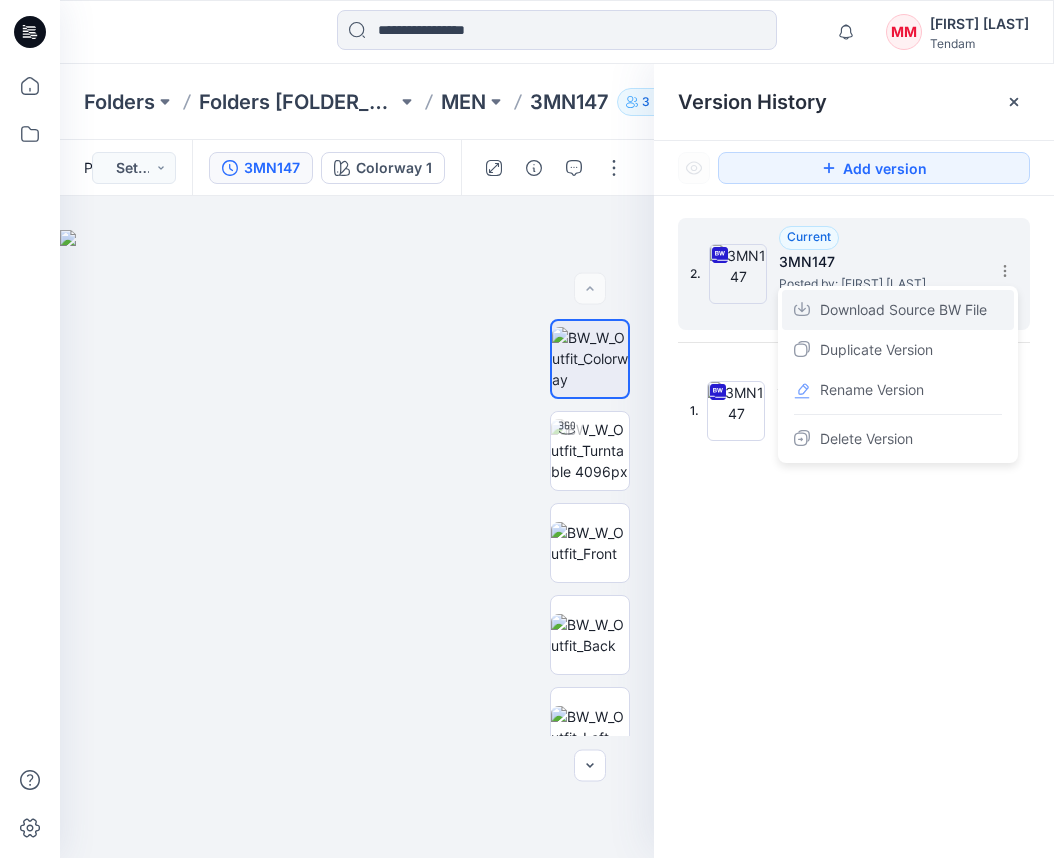 click on "Download Source BW File" at bounding box center [903, 310] 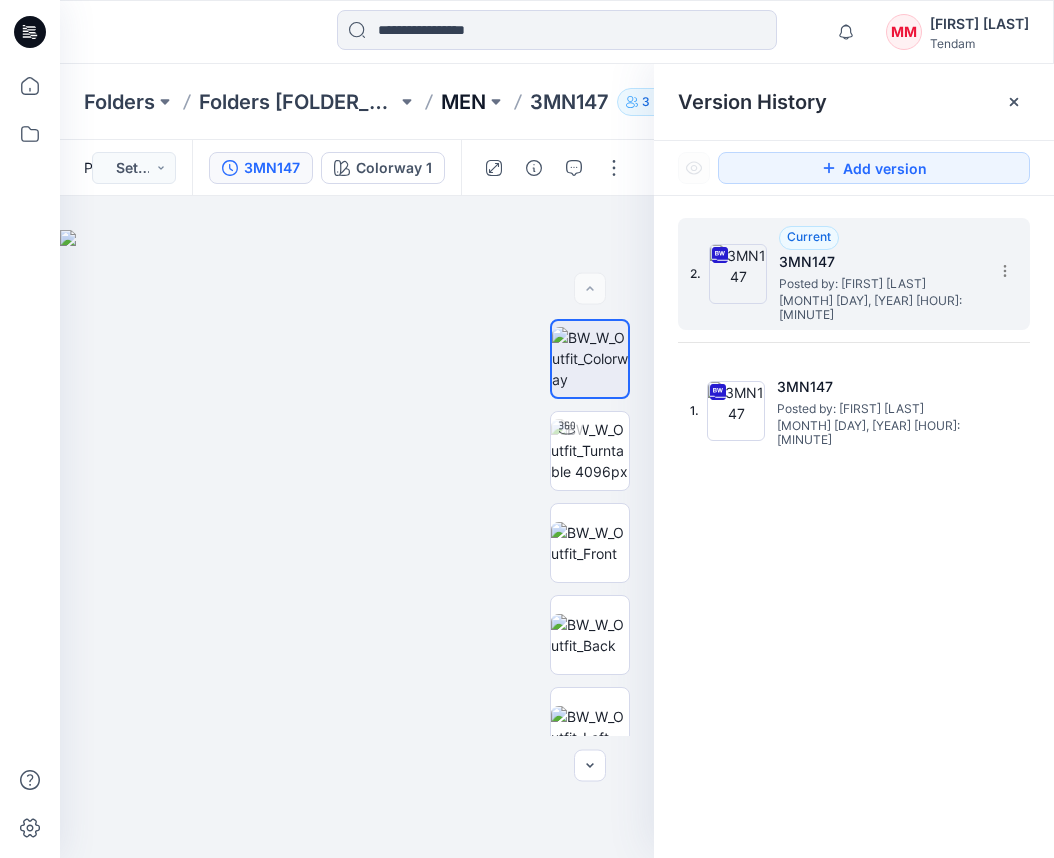 click on "MEN" at bounding box center (463, 102) 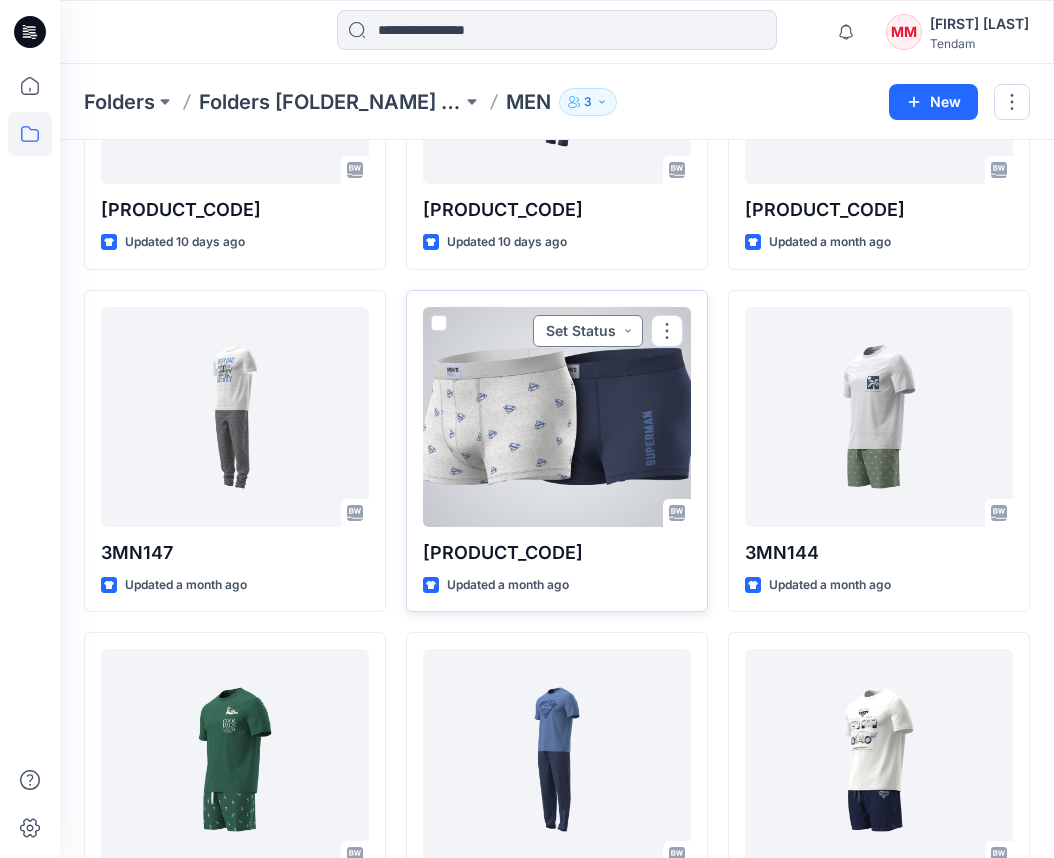 scroll, scrollTop: 1652, scrollLeft: 0, axis: vertical 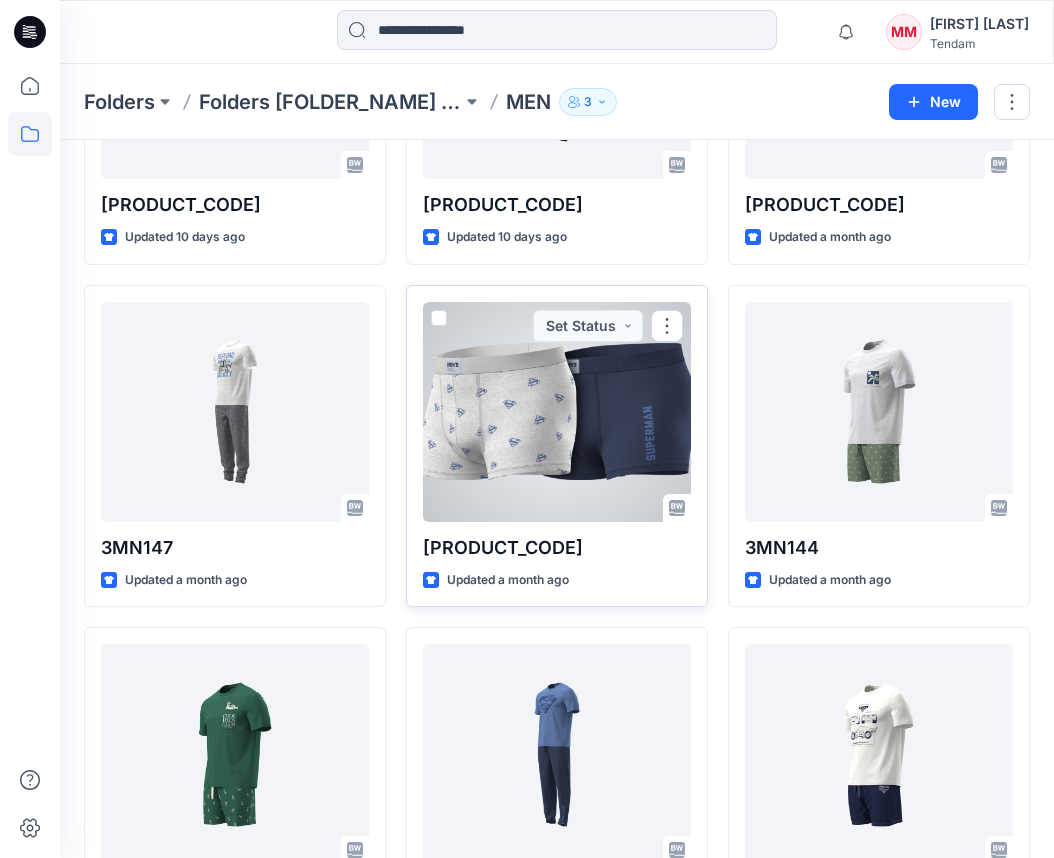 click at bounding box center (557, 412) 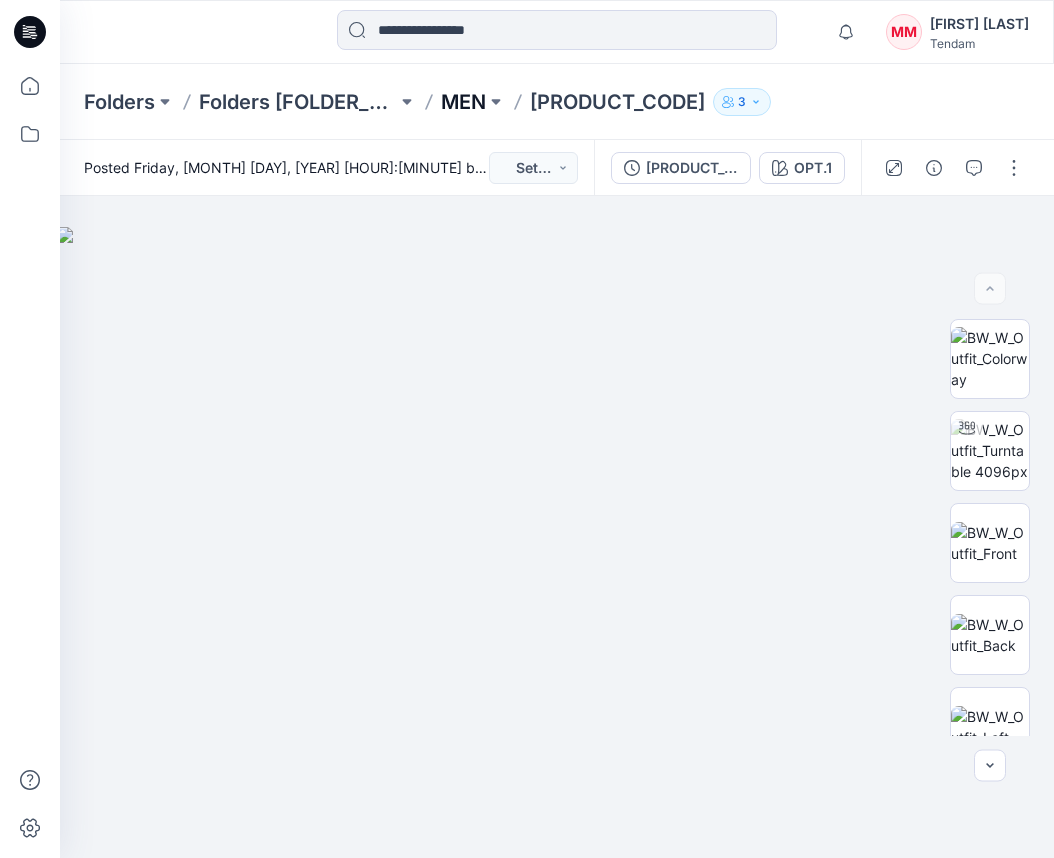 click on "MEN" at bounding box center (463, 102) 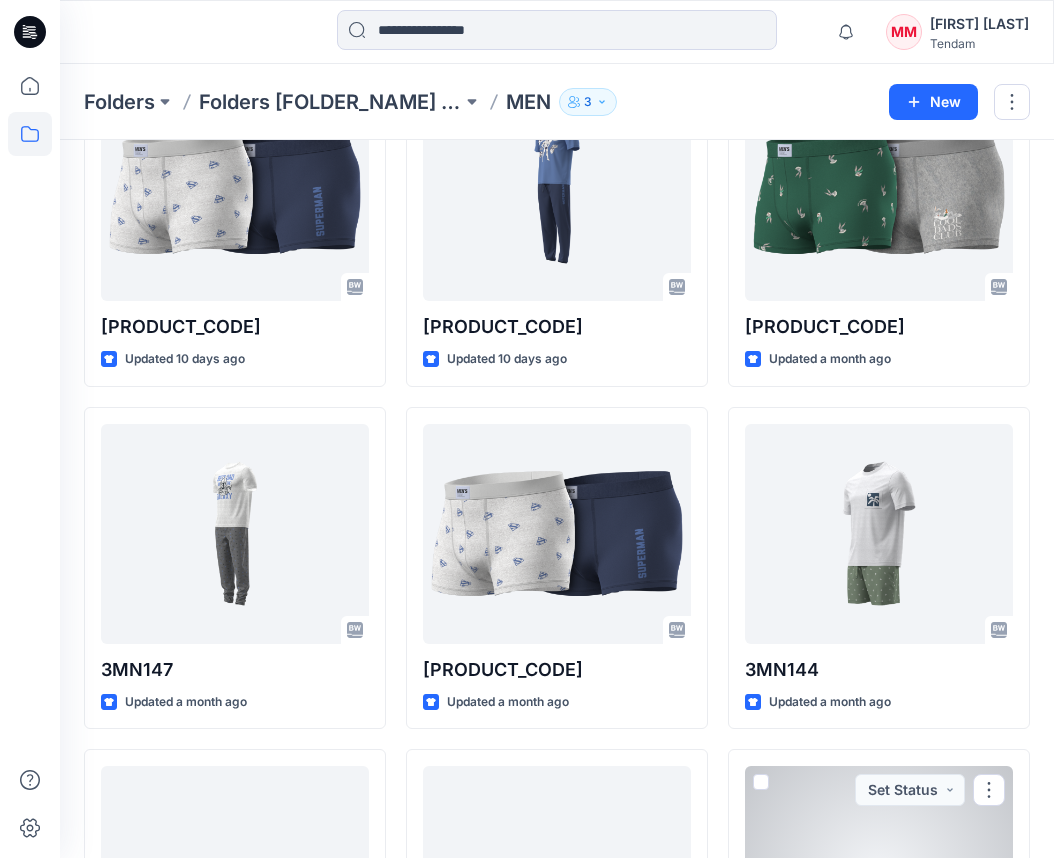 scroll, scrollTop: 1521, scrollLeft: 0, axis: vertical 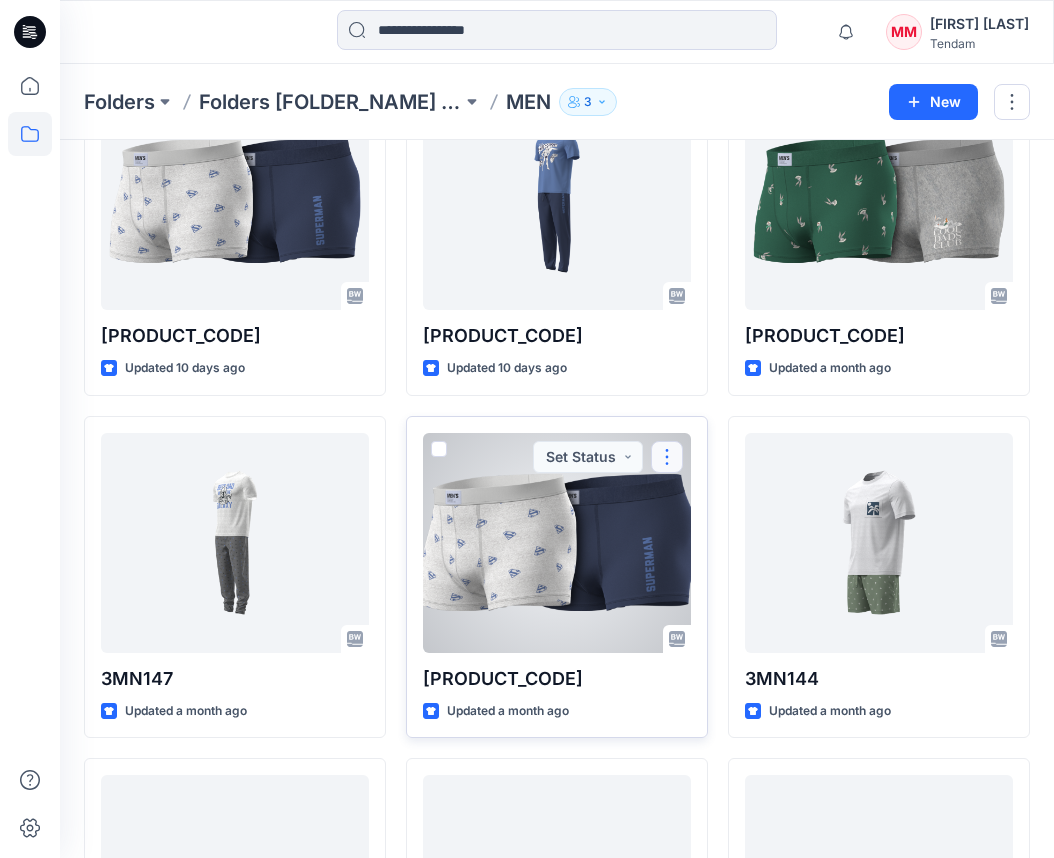 click at bounding box center (667, 457) 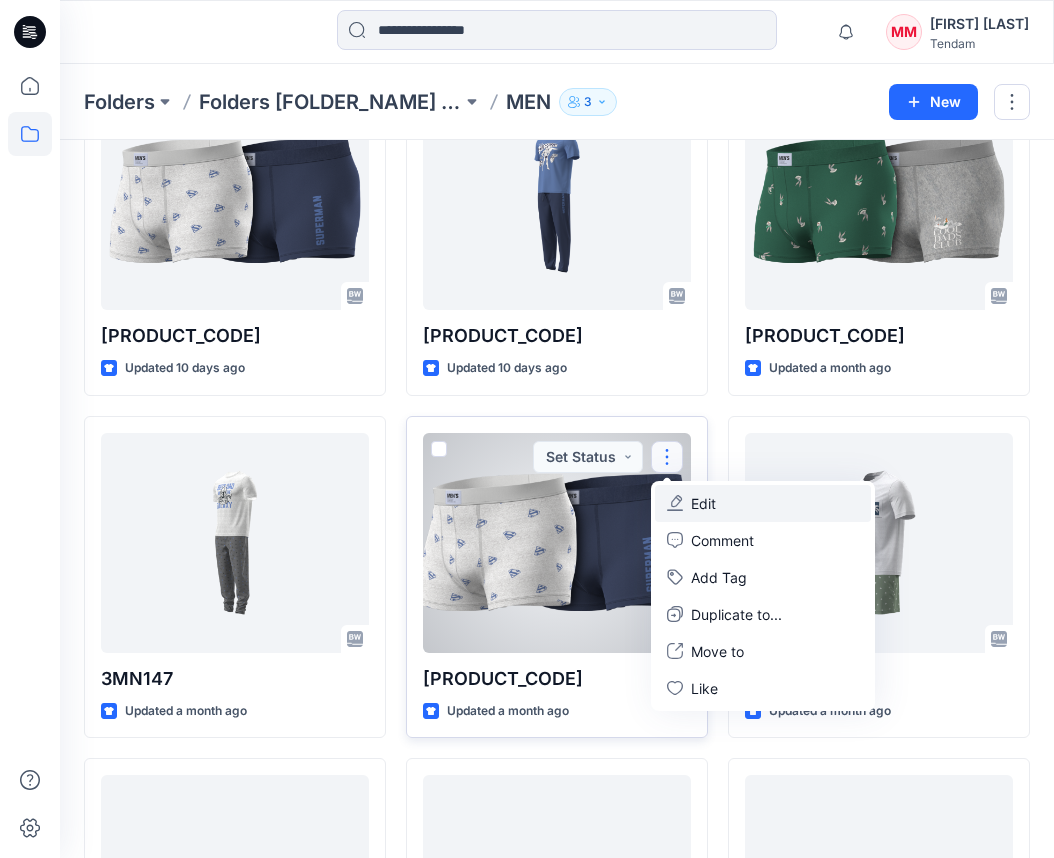 click on "Edit" at bounding box center [763, 503] 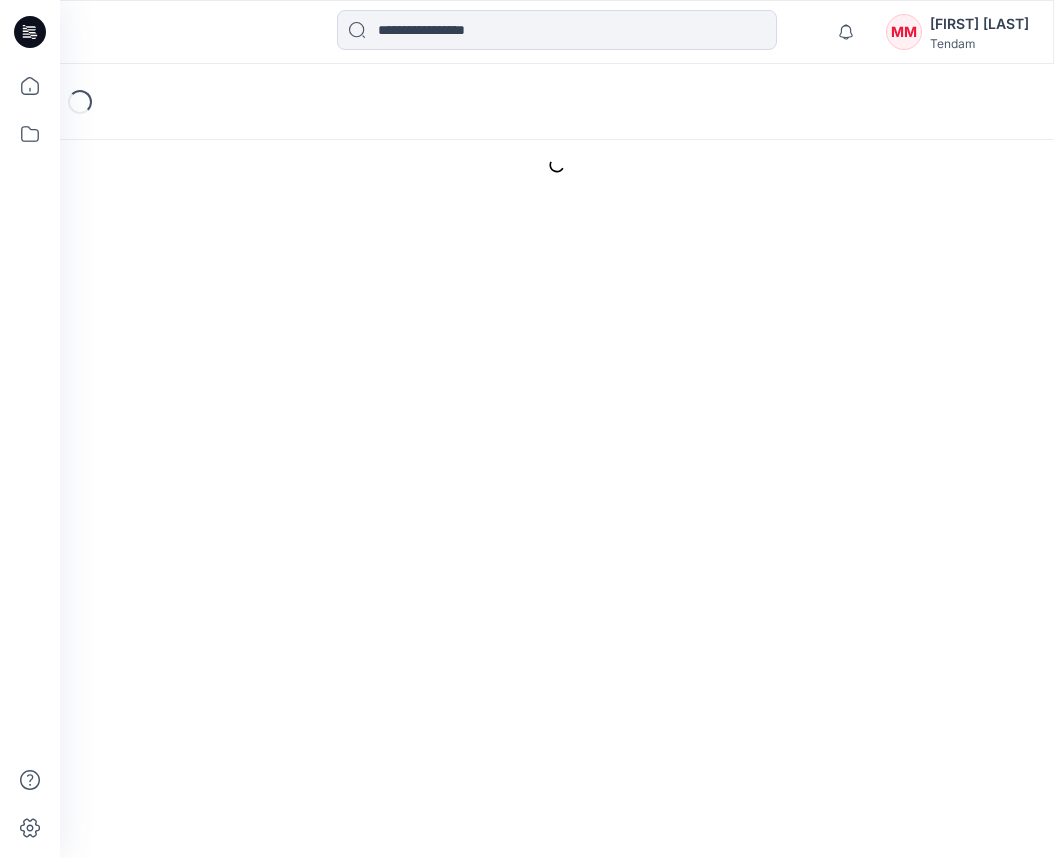 scroll, scrollTop: 0, scrollLeft: 0, axis: both 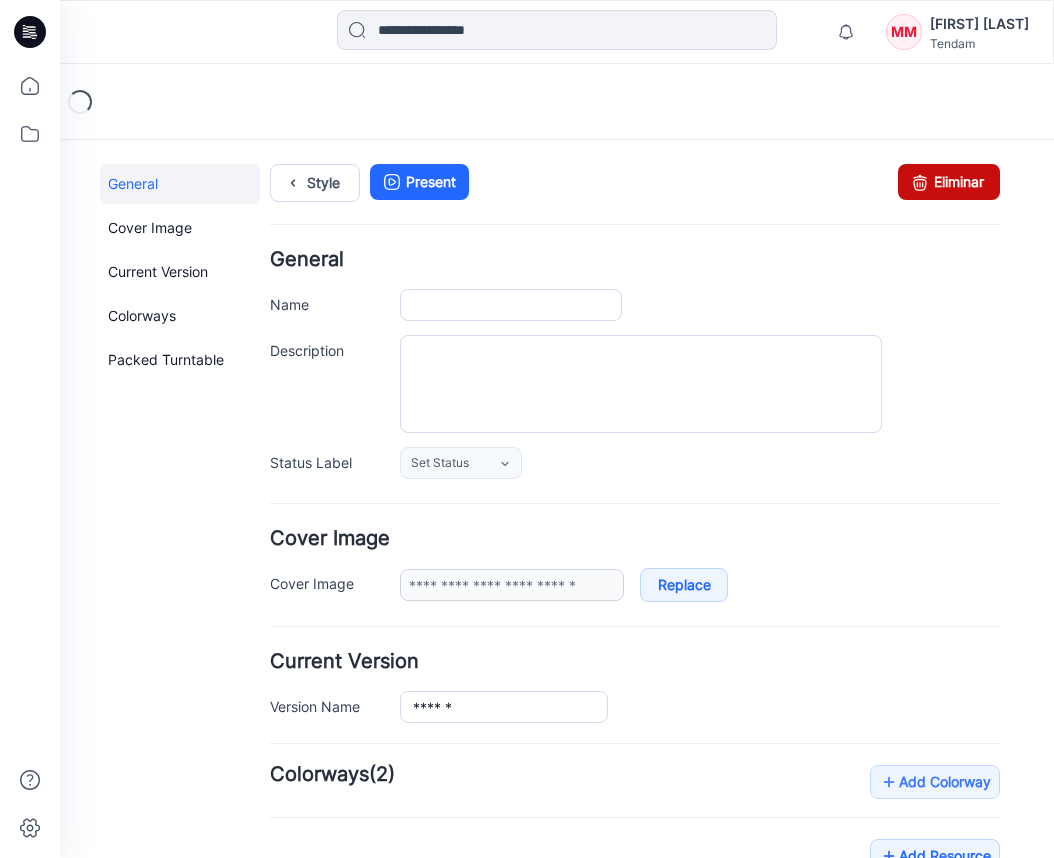 click on "Eliminar" at bounding box center (949, 182) 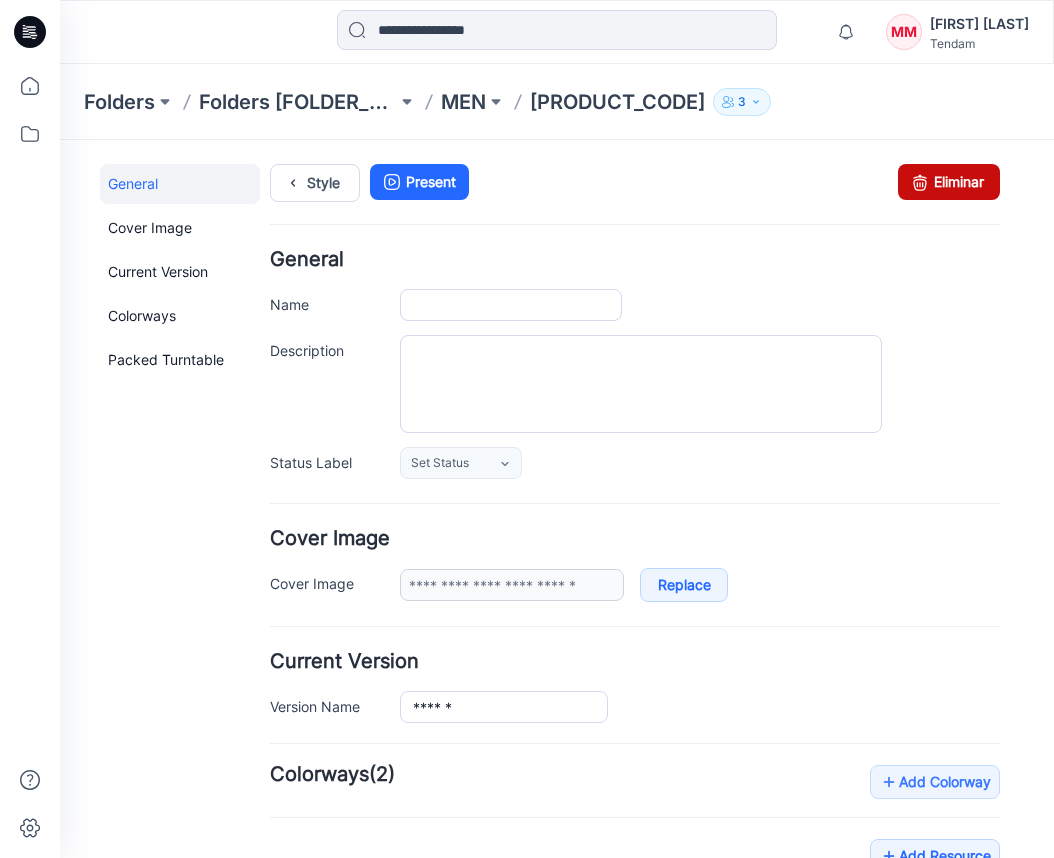 type on "******" 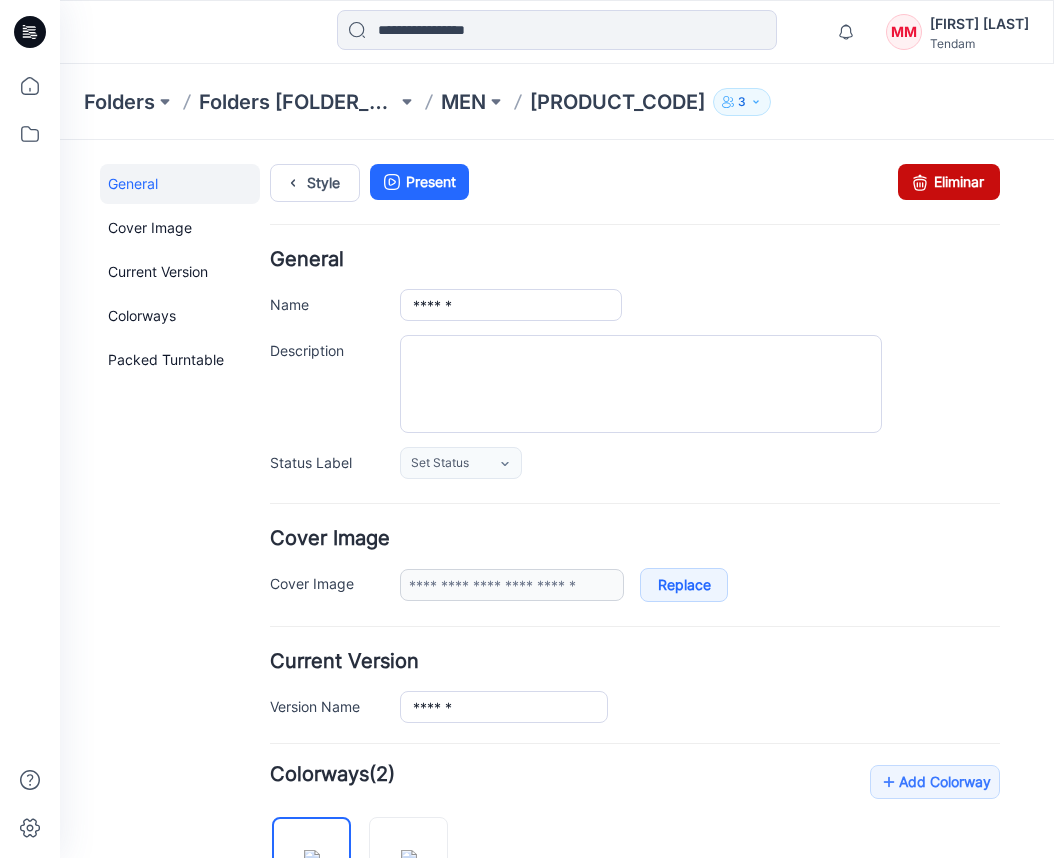 click at bounding box center [920, 182] 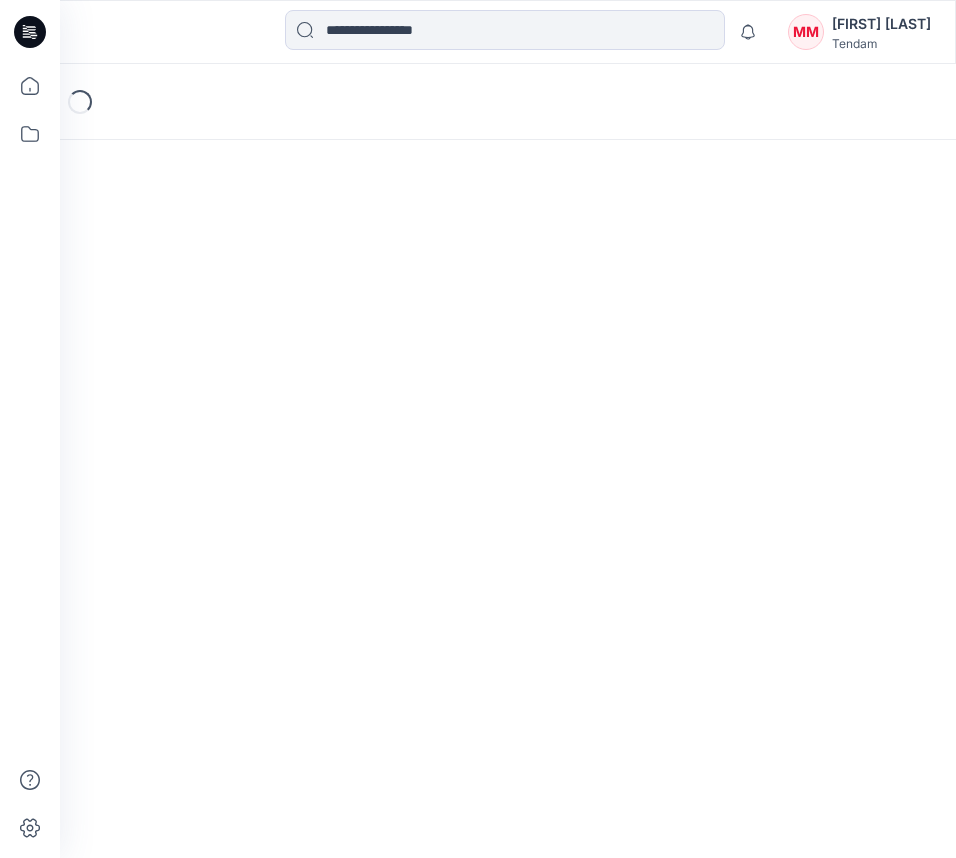 scroll, scrollTop: 0, scrollLeft: 0, axis: both 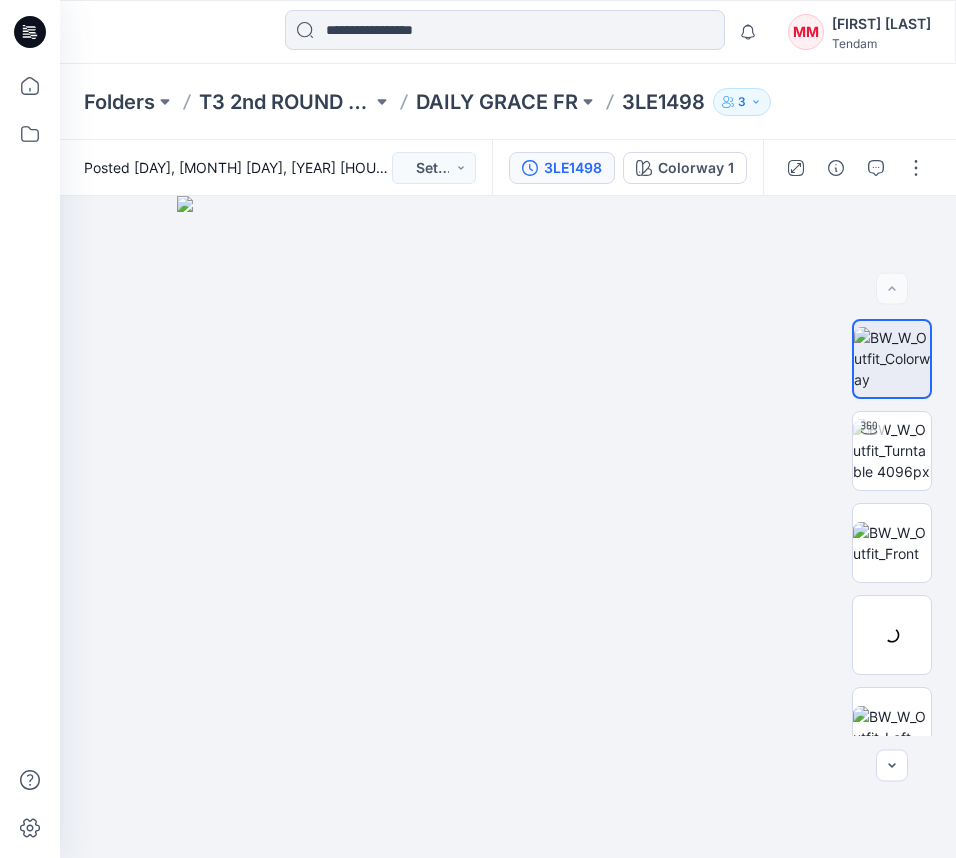 click on "3LE1498" at bounding box center (573, 168) 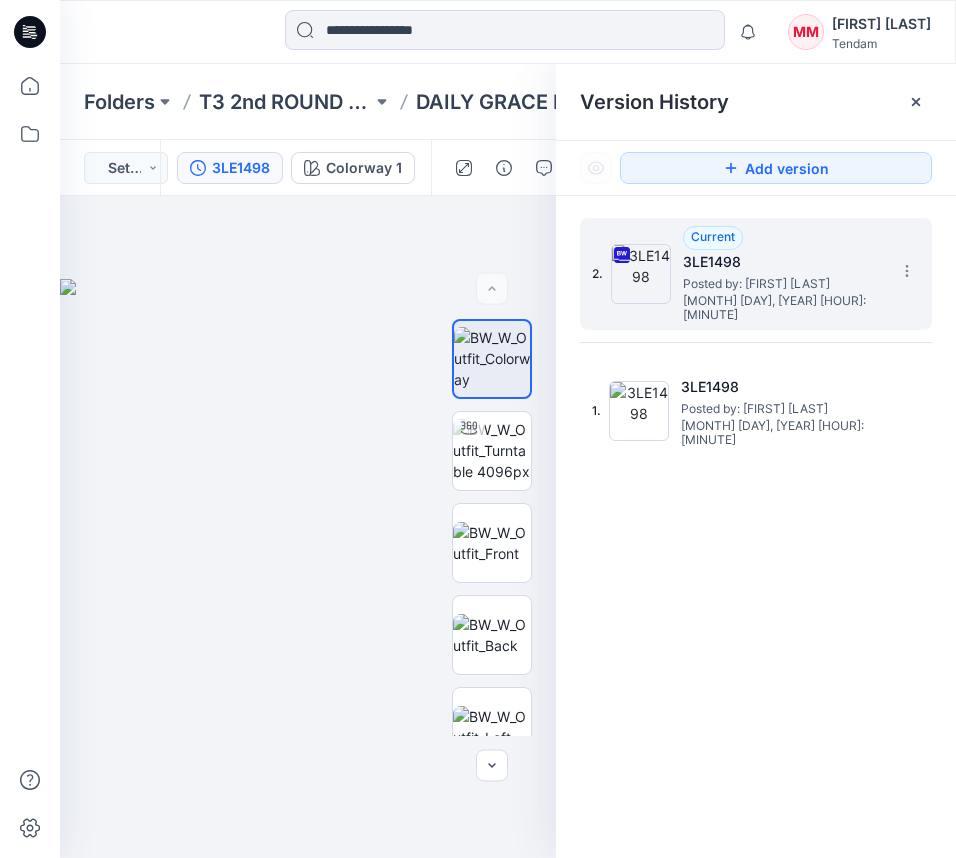 click on "2.   Current 3LE1498 Posted by: Marta Miquel June 26, 2025 16:22" at bounding box center (742, 274) 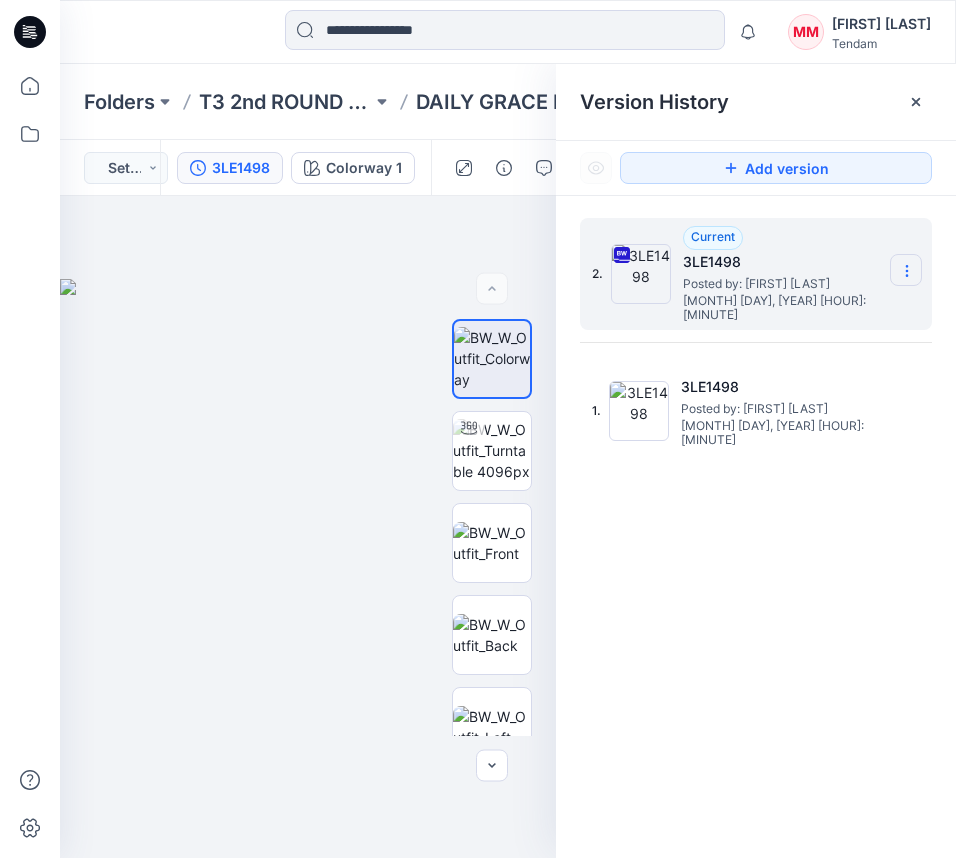 click at bounding box center (906, 270) 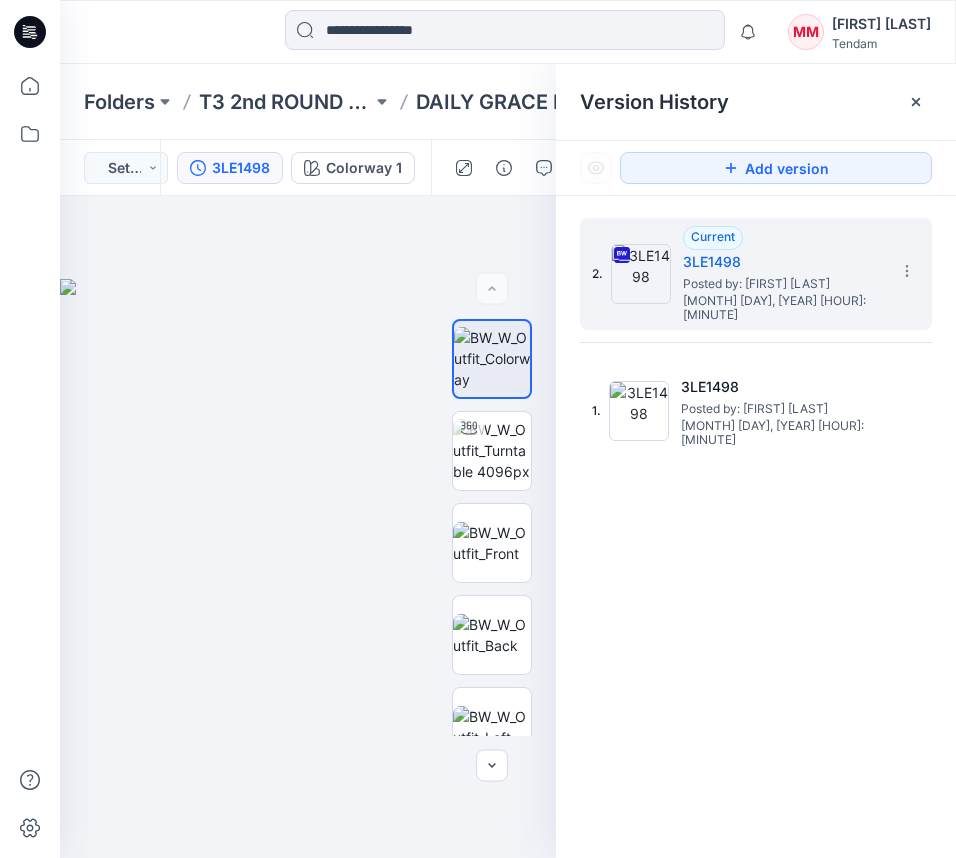 click on "Version History" at bounding box center (756, 102) 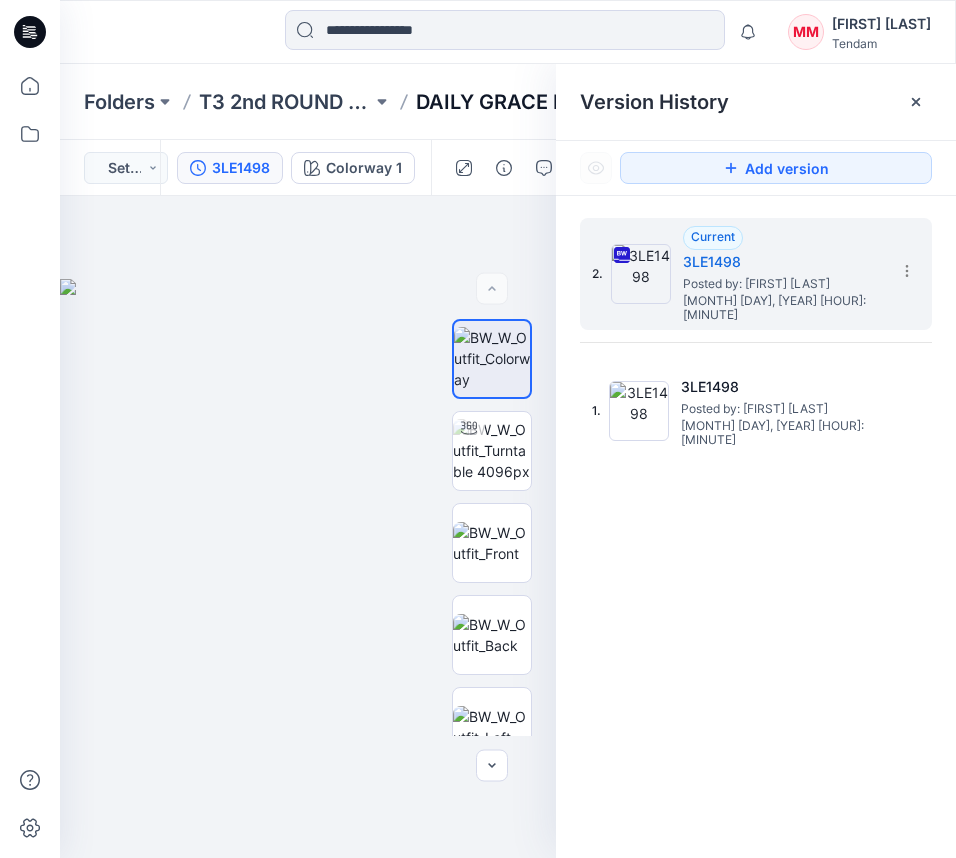 click on "DAILY GRACE FR" at bounding box center [497, 102] 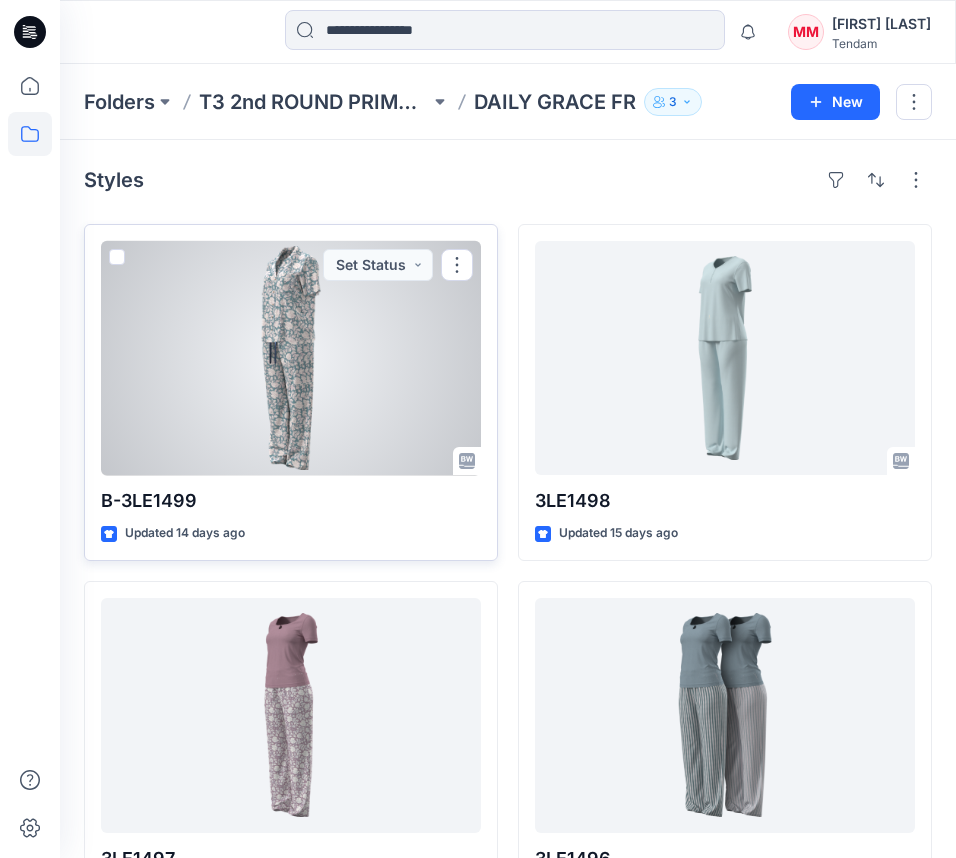 click at bounding box center (291, 358) 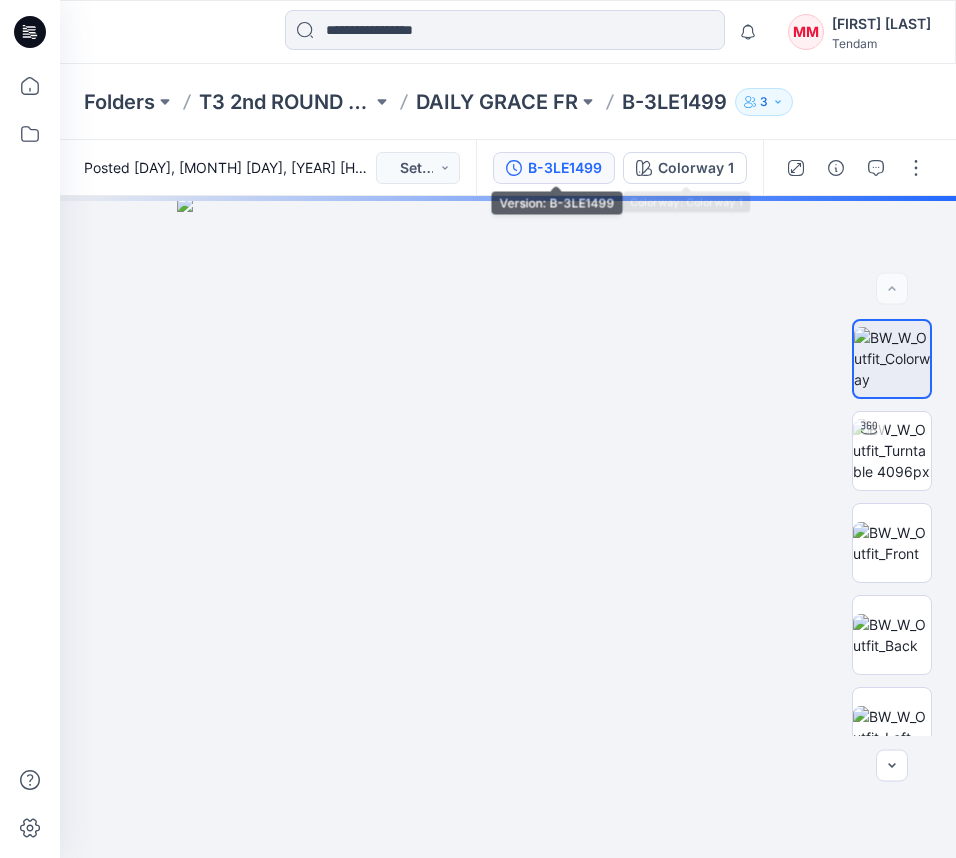 click on "B-3LE1499" at bounding box center (565, 168) 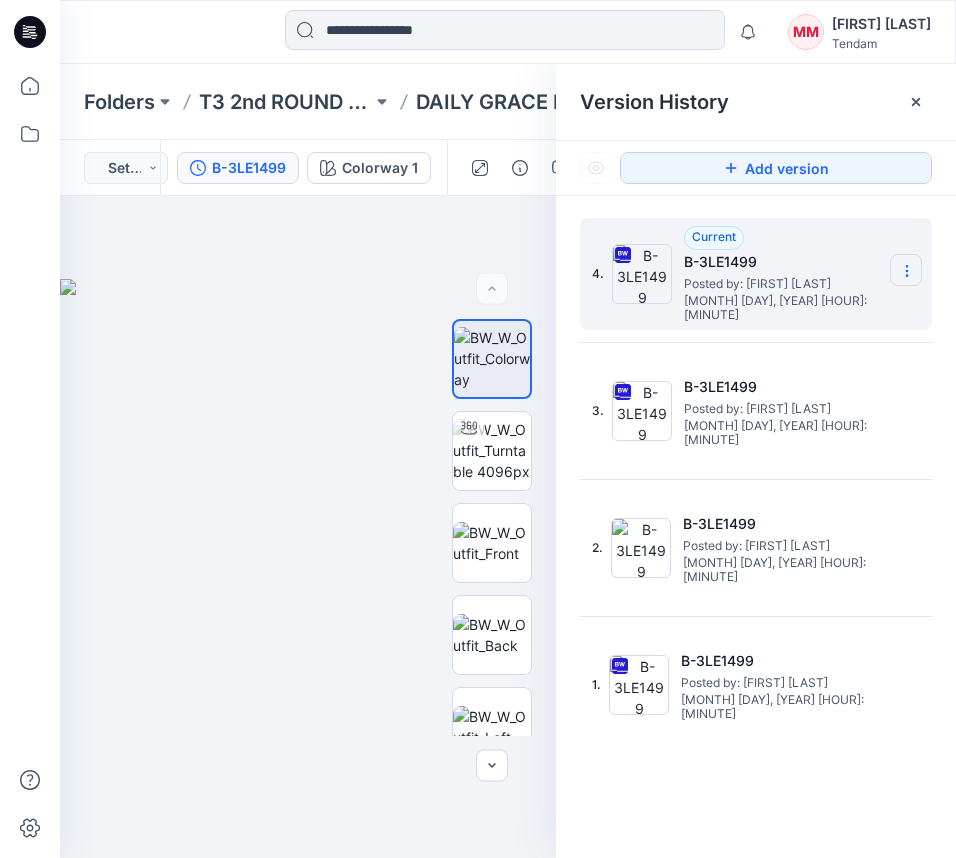 click 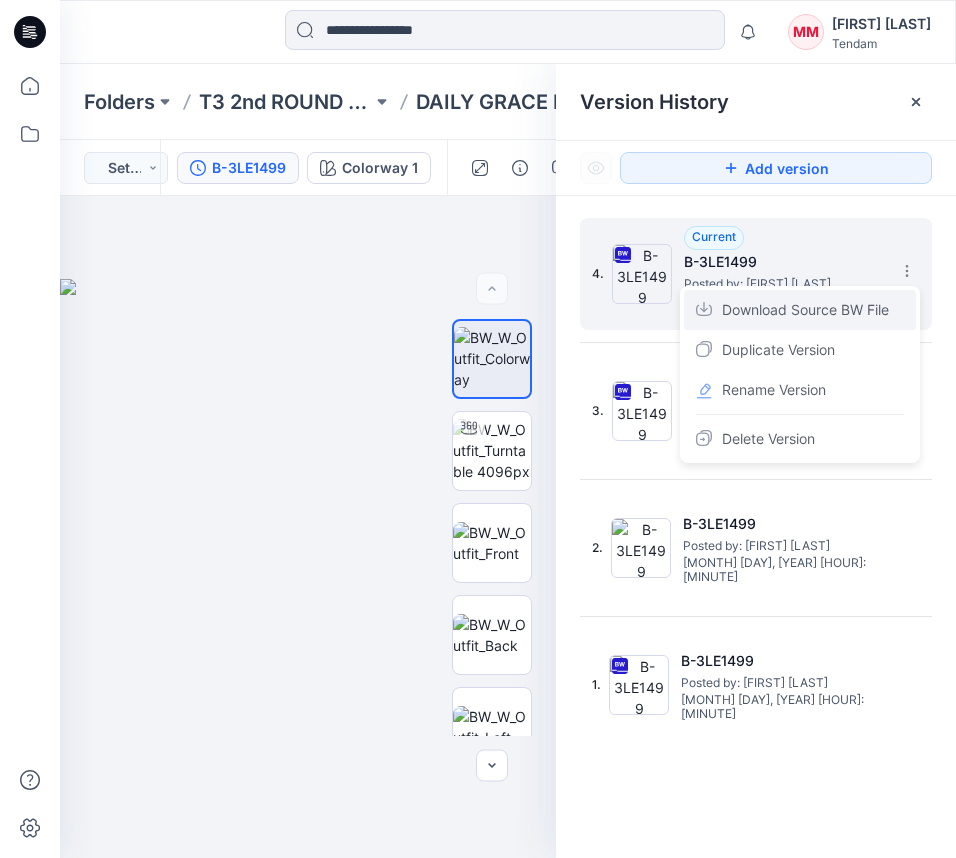 click on "Download Source BW File" at bounding box center [805, 310] 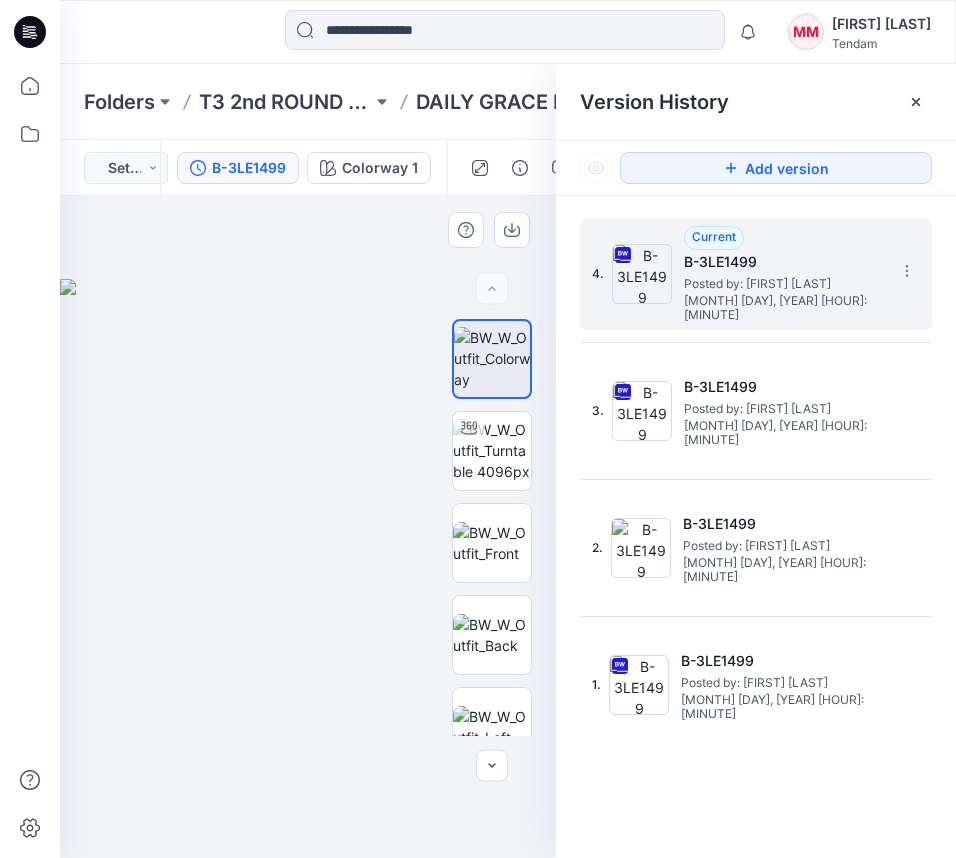click at bounding box center (308, 527) 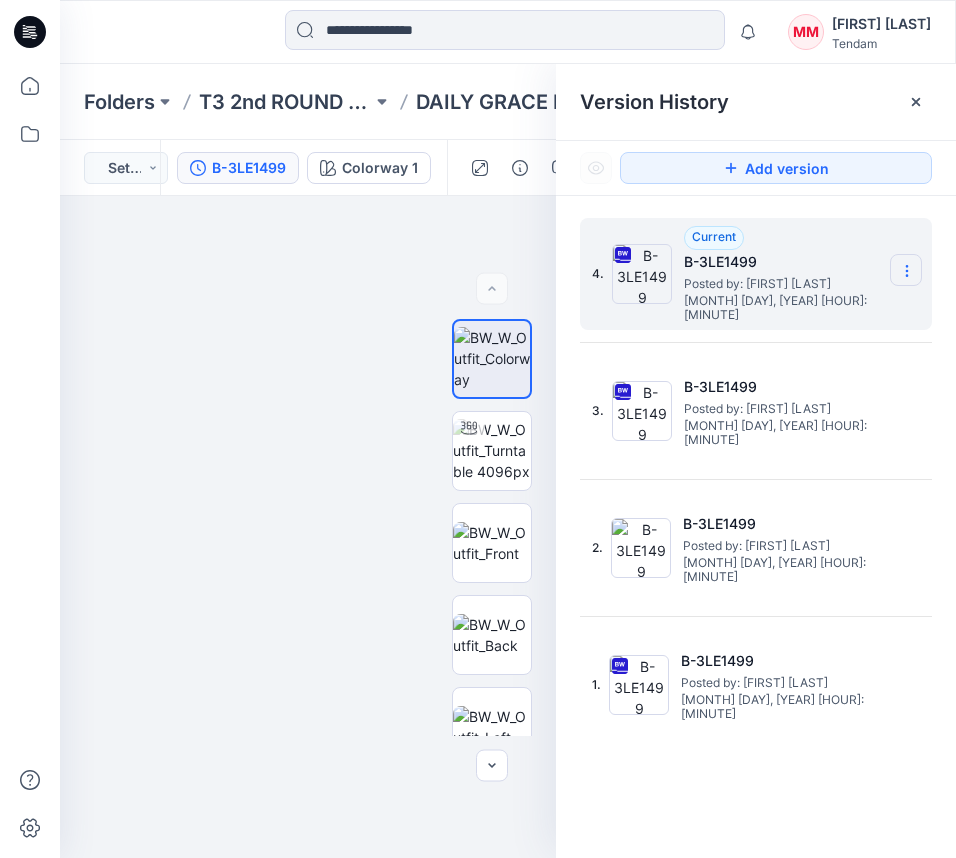 click 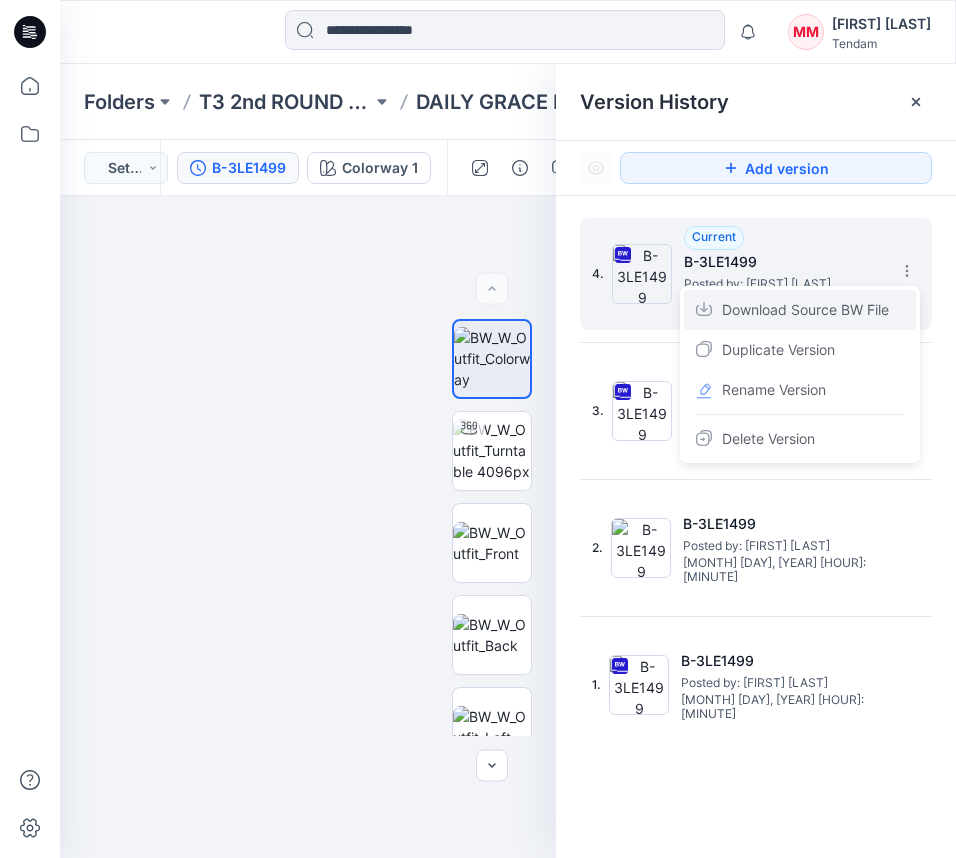 click on "Download Source BW File" at bounding box center [805, 310] 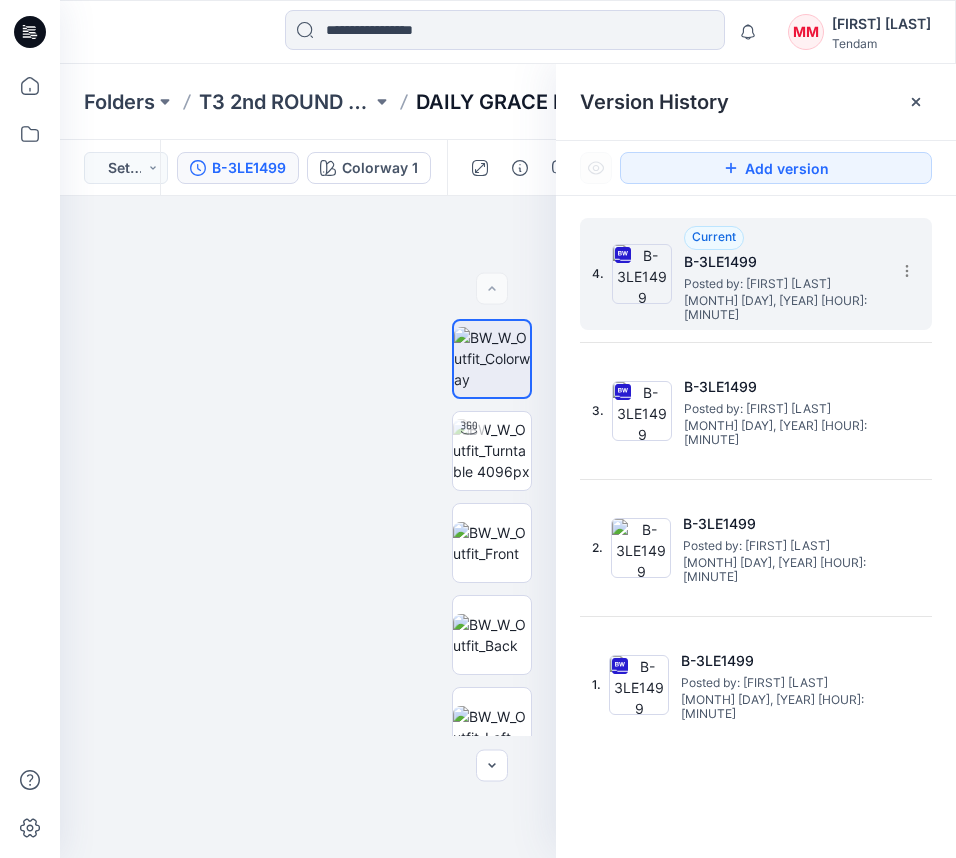 click on "DAILY GRACE FR" at bounding box center [497, 102] 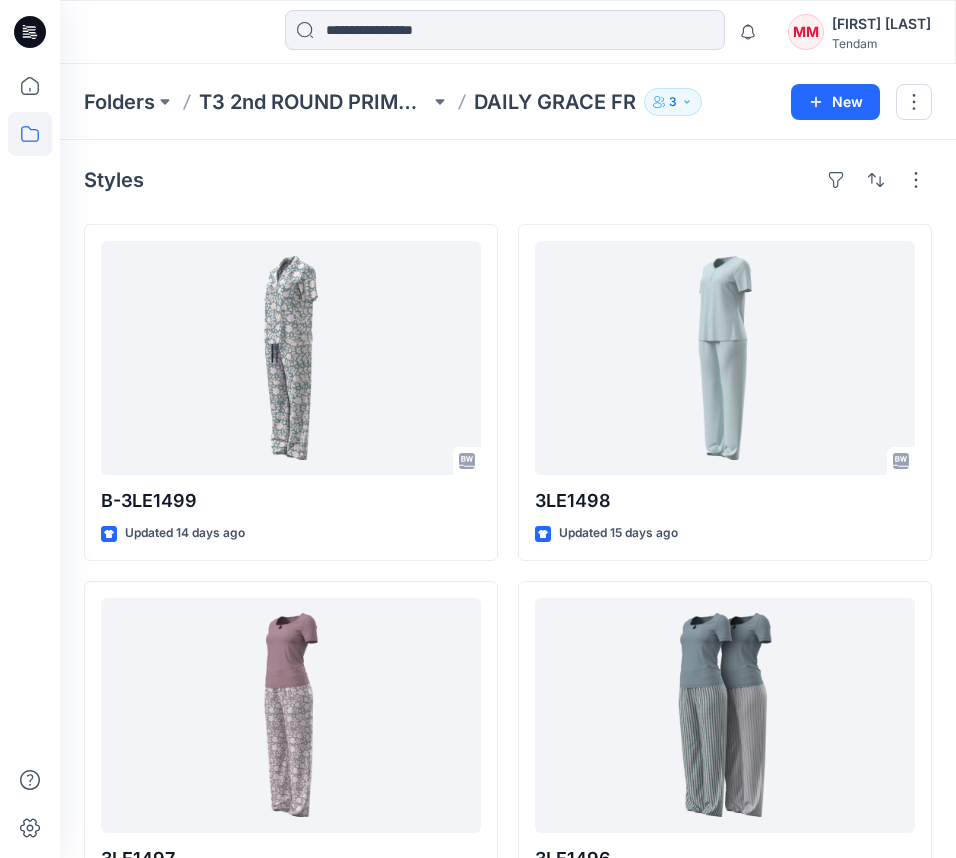 click on "Styles" at bounding box center (508, 180) 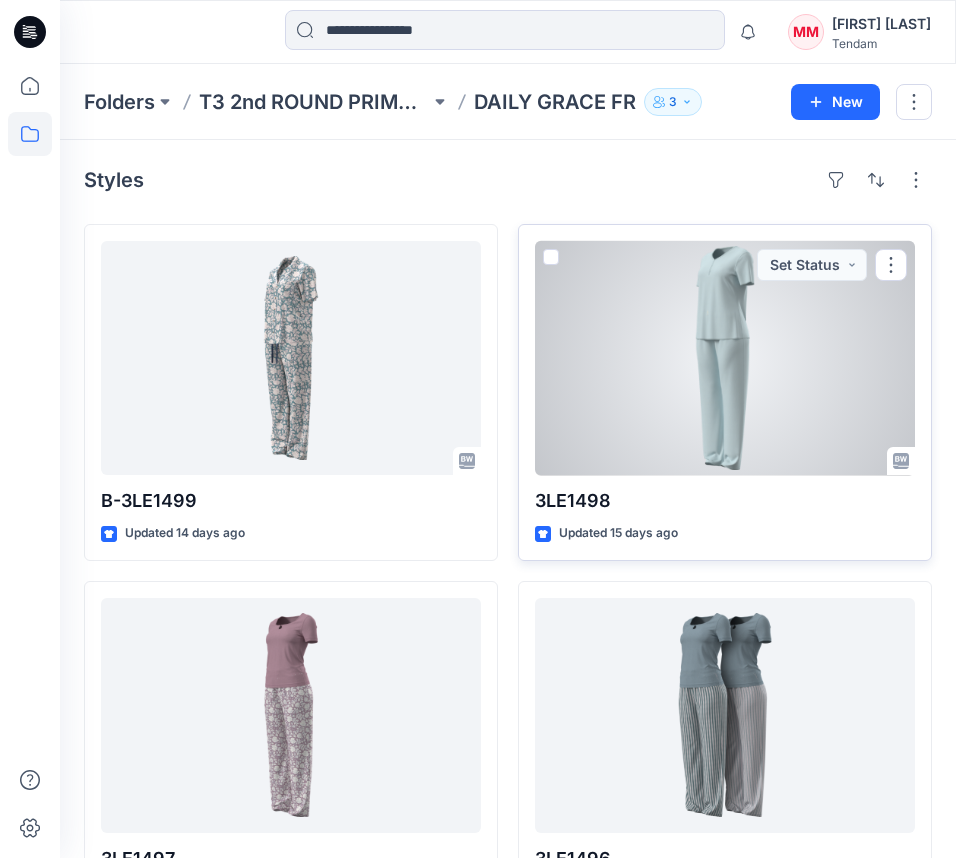scroll, scrollTop: 84, scrollLeft: 0, axis: vertical 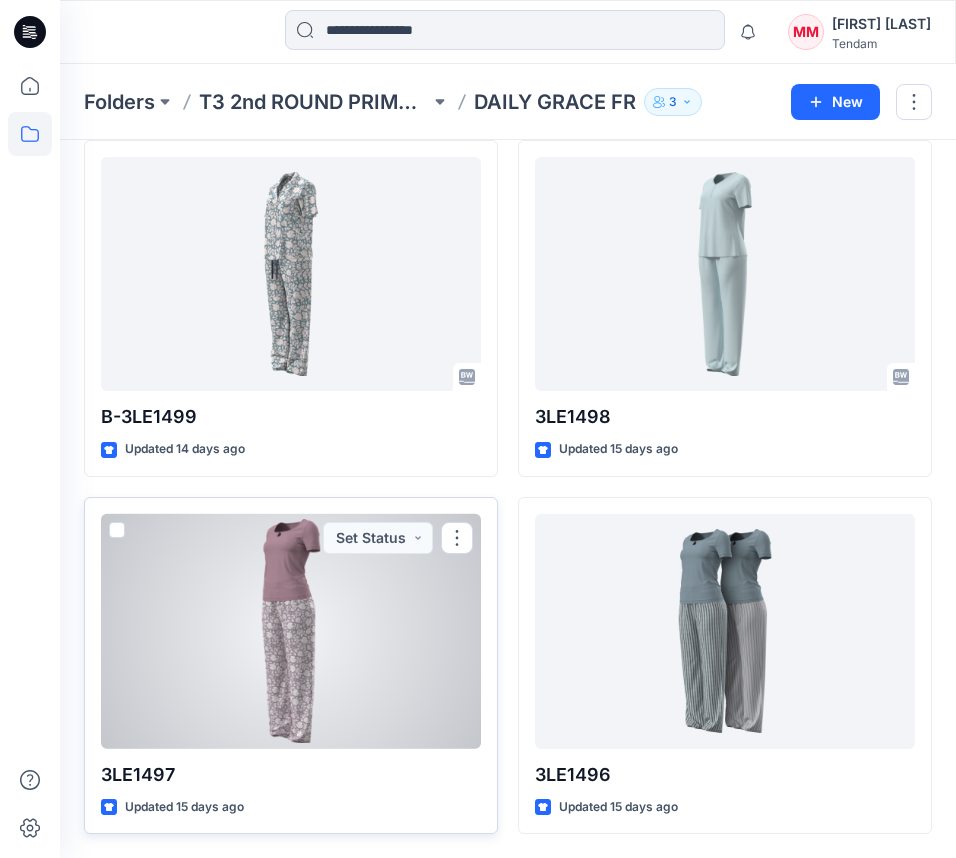 click at bounding box center [291, 631] 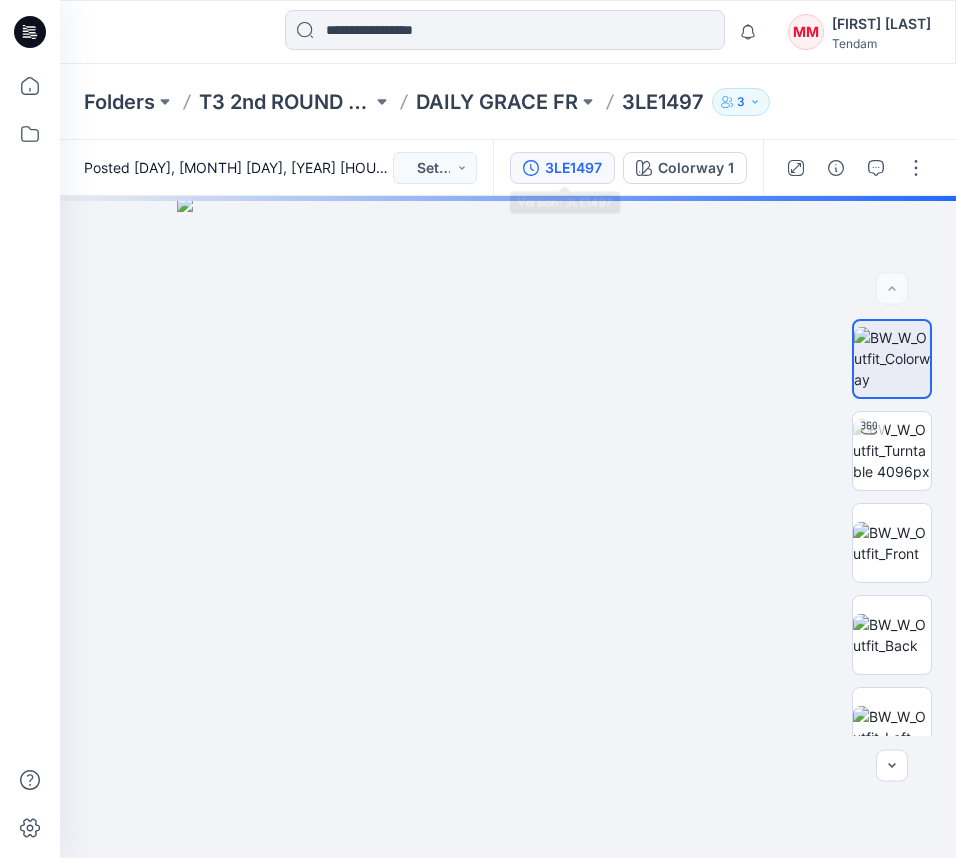 click on "3LE1497" at bounding box center [562, 168] 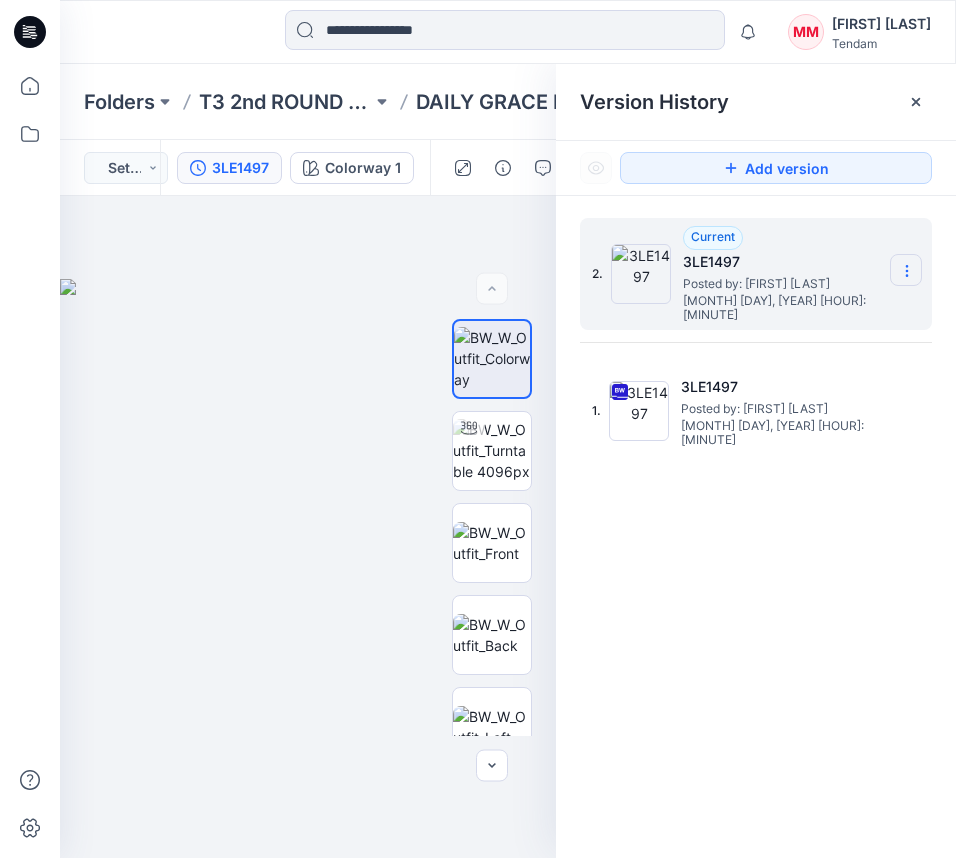 click 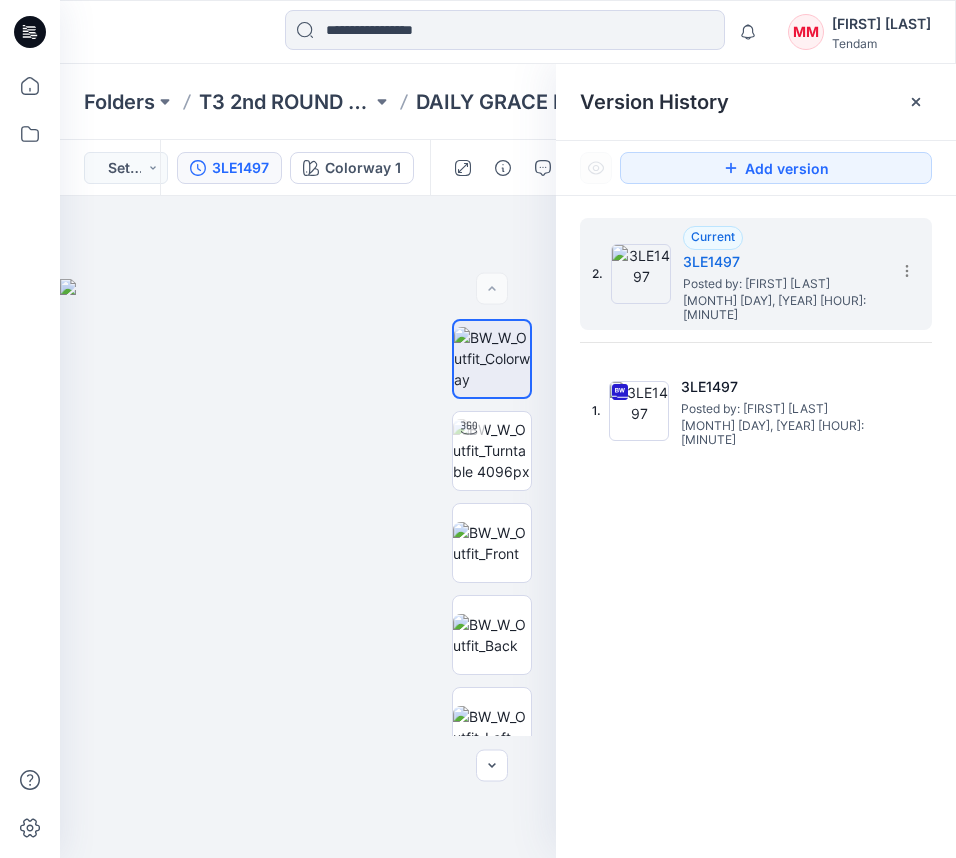 click on "2.   Current 3LE1497 Posted by: Marta Miquel June 26, 2025 16:22 1.   3LE1497 Posted by: Marta Miquel June 26, 2025 16:22" at bounding box center (756, 541) 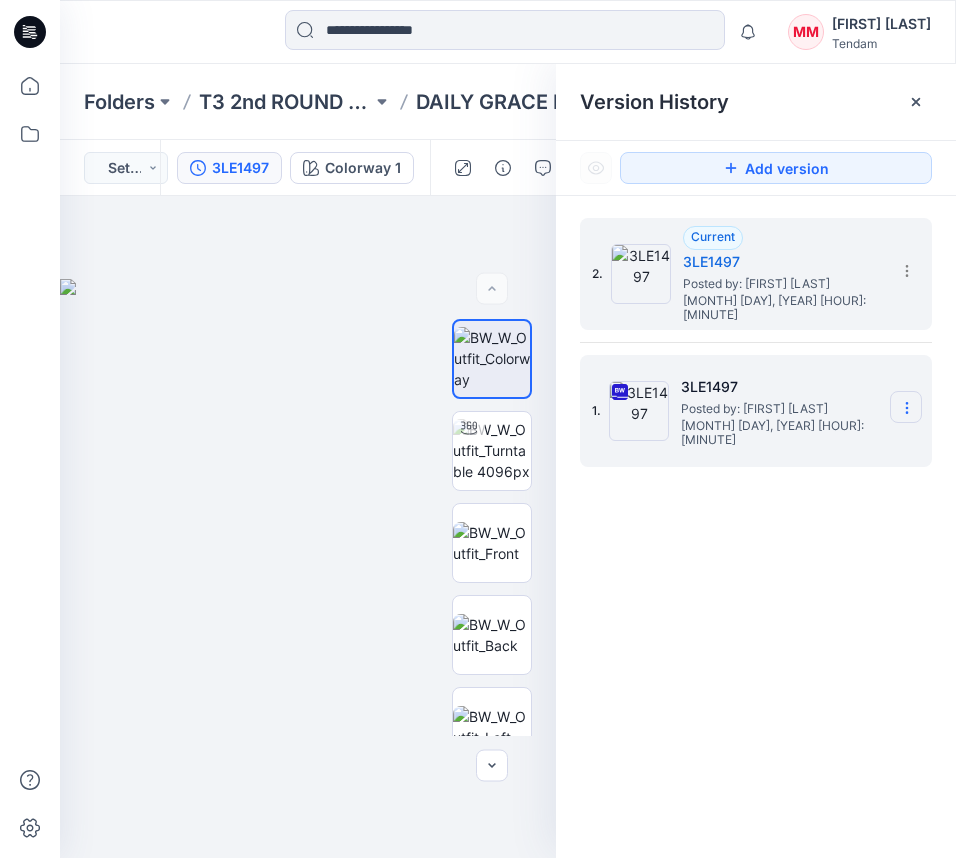 click 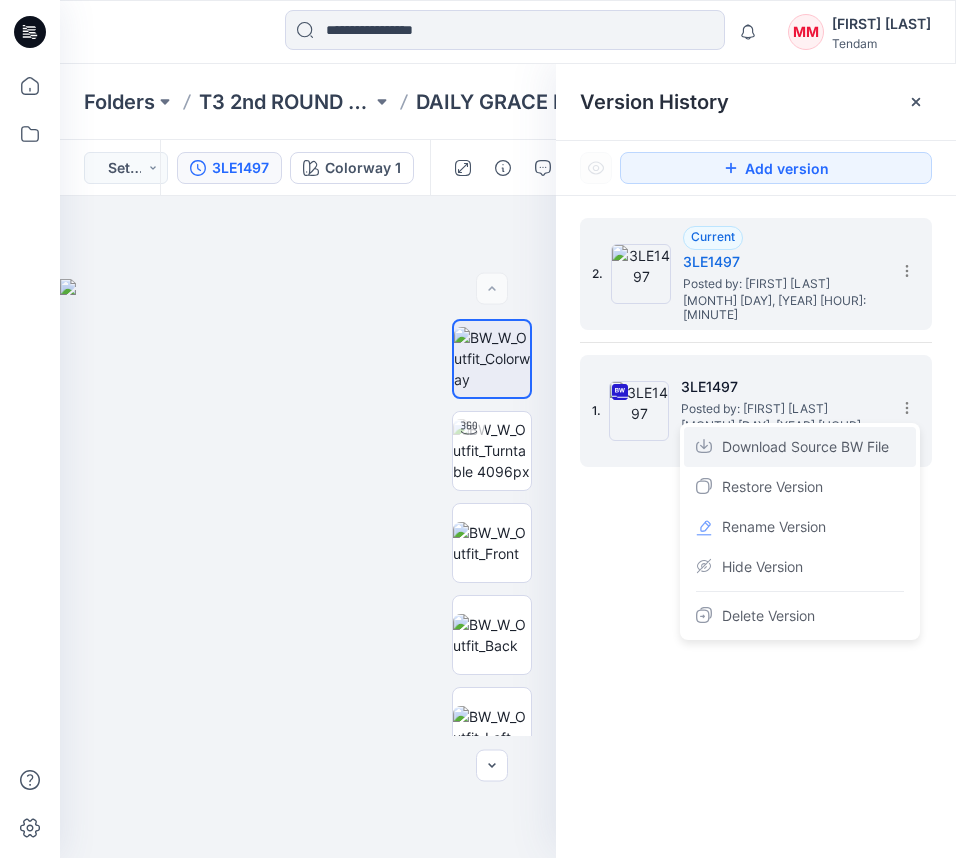 click on "Download Source BW File" at bounding box center (805, 447) 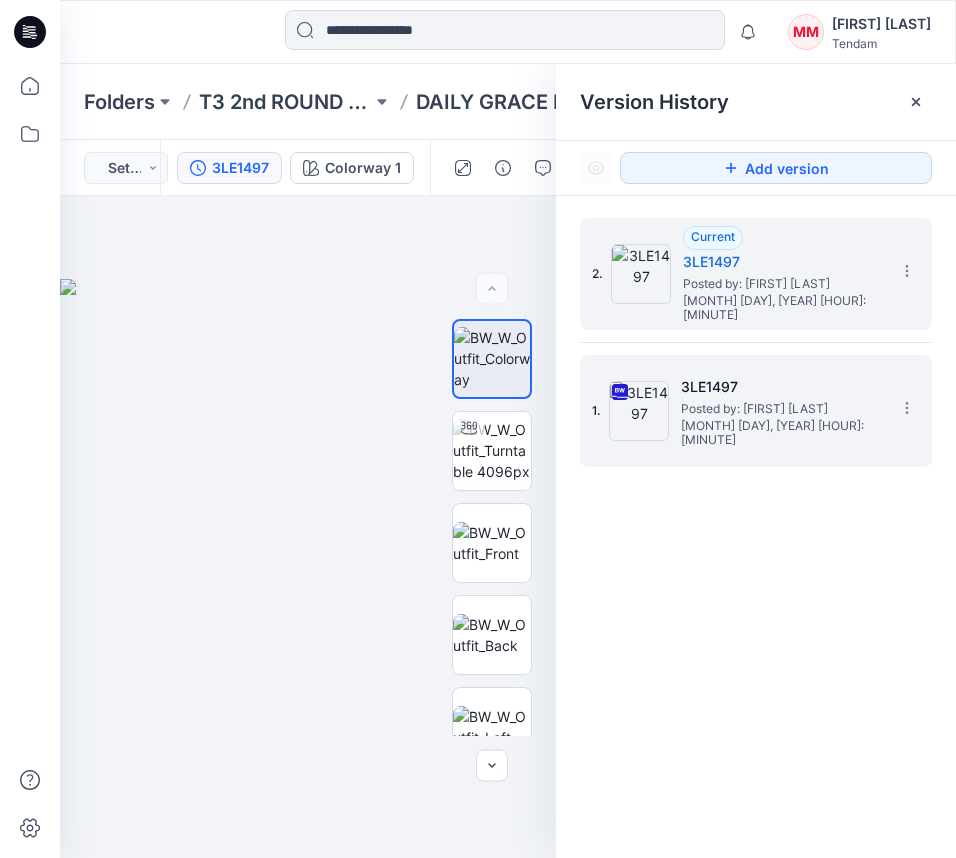 click on "Version History" at bounding box center (756, 102) 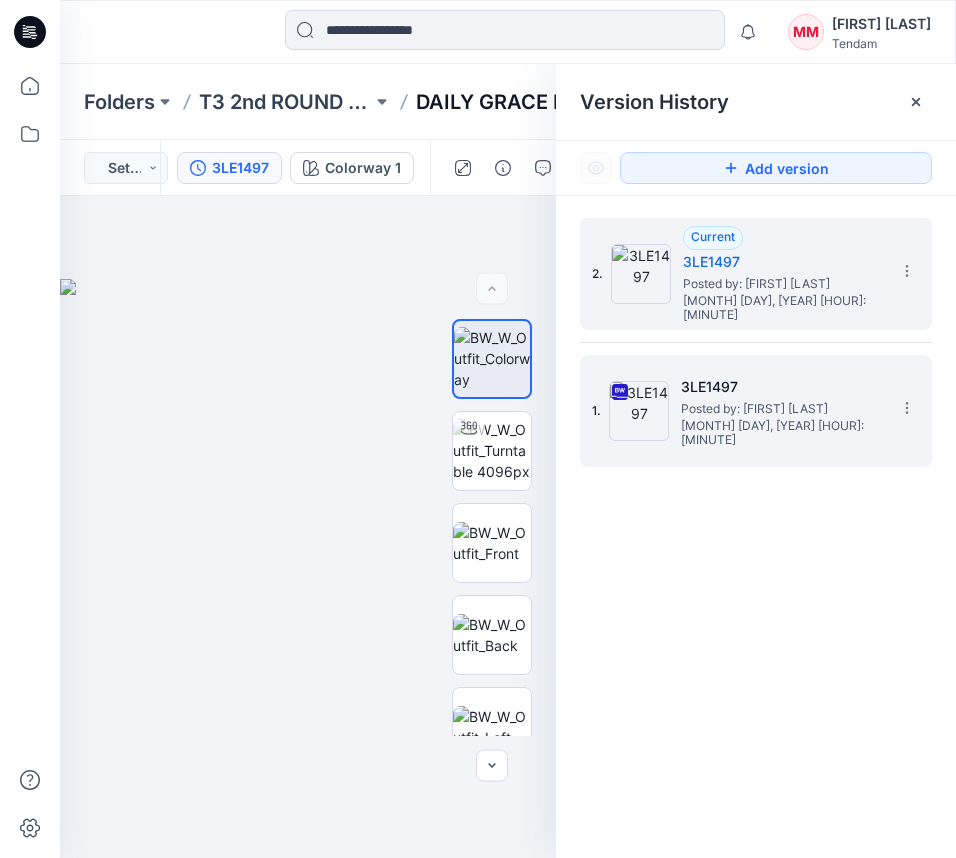click on "DAILY GRACE FR" at bounding box center [497, 102] 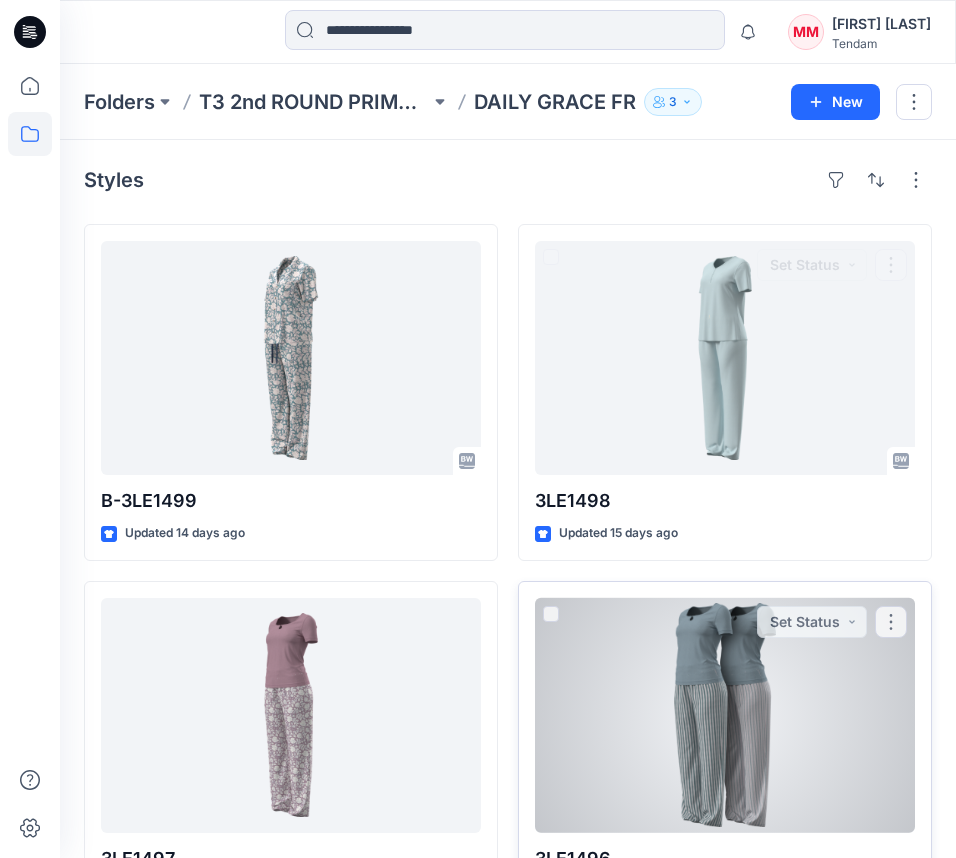 scroll, scrollTop: 84, scrollLeft: 0, axis: vertical 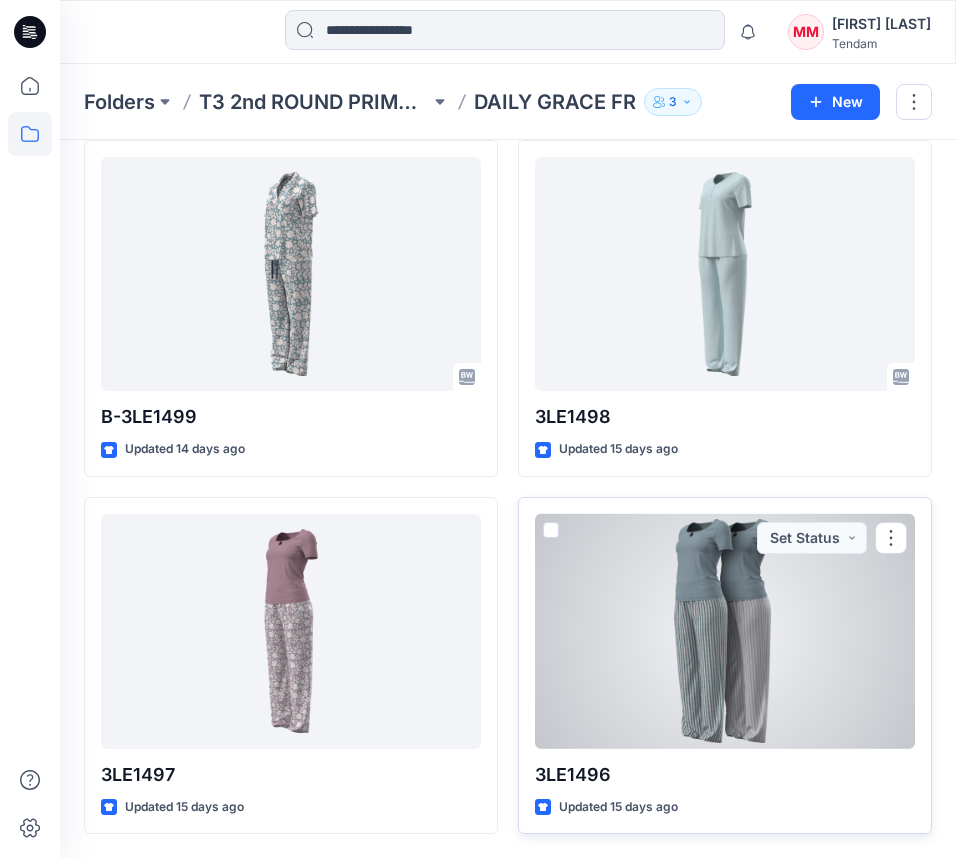 click at bounding box center (725, 631) 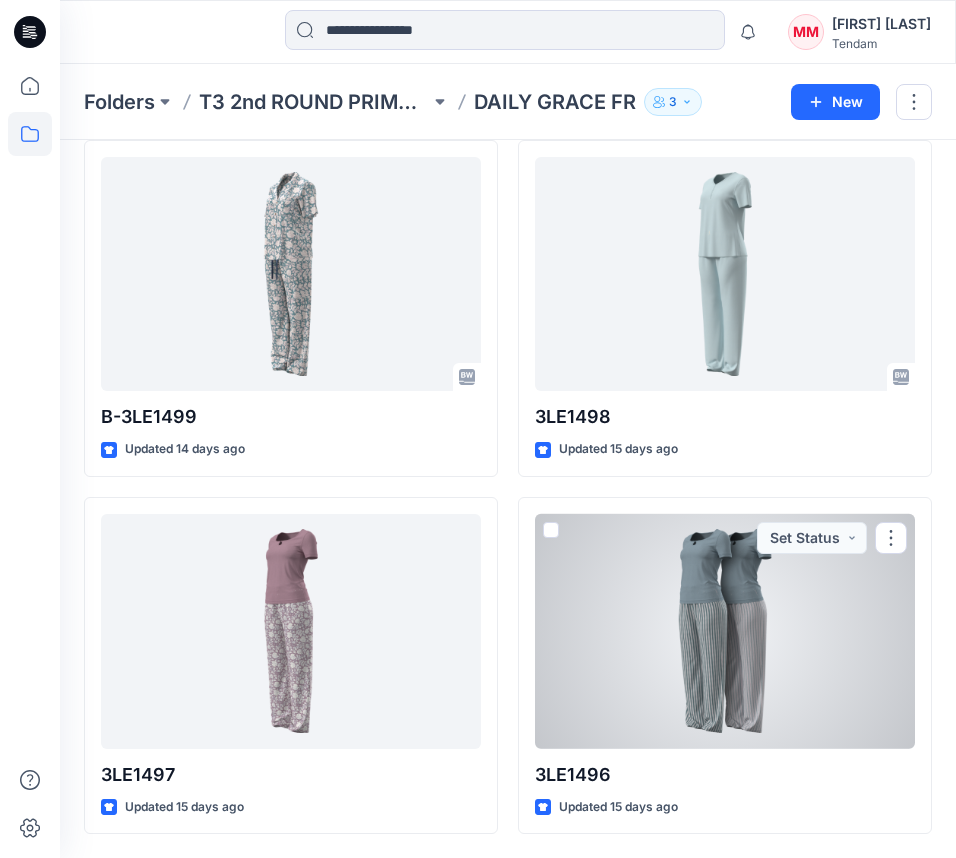 scroll, scrollTop: 0, scrollLeft: 0, axis: both 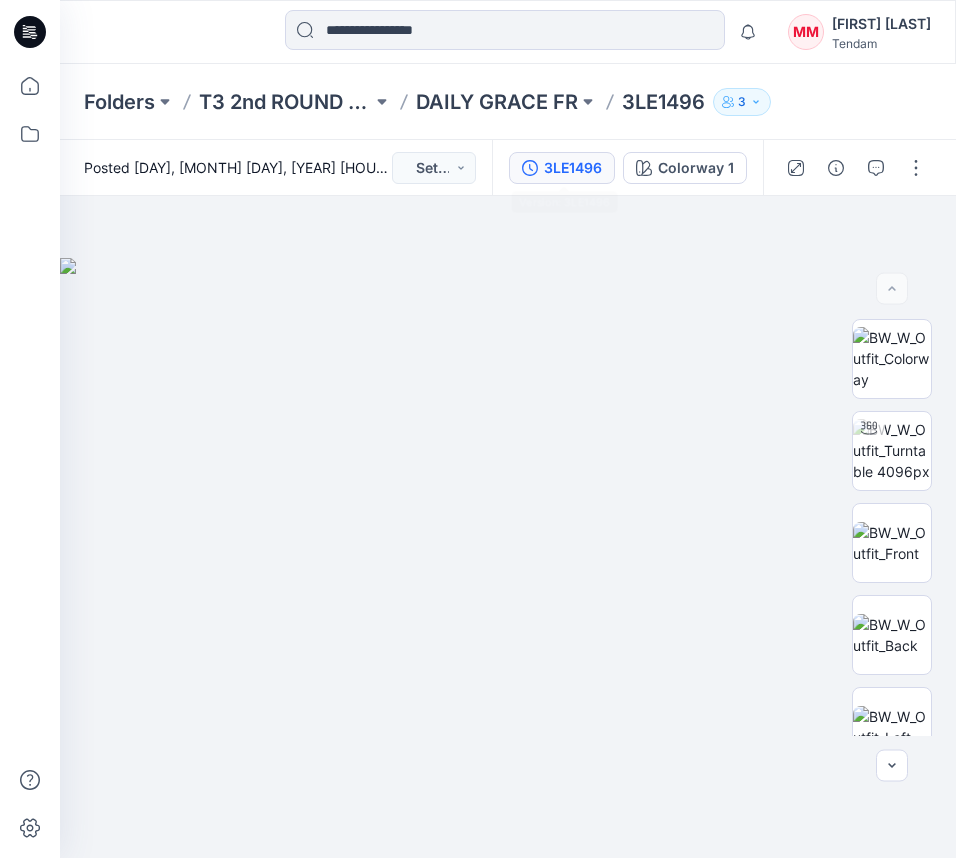click on "3LE1496" at bounding box center [562, 168] 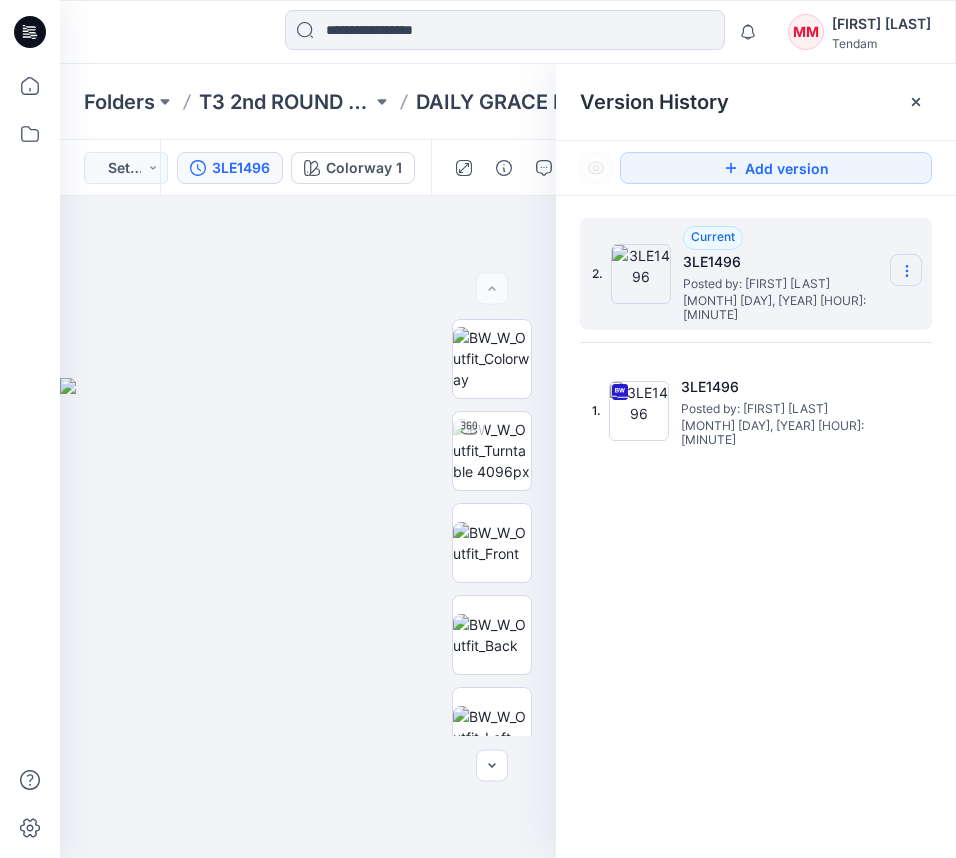 click 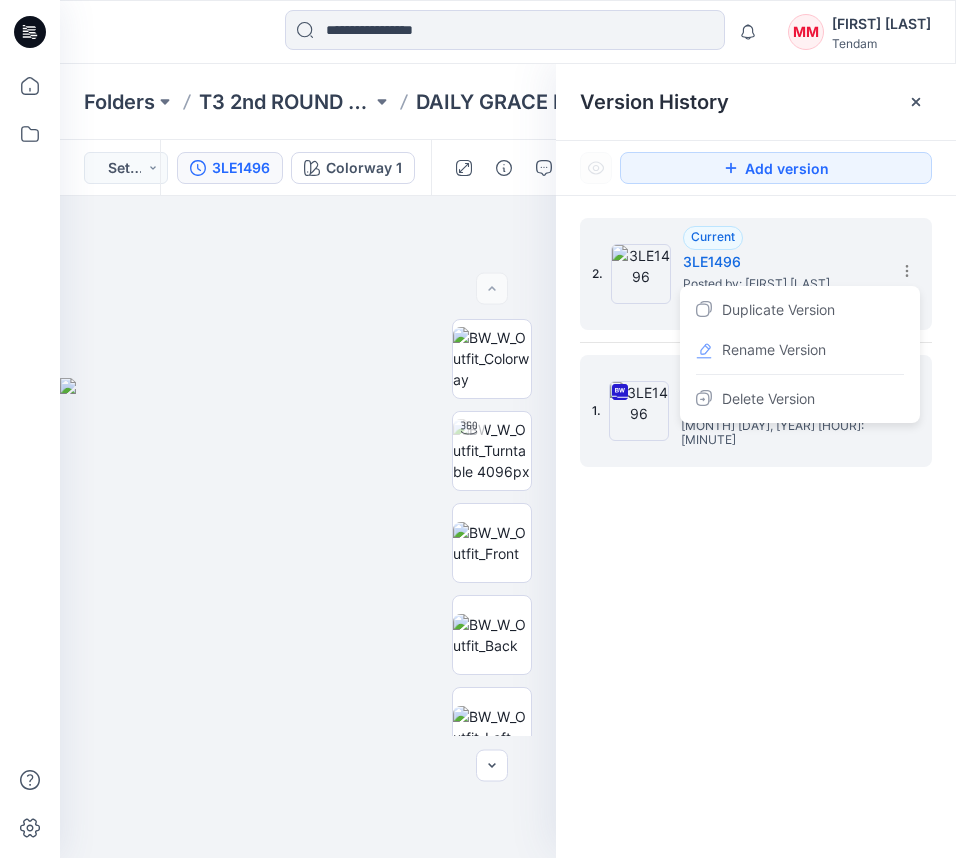 drag, startPoint x: 857, startPoint y: 537, endPoint x: 882, endPoint y: 466, distance: 75.272835 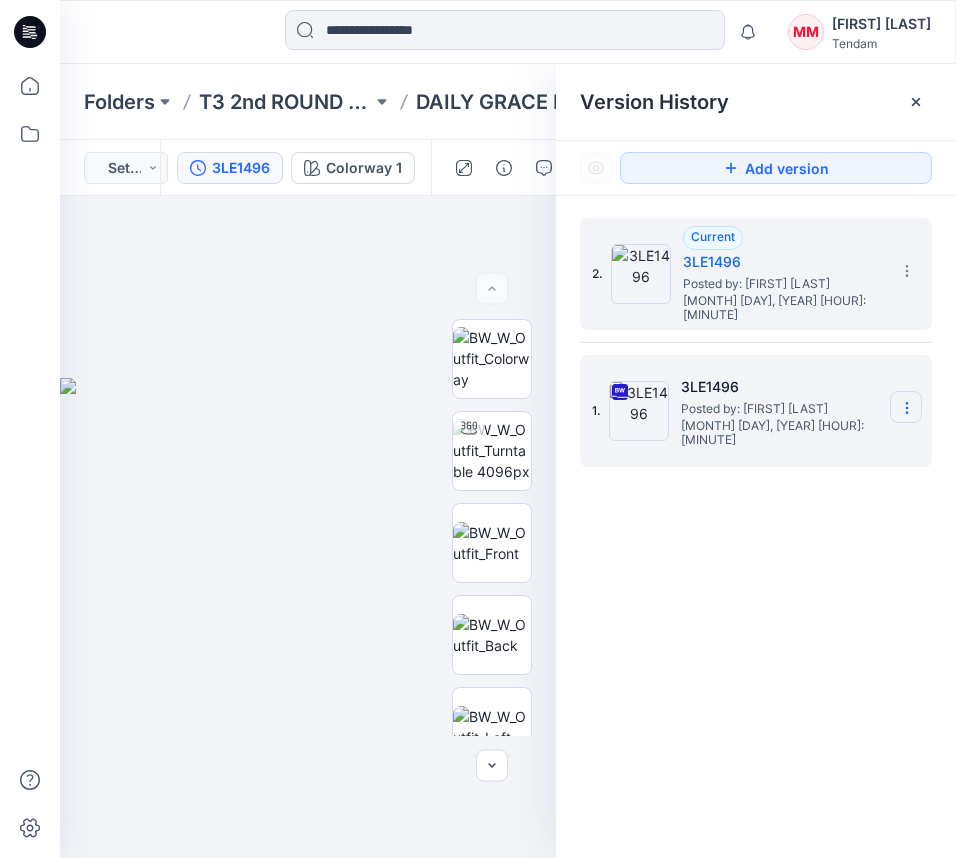 click 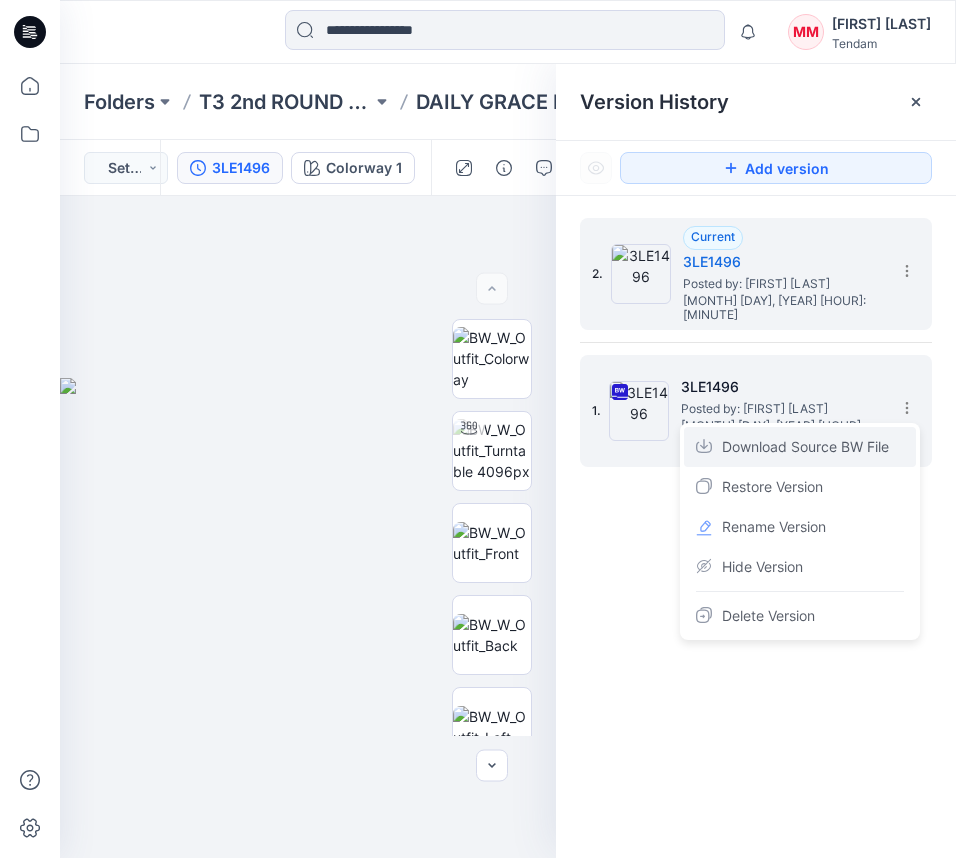 click on "Download Source BW File" at bounding box center [805, 447] 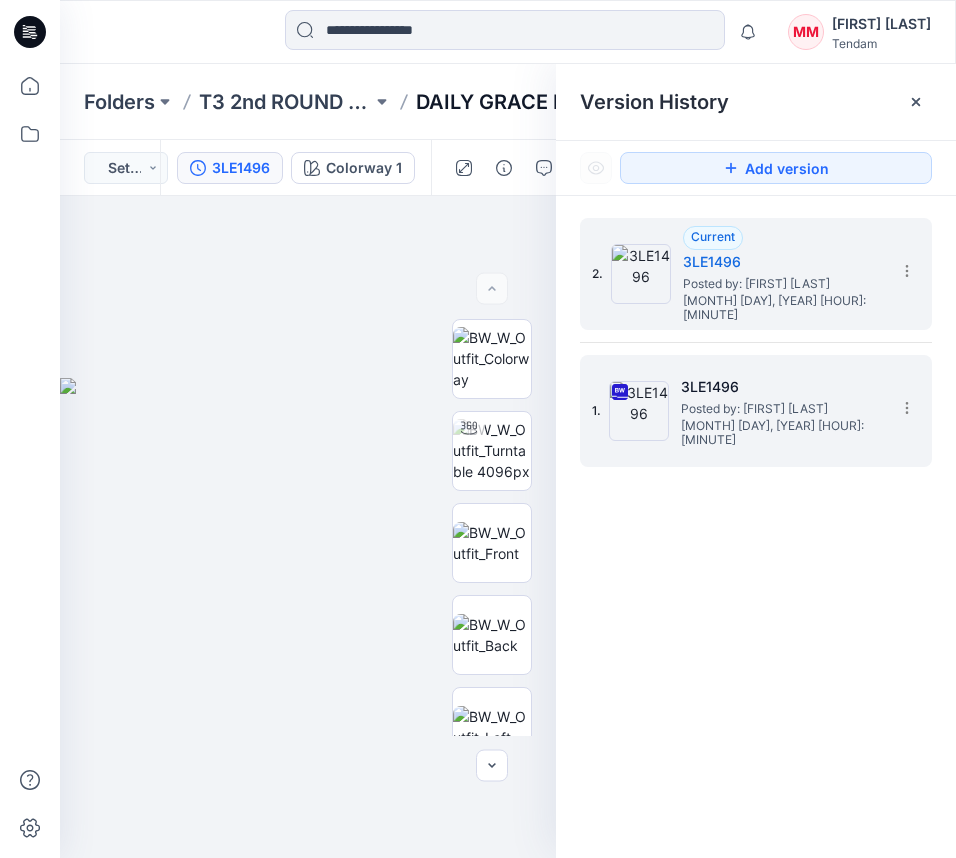 click on "DAILY GRACE FR" at bounding box center [497, 102] 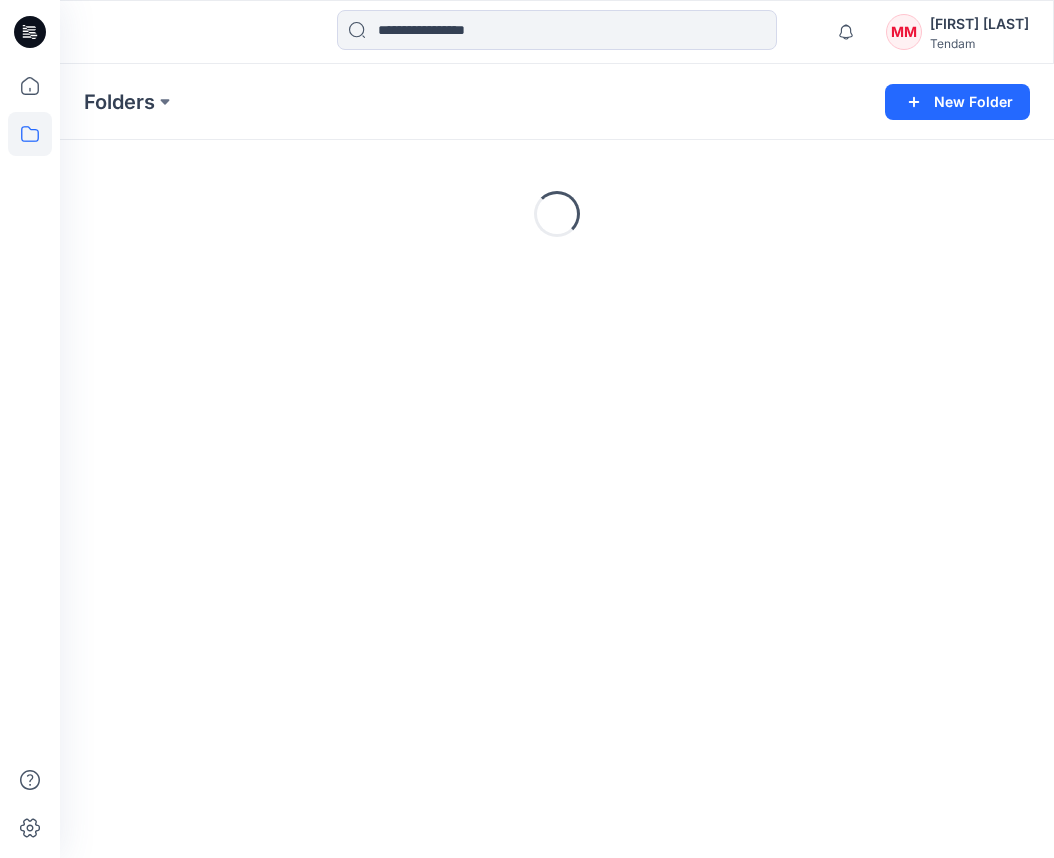 scroll, scrollTop: 0, scrollLeft: 0, axis: both 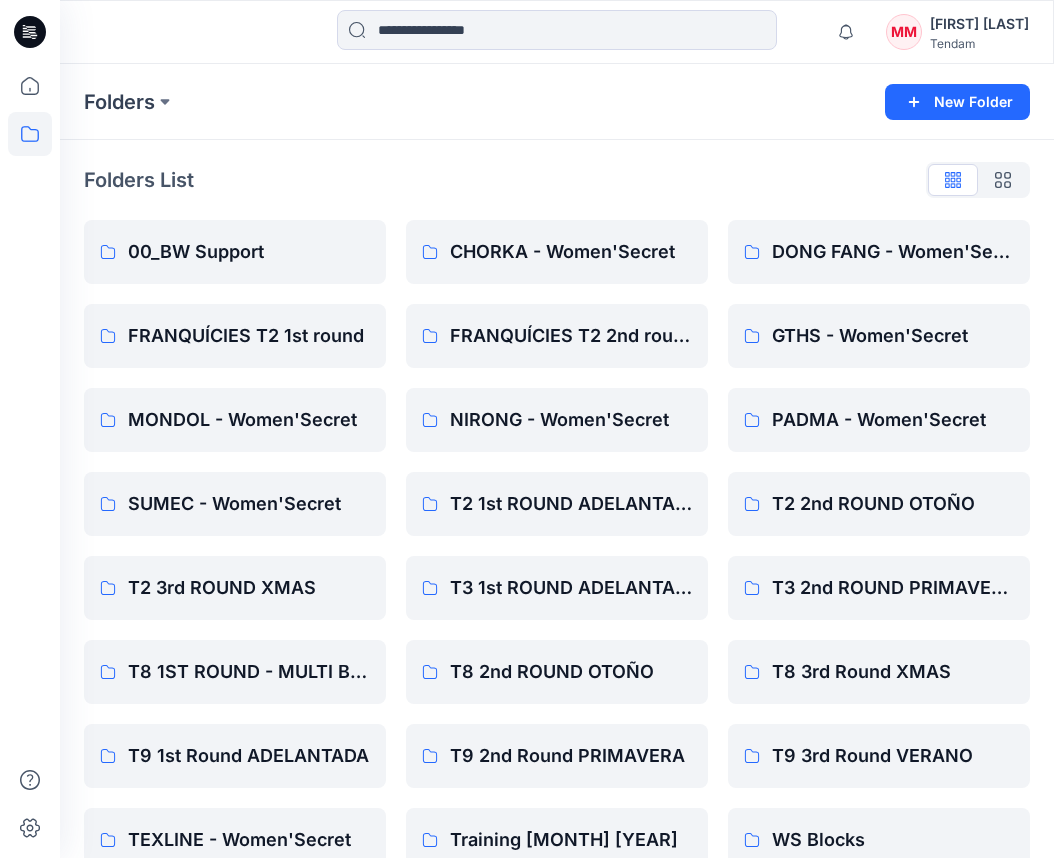 click on "00_BW Support FRANQUÍCIES T2 1st round MONDOL - Women'Secret SUMEC - Women'Secret T2 3rd ROUND XMAS T8 1ST ROUND - MULTI BANGKOK T9 1st Round ADELANTADA TEXLINE - Women'Secret CHORKA - Women'Secret FRANQUÍCIES T2 2nd round NIRONG - Women'Secret T2 1st ROUND ADELANTADA T3 1st ROUND ADELANTADA T8 2nd ROUND OTOÑO T9 2nd Round PRIMAVERA Training May 2025 DONG FANG - Women'Secret GTHS - Women'Secret PADMA - Women'Secret T2 2nd ROUND OTOÑO T3 2nd ROUND PRIMAVERA T8 3rd Round XMAS T9 3rd Round VERANO WS Blocks" at bounding box center [557, 546] 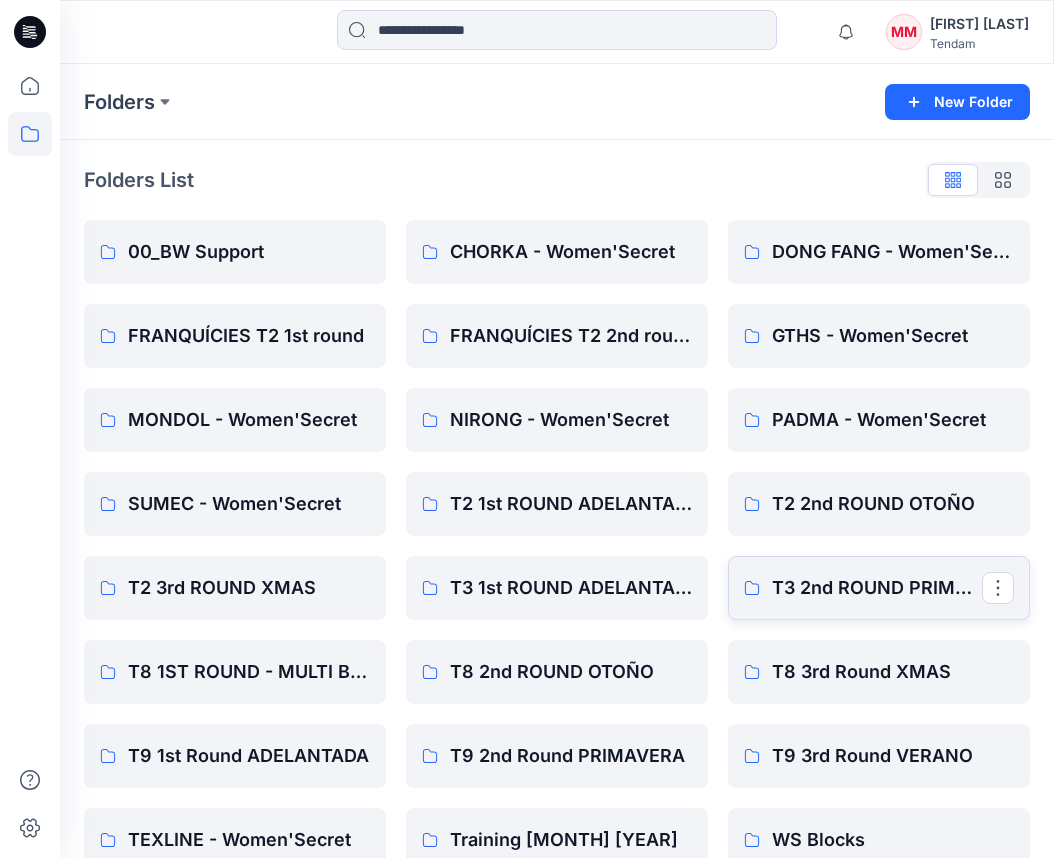 click on "Folders [FOLDER_NAME] [FOLDER_NAME]" at bounding box center (877, 588) 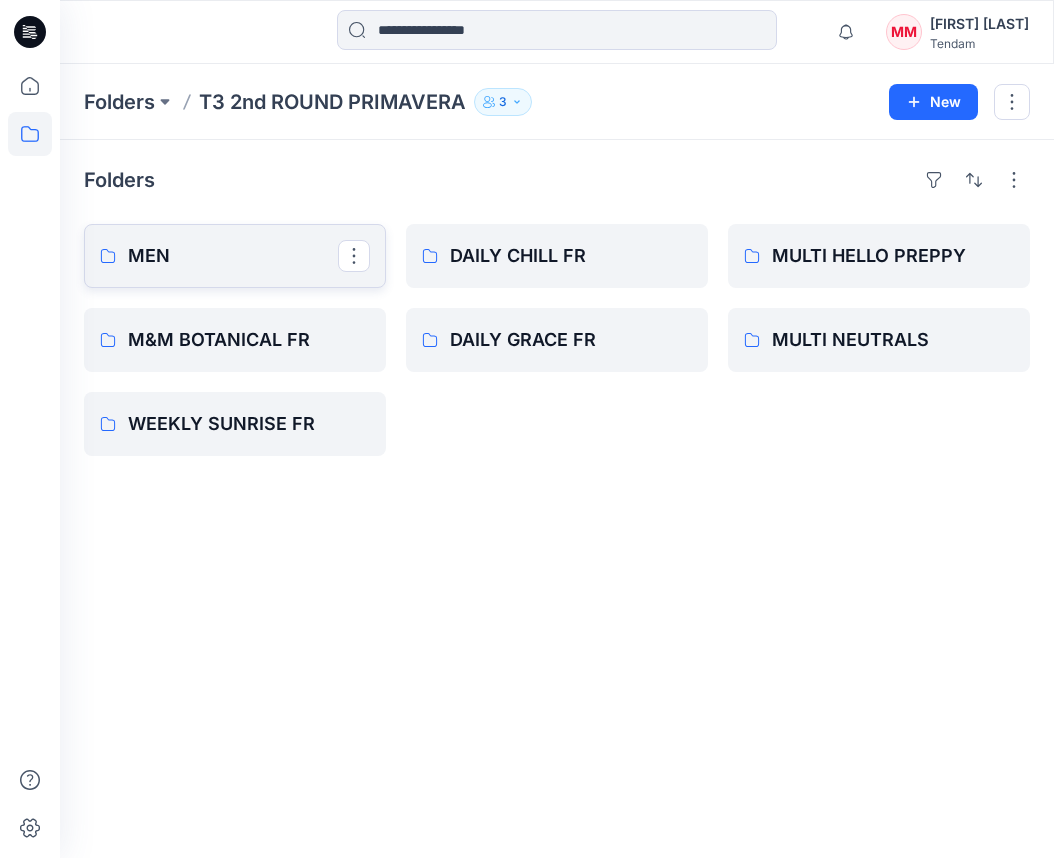 click on "MEN" at bounding box center [235, 256] 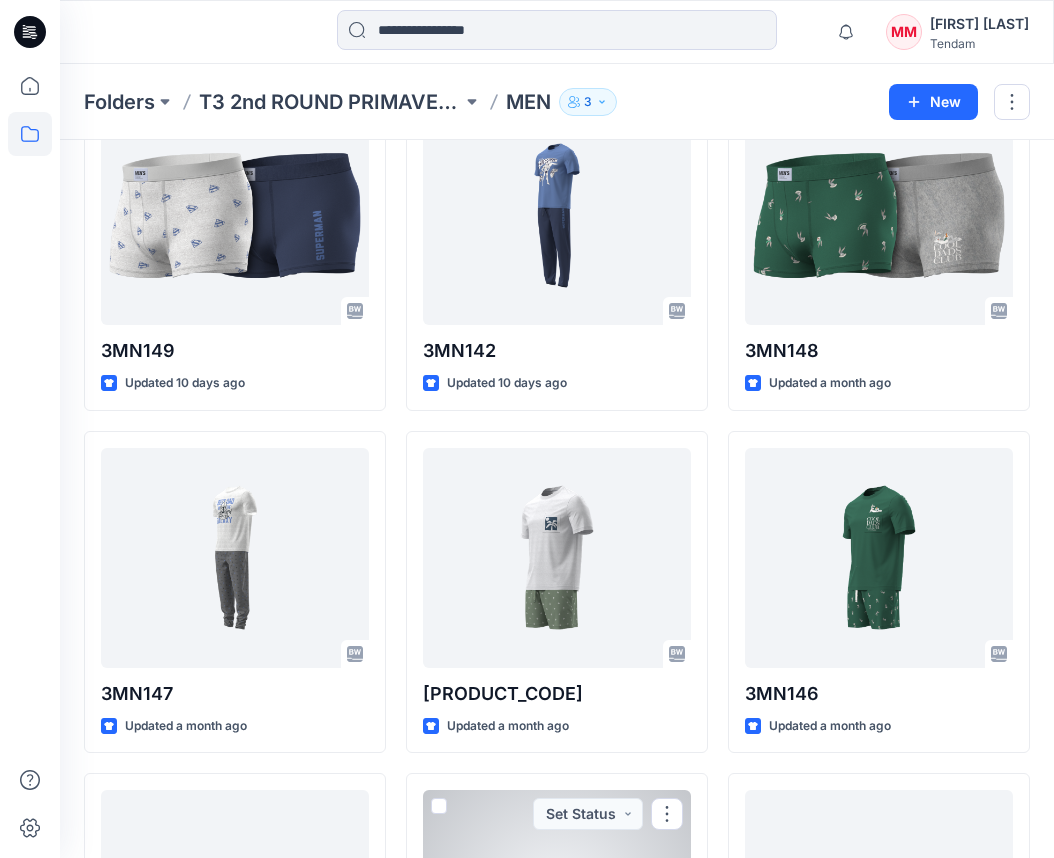 scroll, scrollTop: 1505, scrollLeft: 0, axis: vertical 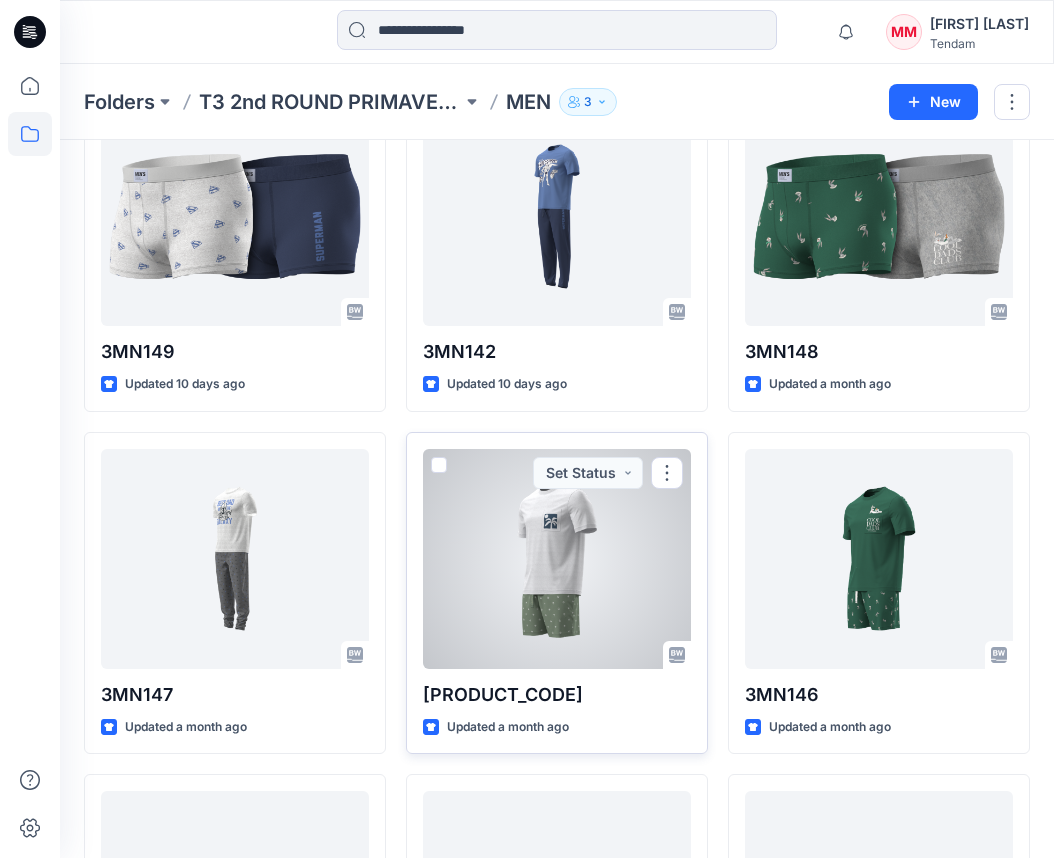 click at bounding box center (557, 559) 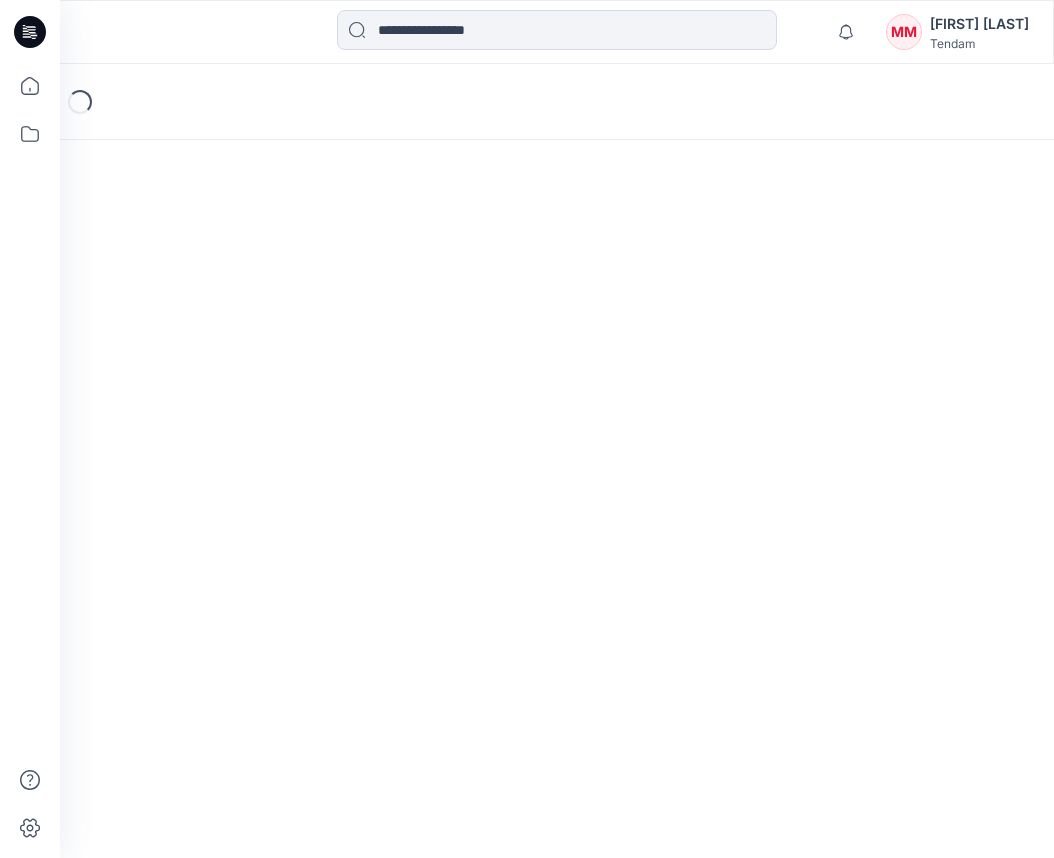 scroll, scrollTop: 0, scrollLeft: 0, axis: both 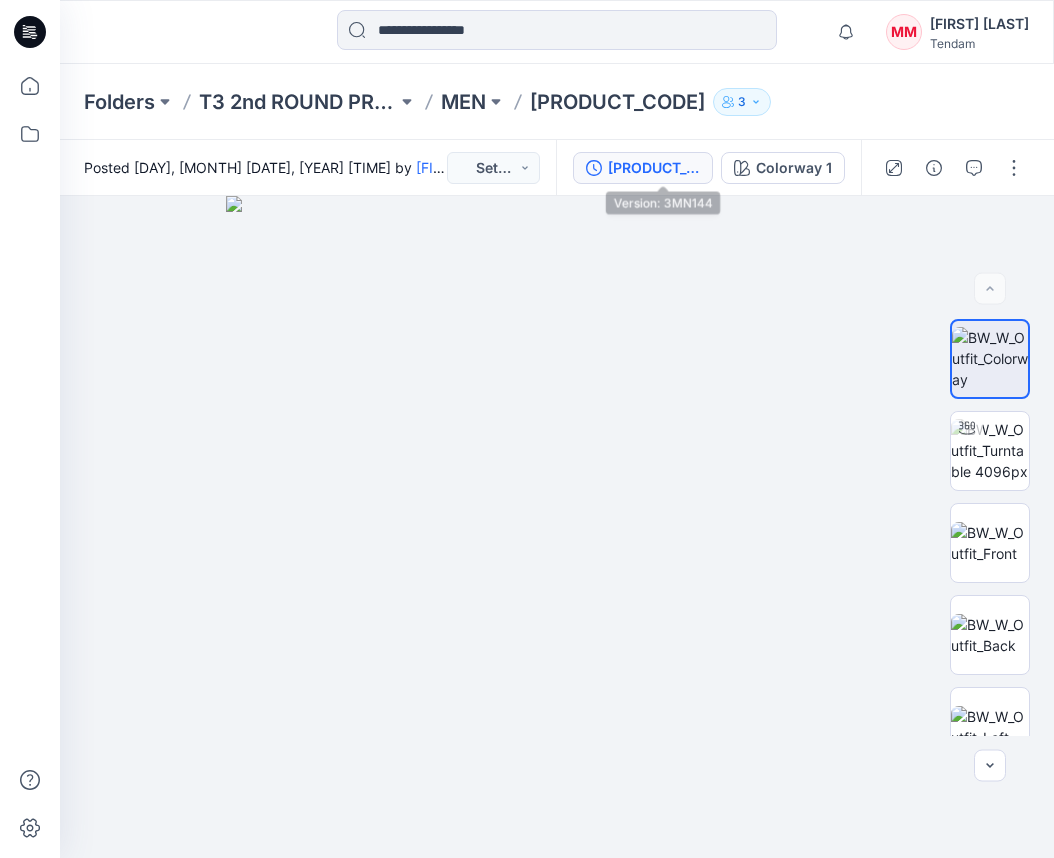 click 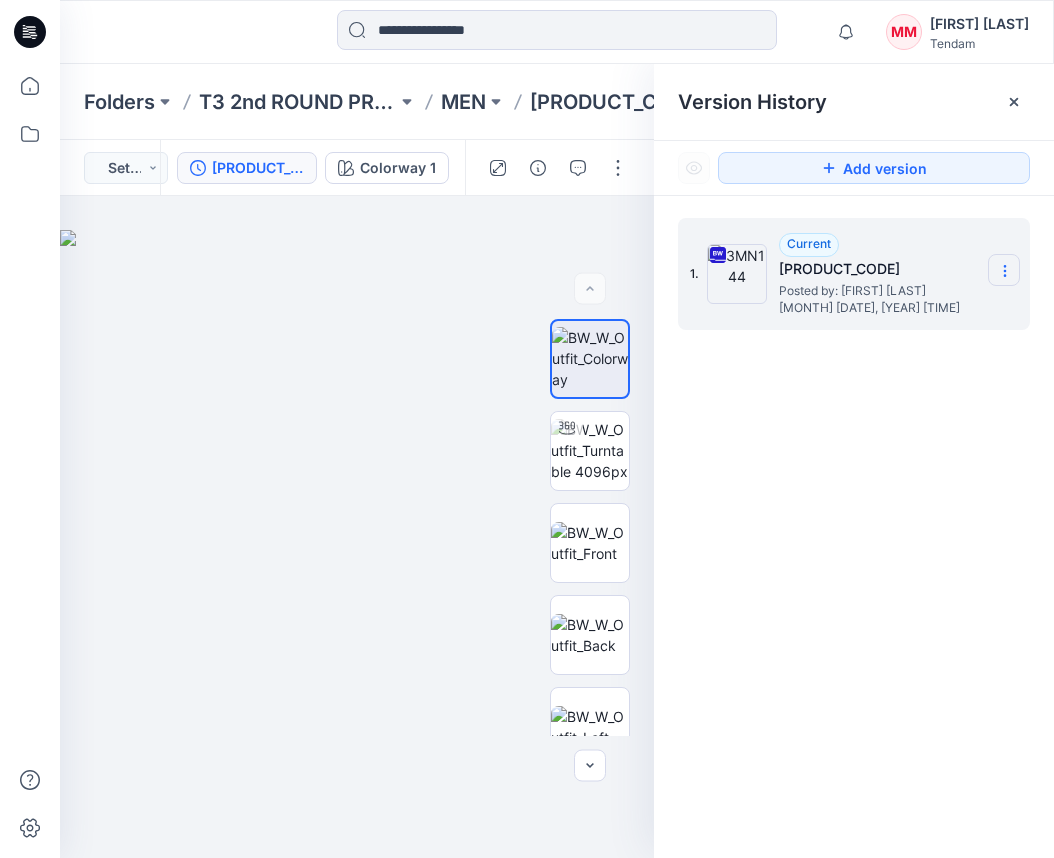 drag, startPoint x: 980, startPoint y: 268, endPoint x: 993, endPoint y: 262, distance: 14.3178215 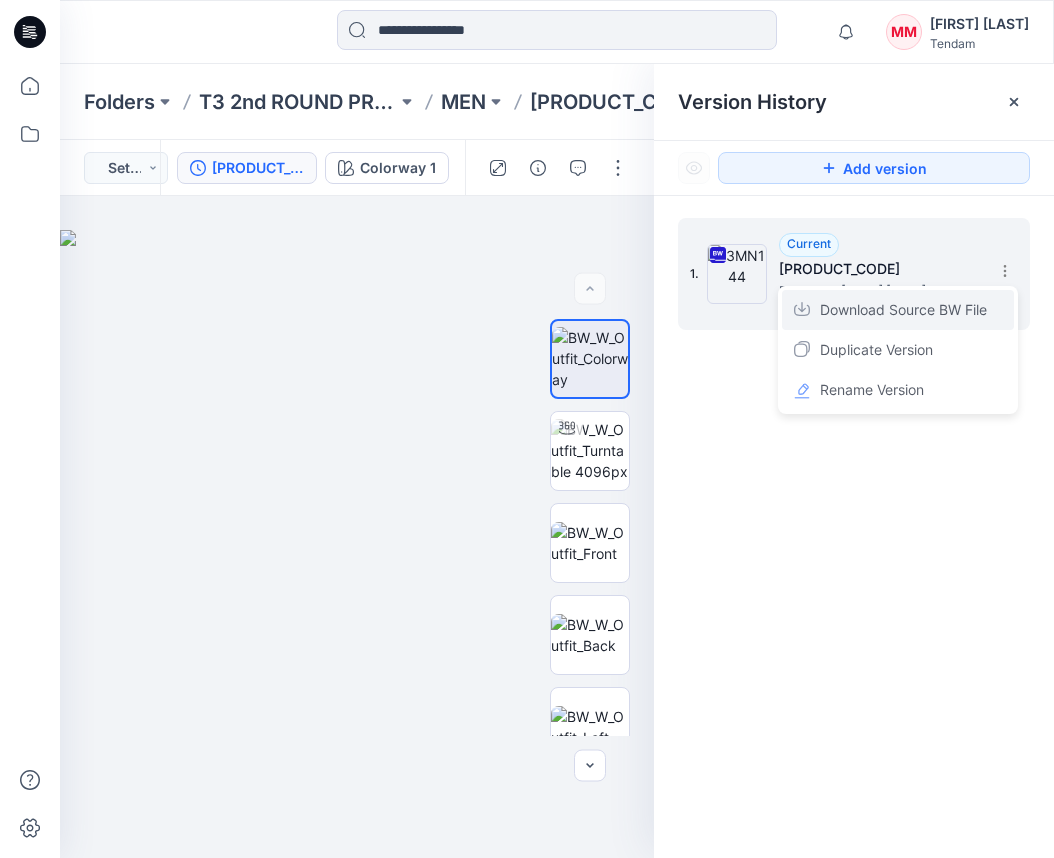 click on "Download Source BW File" at bounding box center [903, 310] 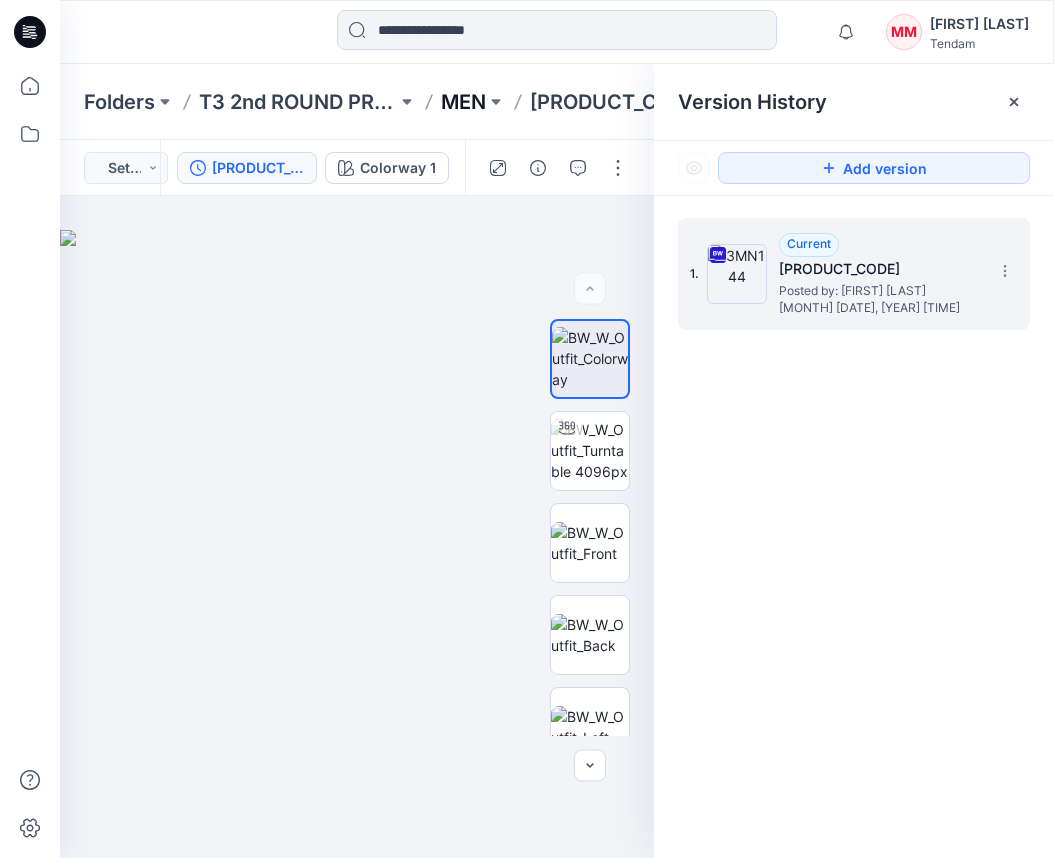 click on "MEN" at bounding box center (463, 102) 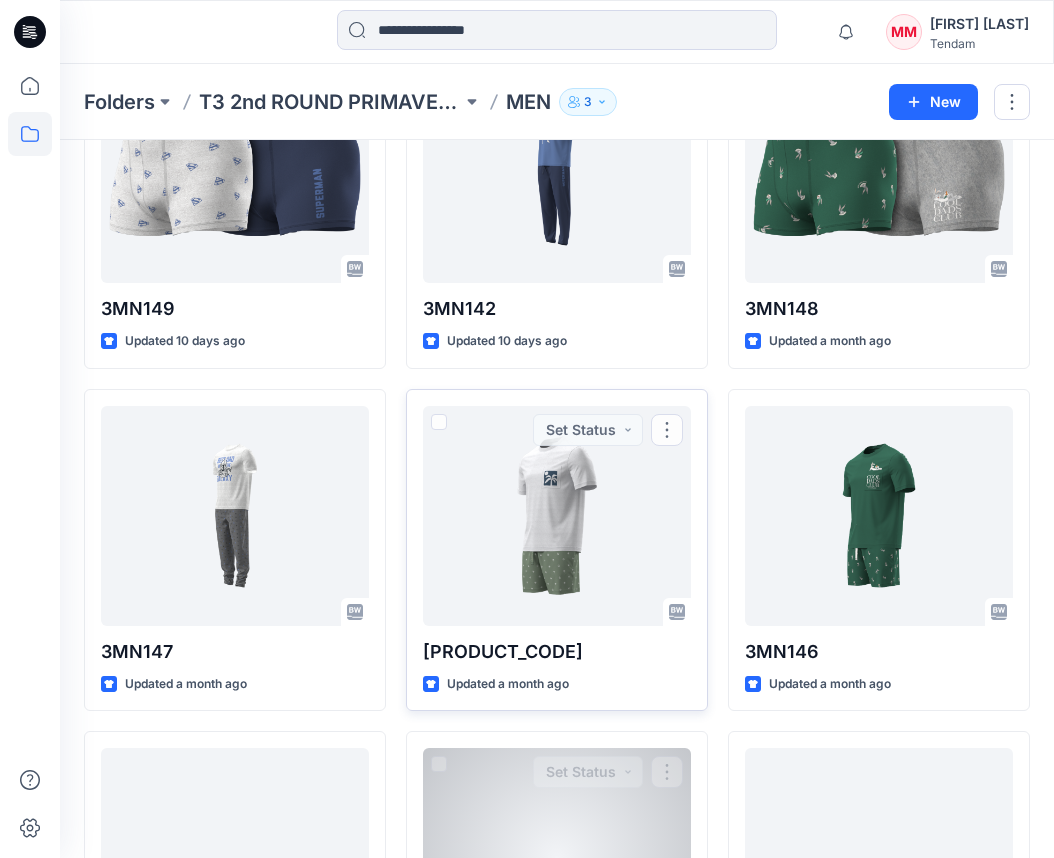 scroll, scrollTop: 1768, scrollLeft: 0, axis: vertical 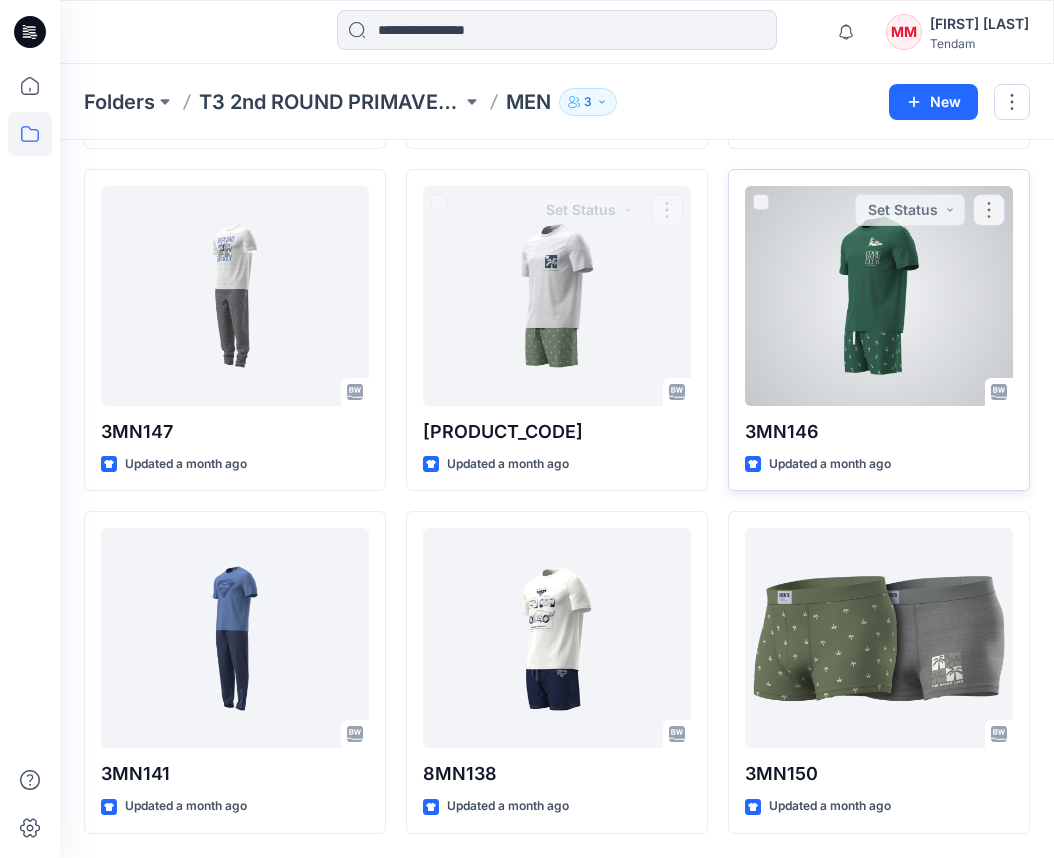 click at bounding box center (879, 296) 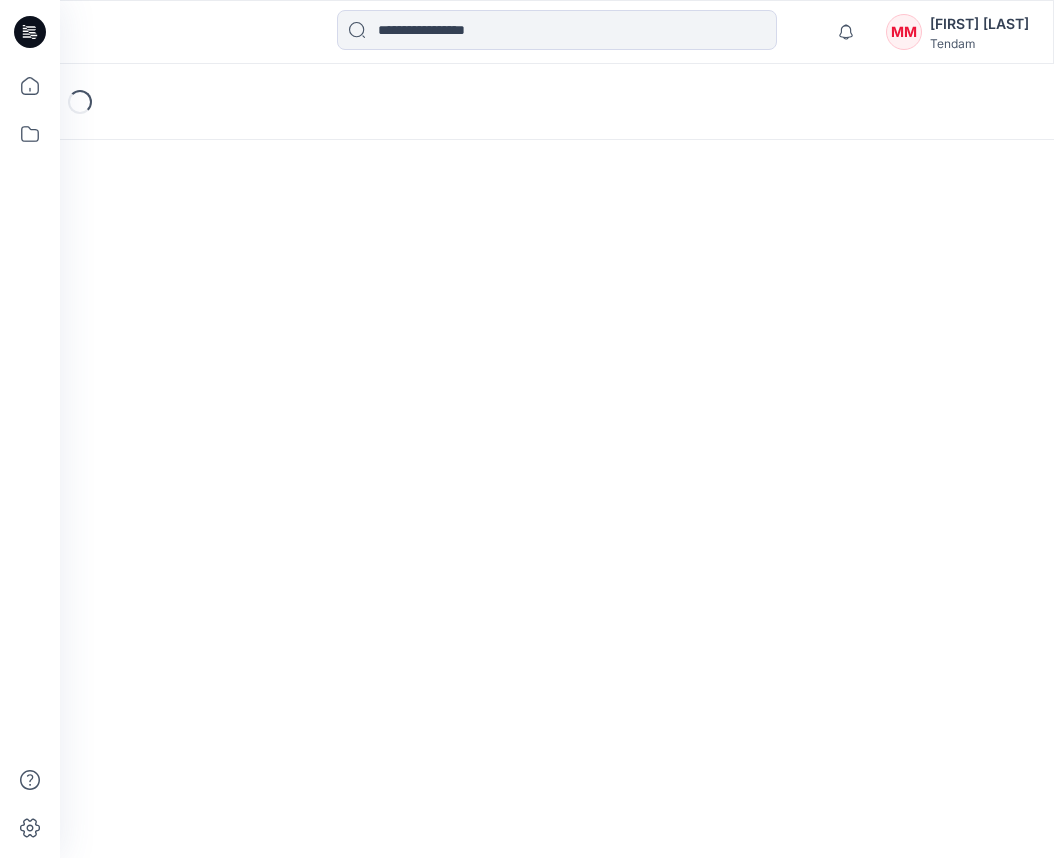 scroll, scrollTop: 0, scrollLeft: 0, axis: both 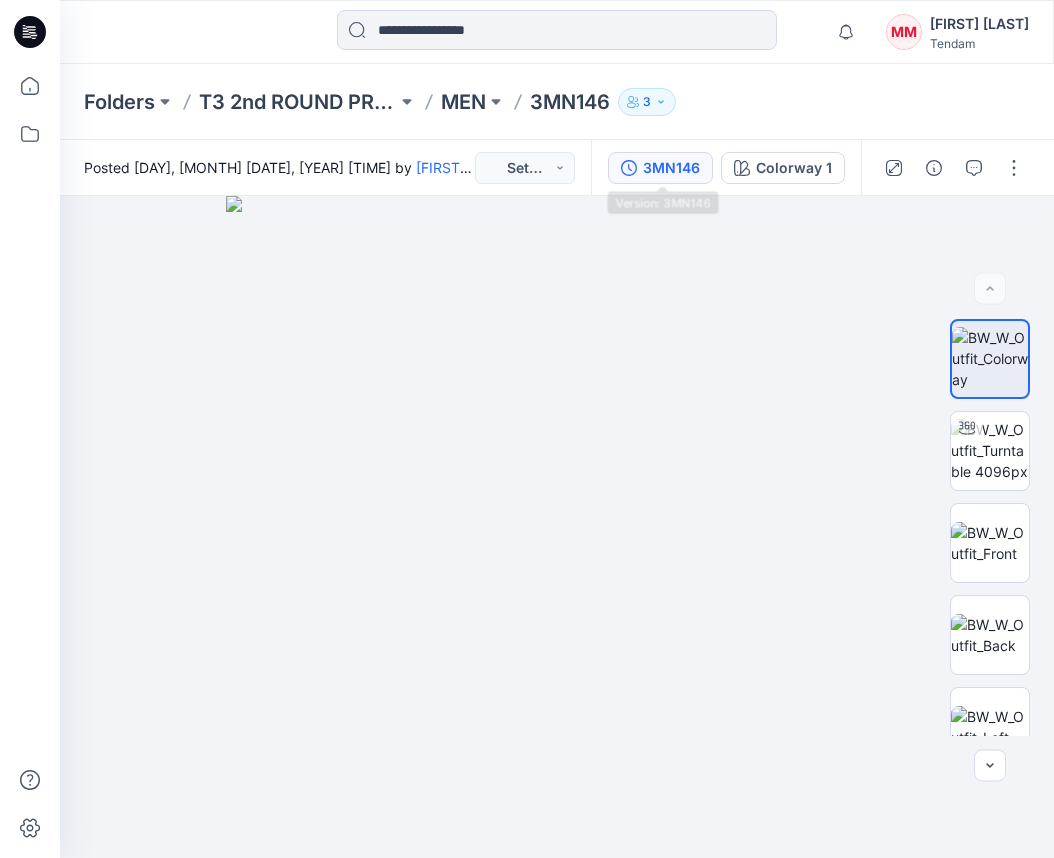 click on "3MN146" at bounding box center [660, 168] 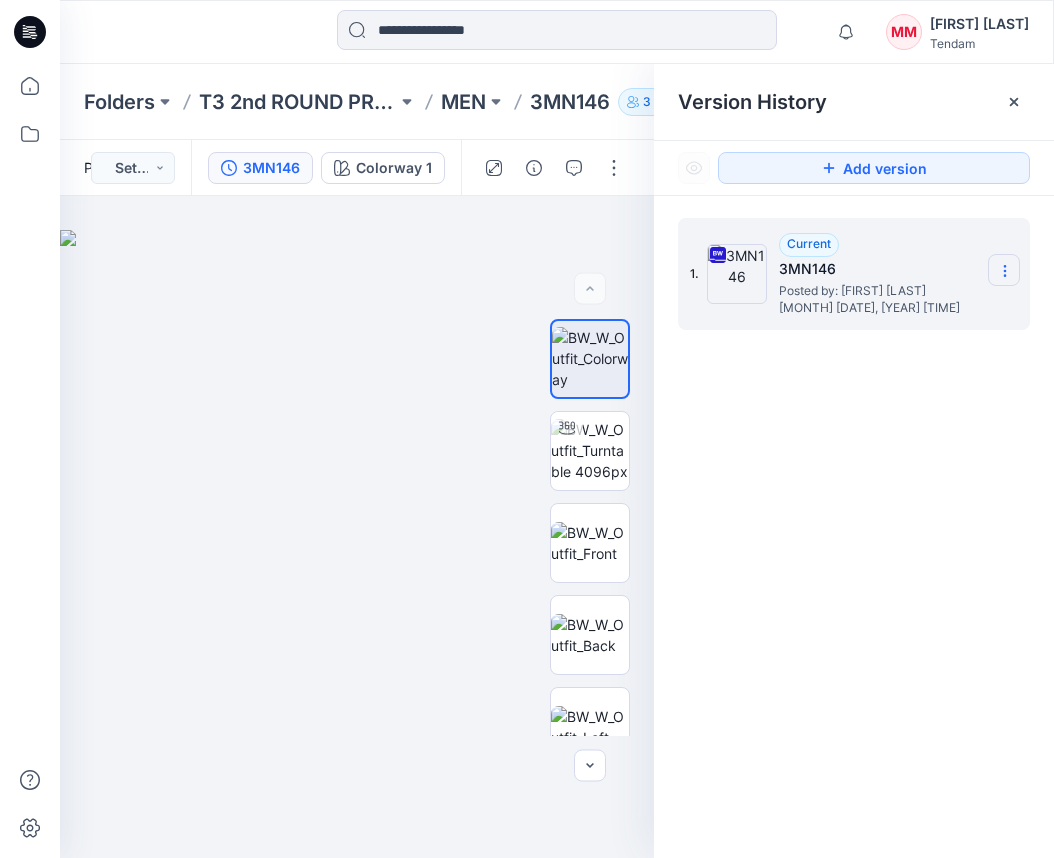 click 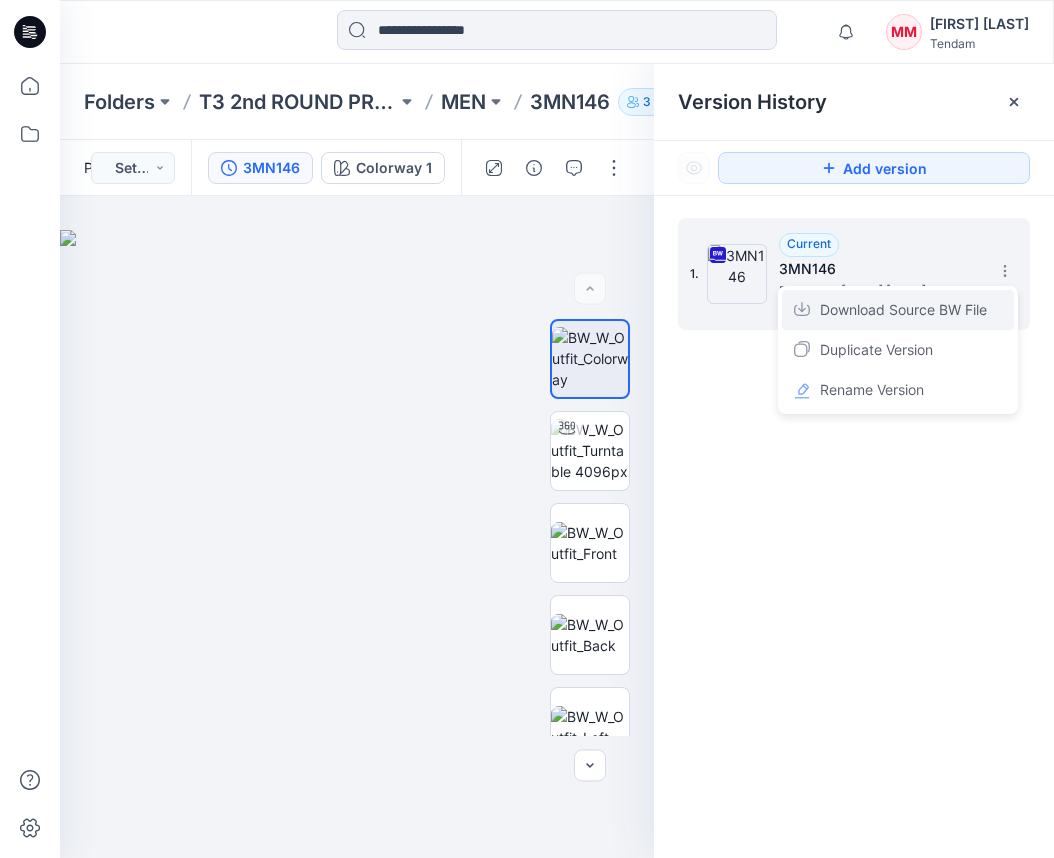 click on "Download Source BW File" at bounding box center (903, 310) 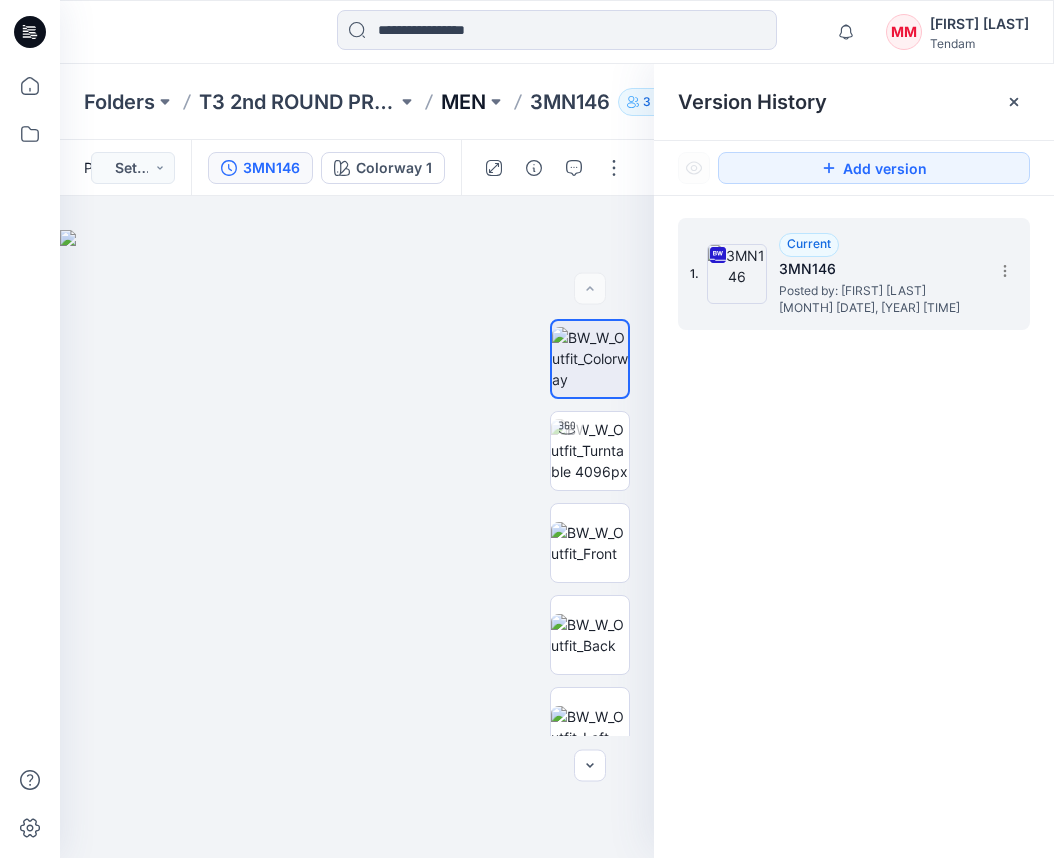click on "MEN" at bounding box center (463, 102) 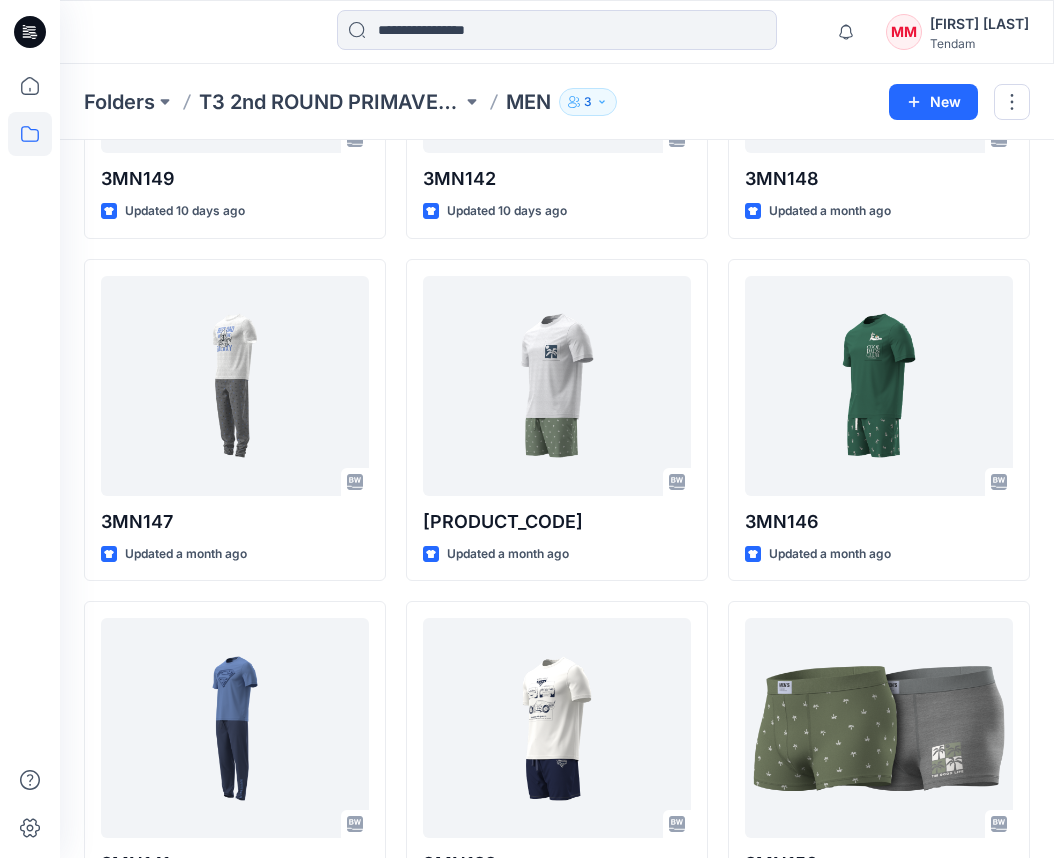 scroll, scrollTop: 1768, scrollLeft: 0, axis: vertical 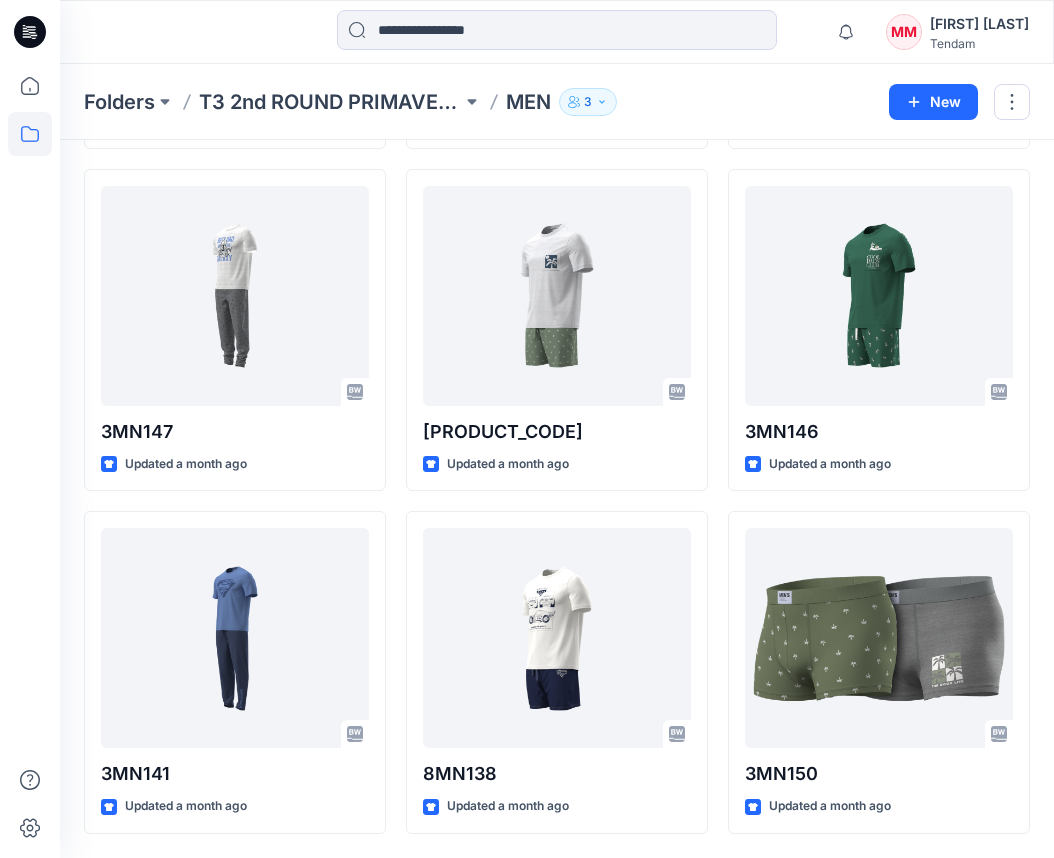 click on "Styles 3MN151 Updated 2 hours ago 3MN136 Updated 7 days ago 3MN130 Updated 7 days ago 3MN141 Updated 8 days ago 3MN149 Updated 10 days ago 3MN147 Updated a month ago 3MN141 Updated a month ago 3MN137 Updated 2 hours ago 3MN134 Updated 7 days ago 3MN132 Updated 7 days ago 3MN143 Updated 8 days ago 3MN142 Updated 10 days ago 3MN144 Updated a month ago 8MN138 Updated a month ago 3MN140 Updated 2 days ago 3MN133 Updated 7 days ago 3MN145 Updated 7 days ago 3MN139 Updated 10 days ago 3MN148 Updated a month ago 3MN146 Updated a month ago 3MN150 Updated a month ago" at bounding box center (557, -385) 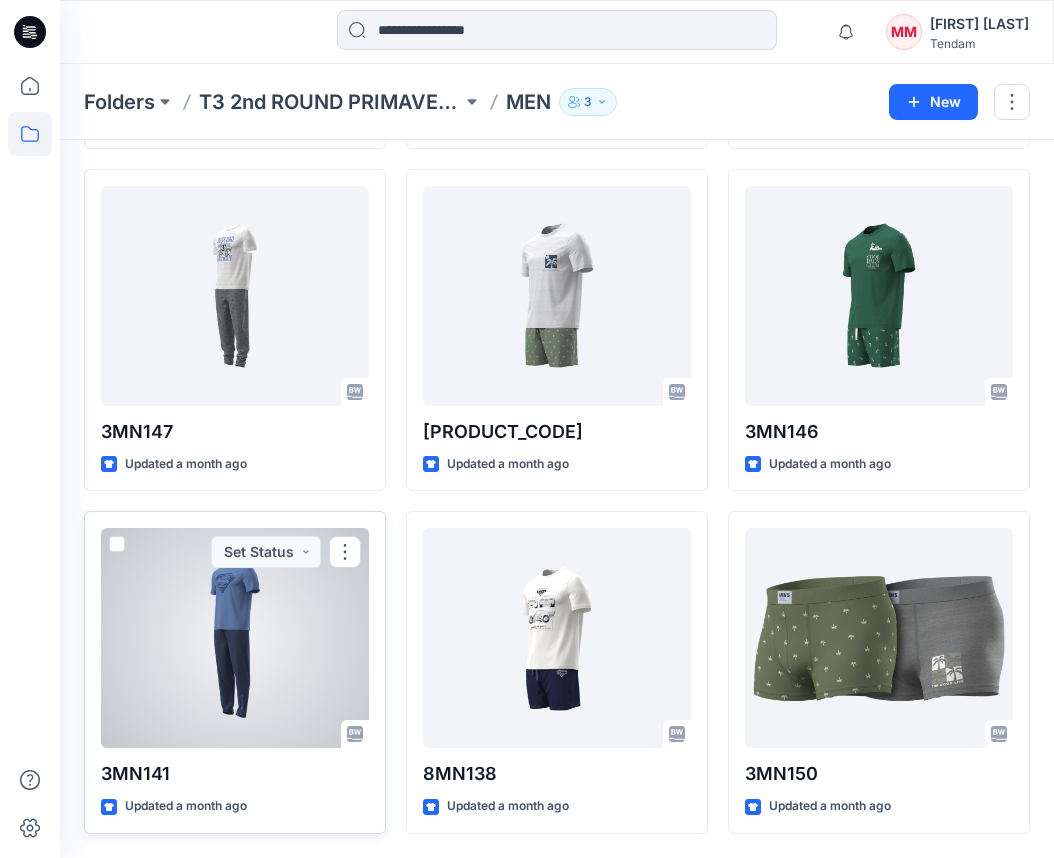 click at bounding box center [235, 638] 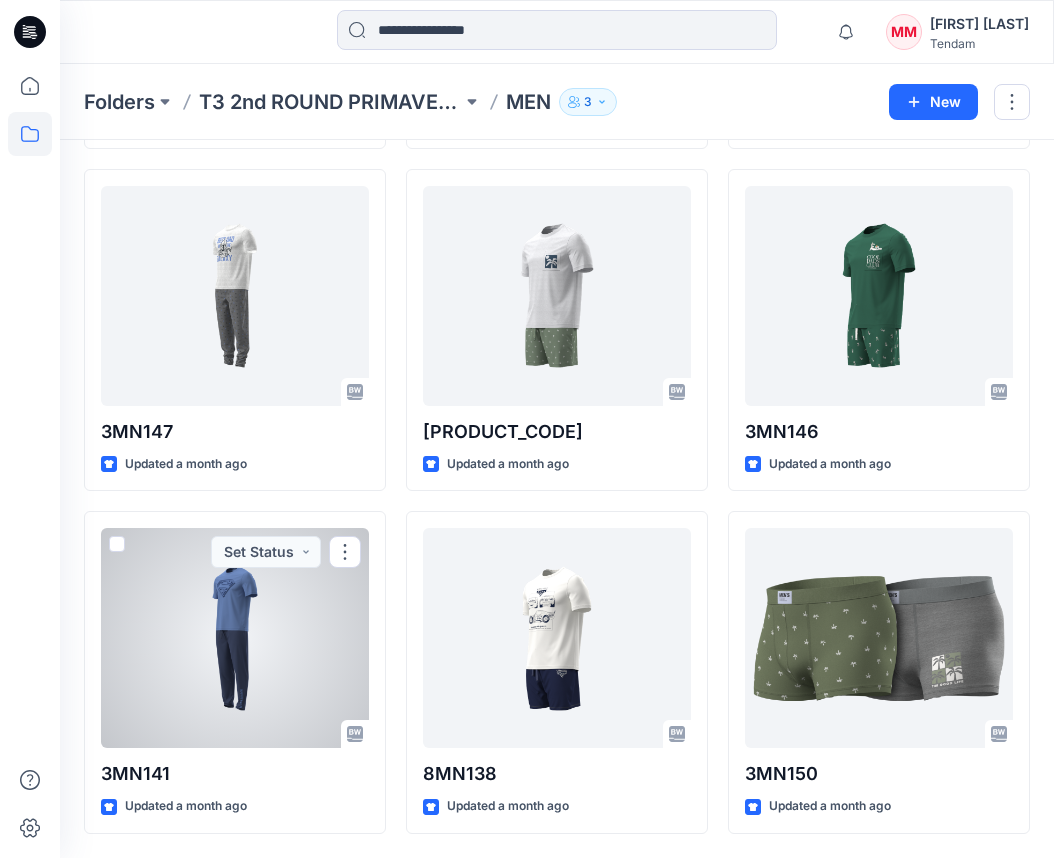 scroll, scrollTop: 0, scrollLeft: 0, axis: both 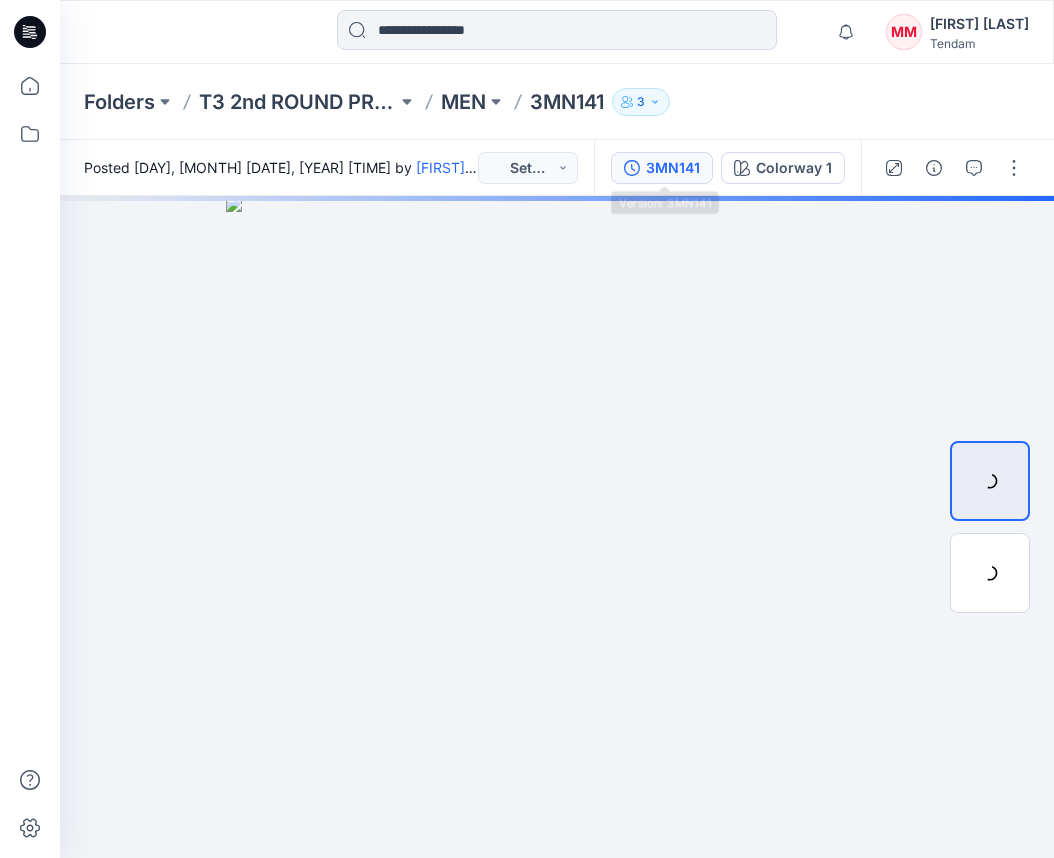 click on "3MN141" at bounding box center [673, 168] 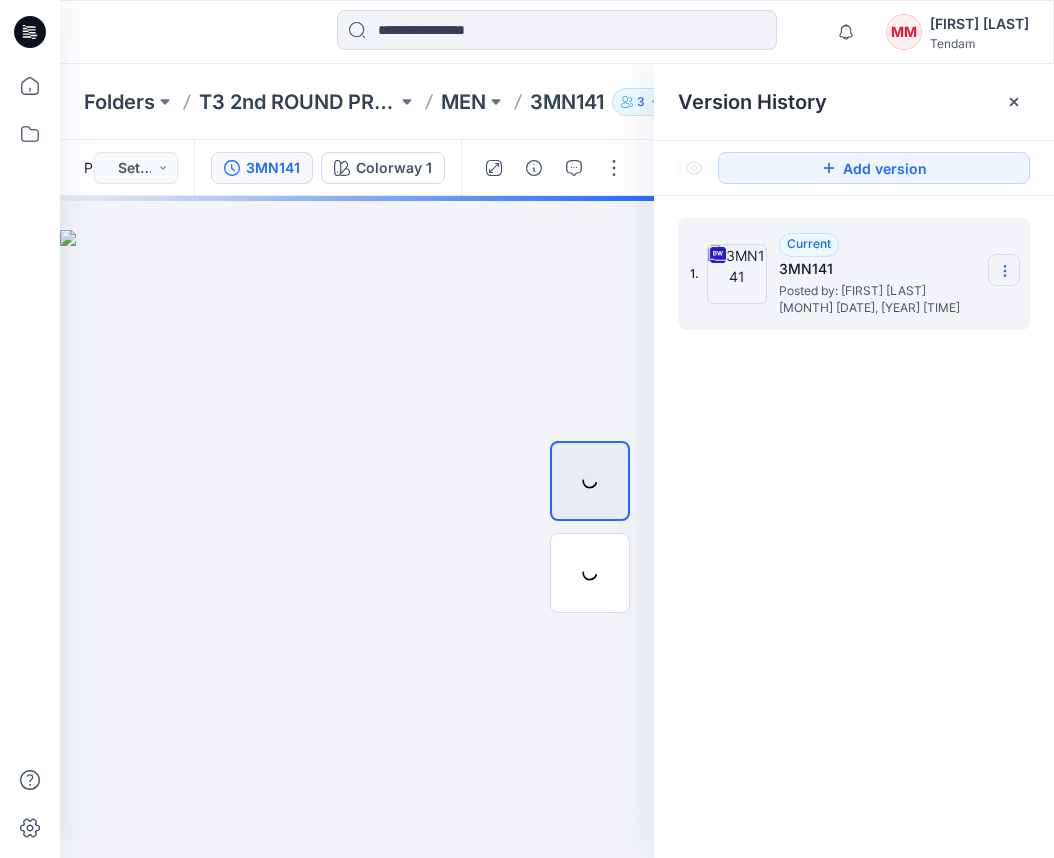 click at bounding box center (1004, 270) 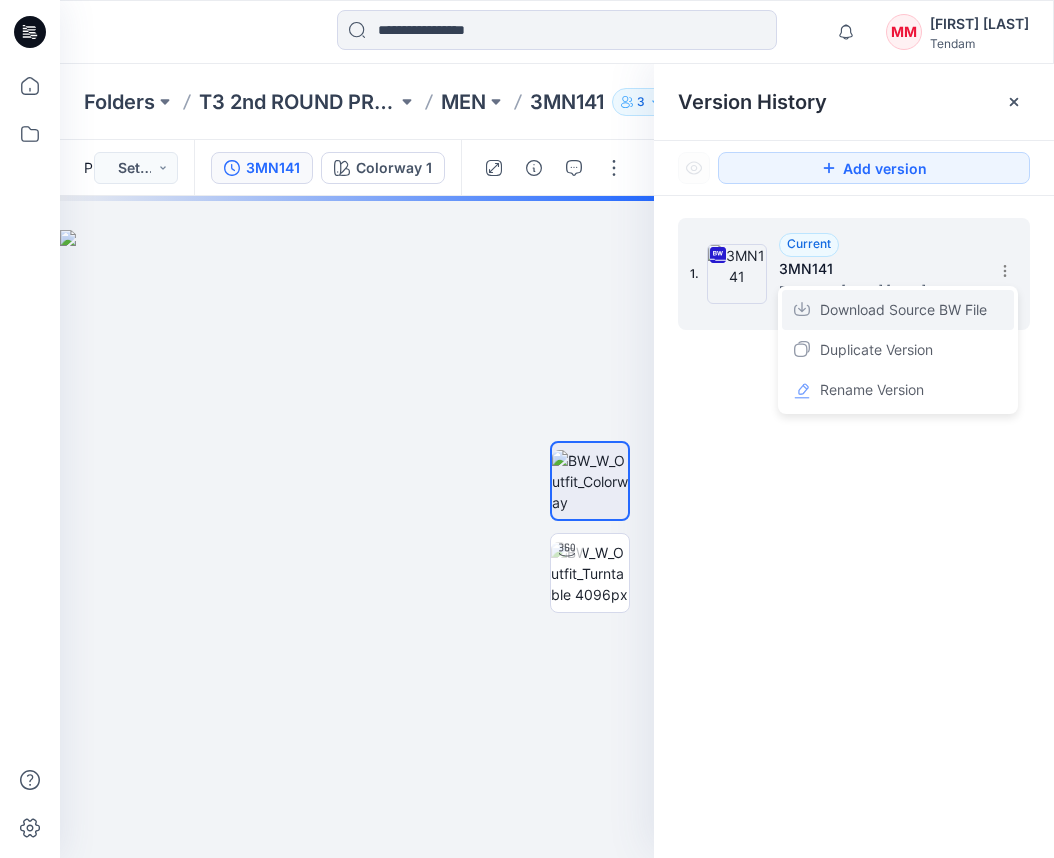 click on "Download Source BW File" at bounding box center [903, 310] 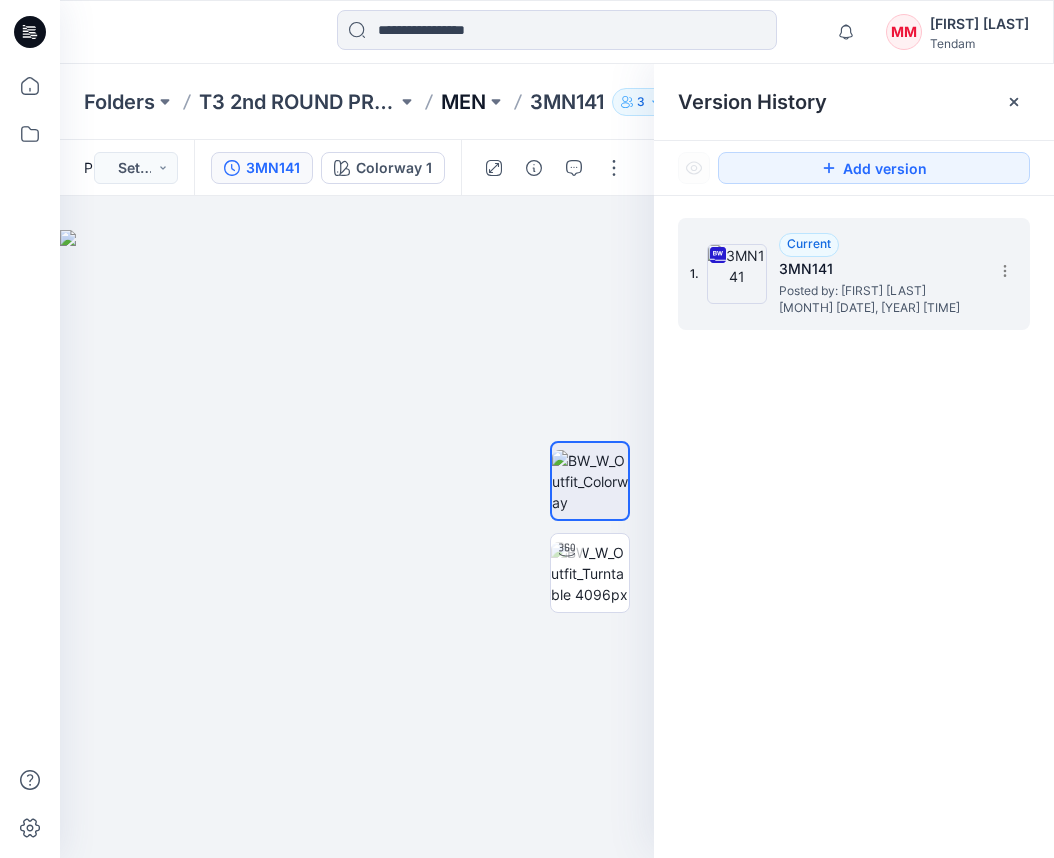 click on "MEN" at bounding box center (463, 102) 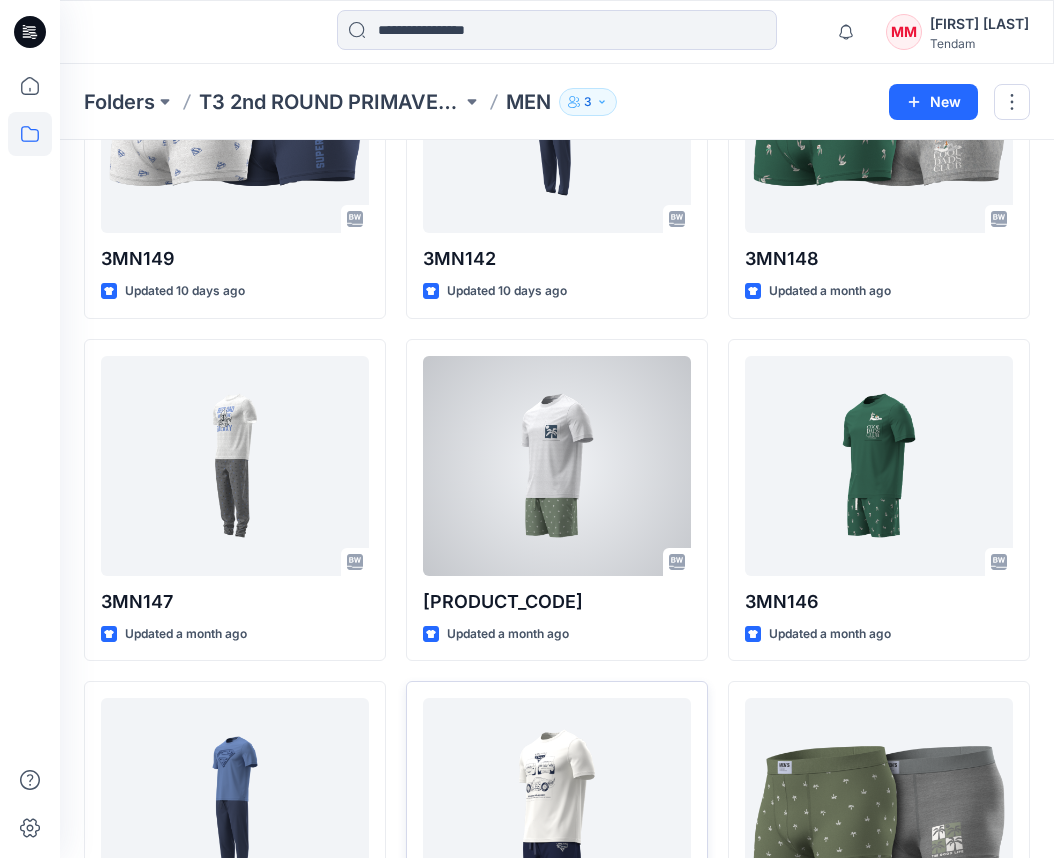 scroll, scrollTop: 1768, scrollLeft: 0, axis: vertical 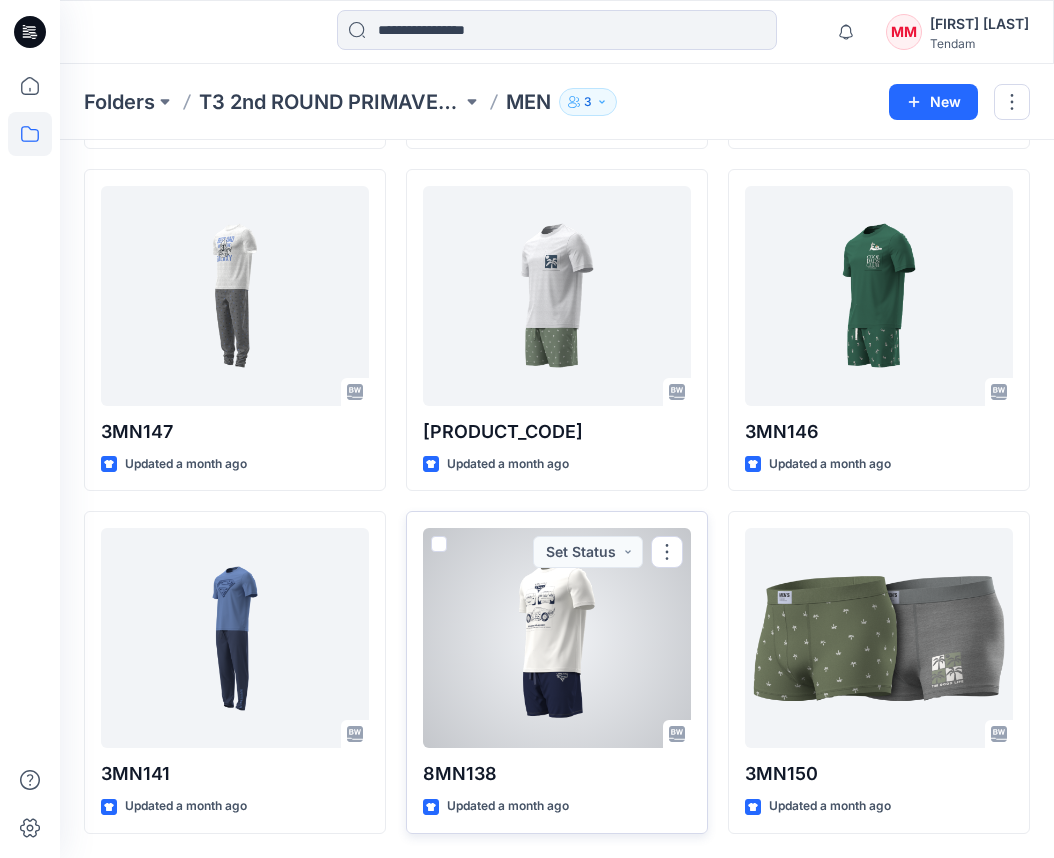 click at bounding box center (557, 638) 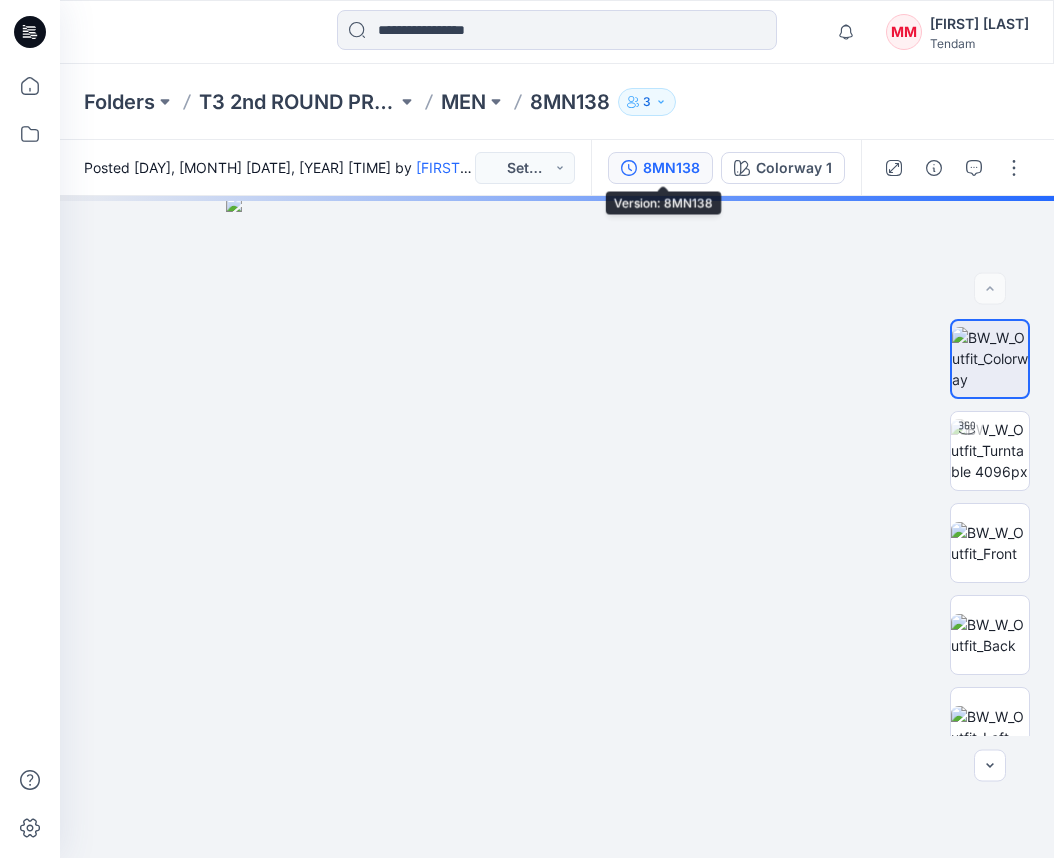 click on "8MN138" at bounding box center [660, 168] 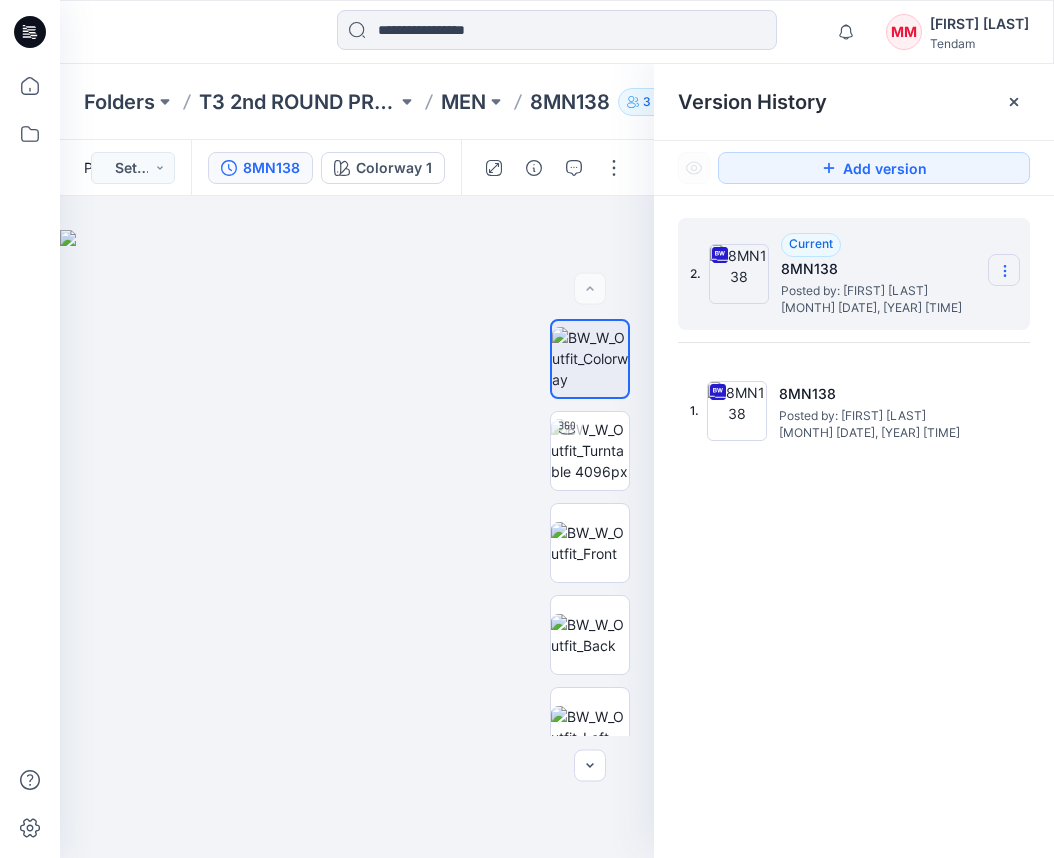 click at bounding box center [1004, 270] 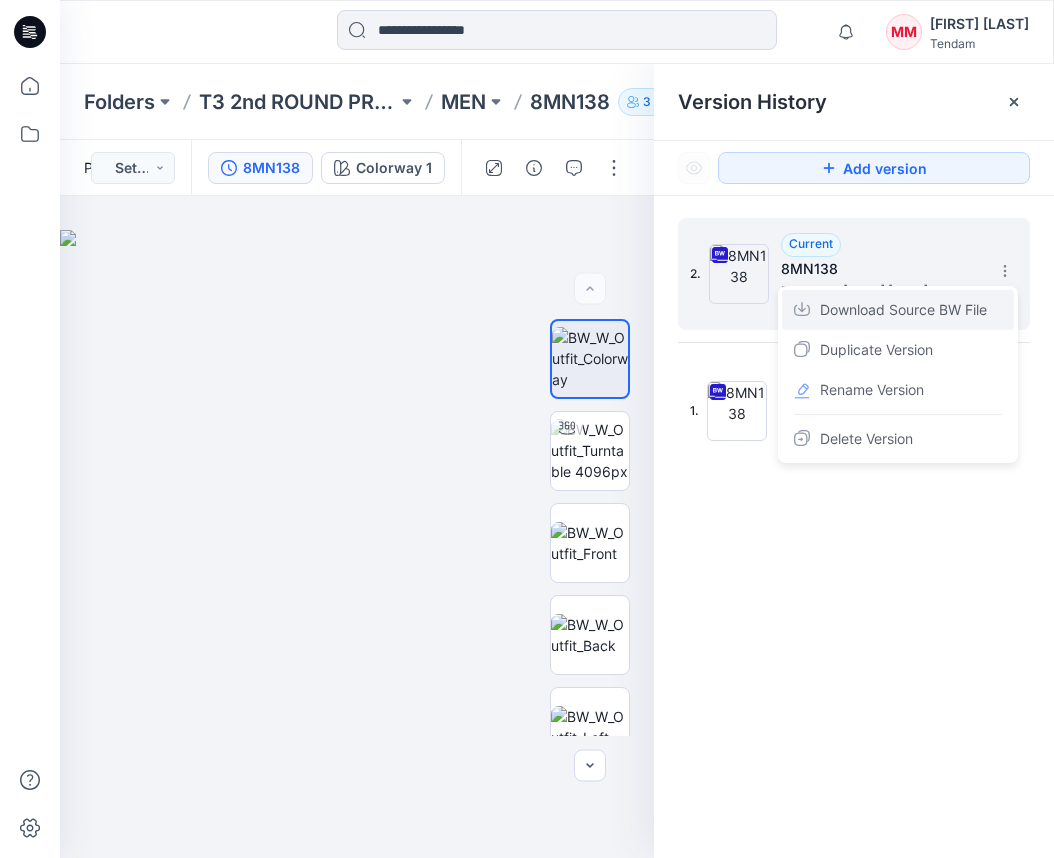click on "Download Source BW File" at bounding box center (903, 310) 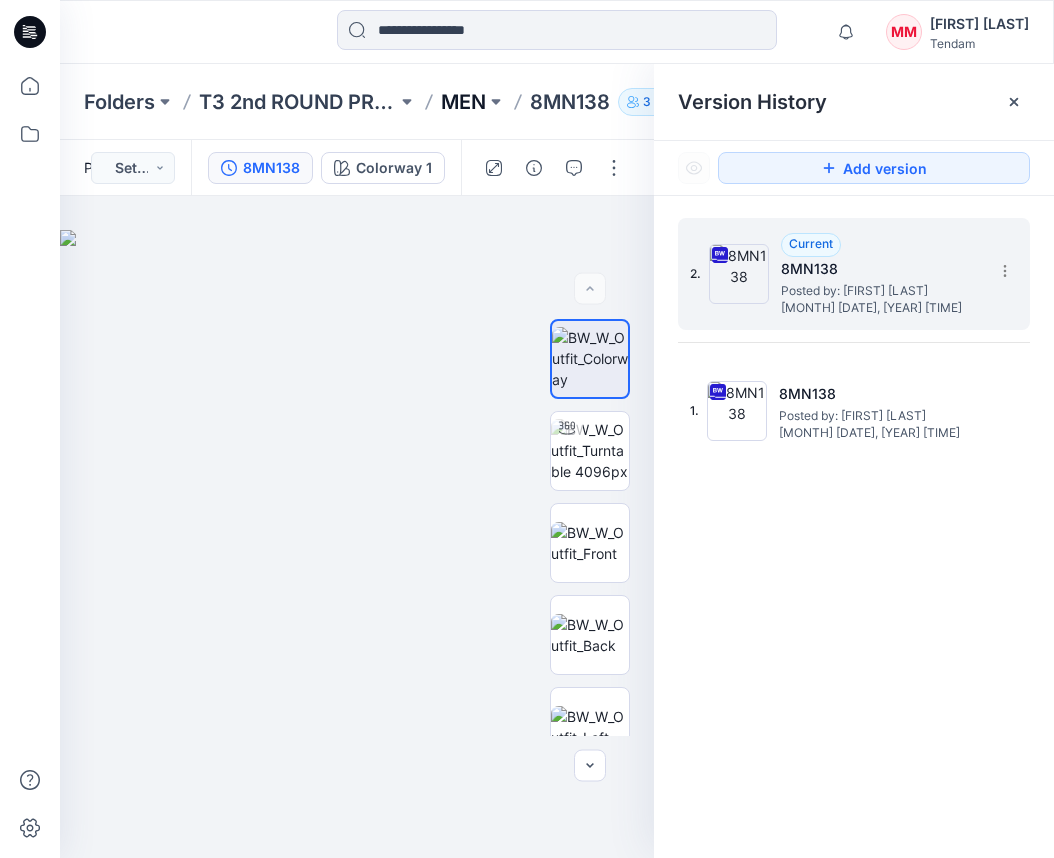 click on "MEN" at bounding box center (463, 102) 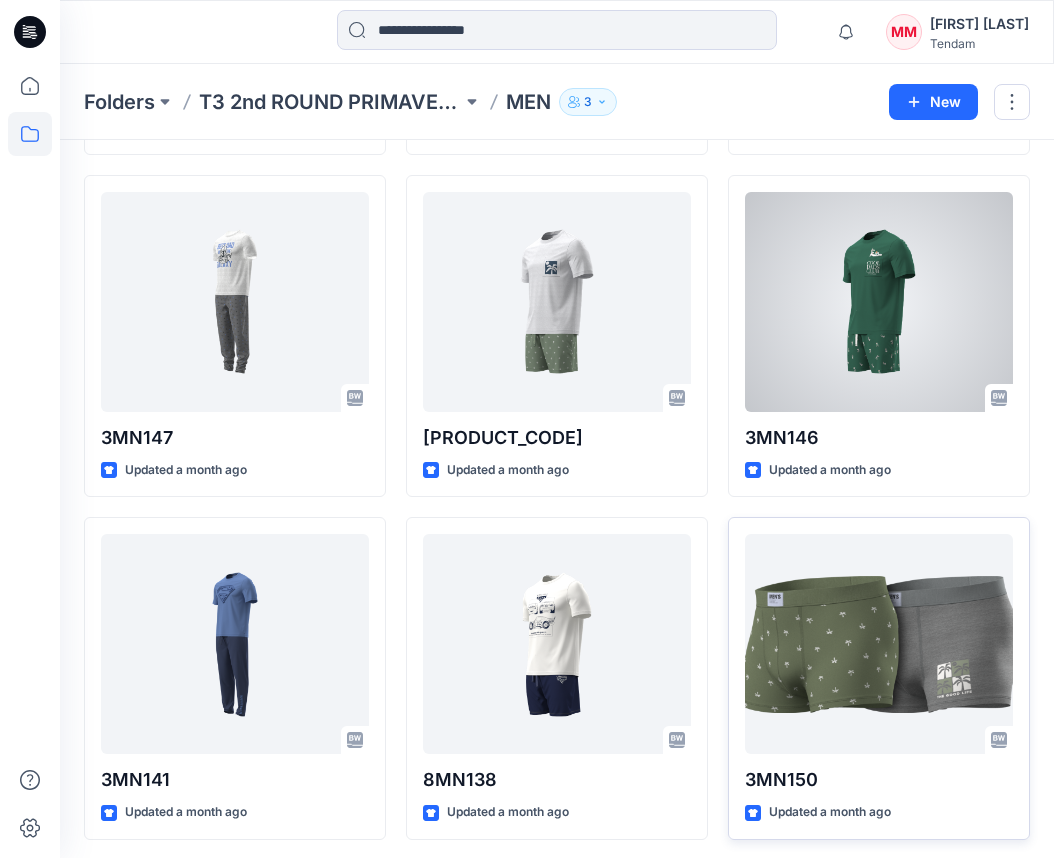 scroll, scrollTop: 1768, scrollLeft: 0, axis: vertical 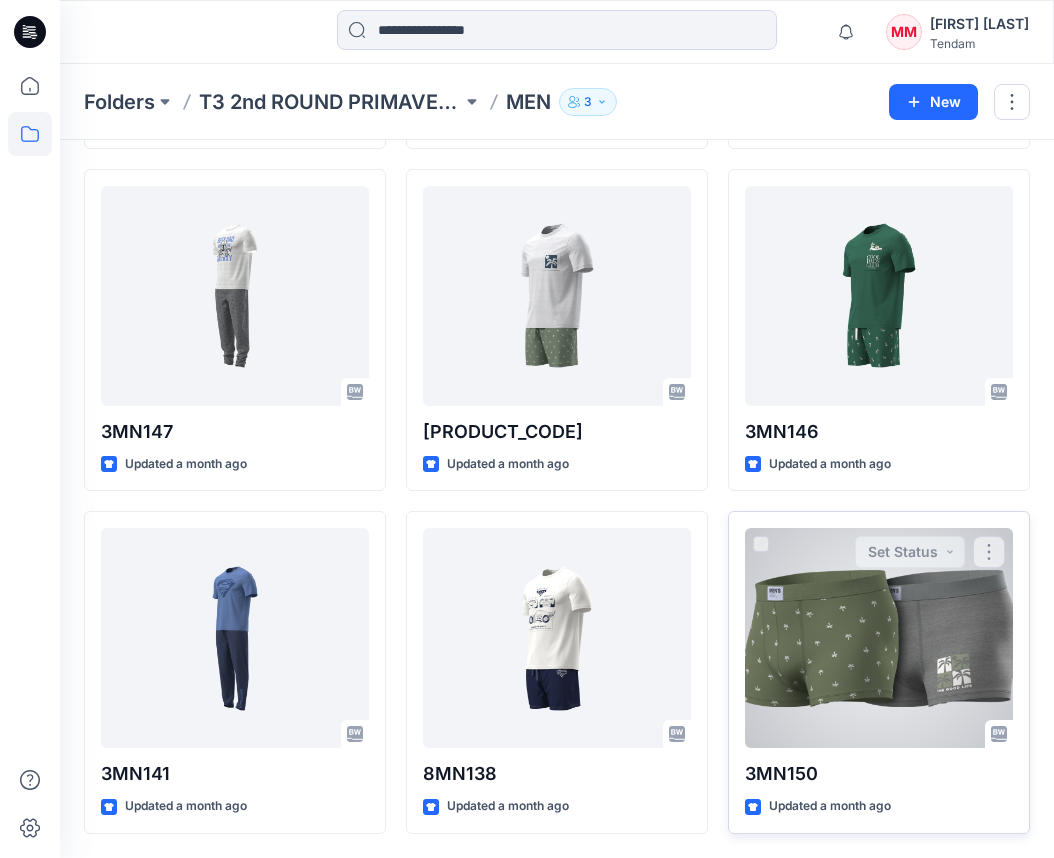 click at bounding box center [879, 638] 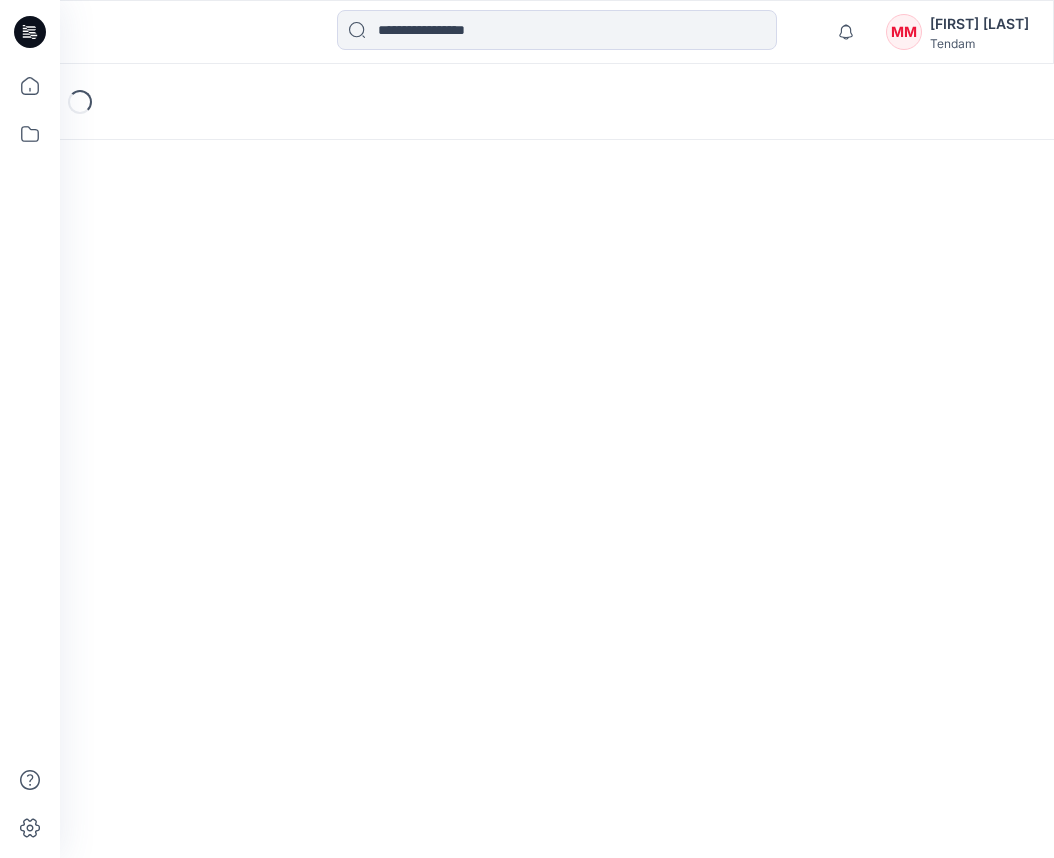 scroll, scrollTop: 0, scrollLeft: 0, axis: both 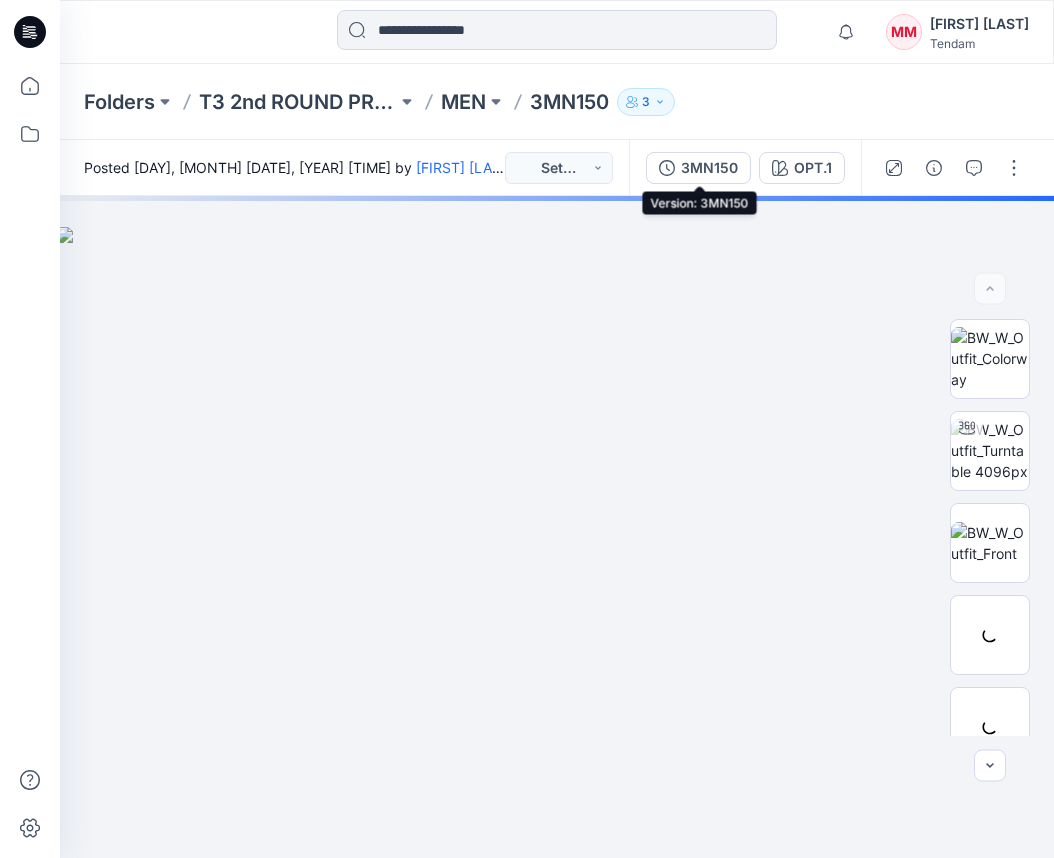 click 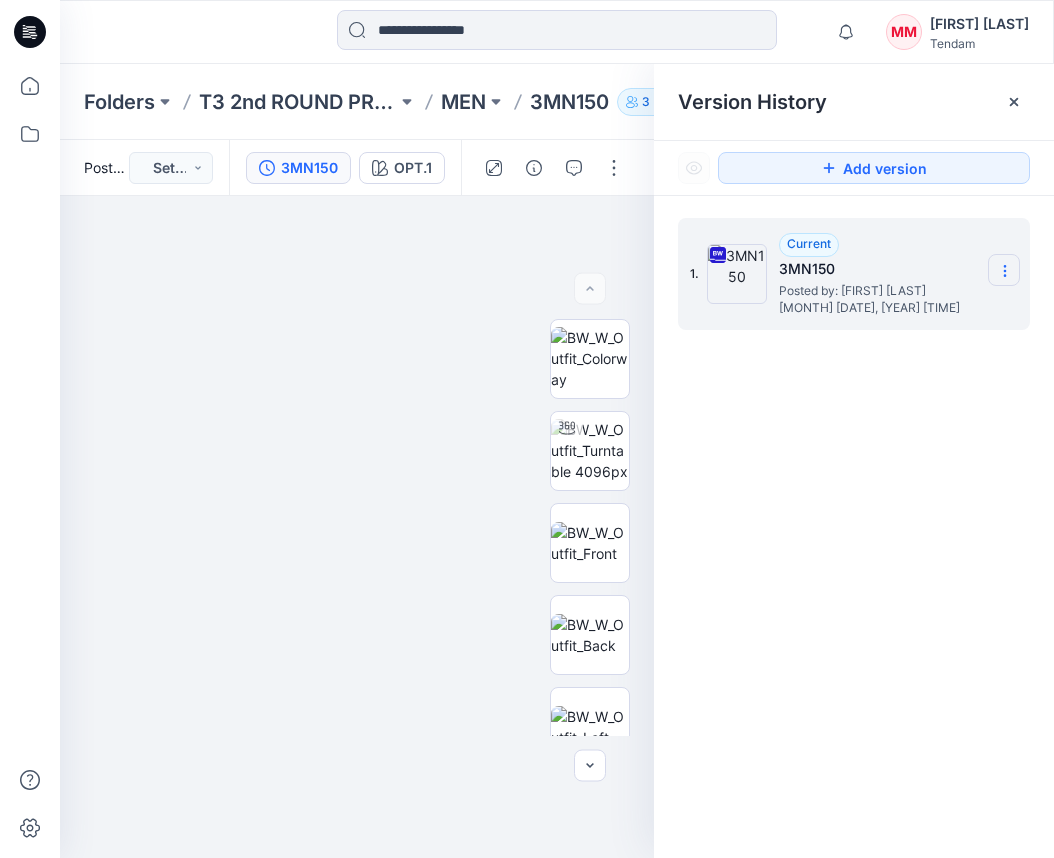 click at bounding box center [1004, 270] 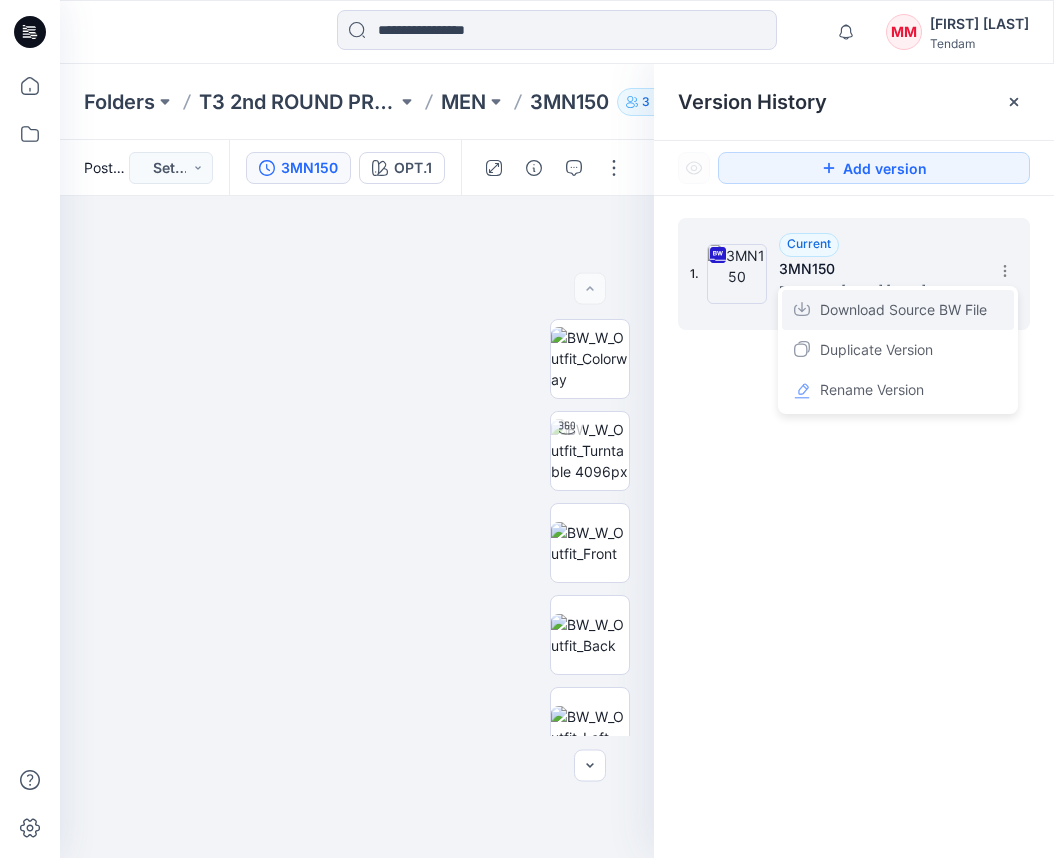 click on "Download Source BW File" at bounding box center [898, 310] 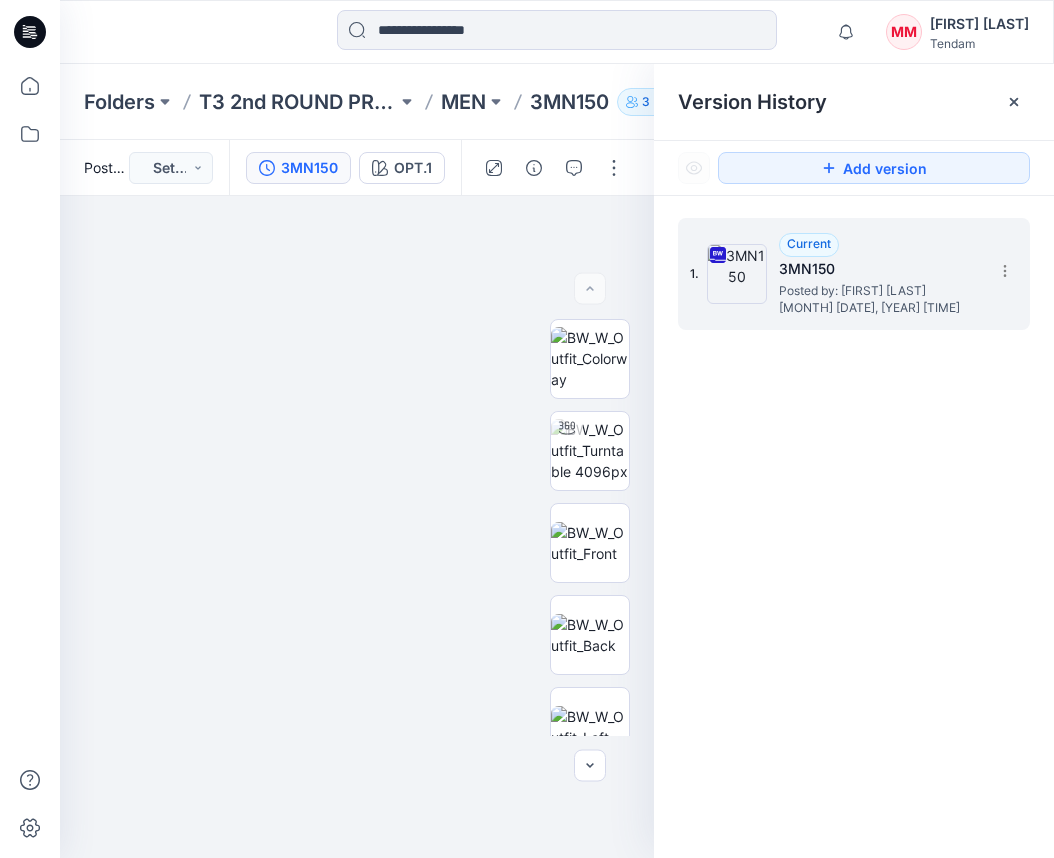 click on "3MN150" at bounding box center (569, 102) 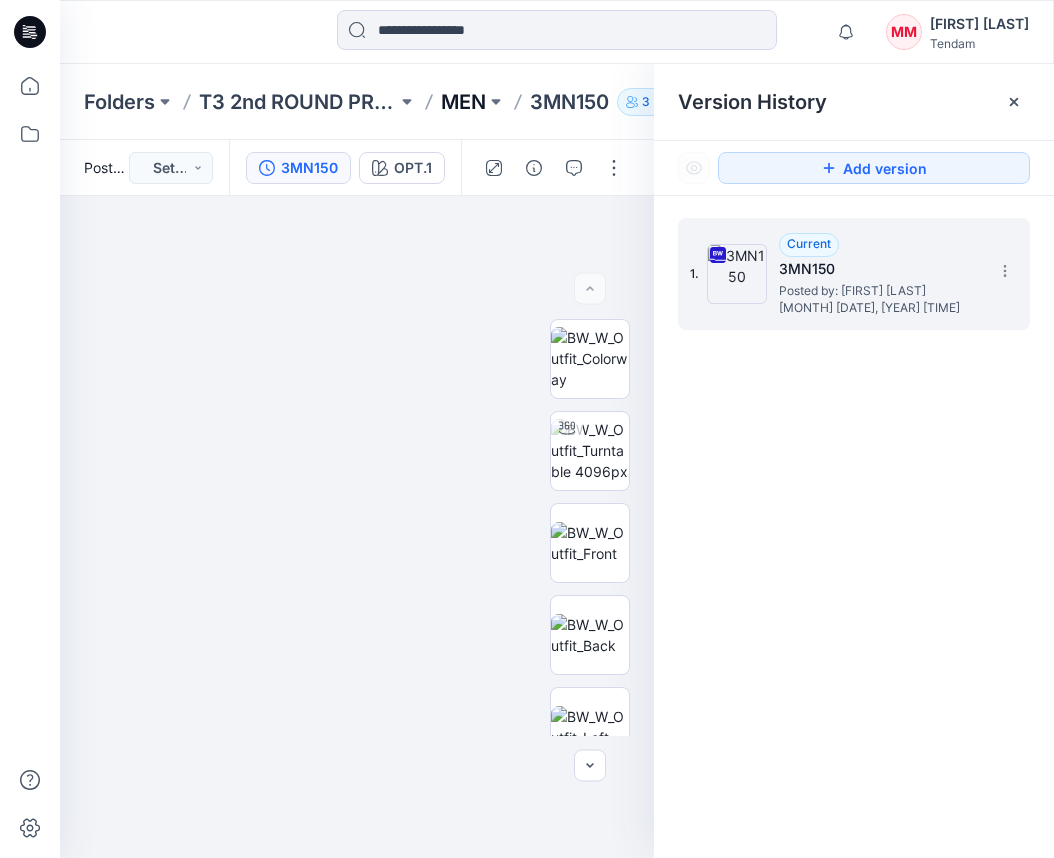 drag, startPoint x: 492, startPoint y: 102, endPoint x: 472, endPoint y: 101, distance: 20.024984 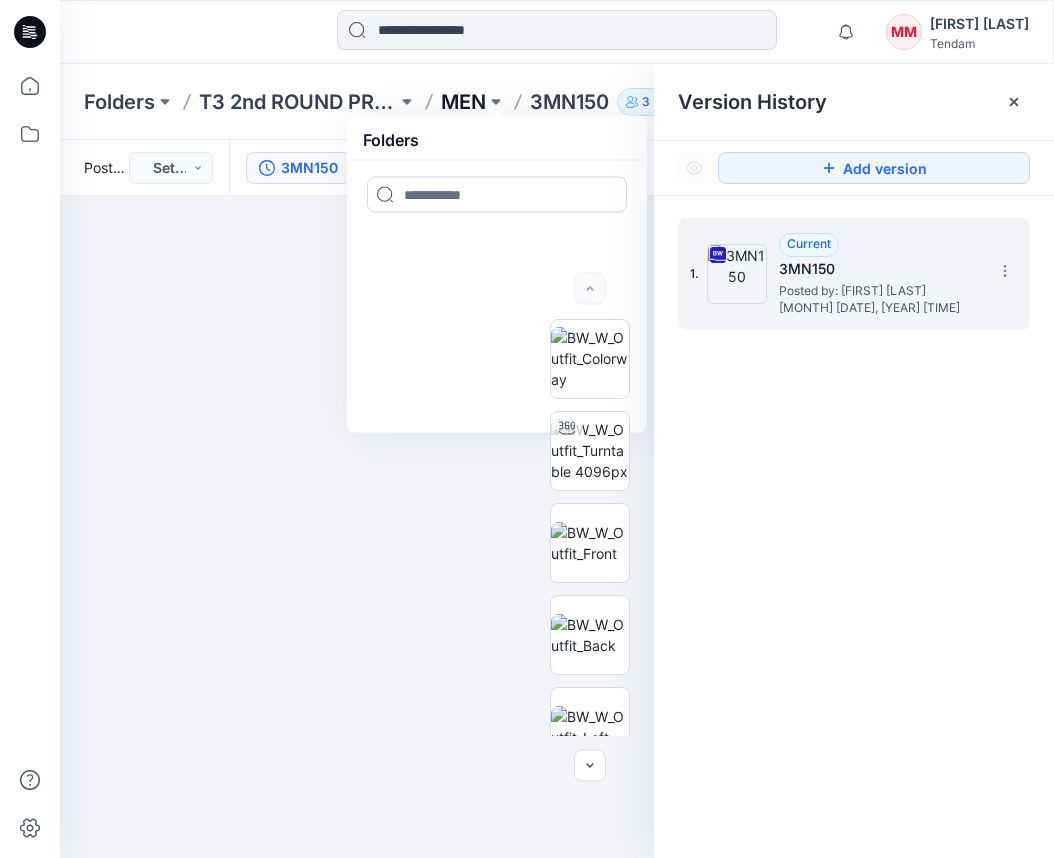 click on "MEN" at bounding box center (463, 102) 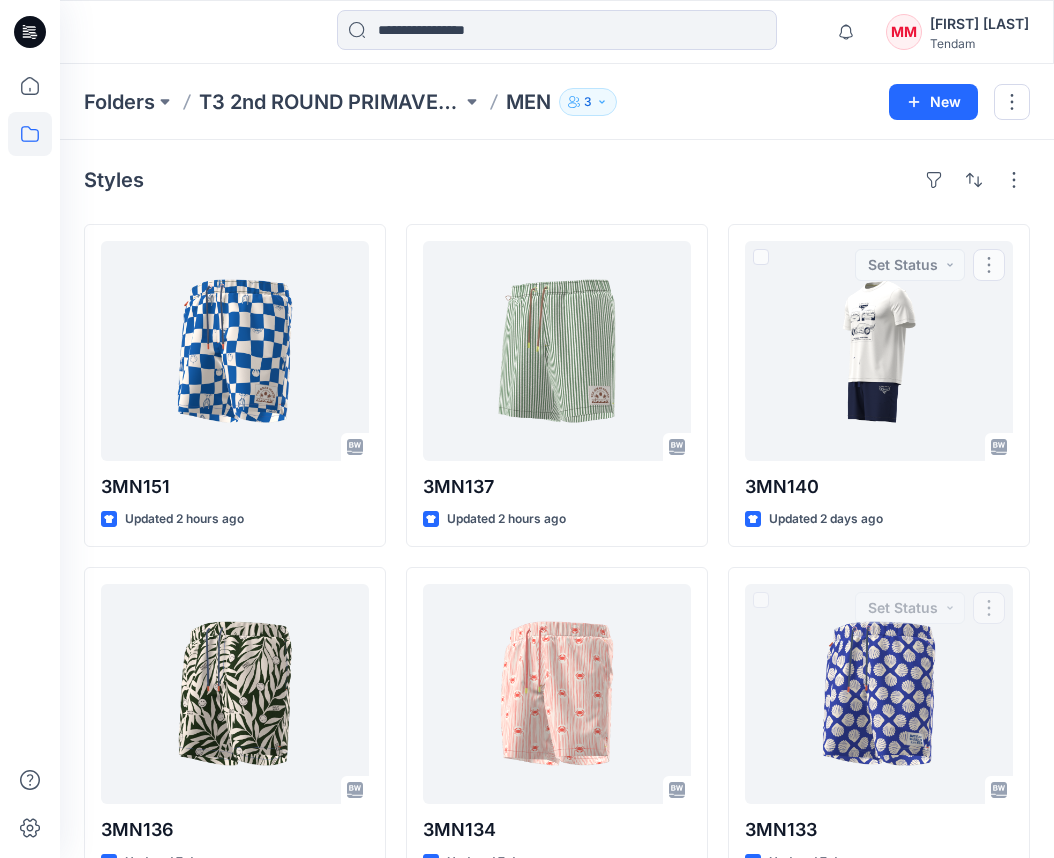 scroll, scrollTop: 1768, scrollLeft: 0, axis: vertical 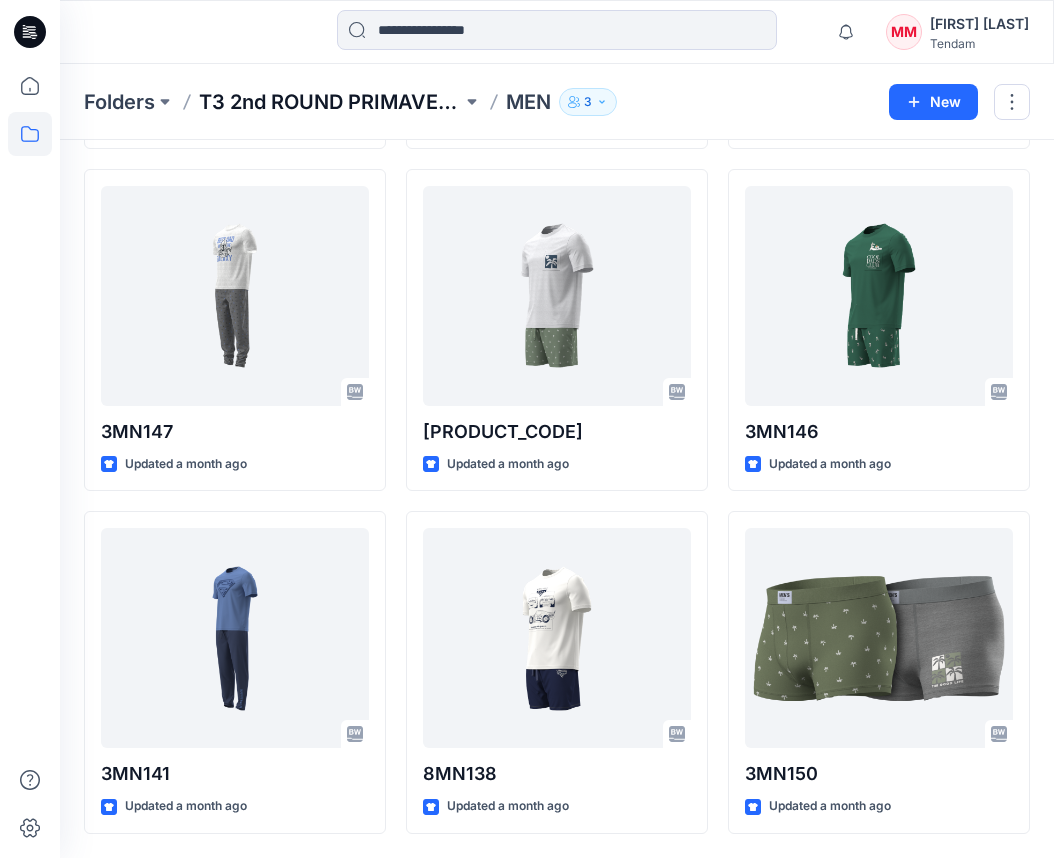 click on "Folders [FOLDER_NAME] [FOLDER_NAME]" at bounding box center (330, 102) 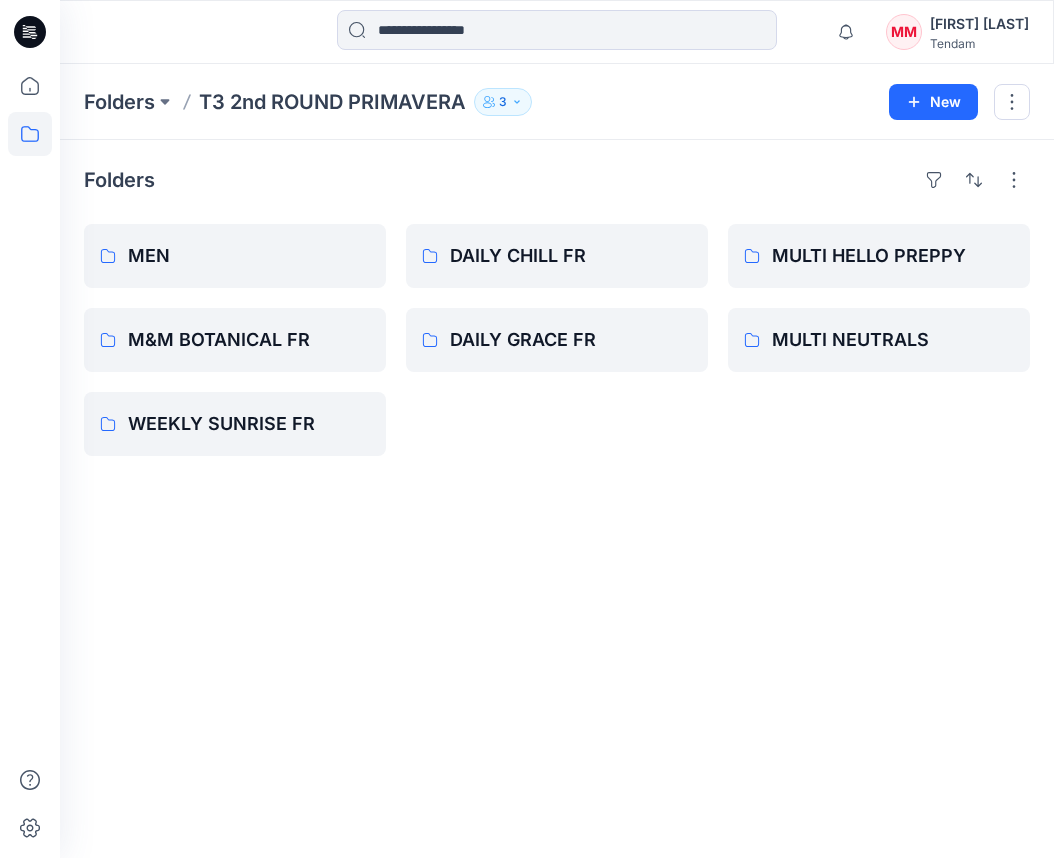 scroll, scrollTop: 0, scrollLeft: 0, axis: both 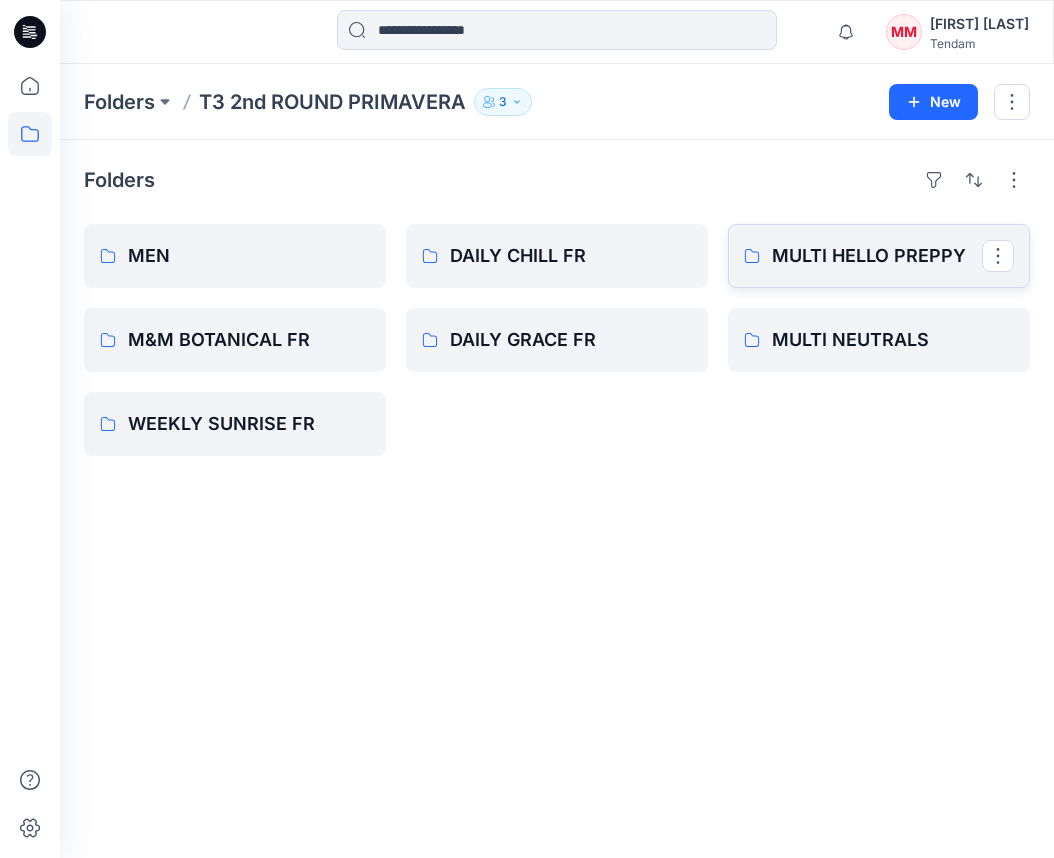 click on "MULTI HELLO PREPPY" at bounding box center [879, 256] 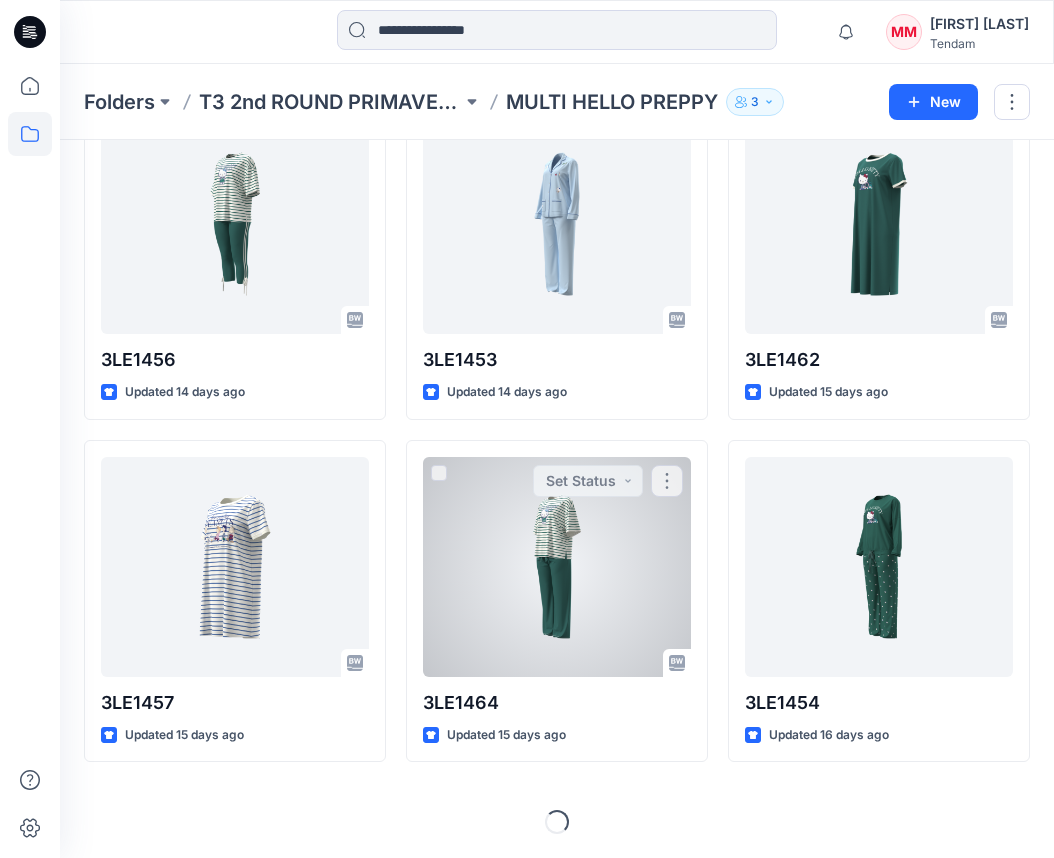 scroll, scrollTop: 1083, scrollLeft: 0, axis: vertical 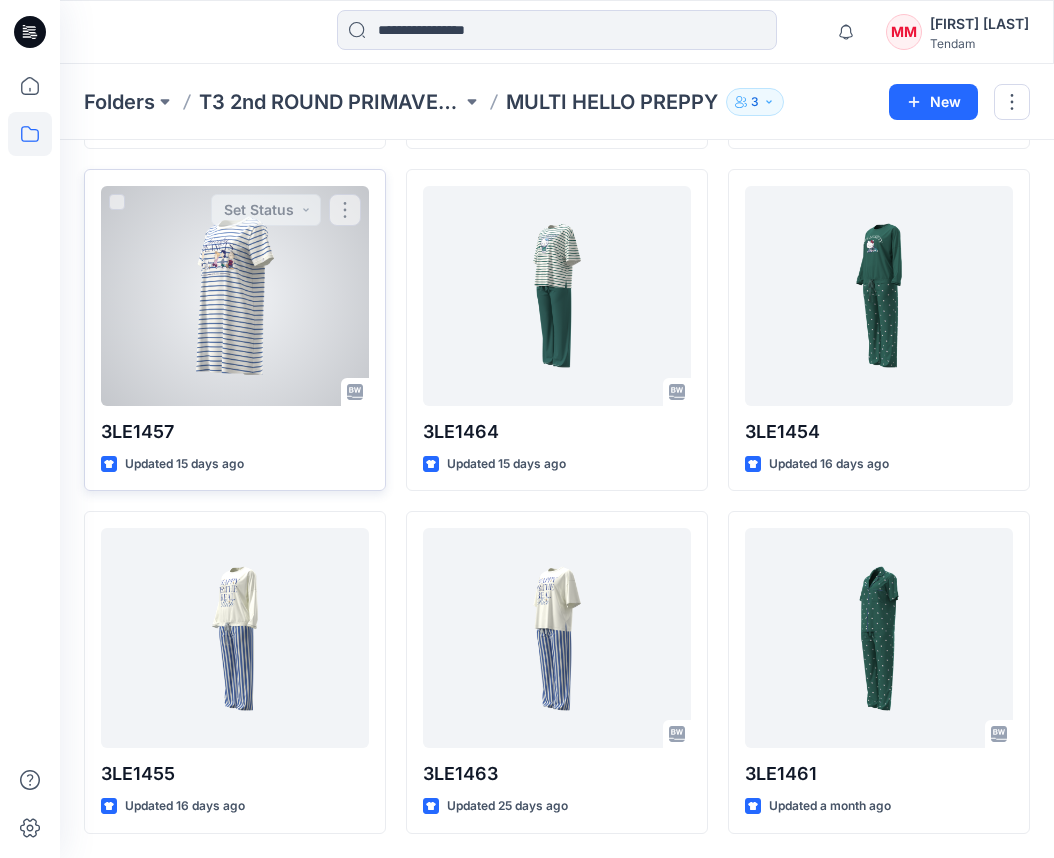 click at bounding box center (235, 296) 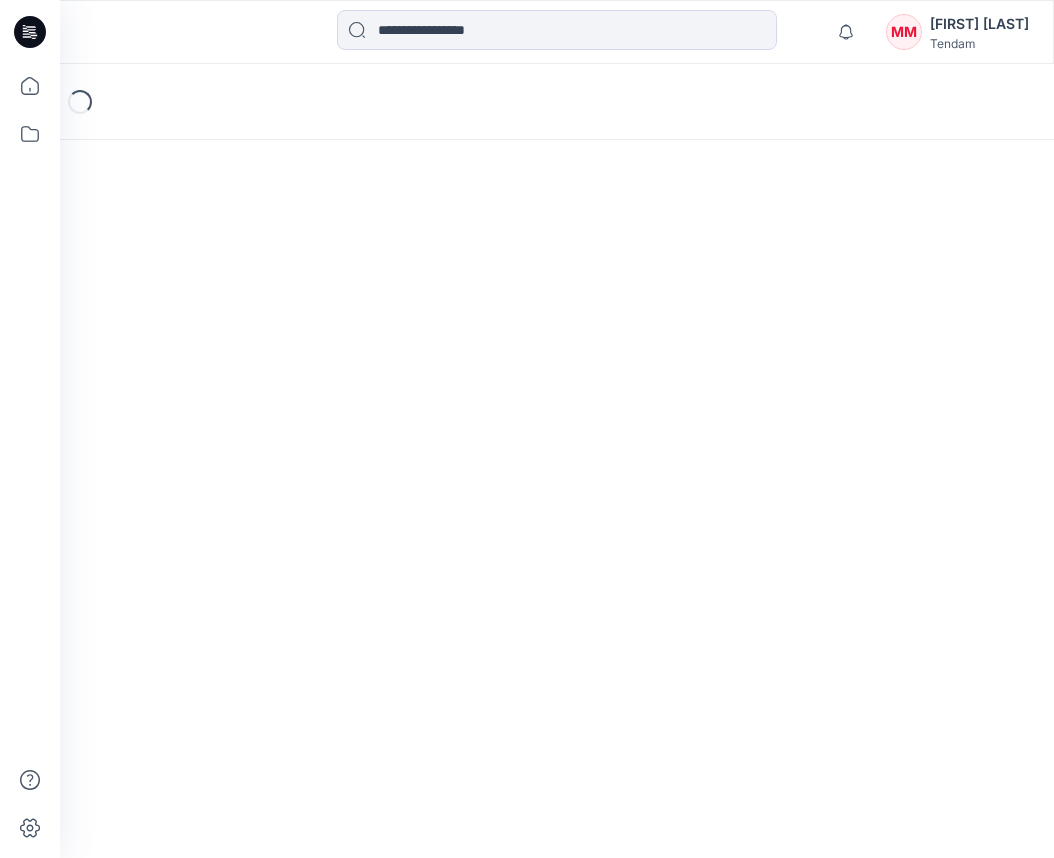 scroll, scrollTop: 0, scrollLeft: 0, axis: both 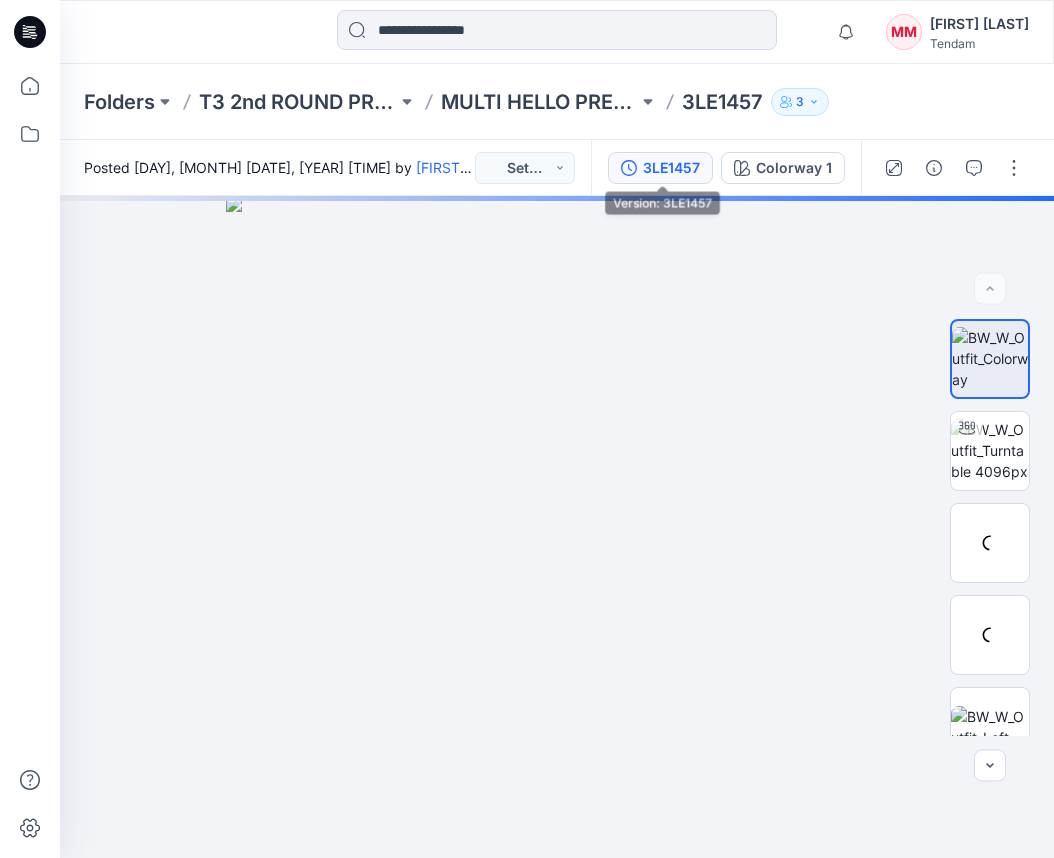 click on "3LE1457" at bounding box center (660, 168) 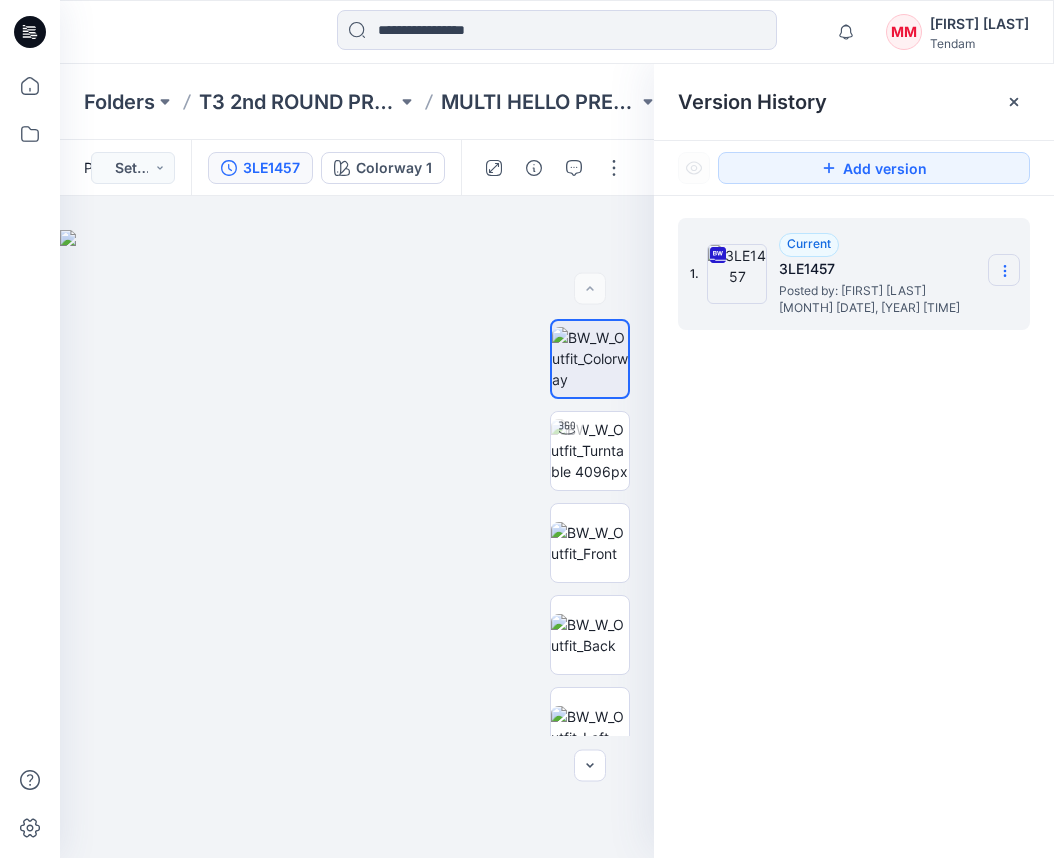 click 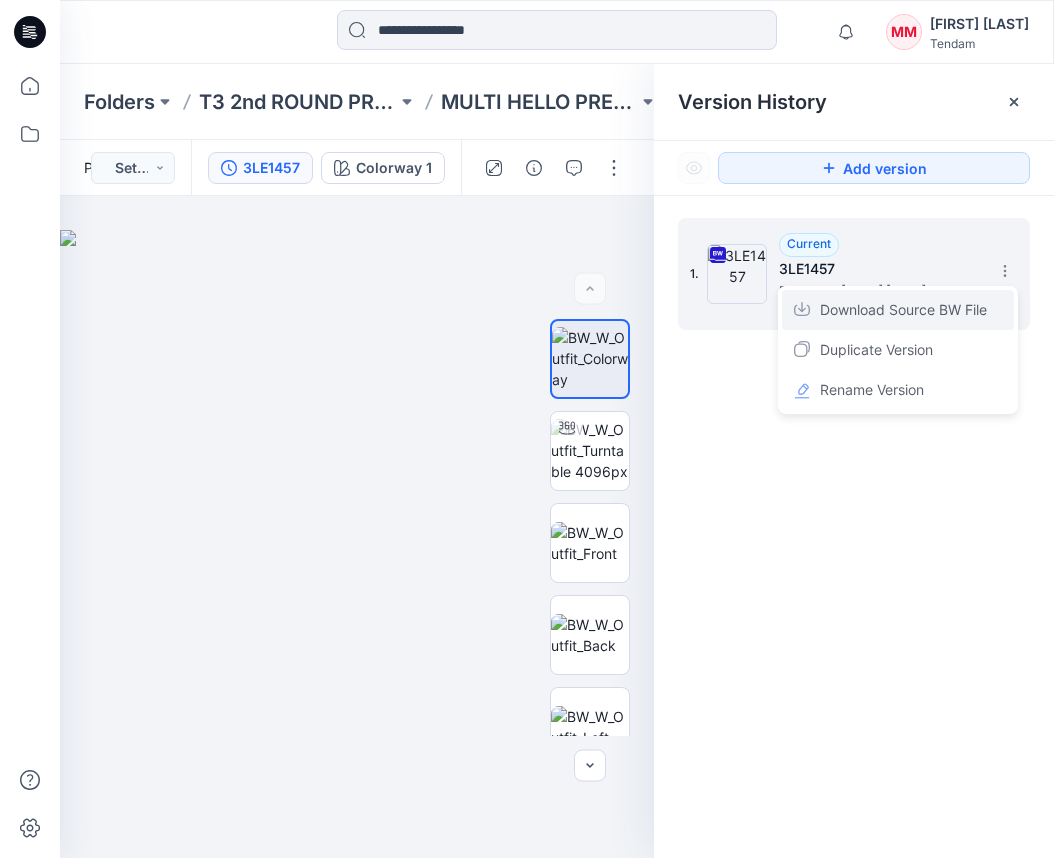 click on "Download Source BW File" at bounding box center [903, 310] 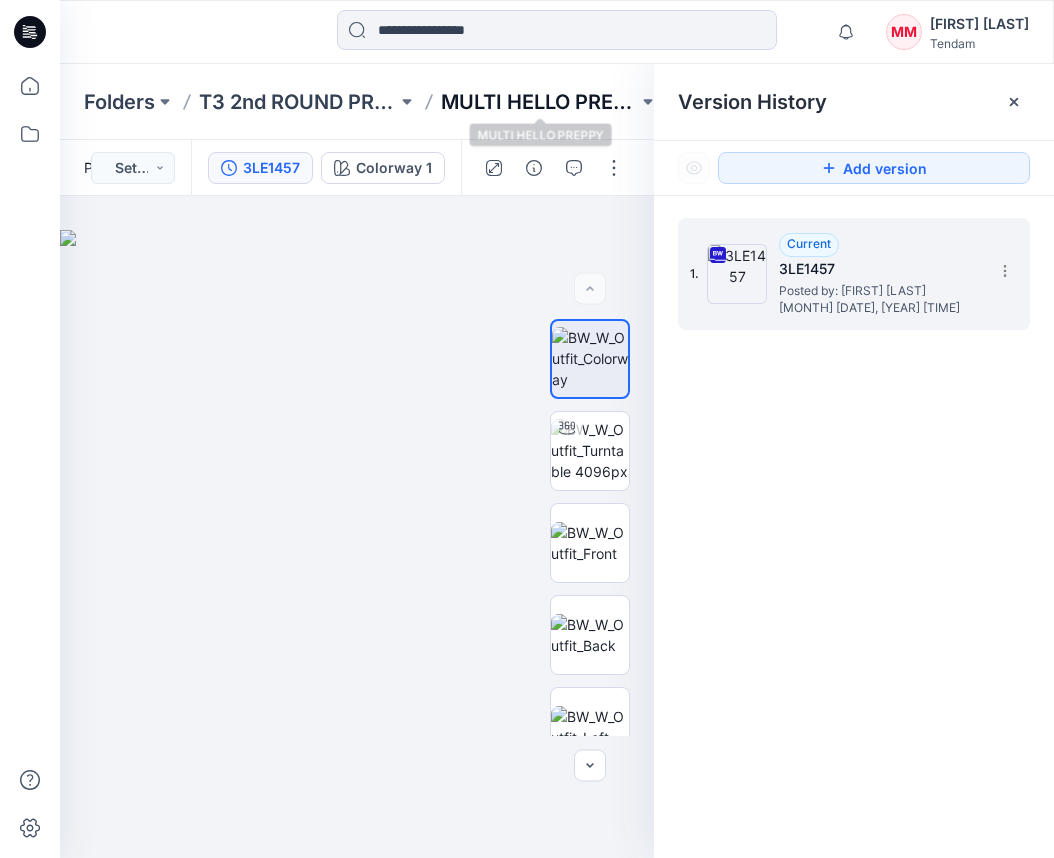 click on "MULTI HELLO PREPPY" at bounding box center [540, 102] 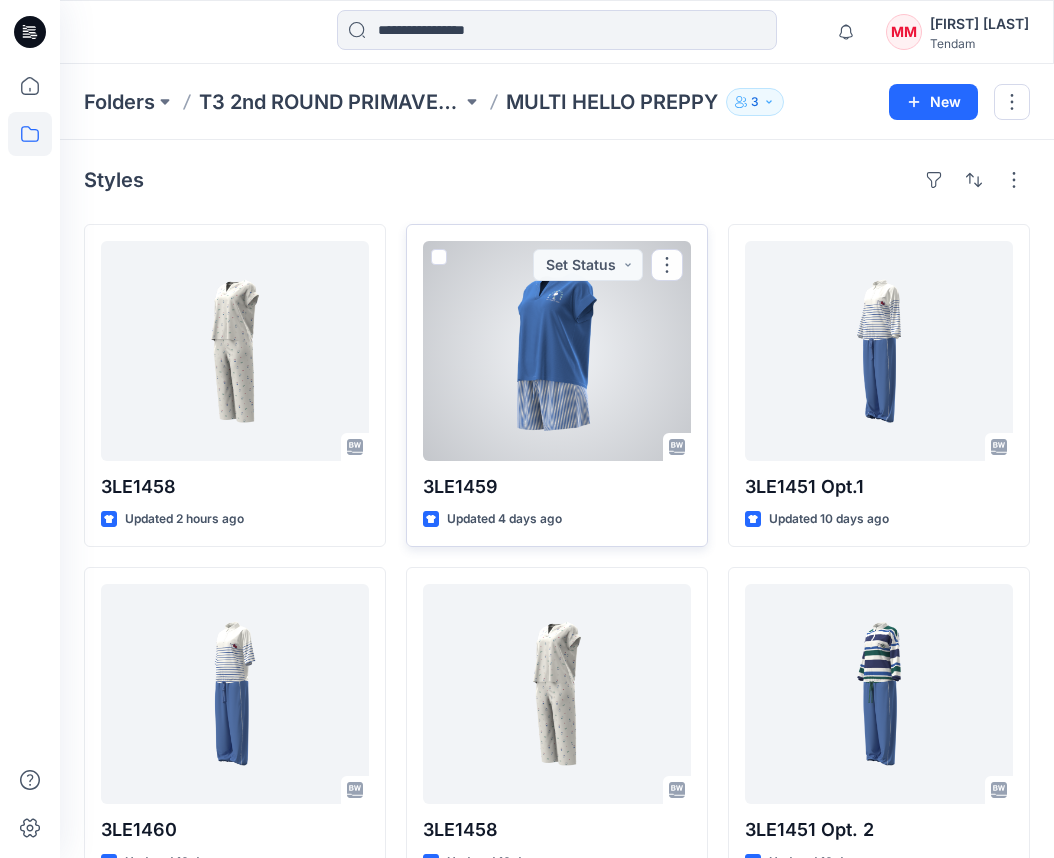 click at bounding box center (557, 351) 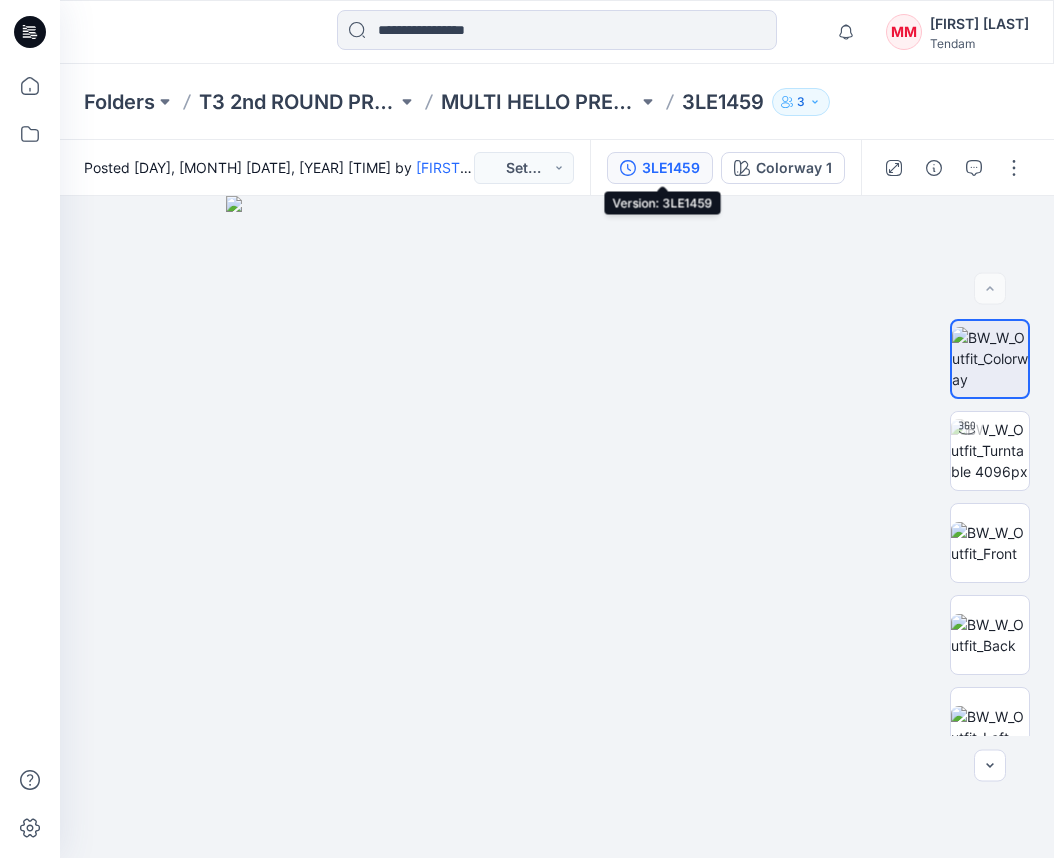 click on "3LE1459" at bounding box center [671, 168] 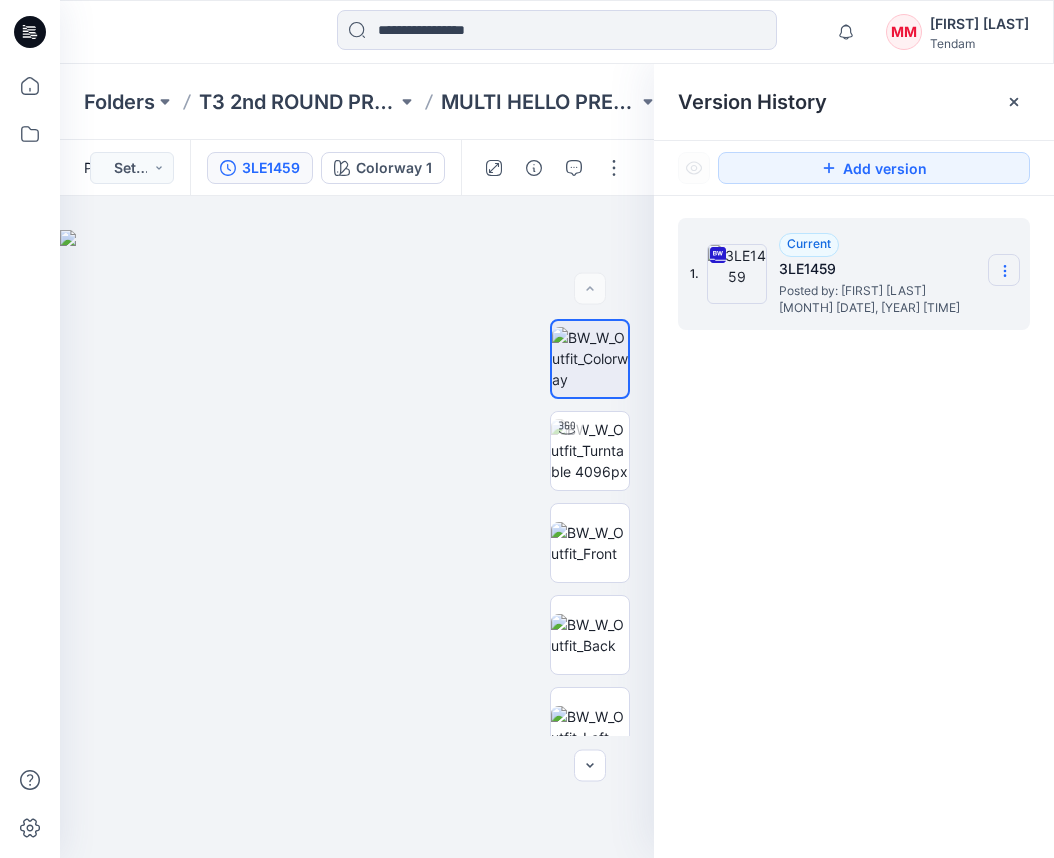 click 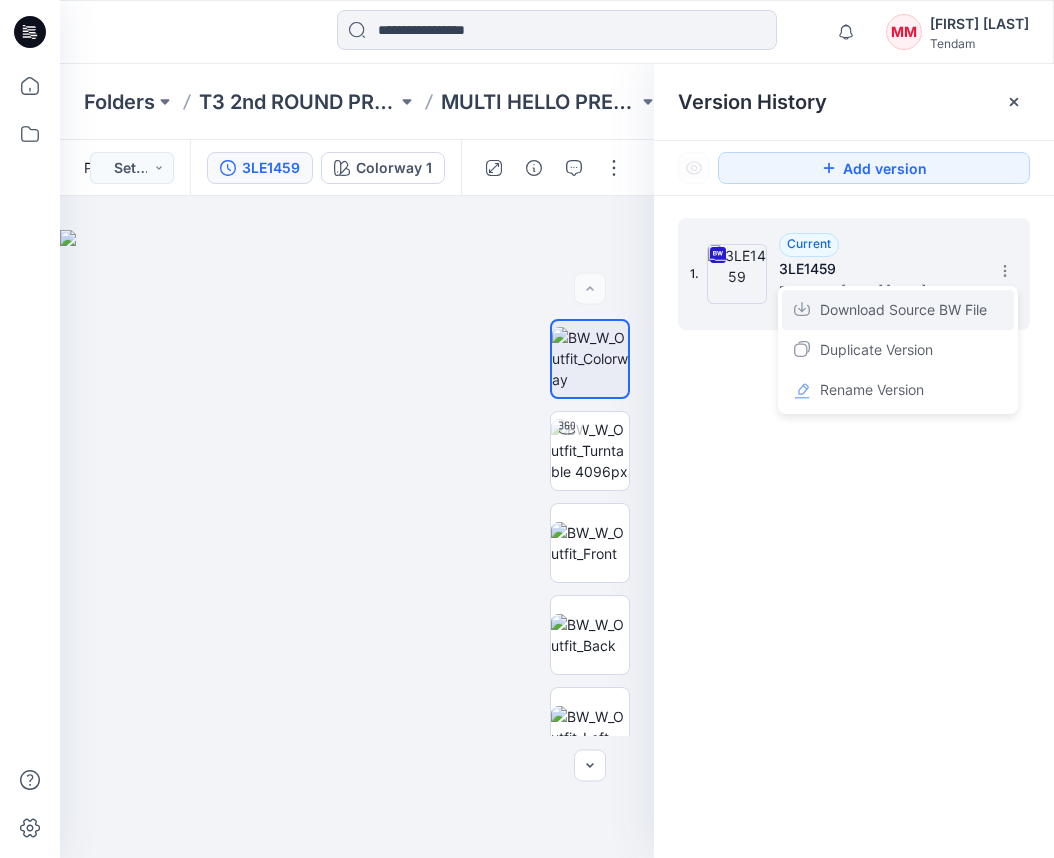 click on "Download Source BW File" at bounding box center [903, 310] 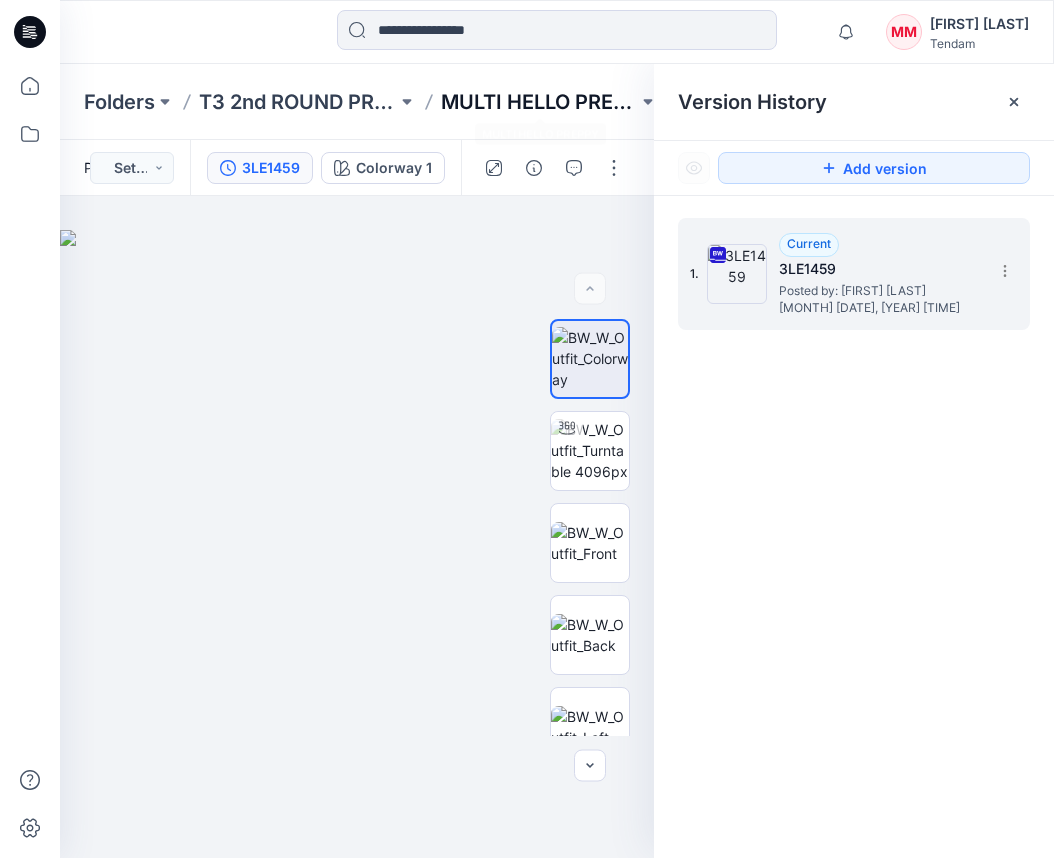 click on "MULTI HELLO PREPPY" at bounding box center [540, 102] 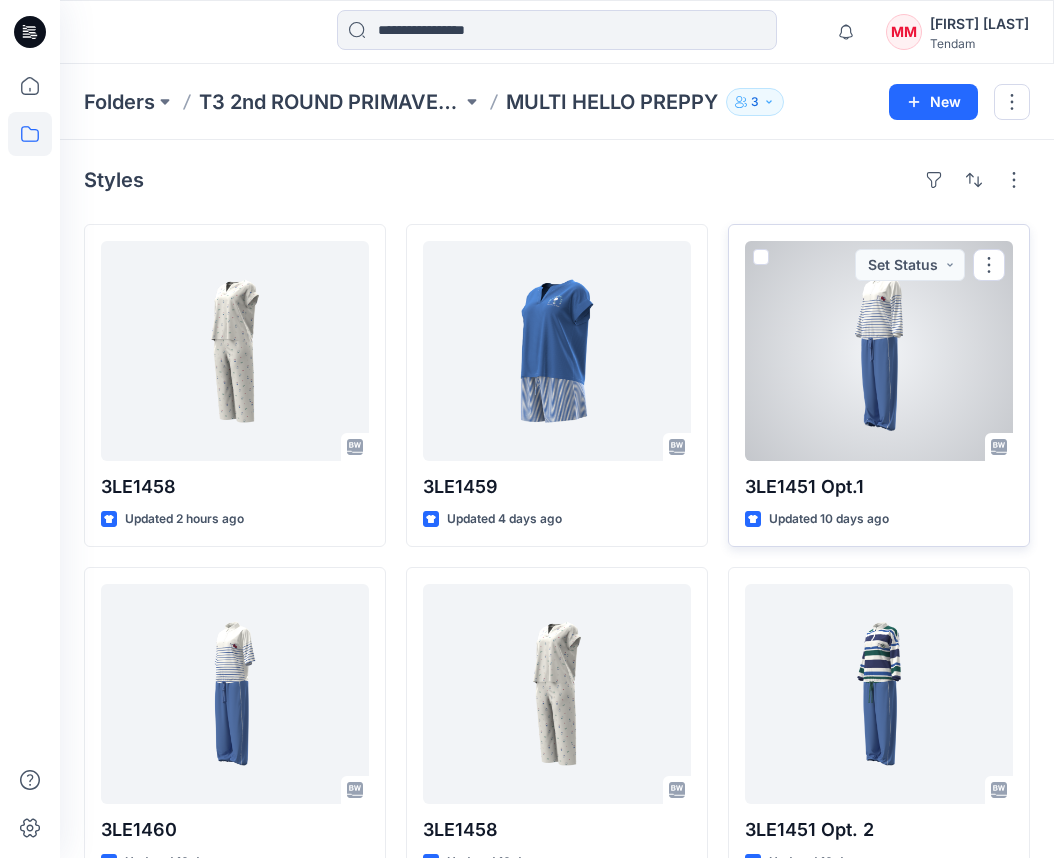 click at bounding box center (879, 351) 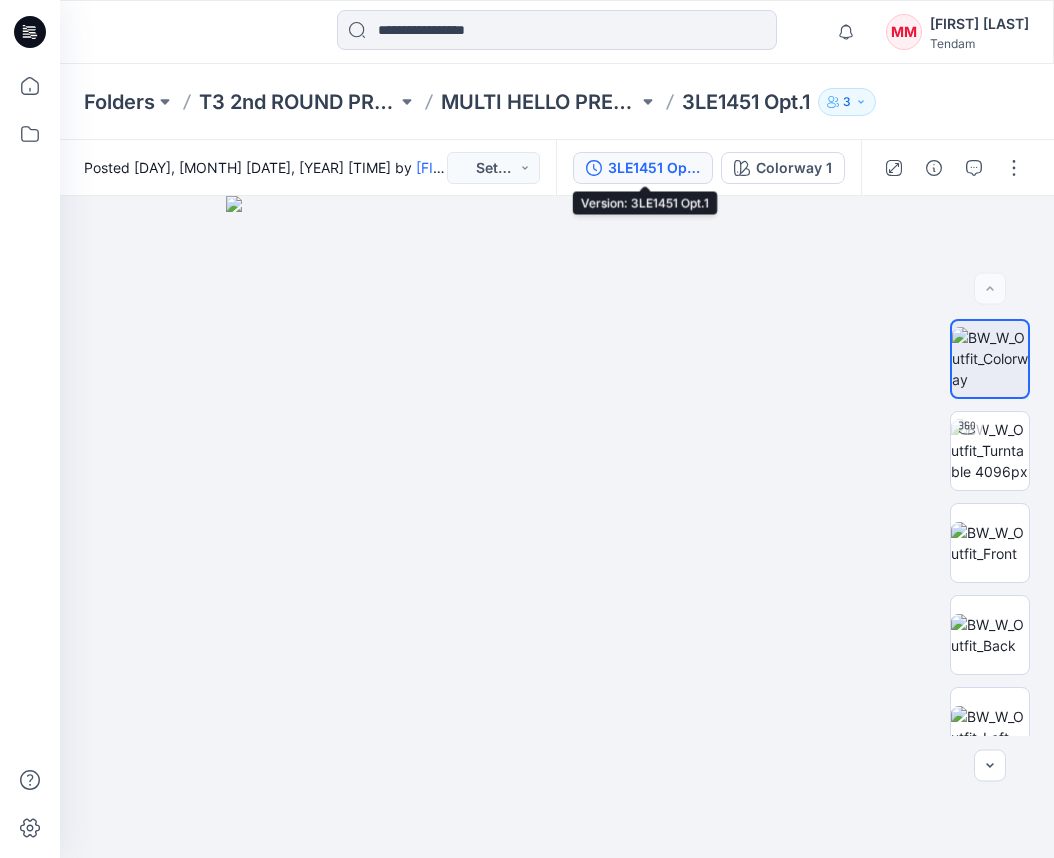 click on "3LE1451 Opt.1" at bounding box center [654, 168] 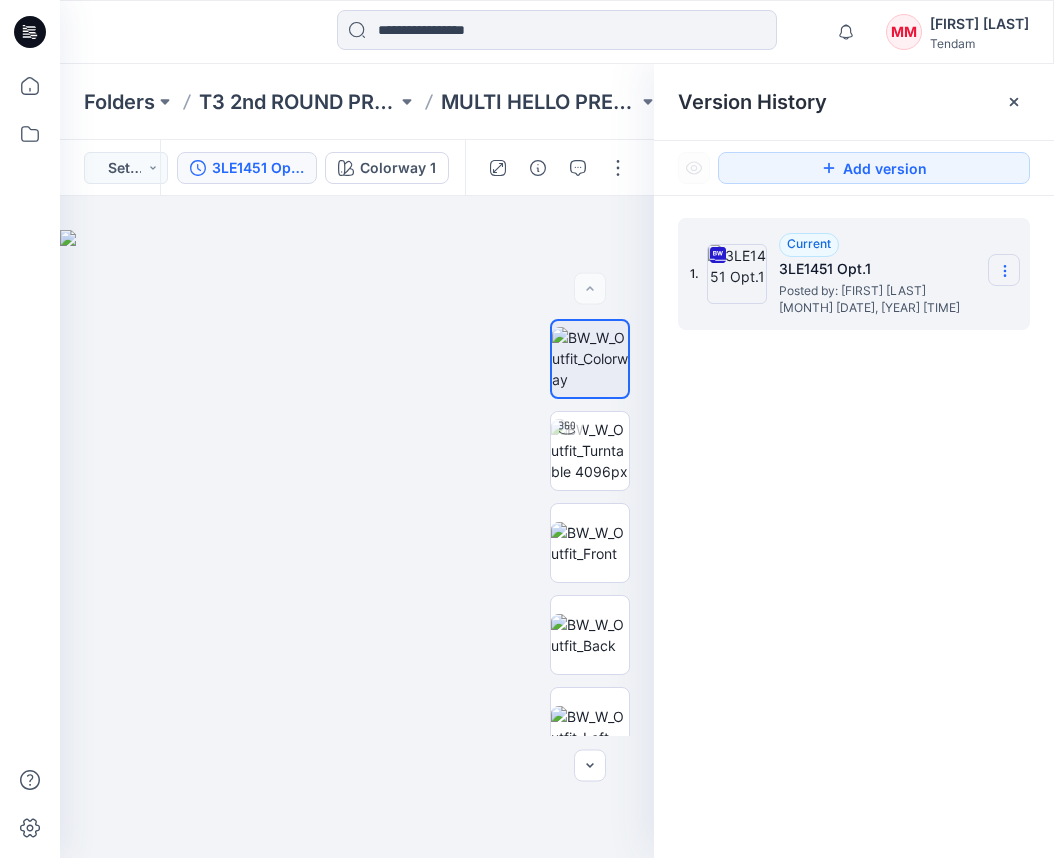 click at bounding box center [1004, 270] 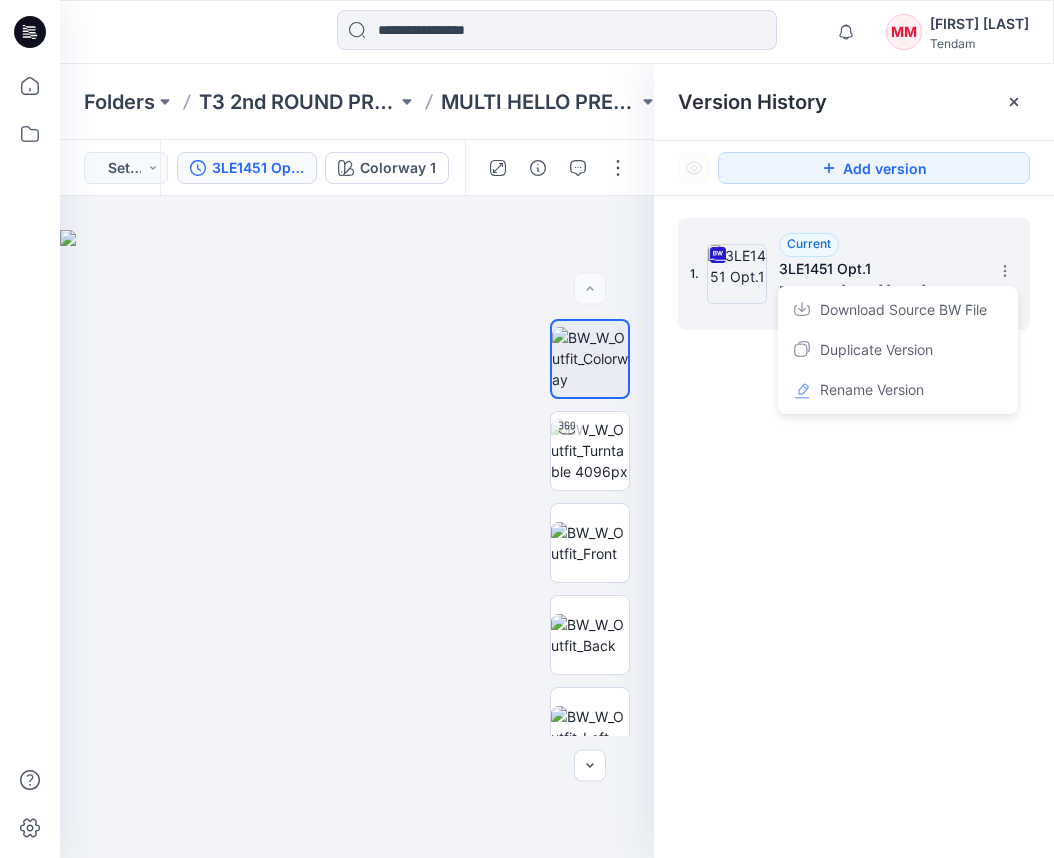 click on "Download Source BW File" at bounding box center [903, 310] 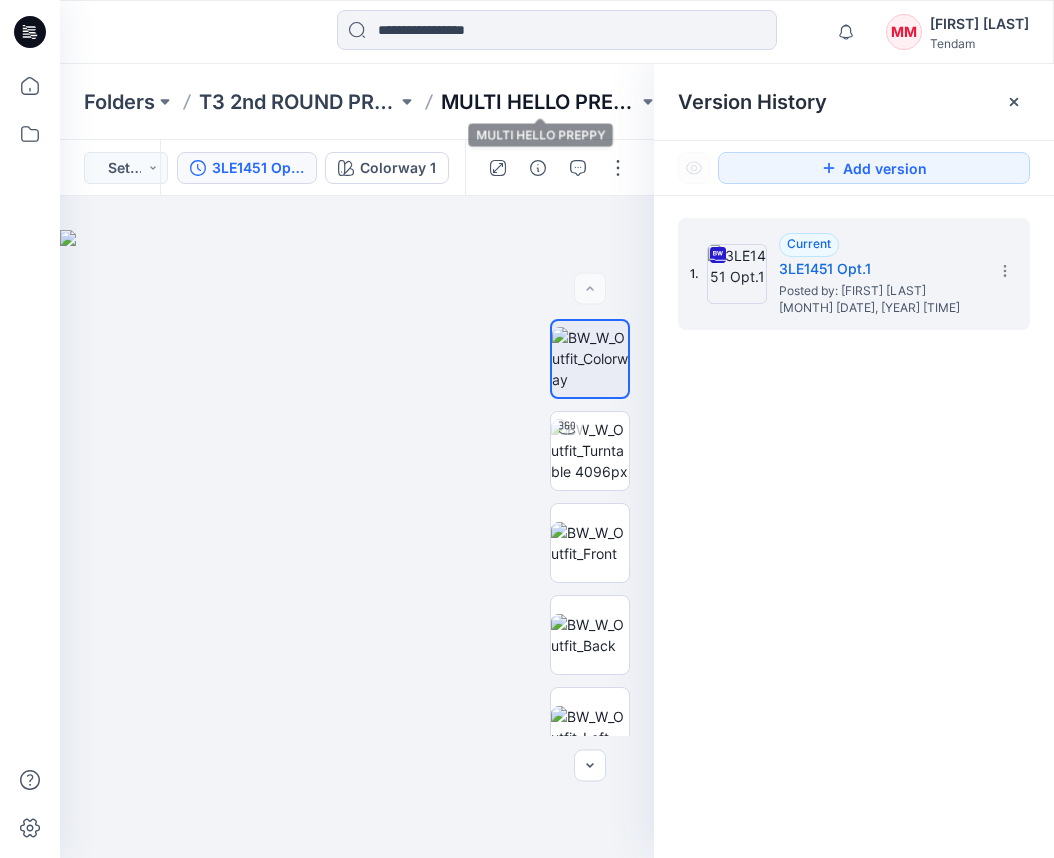 click on "MULTI HELLO PREPPY" at bounding box center [540, 102] 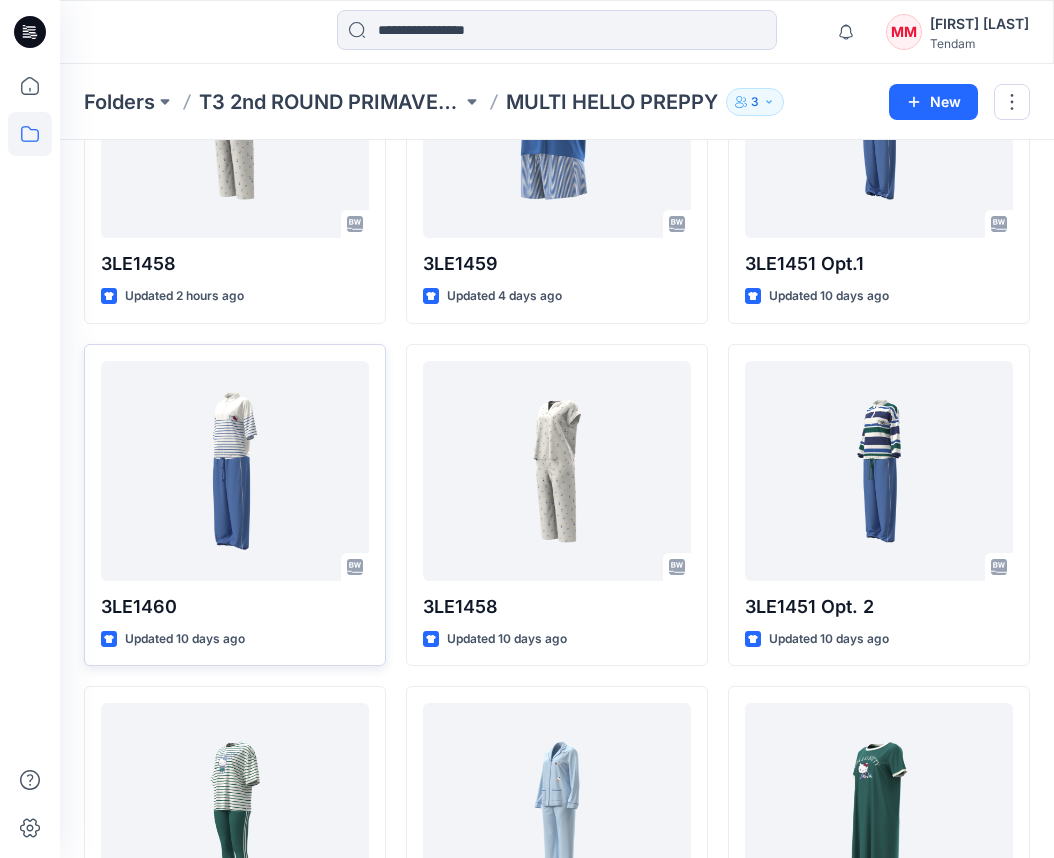 scroll, scrollTop: 255, scrollLeft: 0, axis: vertical 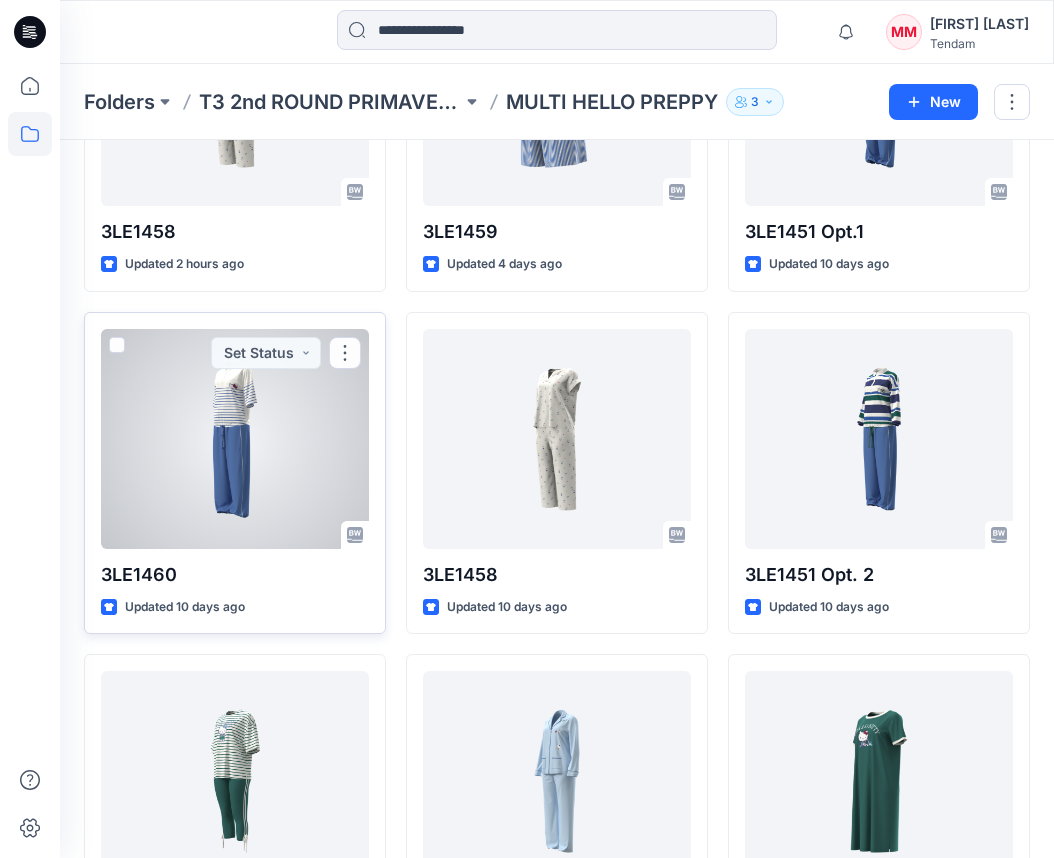 click at bounding box center (235, 439) 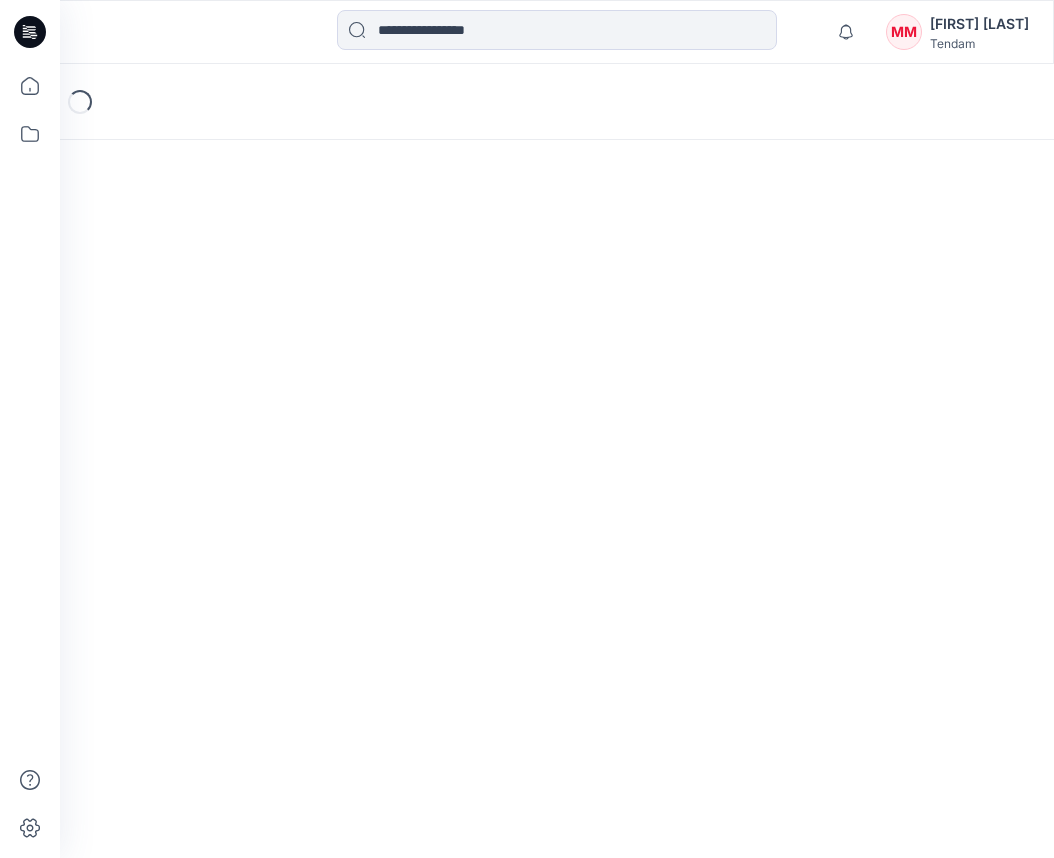 scroll, scrollTop: 0, scrollLeft: 0, axis: both 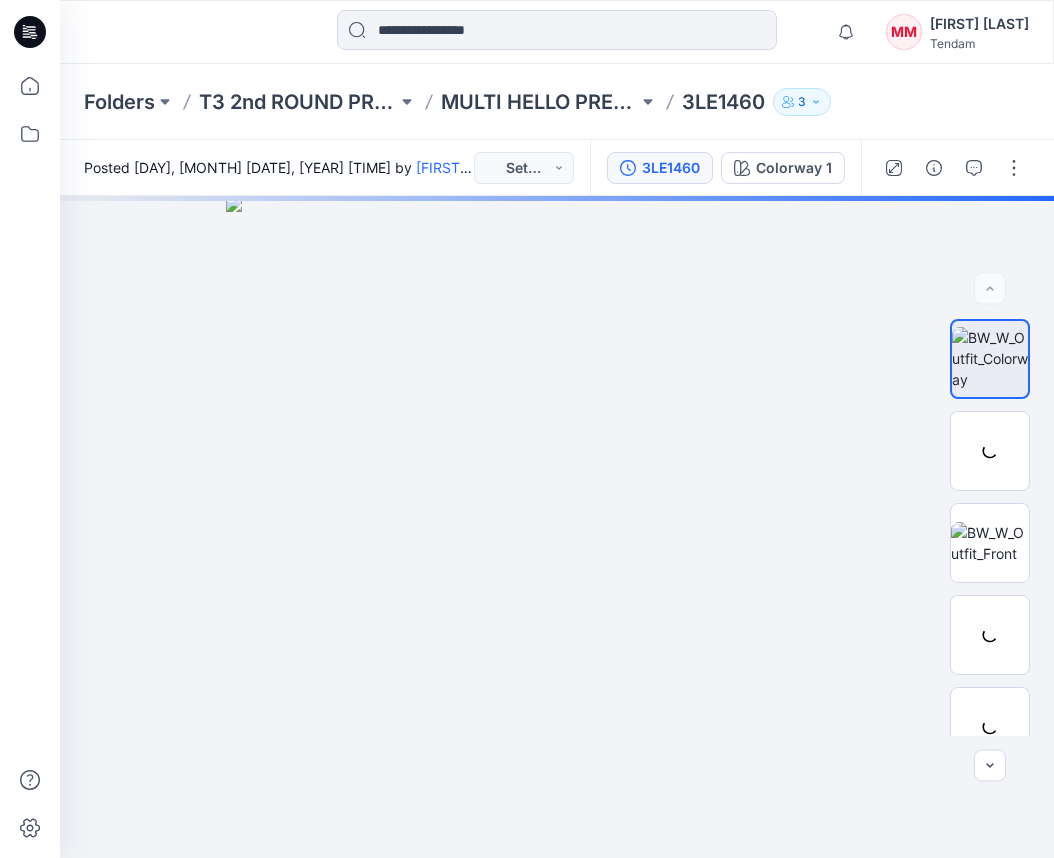 click on "3LE1460" at bounding box center [671, 168] 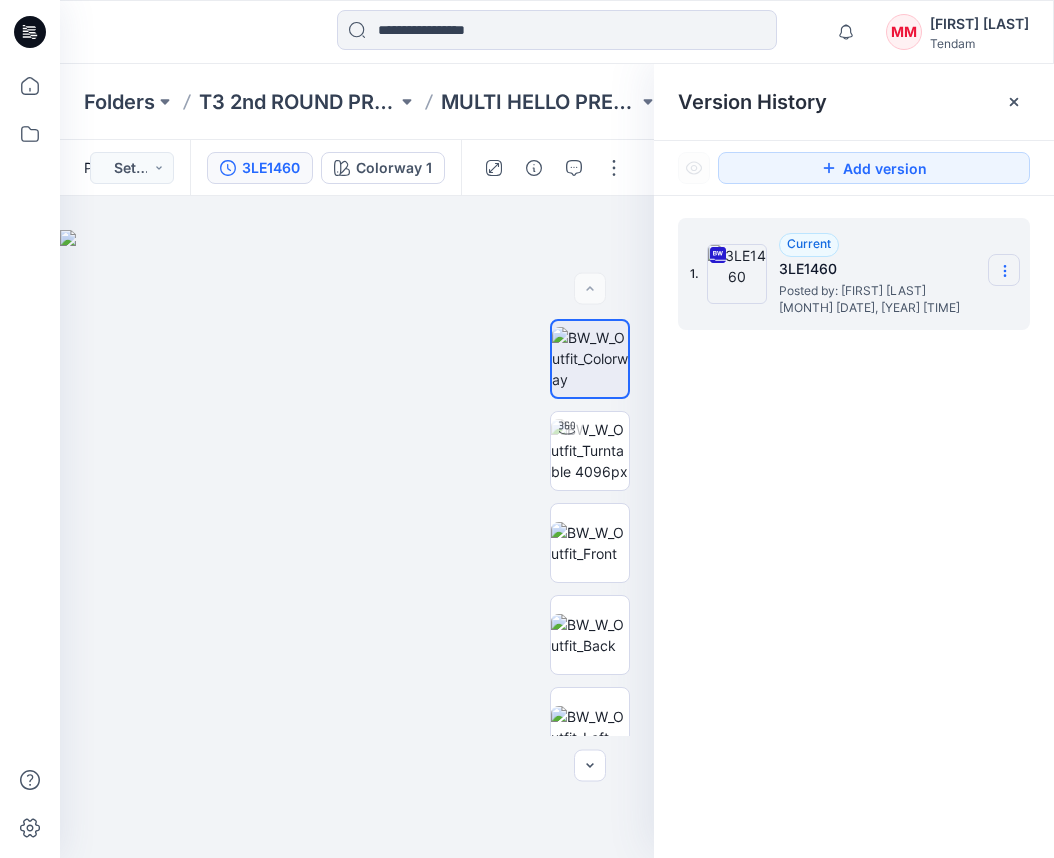 click 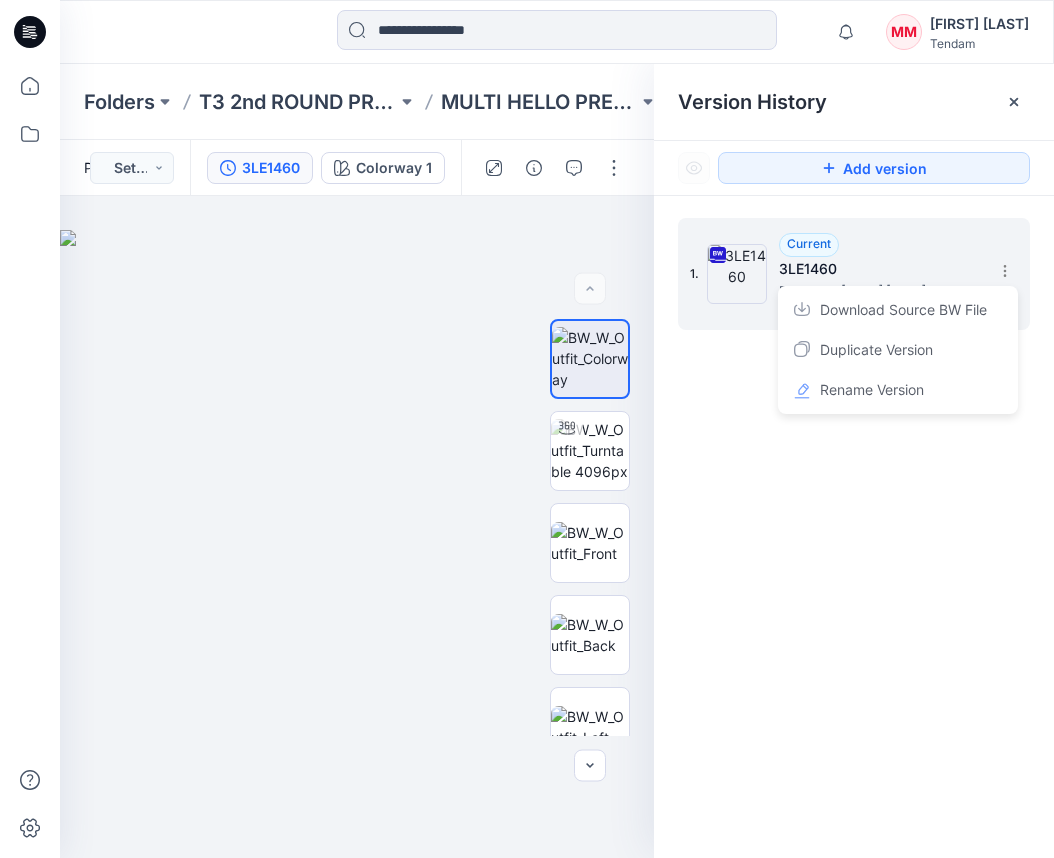 drag, startPoint x: 872, startPoint y: 317, endPoint x: 797, endPoint y: 259, distance: 94.81033 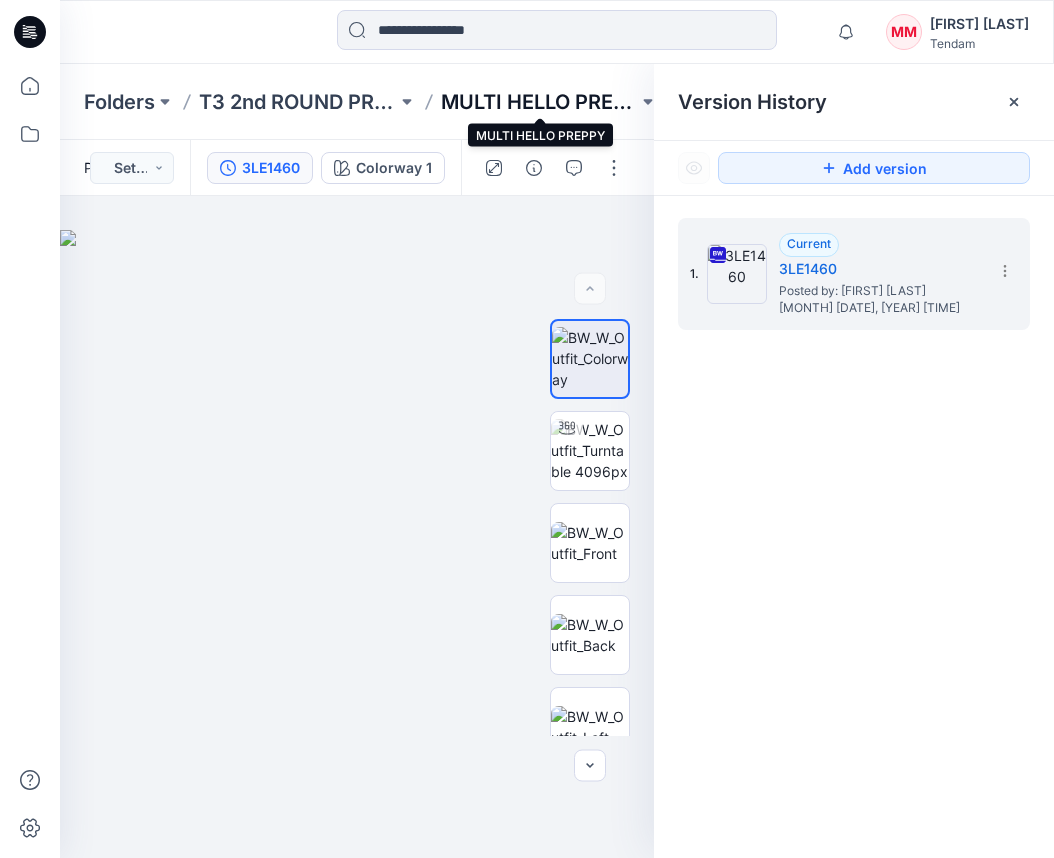 click on "MULTI HELLO PREPPY" at bounding box center (540, 102) 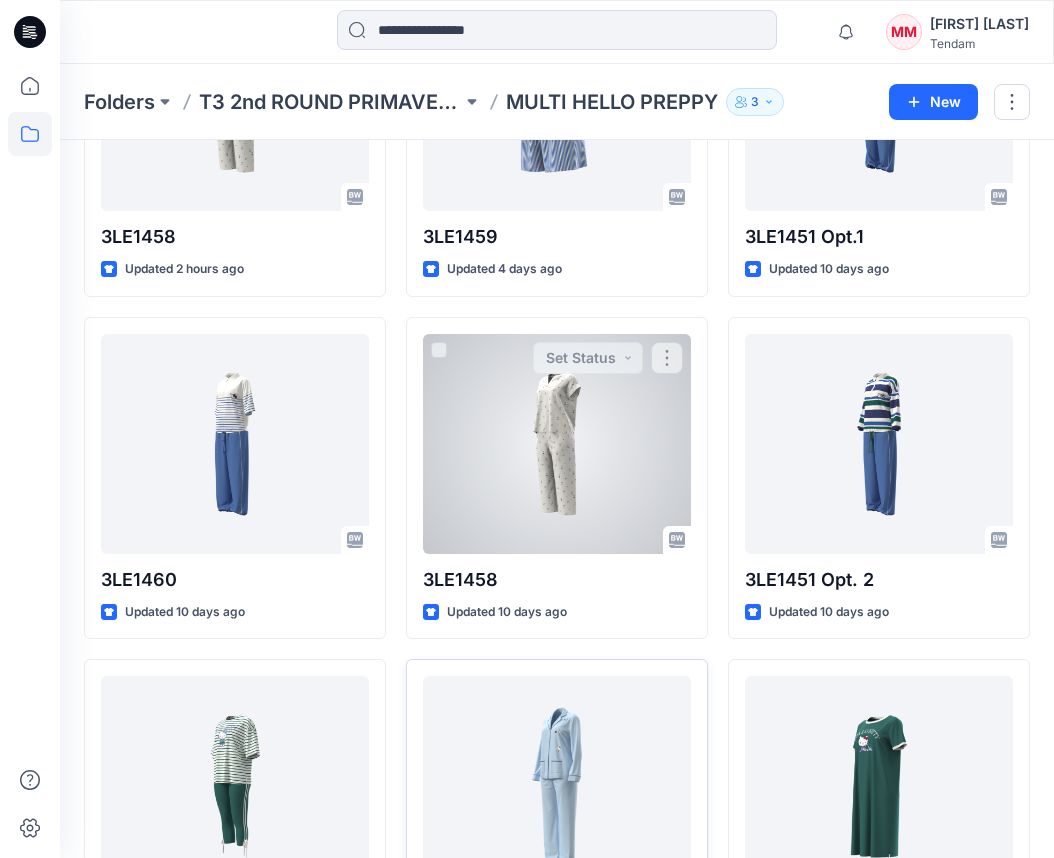 scroll, scrollTop: 483, scrollLeft: 0, axis: vertical 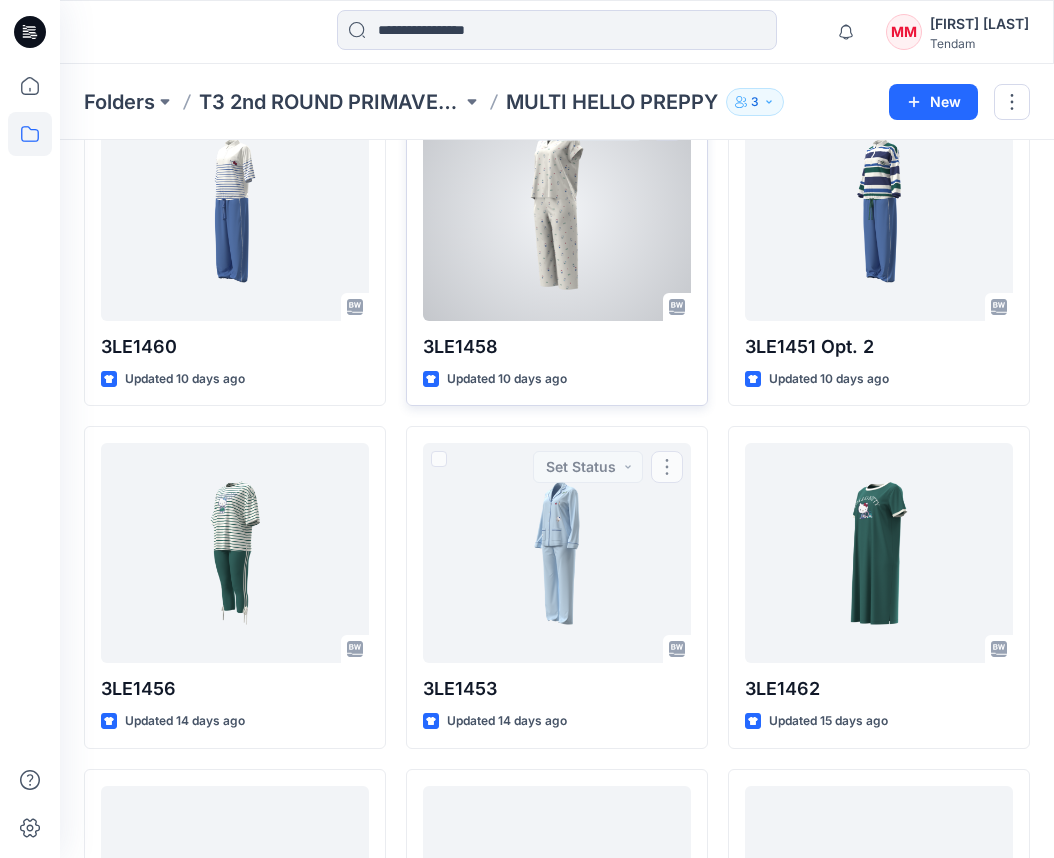 click at bounding box center (557, 211) 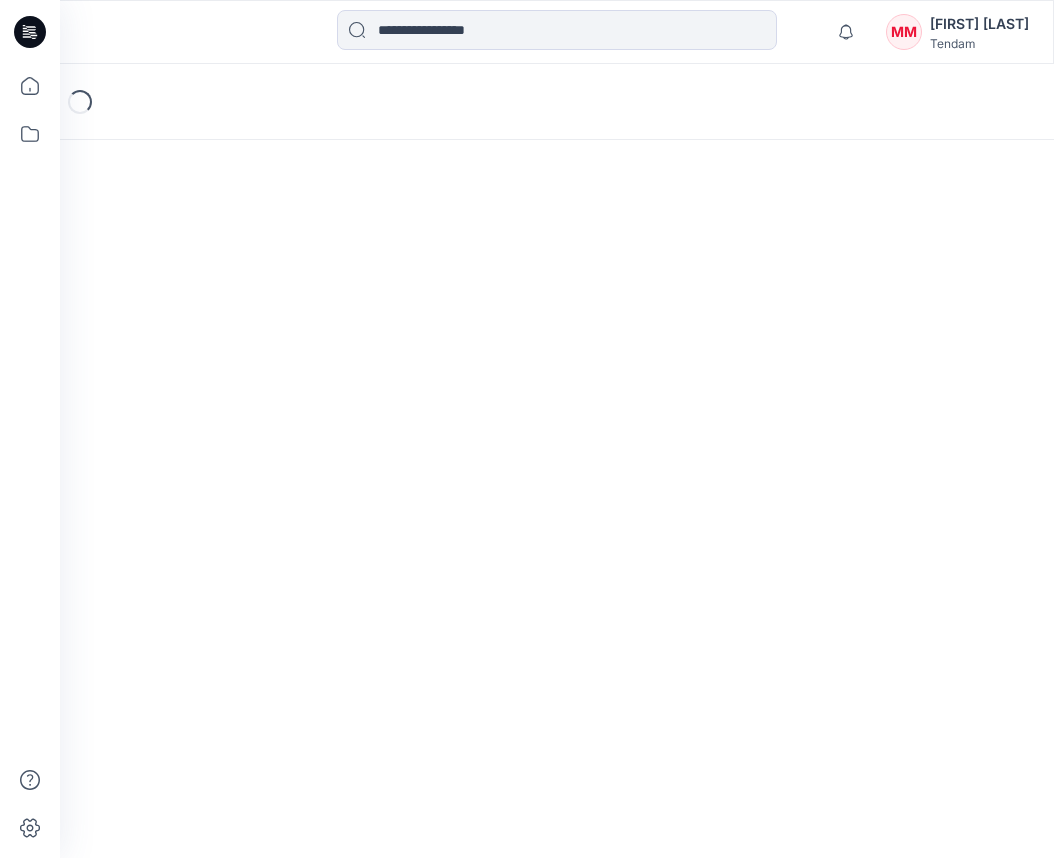 scroll, scrollTop: 0, scrollLeft: 0, axis: both 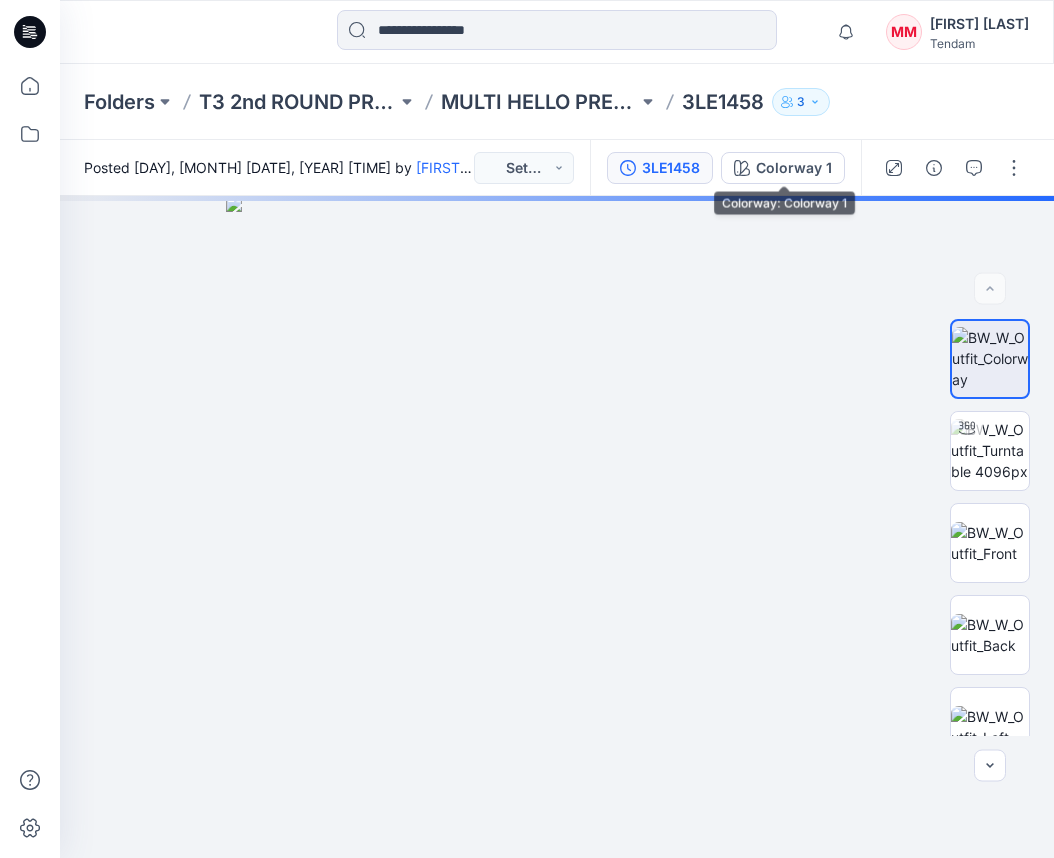 click on "3LE1458" at bounding box center [671, 168] 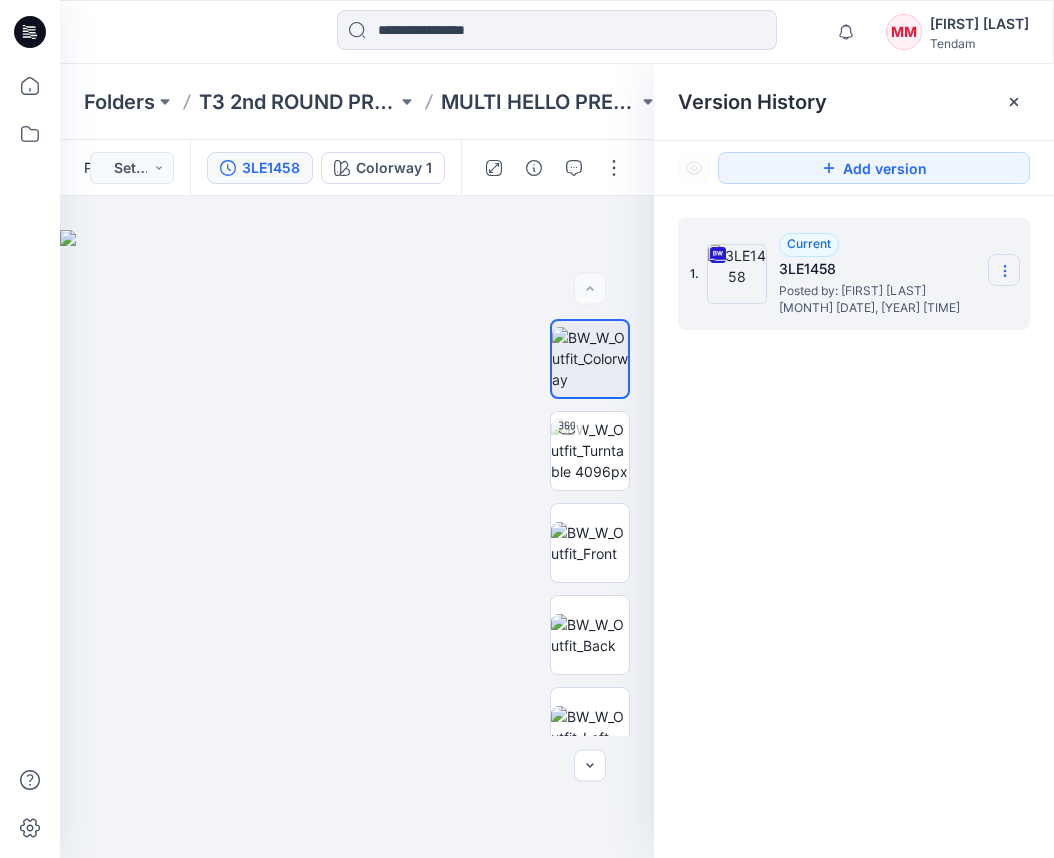 click 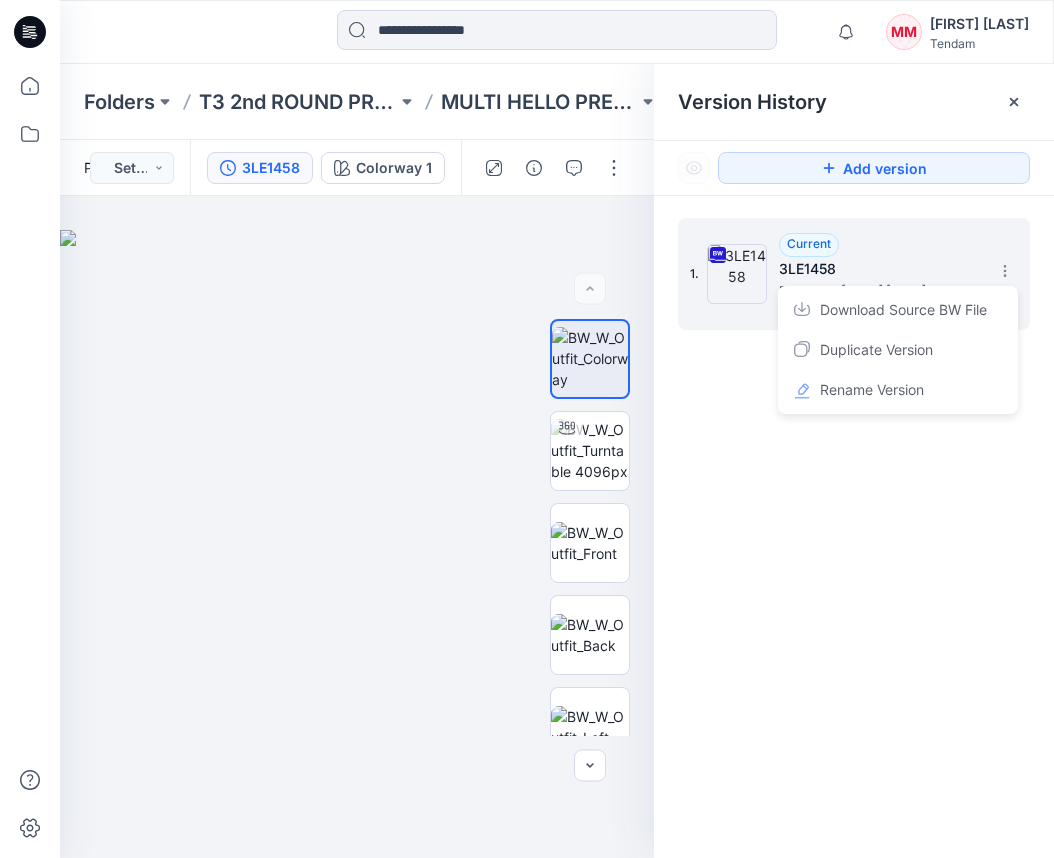 drag, startPoint x: 945, startPoint y: 318, endPoint x: 765, endPoint y: 220, distance: 204.94878 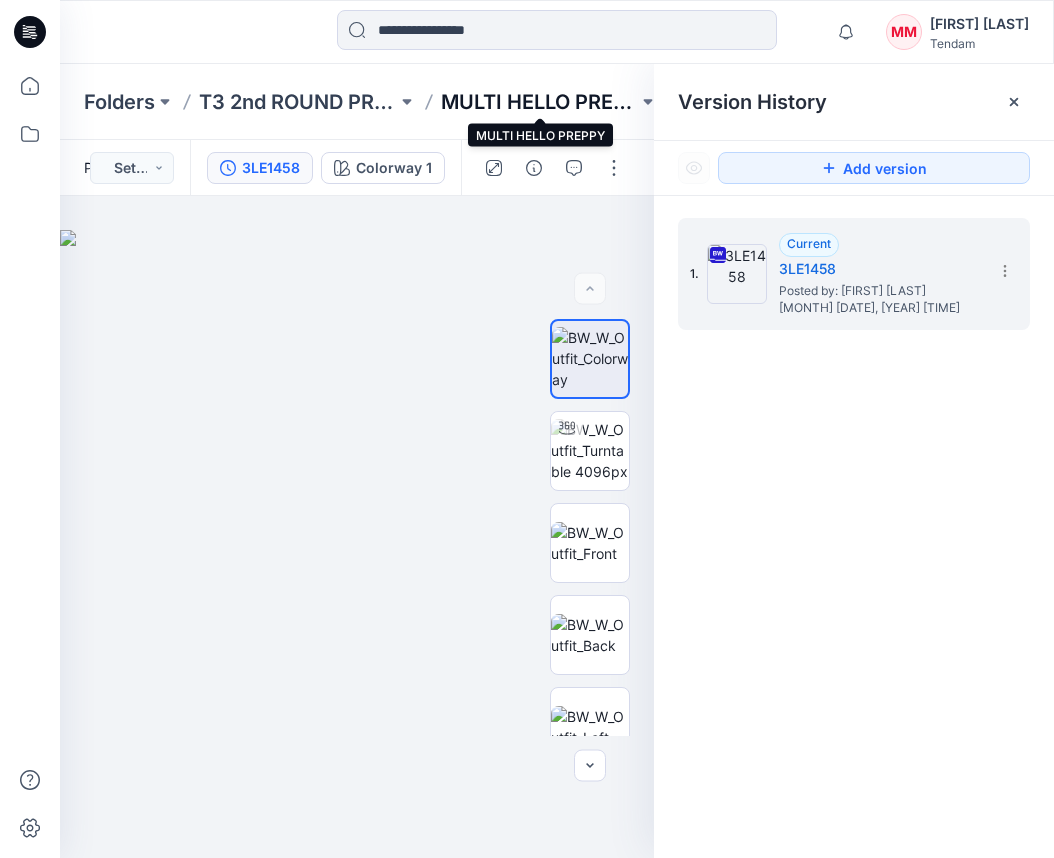 click on "MULTI HELLO PREPPY" at bounding box center (540, 102) 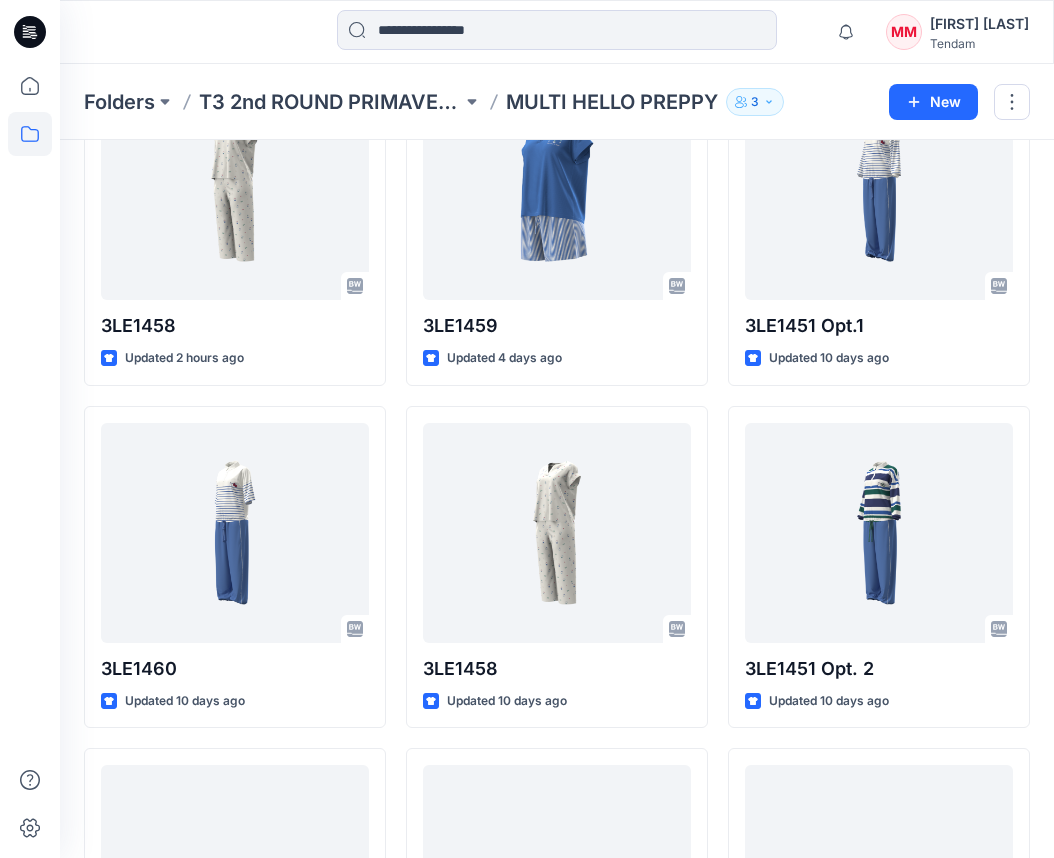 scroll, scrollTop: 198, scrollLeft: 0, axis: vertical 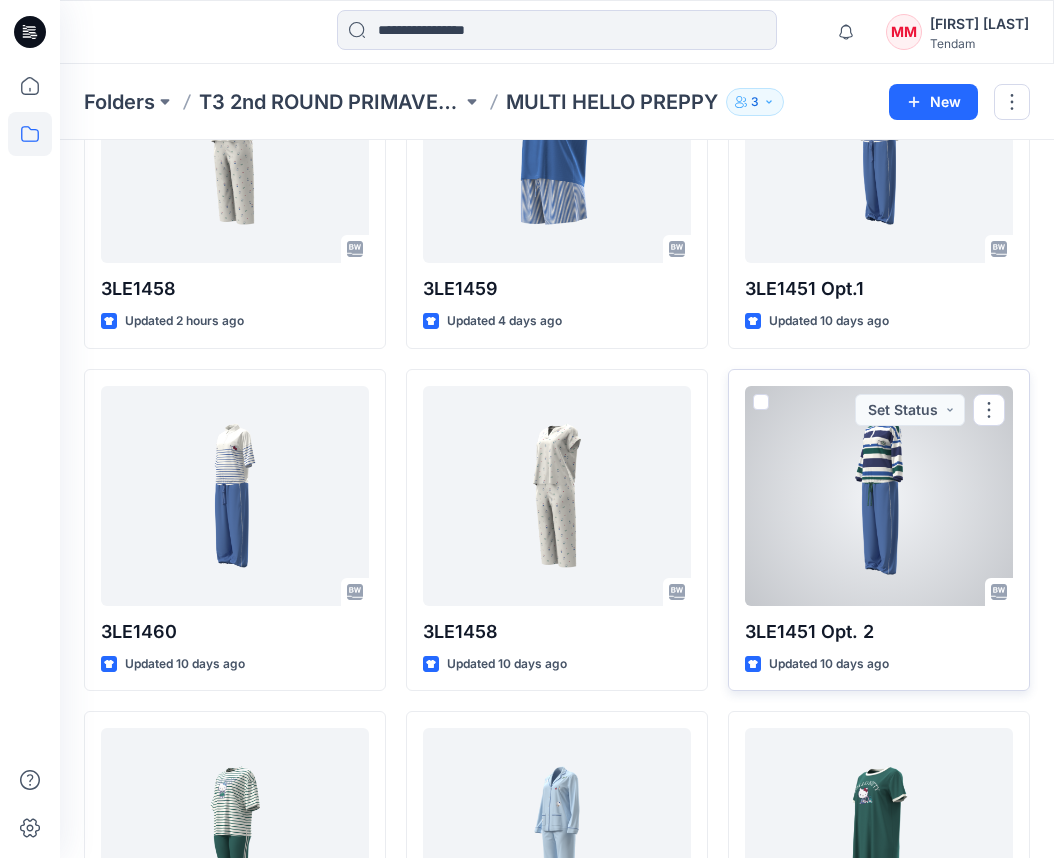 click at bounding box center (879, 496) 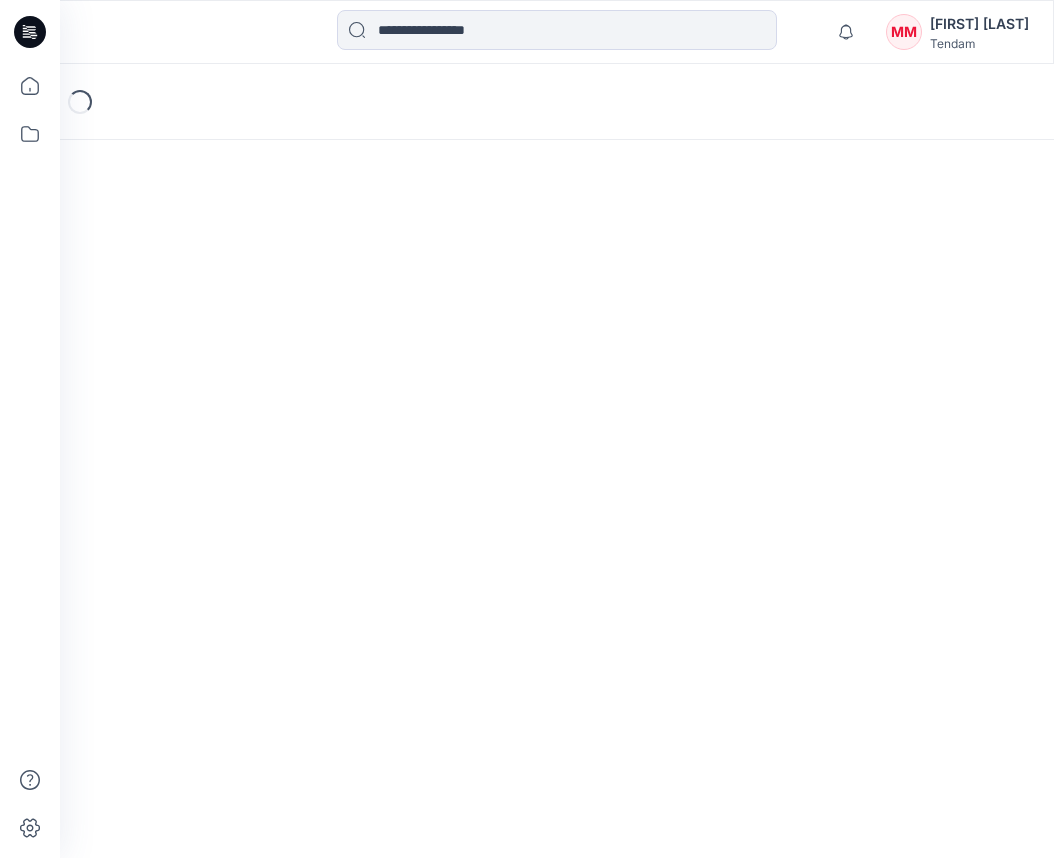 scroll, scrollTop: 0, scrollLeft: 0, axis: both 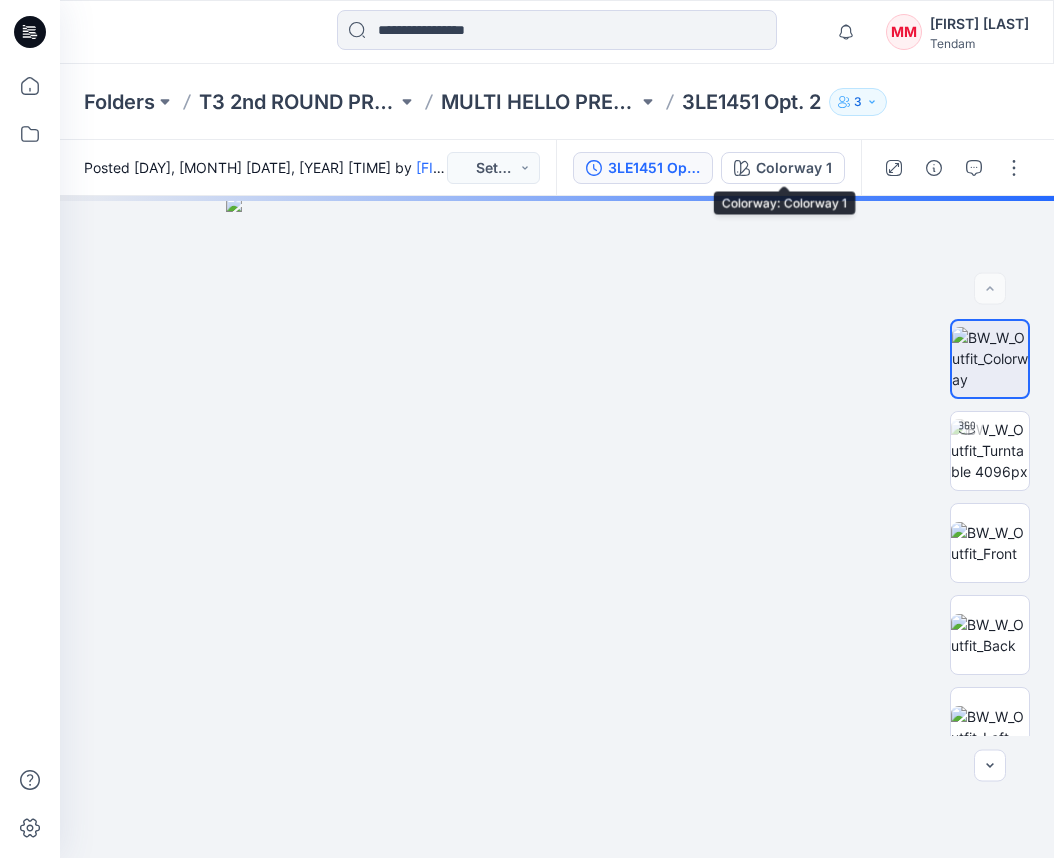 click on "3LE1451 Opt. 2" at bounding box center (654, 168) 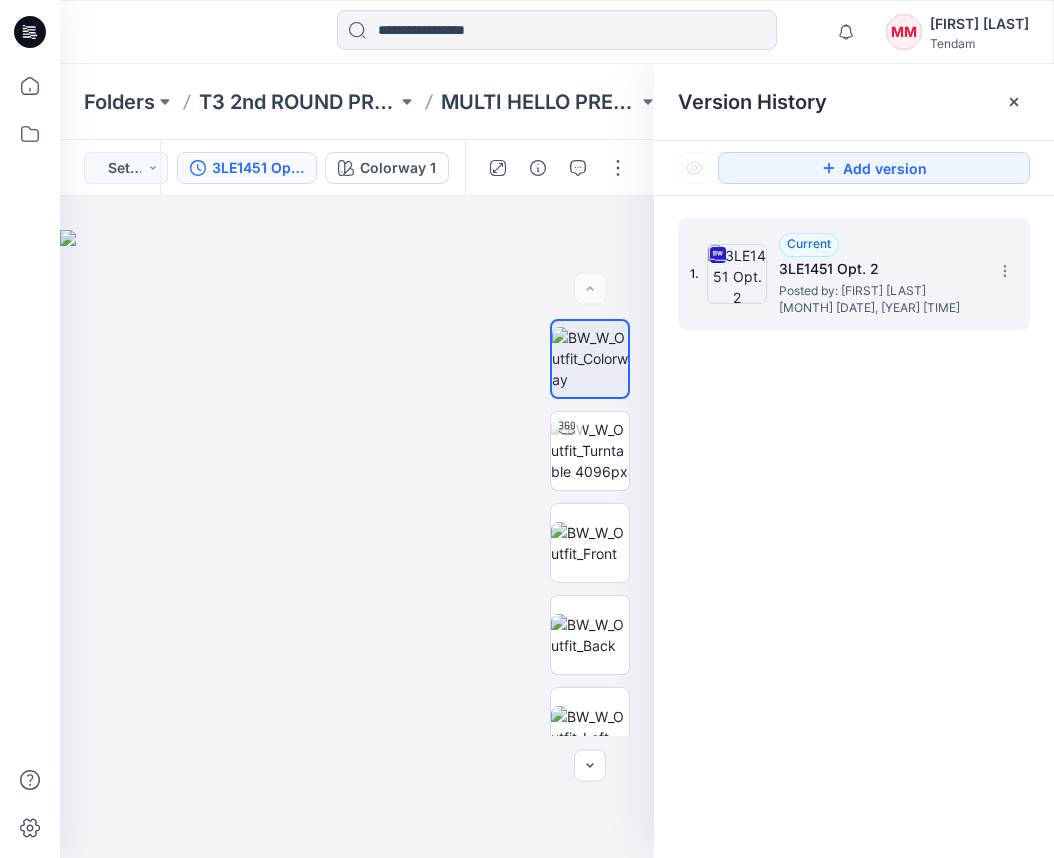 click on "1.   Current 3LE1451 Opt. 2 Posted by: Marta Miquel July 01, 2025 08:23" at bounding box center (840, 274) 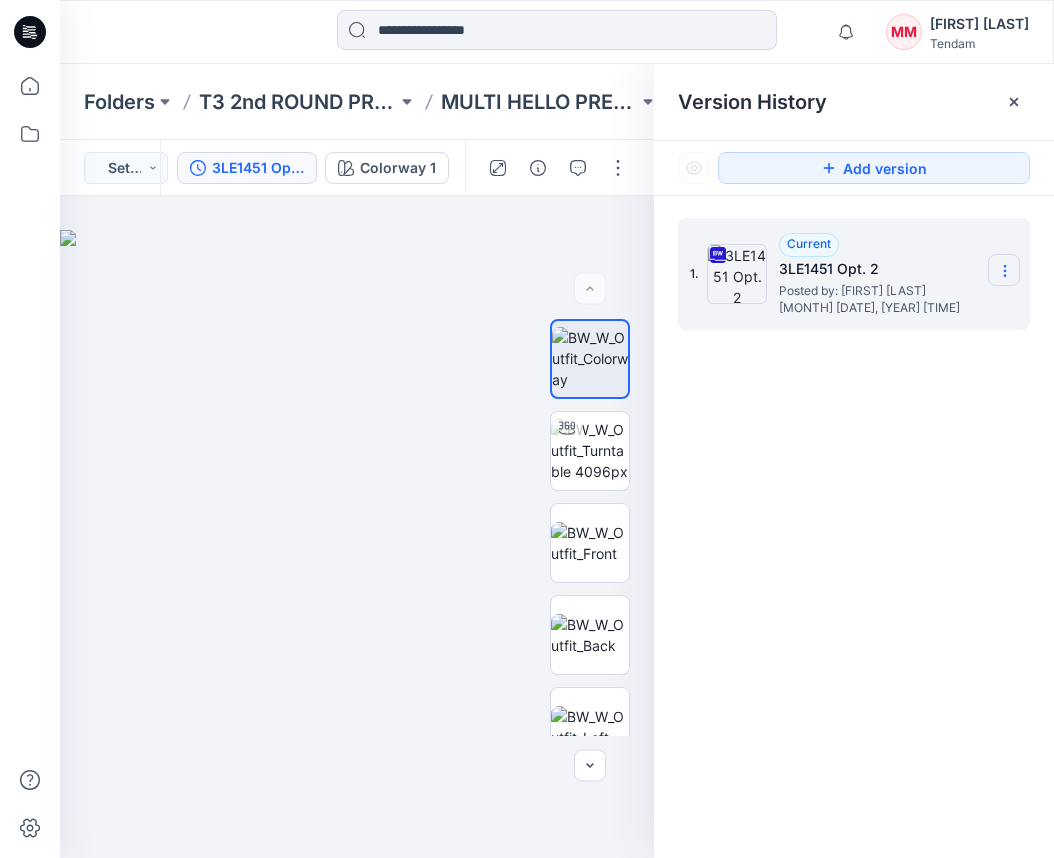 click at bounding box center [1004, 270] 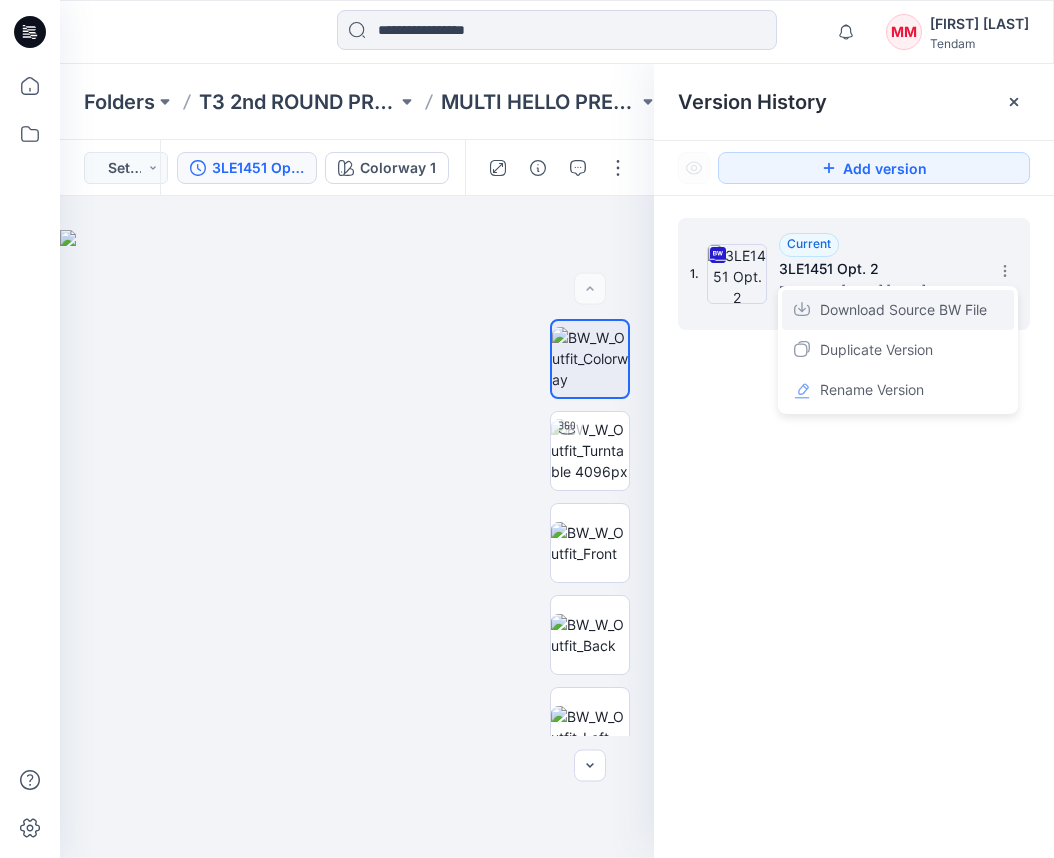 click on "Download Source BW File" at bounding box center (903, 310) 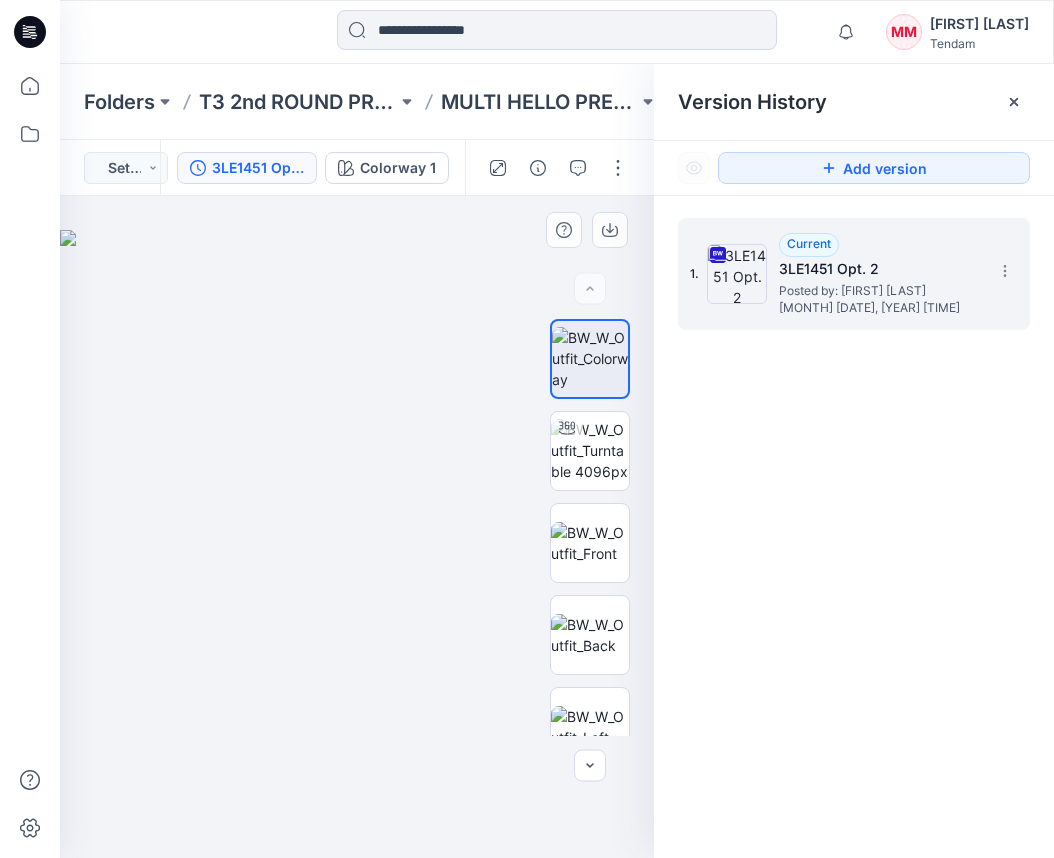 click at bounding box center [357, 544] 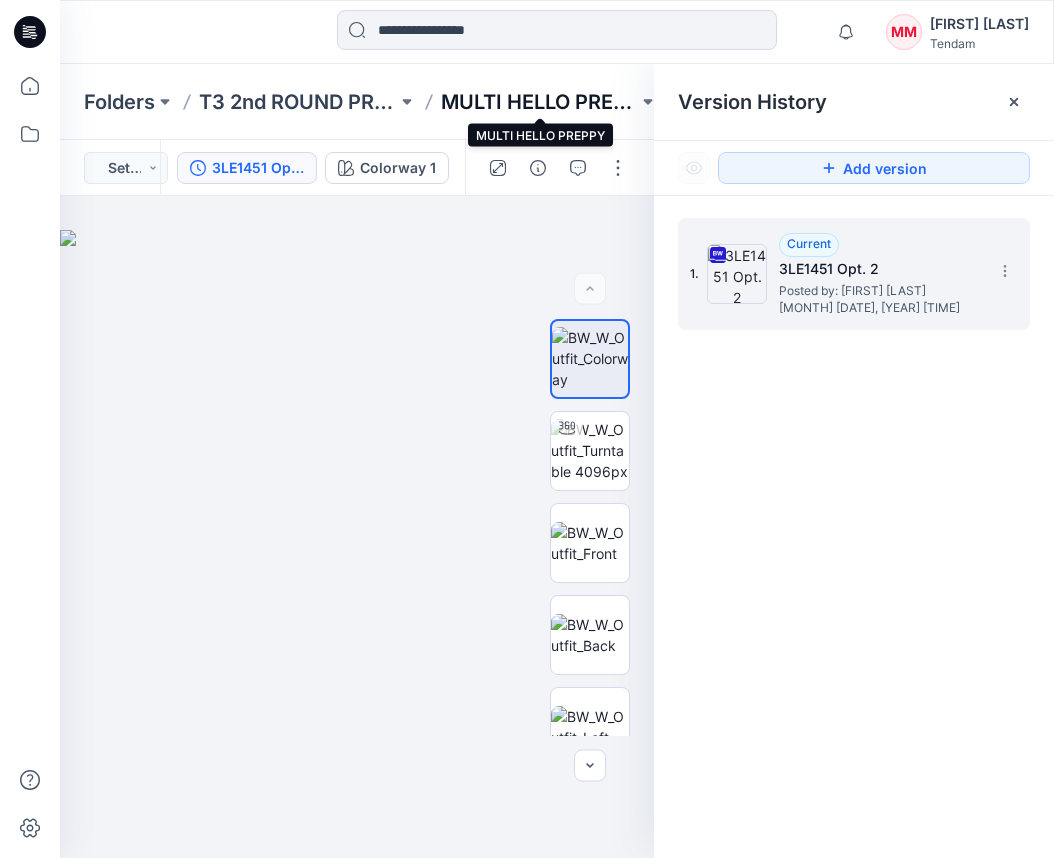 click on "MULTI HELLO PREPPY" at bounding box center [540, 102] 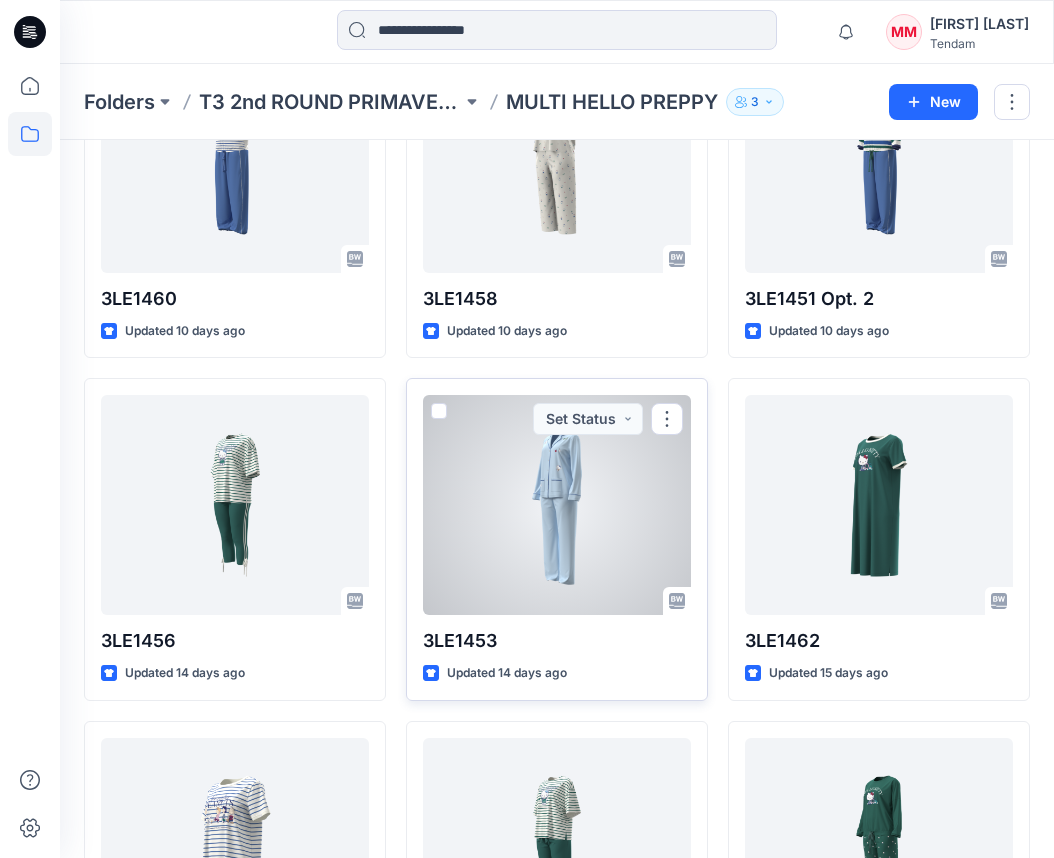 scroll, scrollTop: 535, scrollLeft: 0, axis: vertical 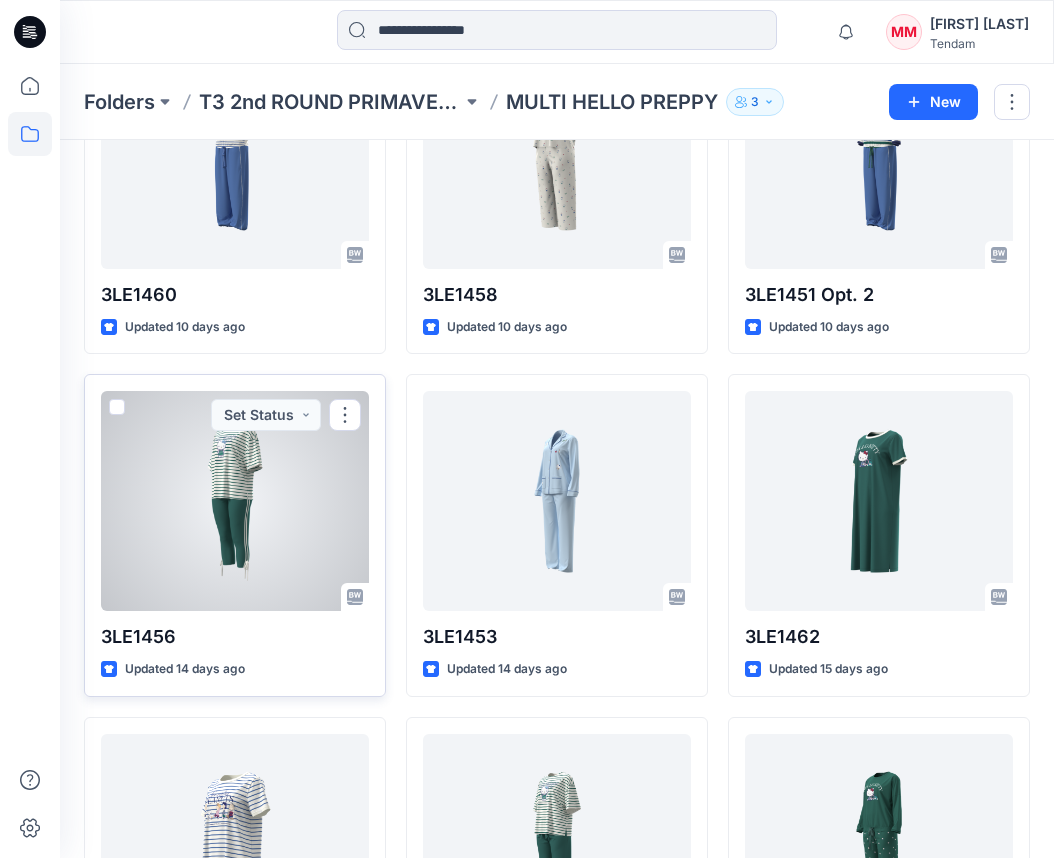 click at bounding box center (235, 501) 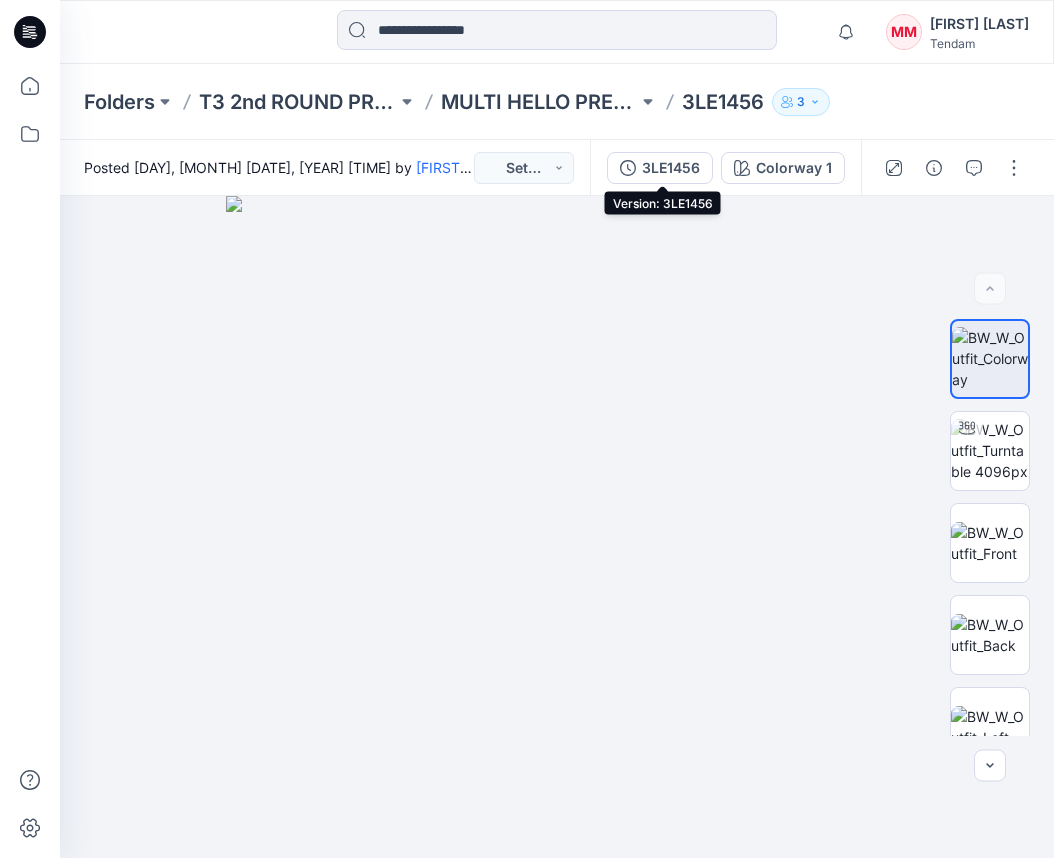 drag, startPoint x: 644, startPoint y: 173, endPoint x: 674, endPoint y: 186, distance: 32.695564 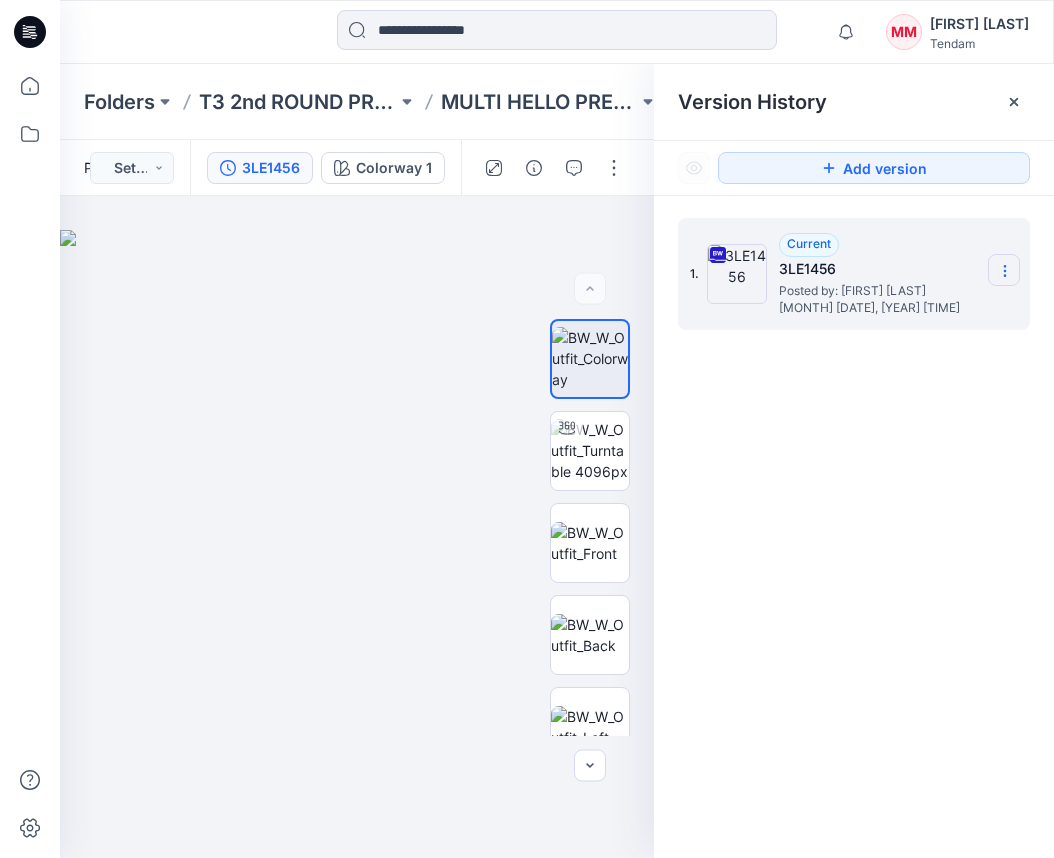 click 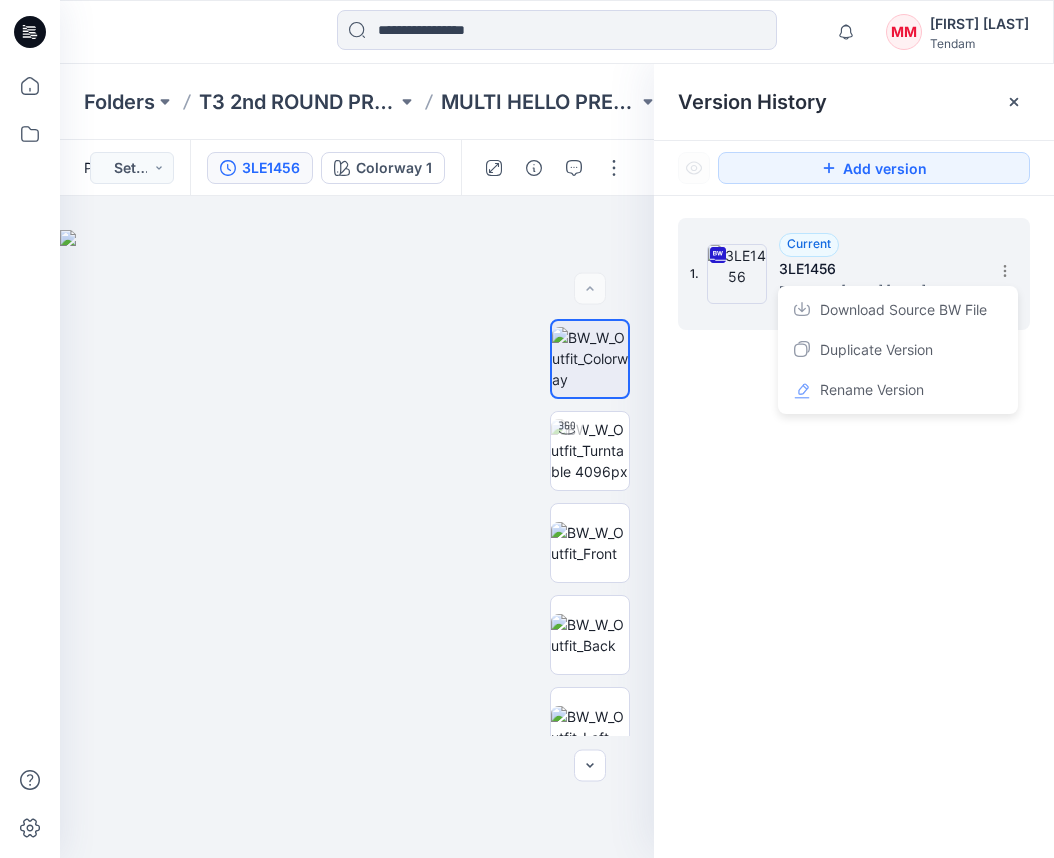 drag, startPoint x: 932, startPoint y: 323, endPoint x: 859, endPoint y: 275, distance: 87.36704 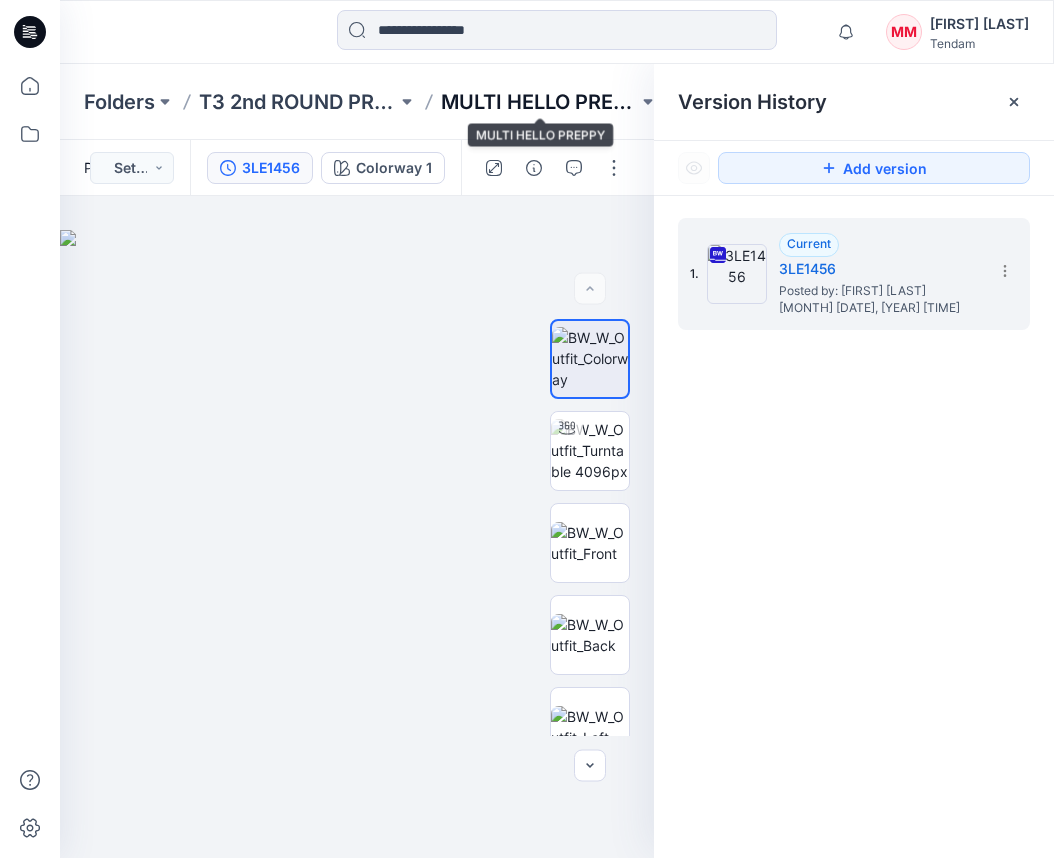 click on "MULTI HELLO PREPPY" at bounding box center [540, 102] 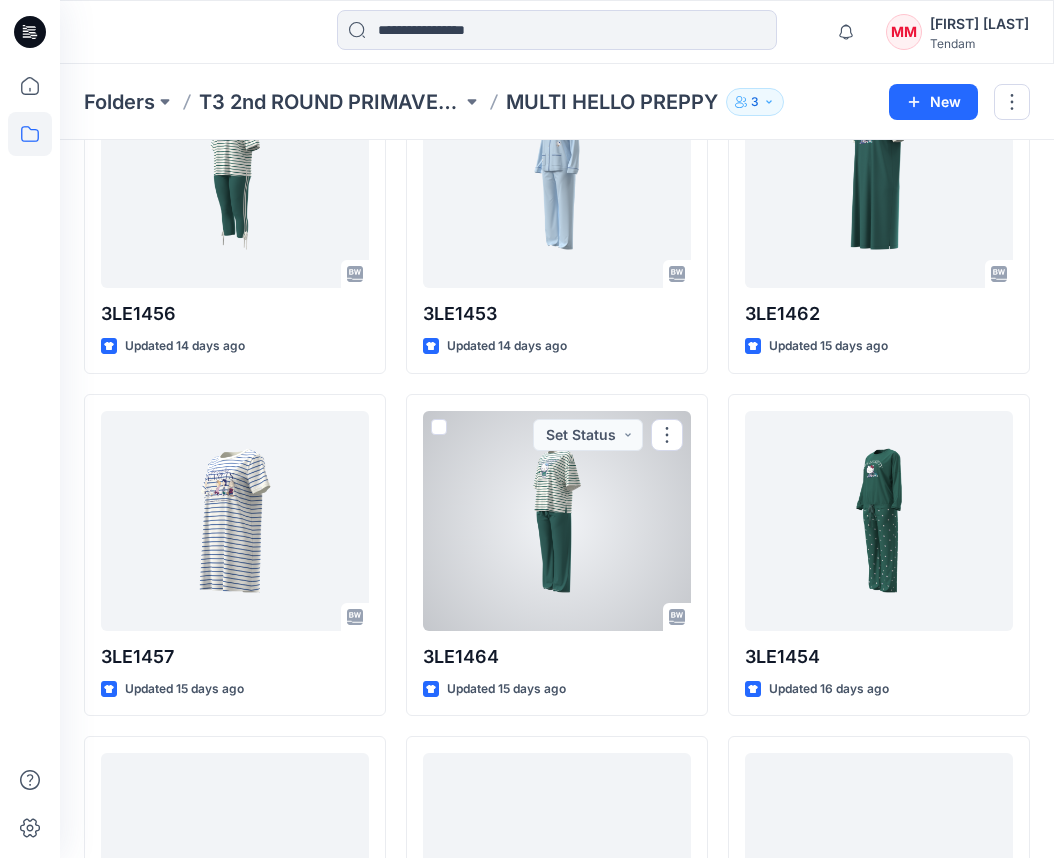 scroll, scrollTop: 862, scrollLeft: 0, axis: vertical 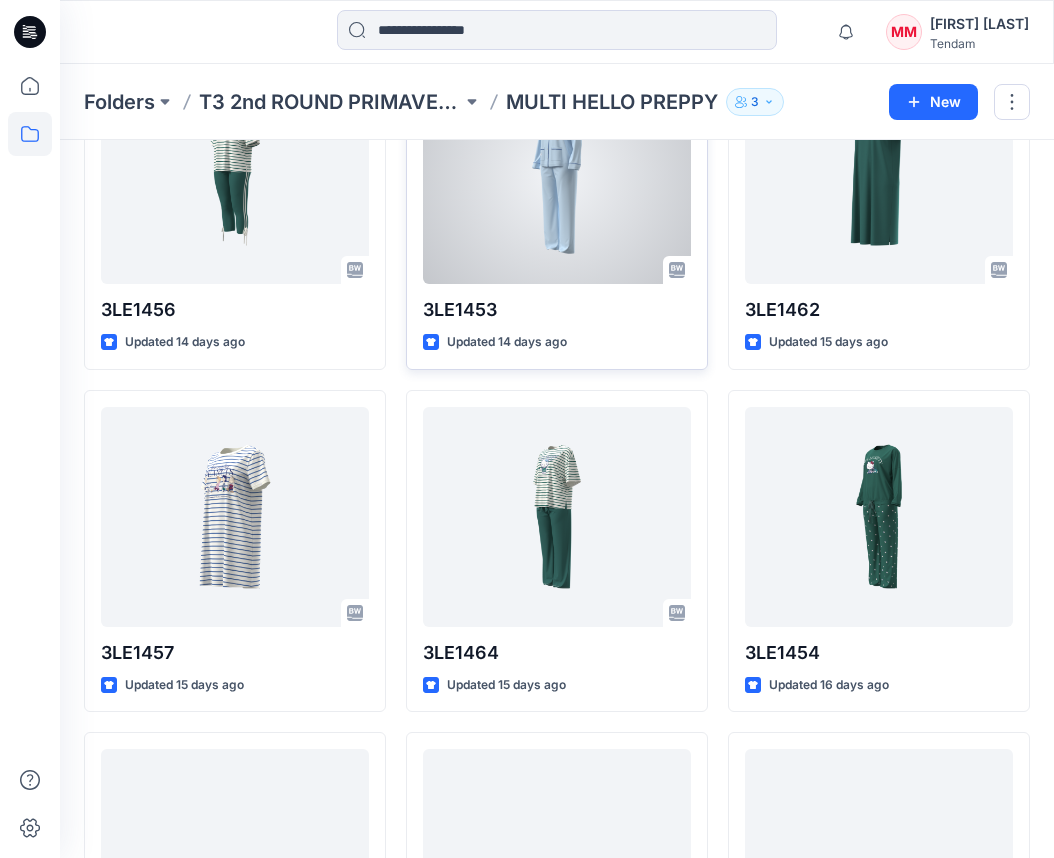 click at bounding box center (557, 174) 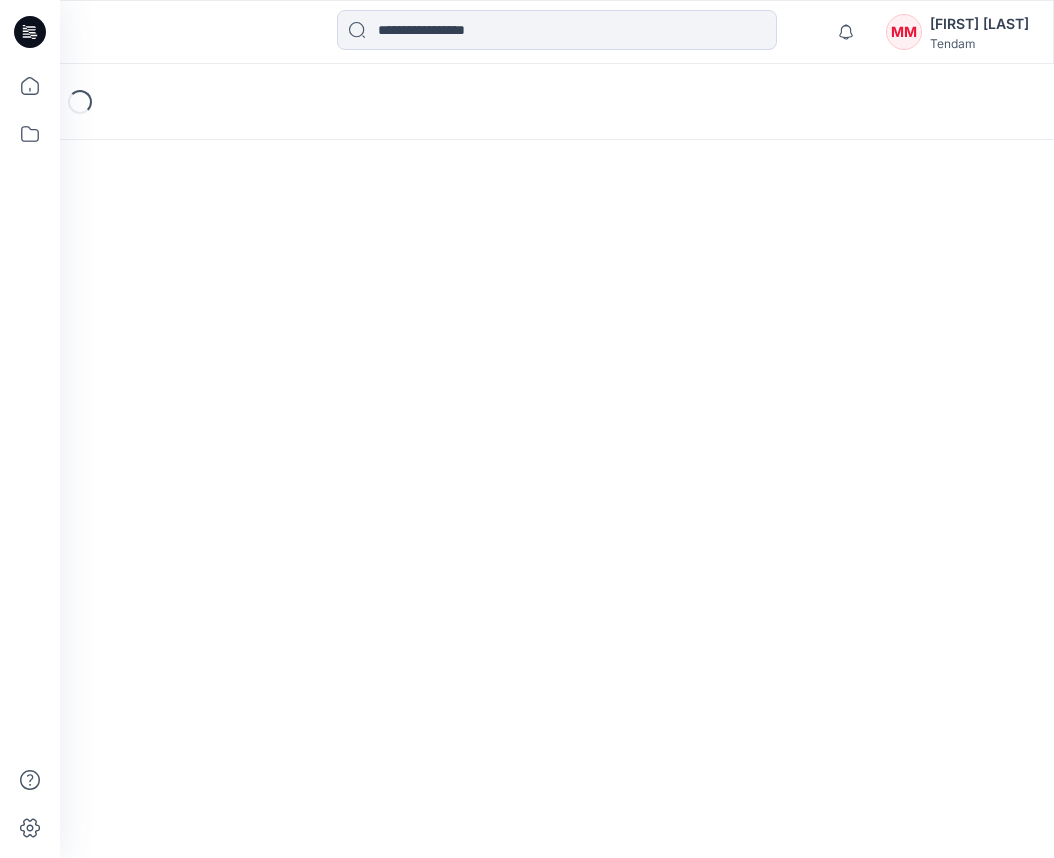 scroll, scrollTop: 0, scrollLeft: 0, axis: both 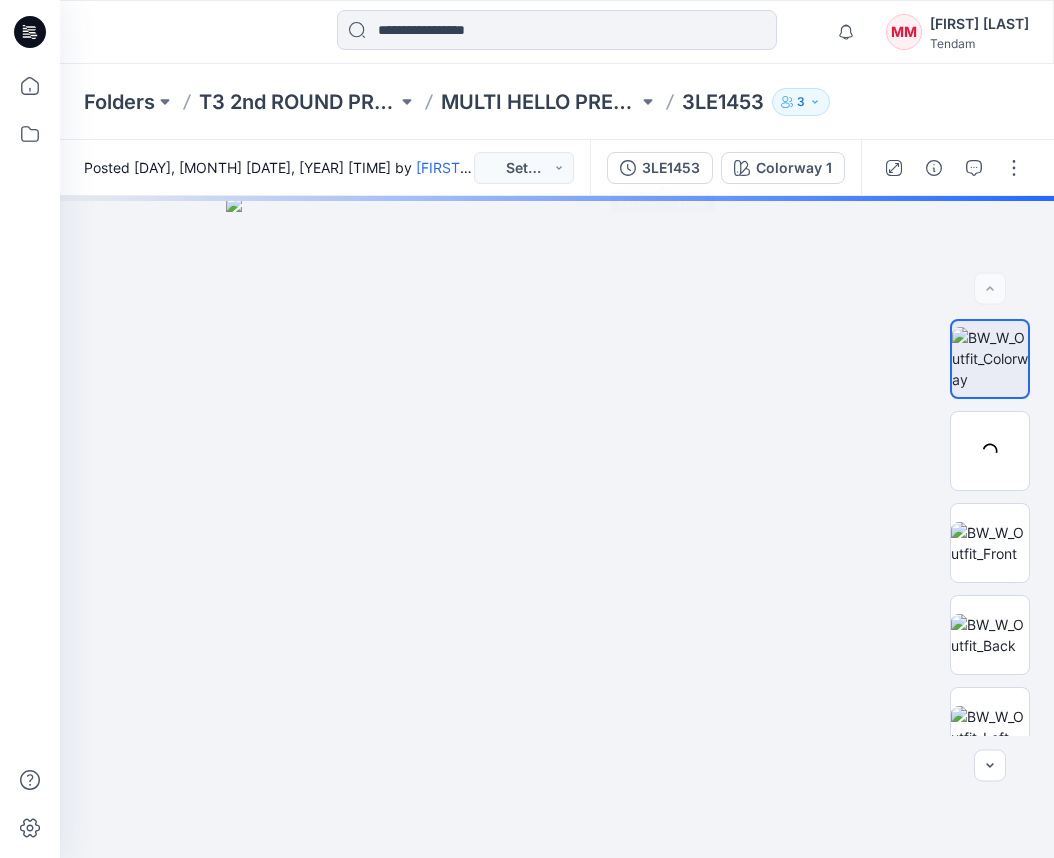 drag, startPoint x: 663, startPoint y: 173, endPoint x: 698, endPoint y: 185, distance: 37 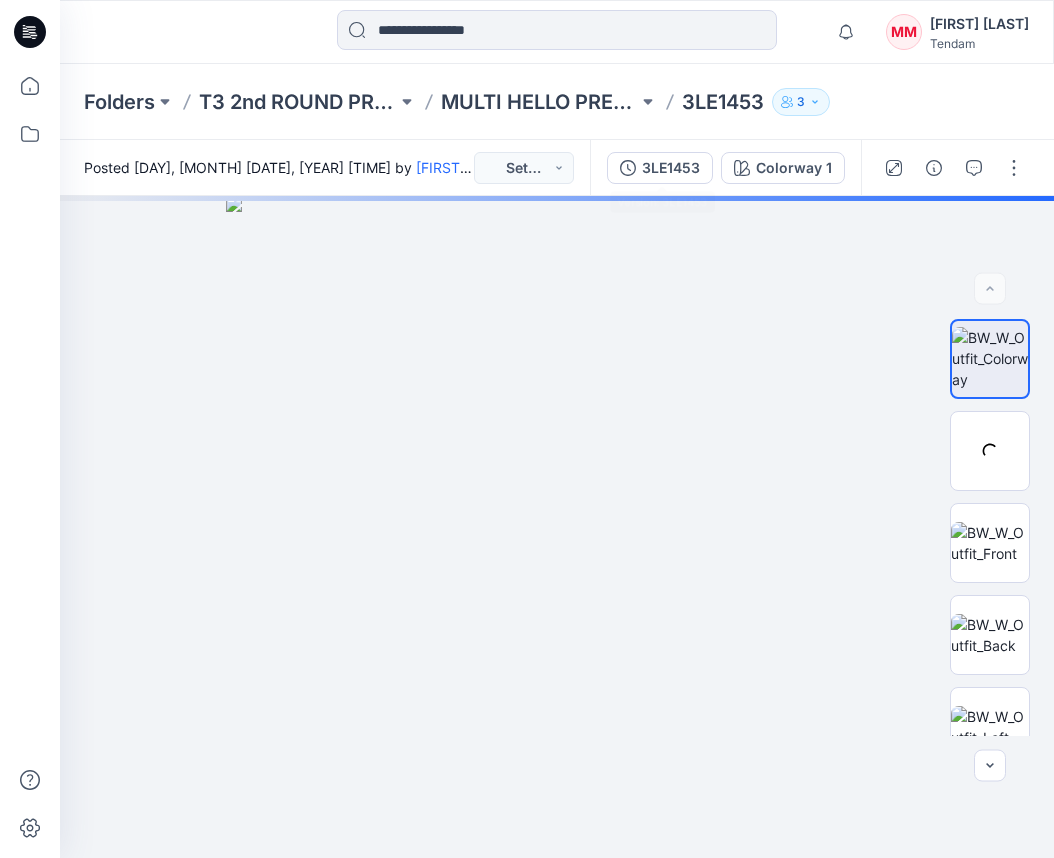 click on "3LE1453" at bounding box center [671, 168] 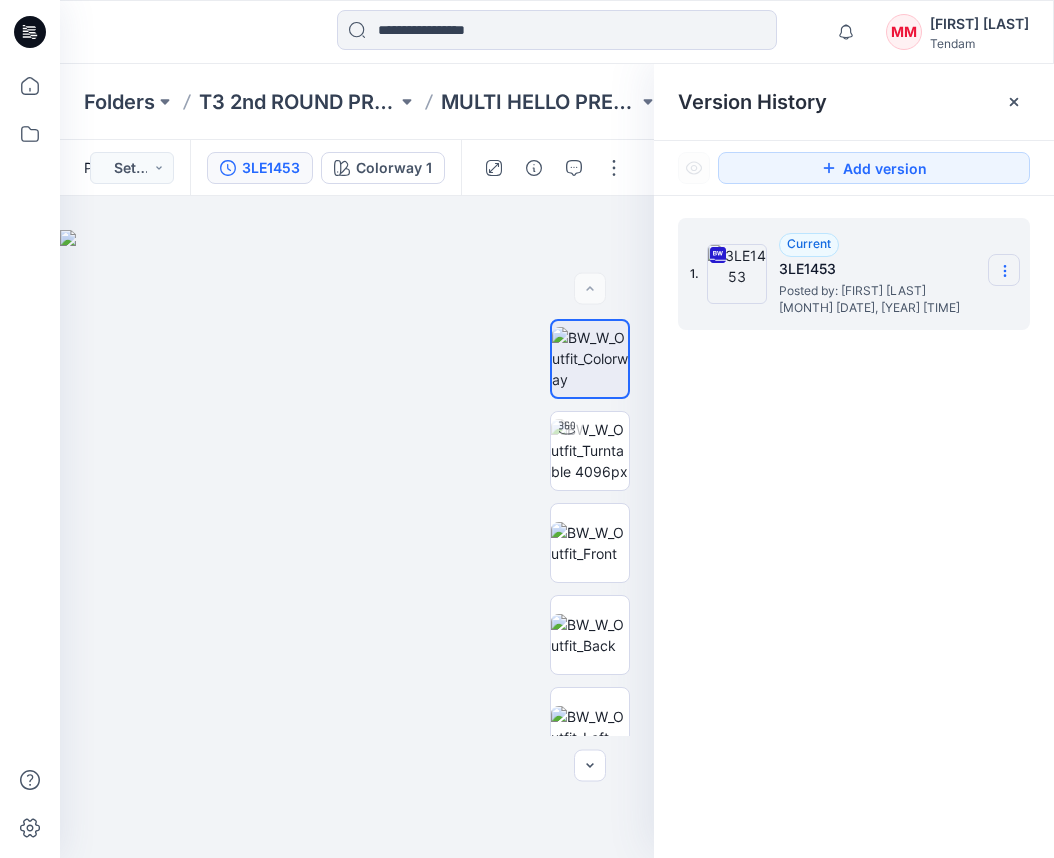 drag, startPoint x: 1017, startPoint y: 277, endPoint x: 1000, endPoint y: 281, distance: 17.464249 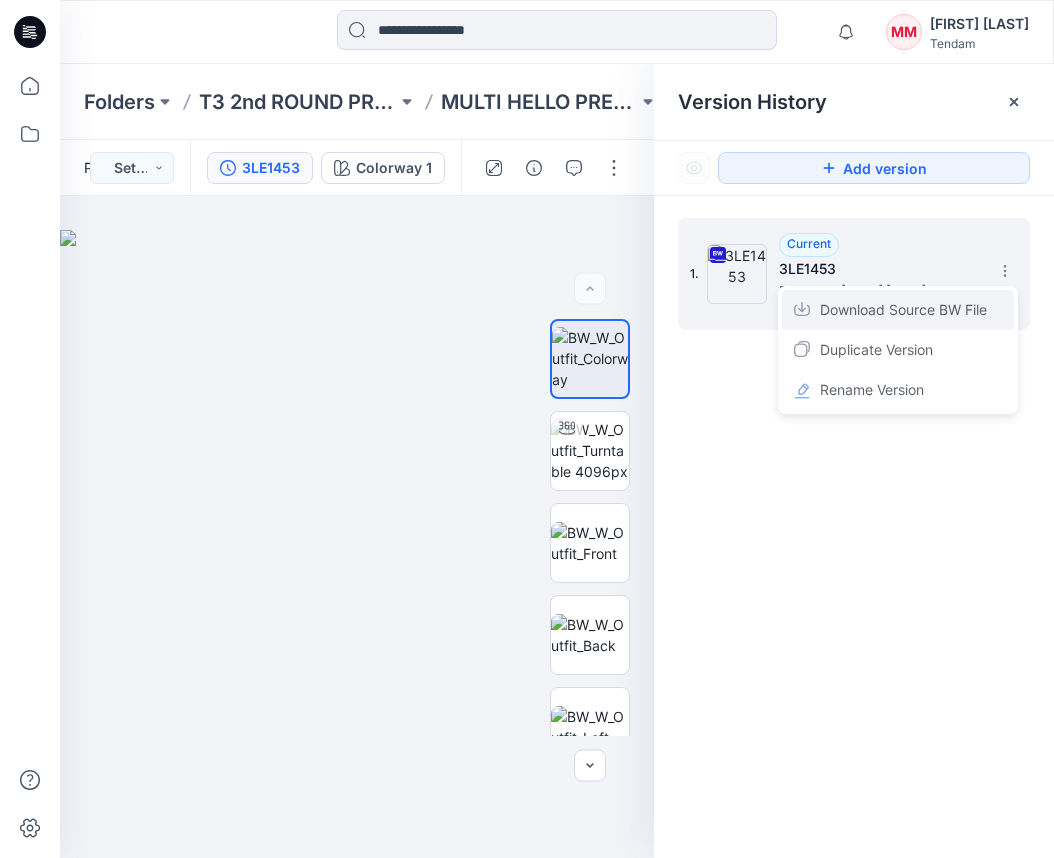 click on "Download Source BW File" at bounding box center (903, 310) 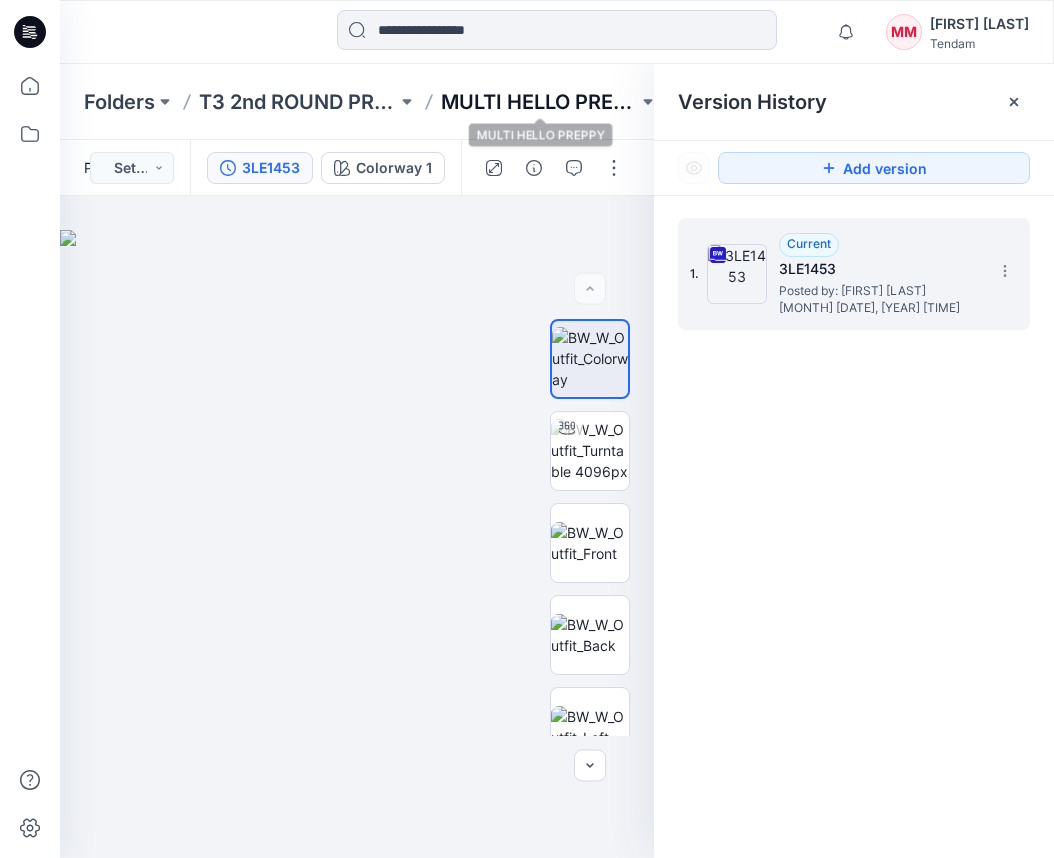 click on "MULTI HELLO PREPPY" at bounding box center (540, 102) 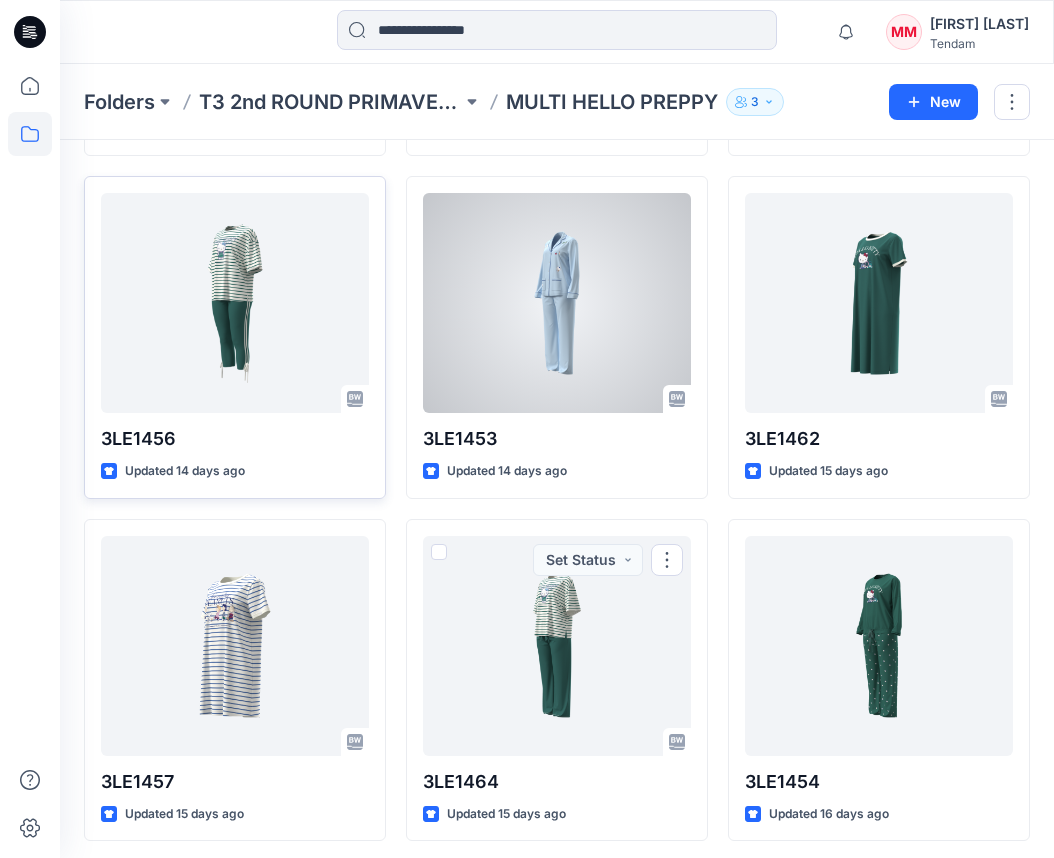 scroll, scrollTop: 732, scrollLeft: 0, axis: vertical 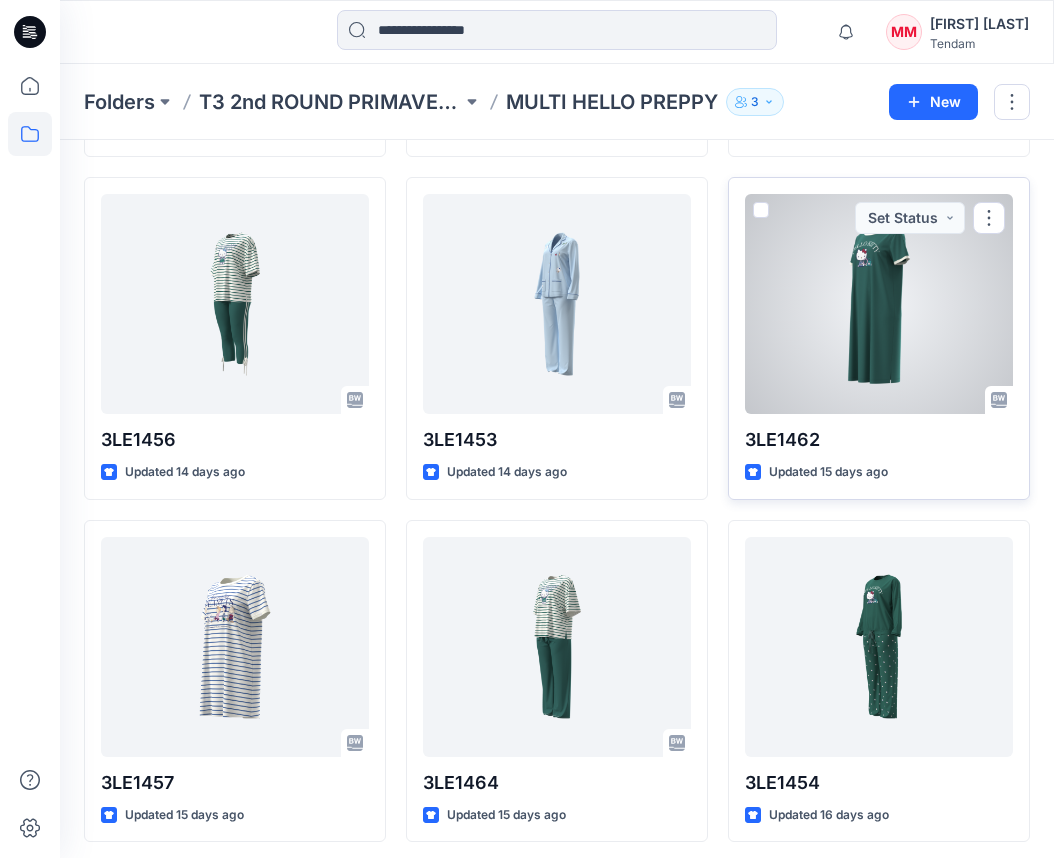 click at bounding box center (879, 304) 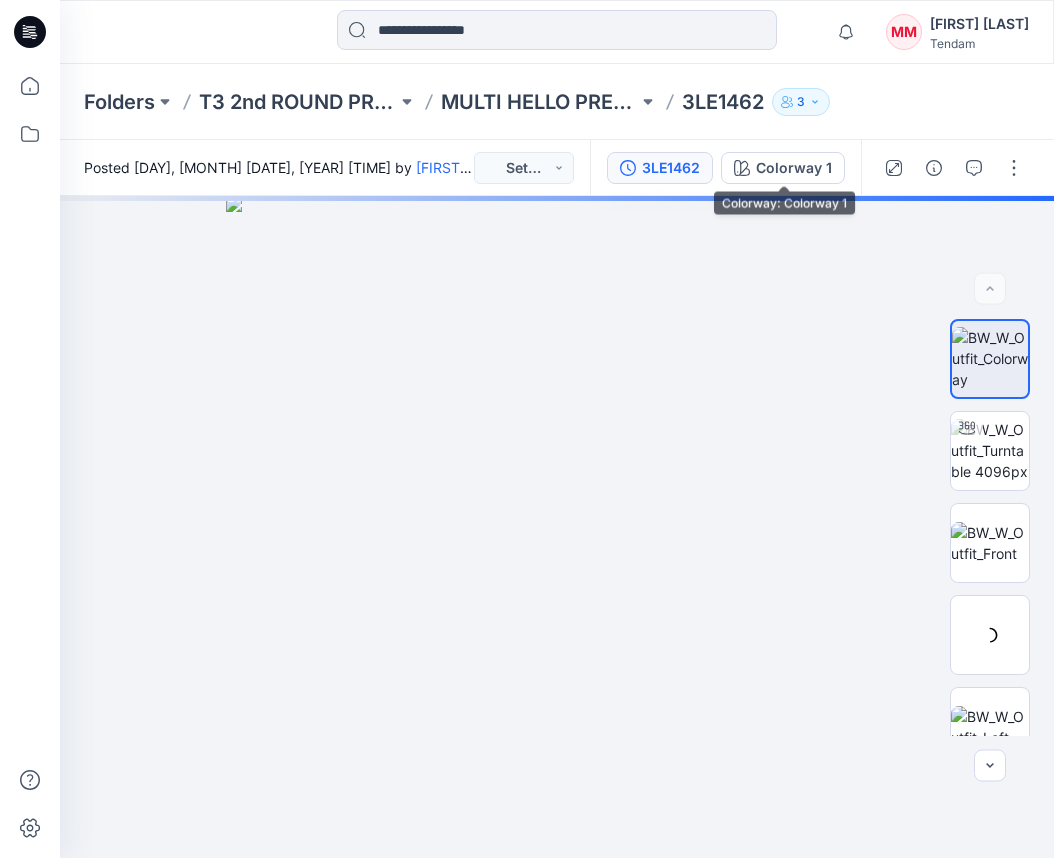 click on "3LE1462" at bounding box center [671, 168] 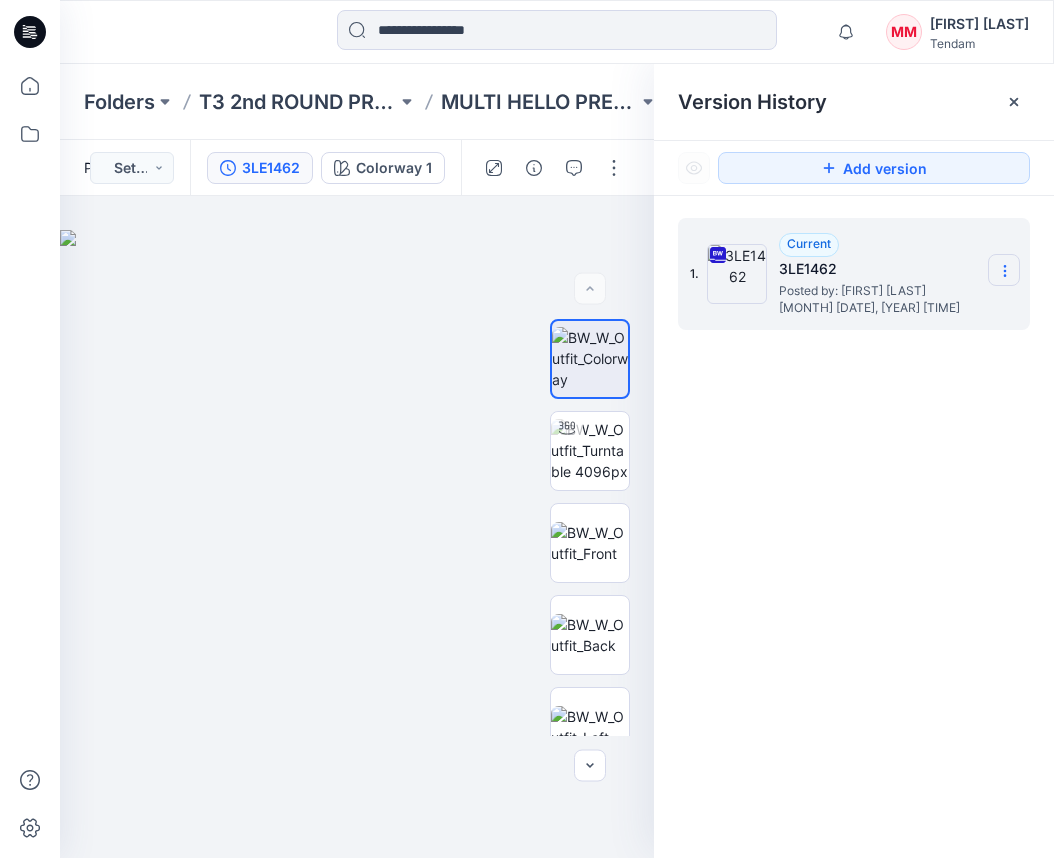 click 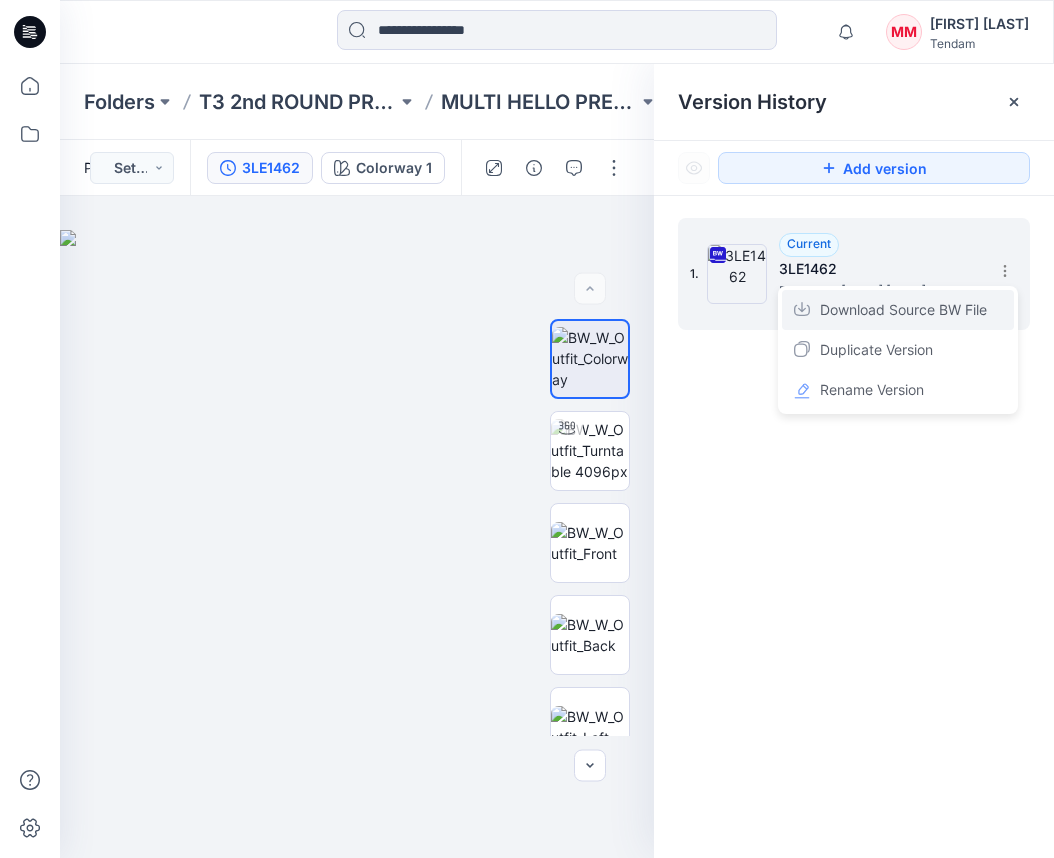 click on "Download Source BW File" at bounding box center (903, 310) 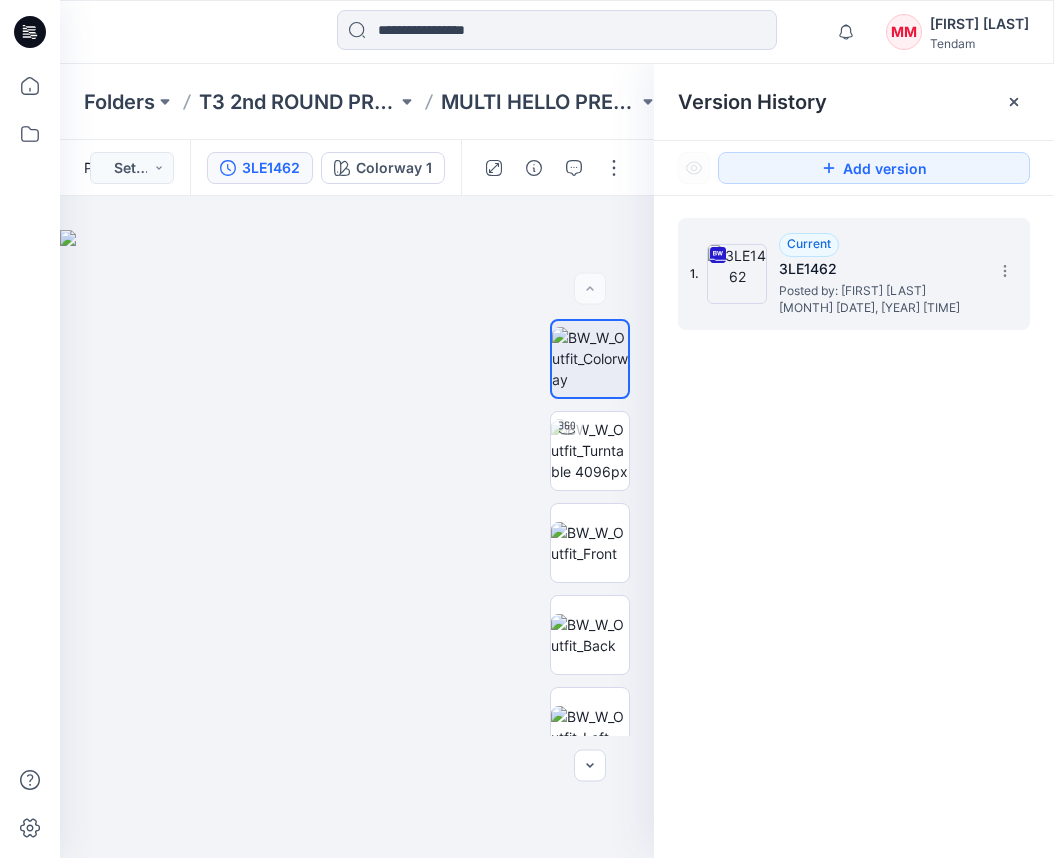 click on "Version History" at bounding box center (854, 102) 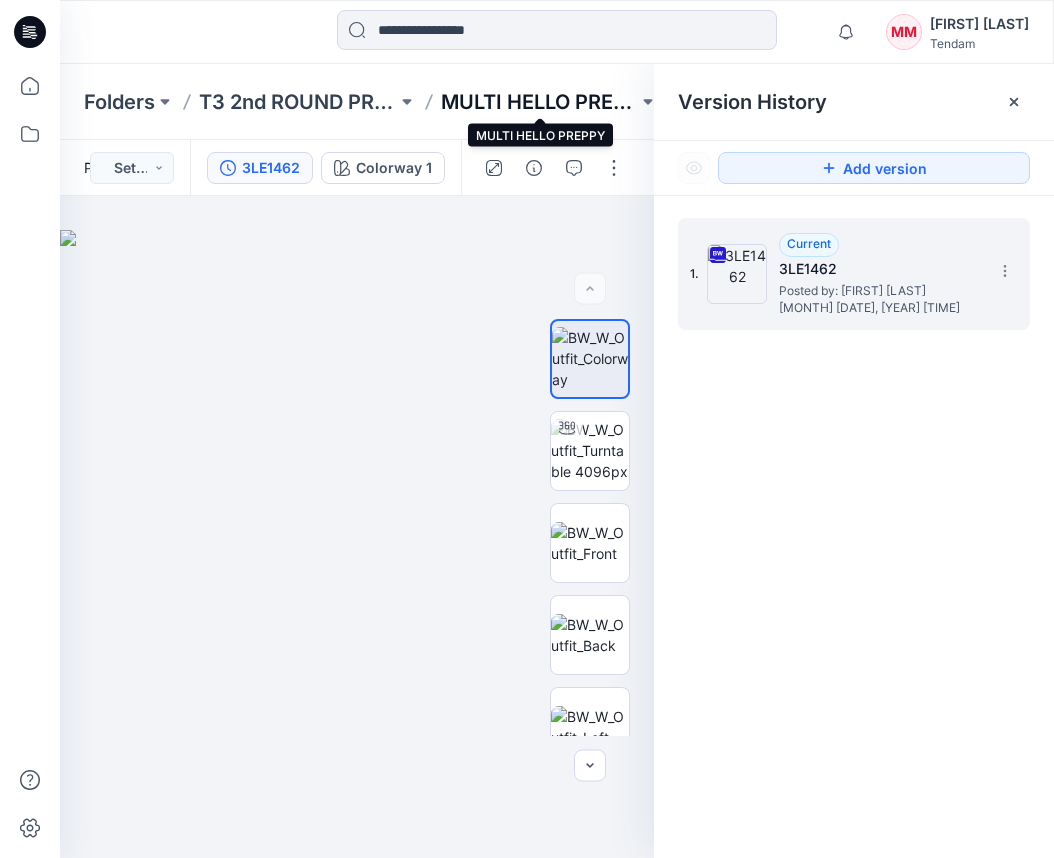 click on "MULTI HELLO PREPPY" at bounding box center [540, 102] 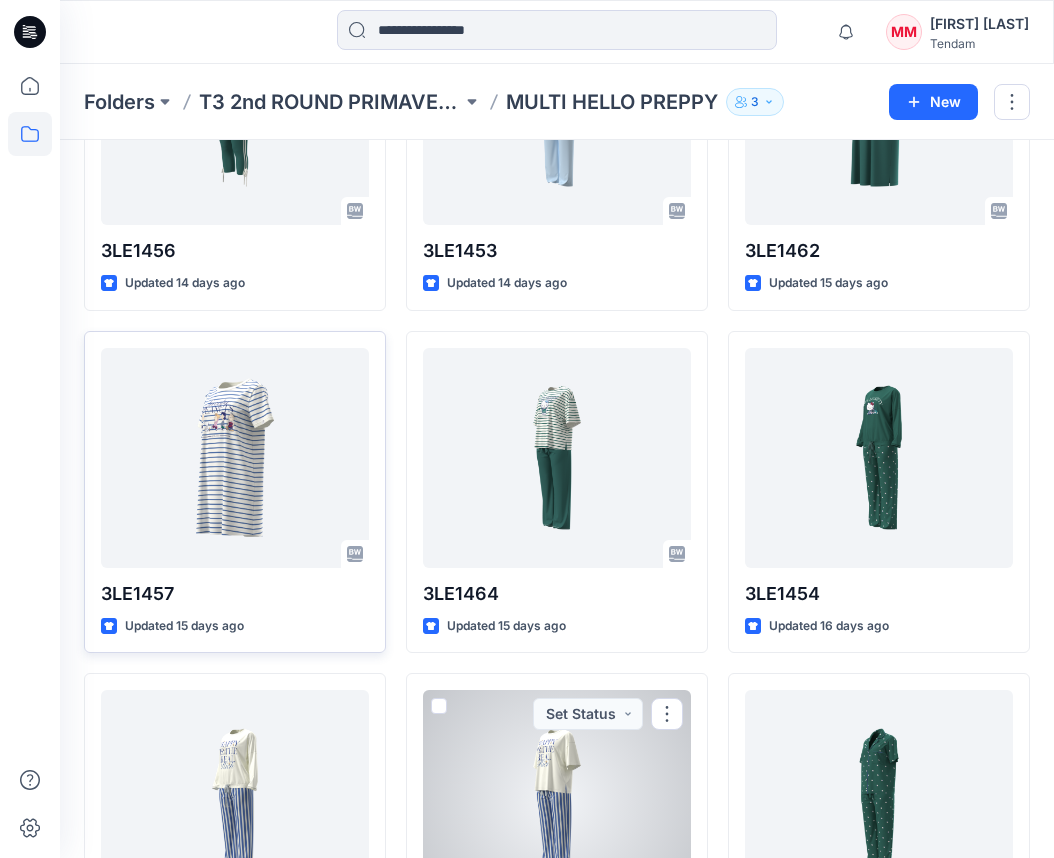 scroll, scrollTop: 944, scrollLeft: 0, axis: vertical 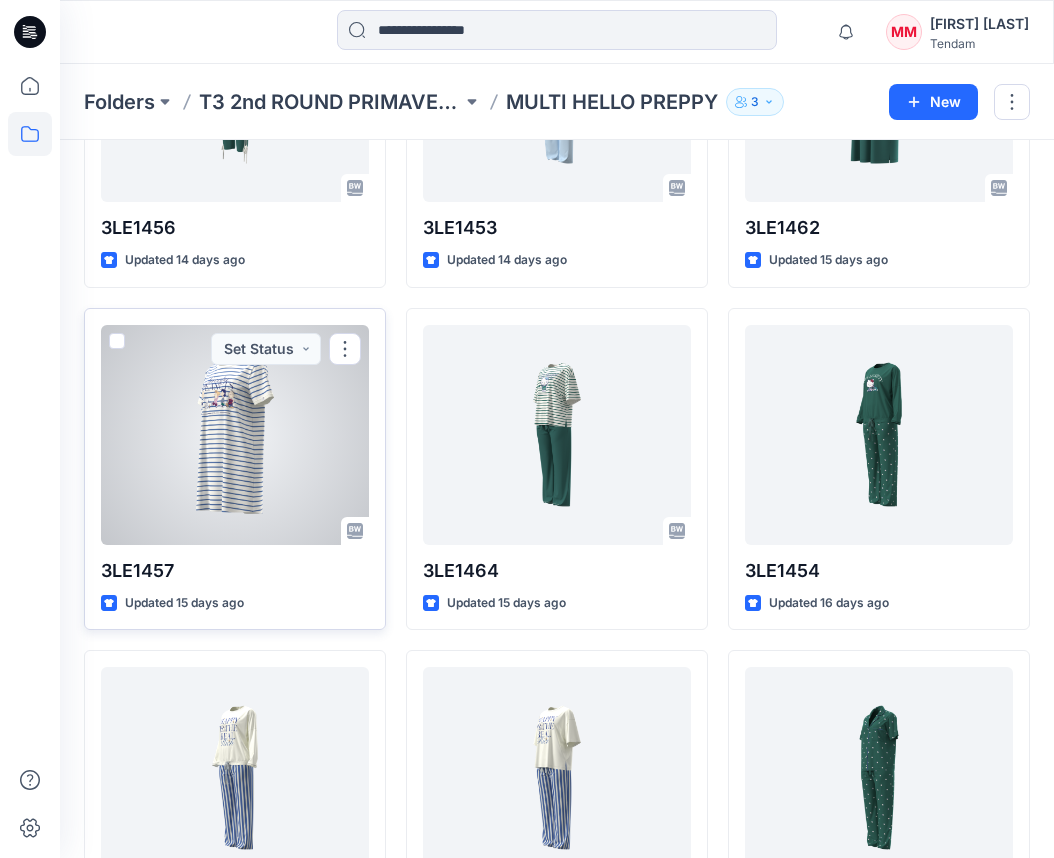 click at bounding box center (235, 435) 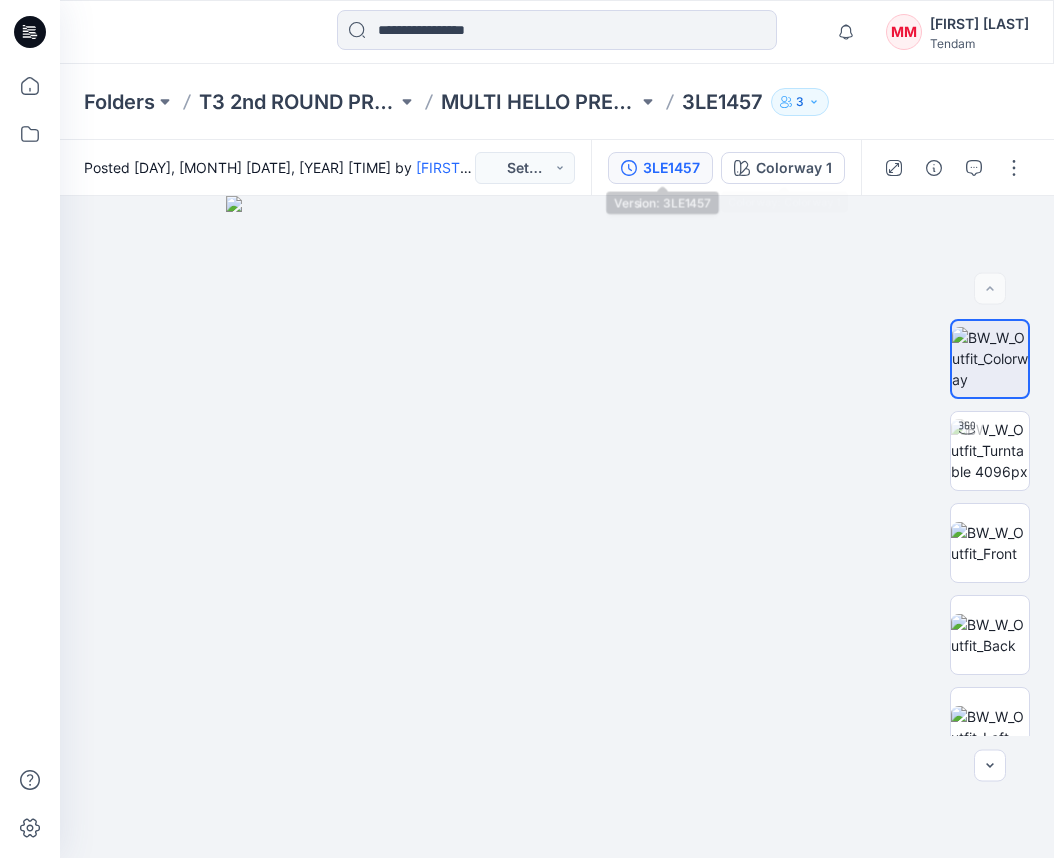 click on "3LE1457" at bounding box center [671, 168] 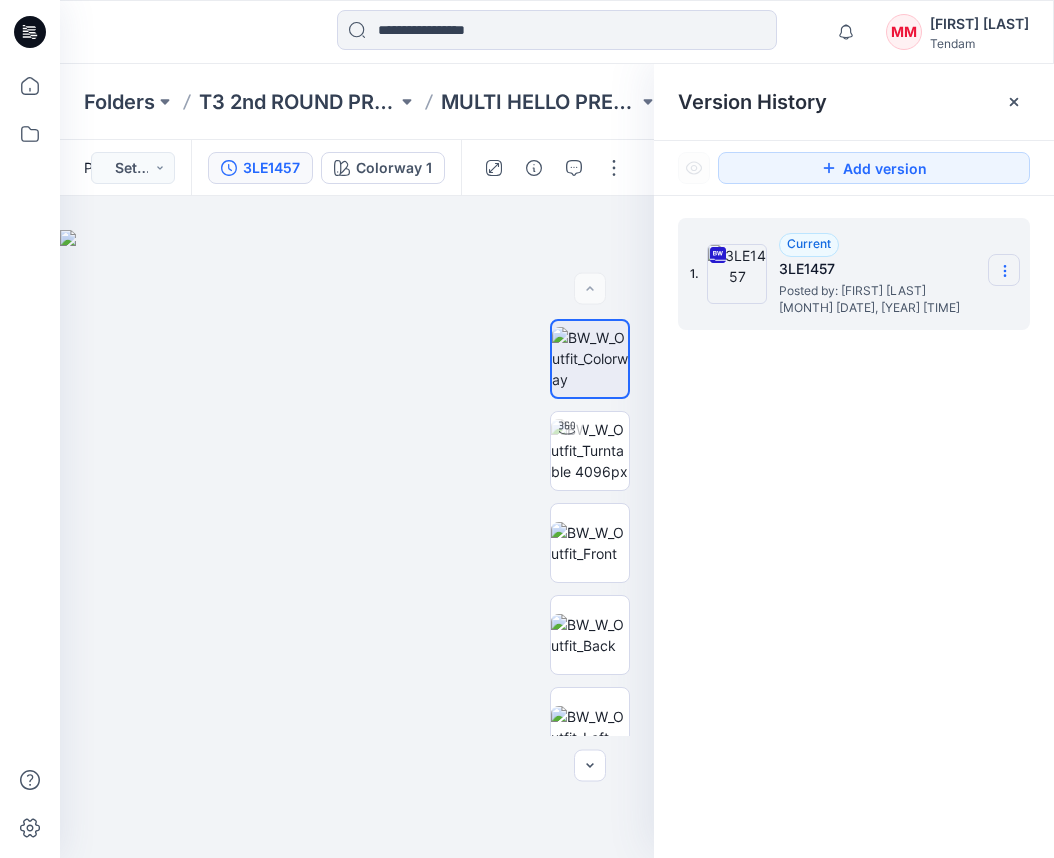 click 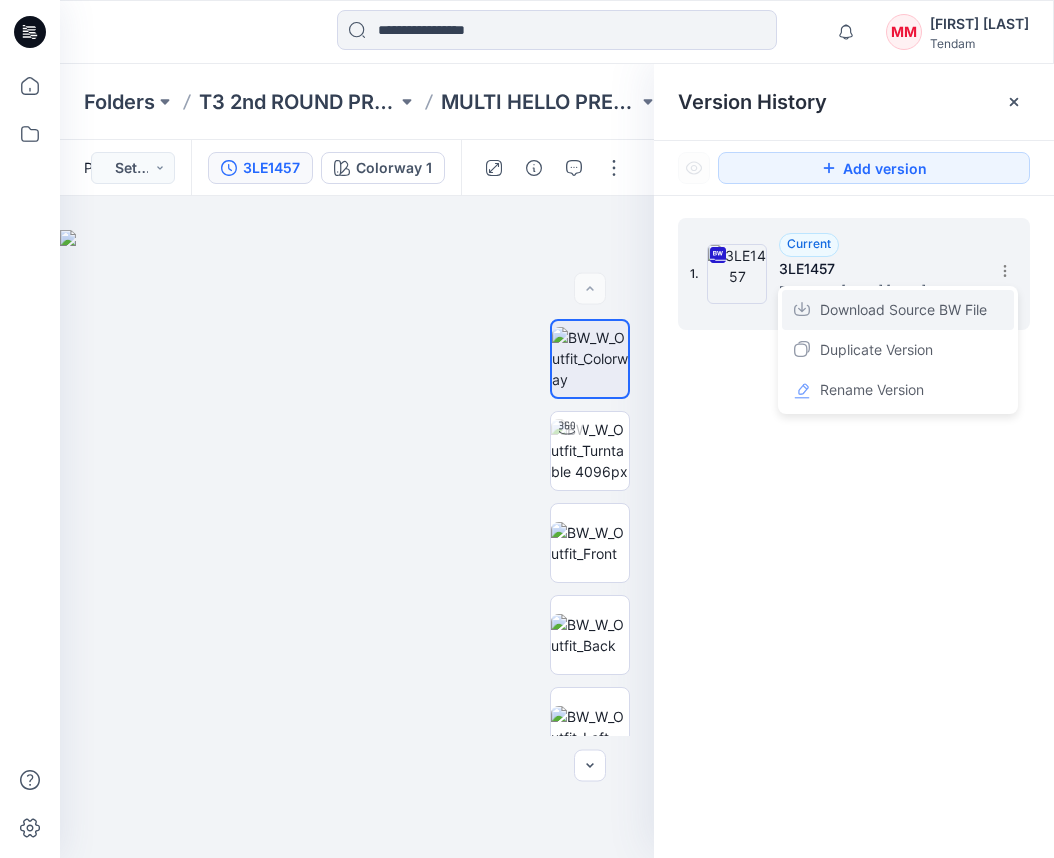 click on "Download Source BW File" at bounding box center (903, 310) 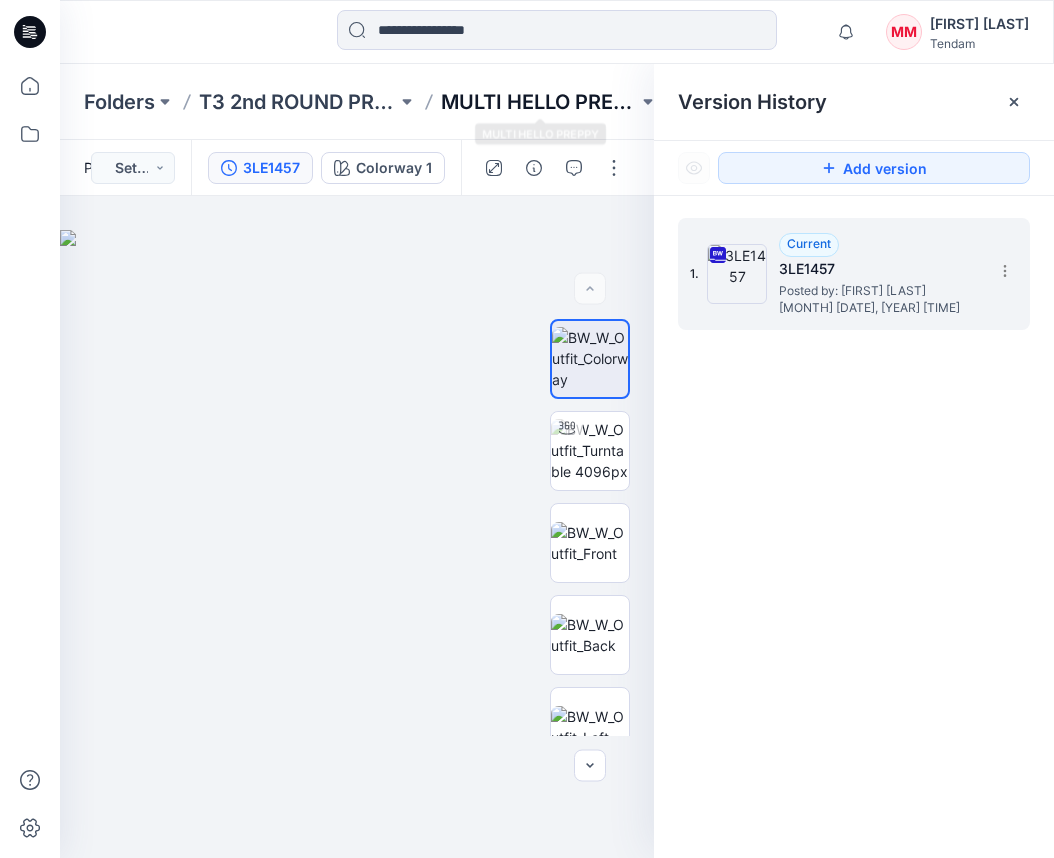 click on "MULTI HELLO PREPPY" at bounding box center (540, 102) 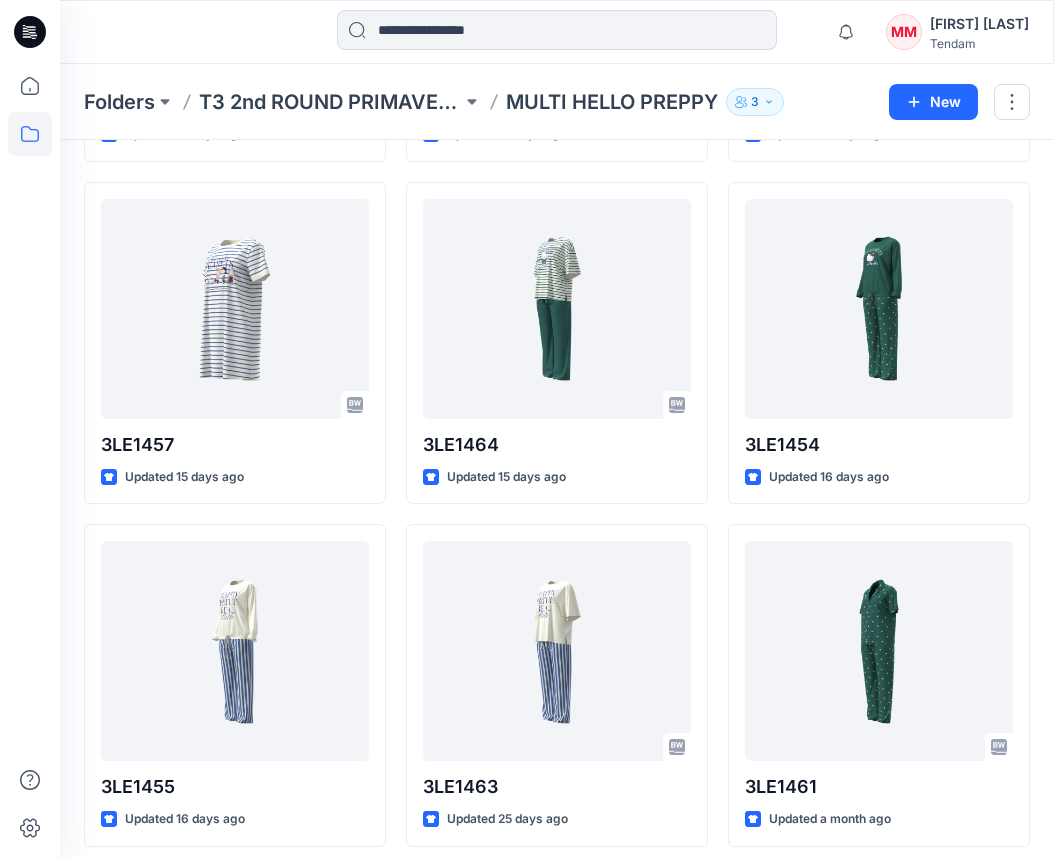 scroll, scrollTop: 1074, scrollLeft: 0, axis: vertical 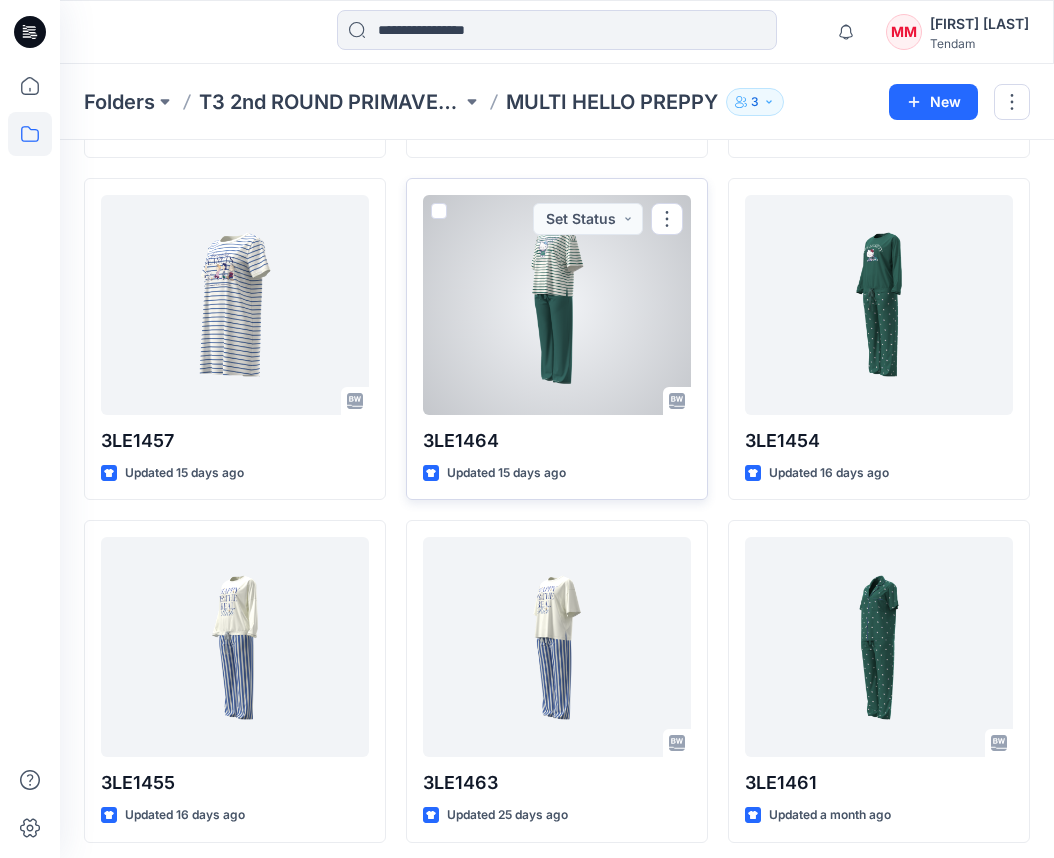 click at bounding box center (557, 305) 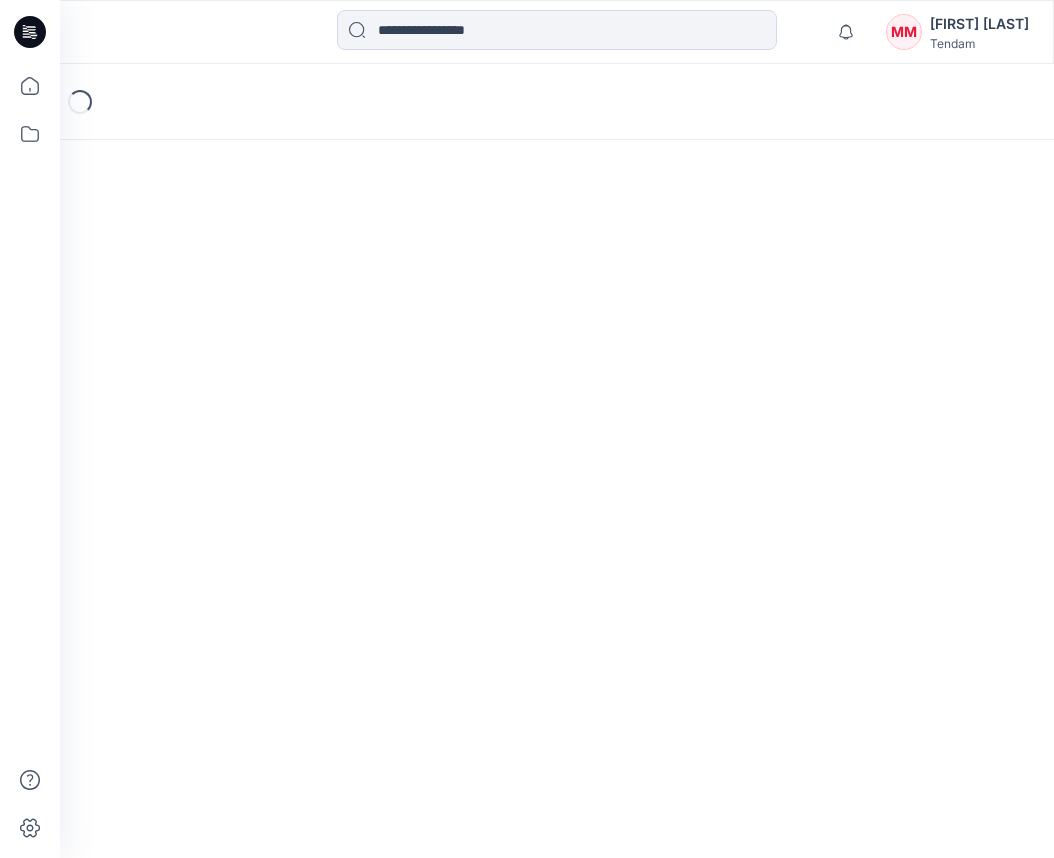 scroll, scrollTop: 0, scrollLeft: 0, axis: both 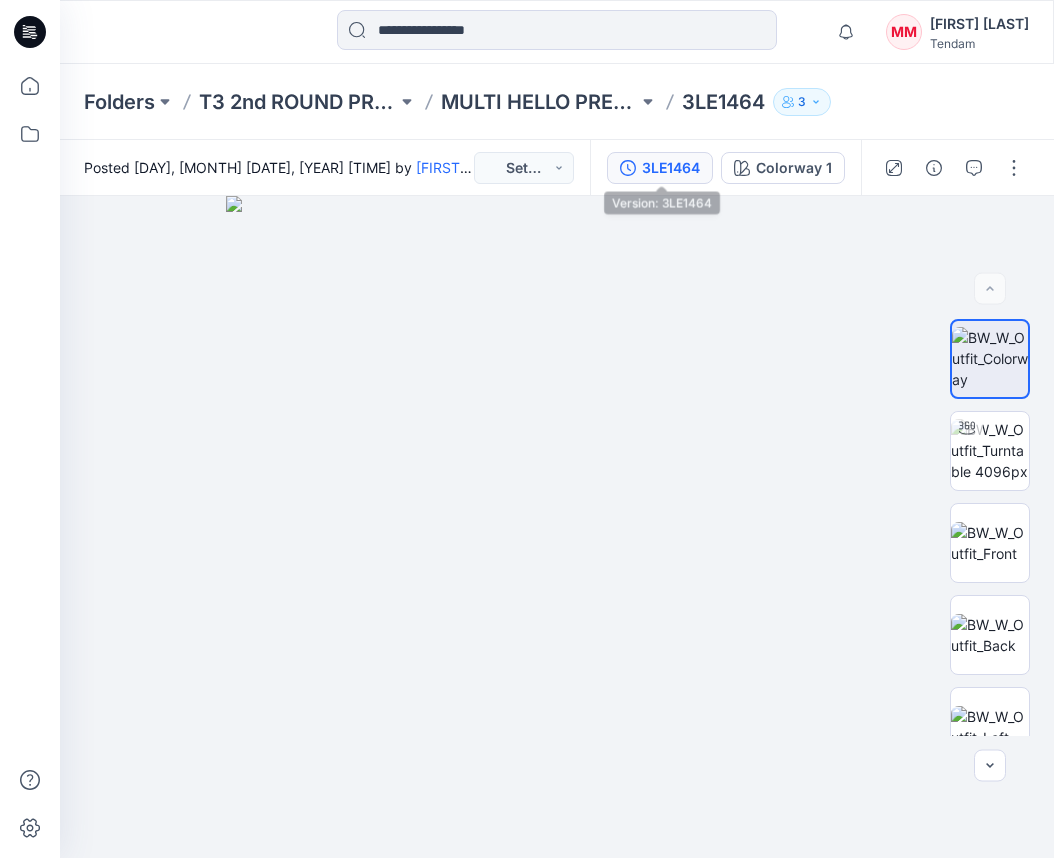 click on "3LE1464" at bounding box center [671, 168] 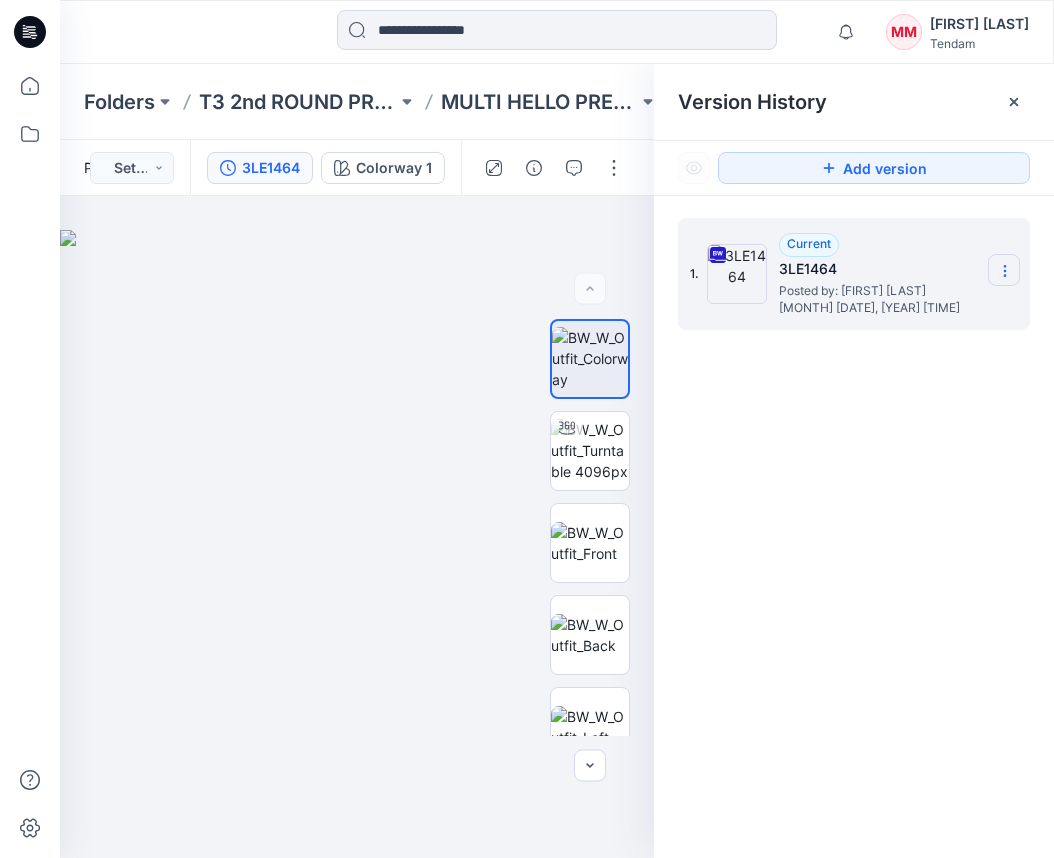 click 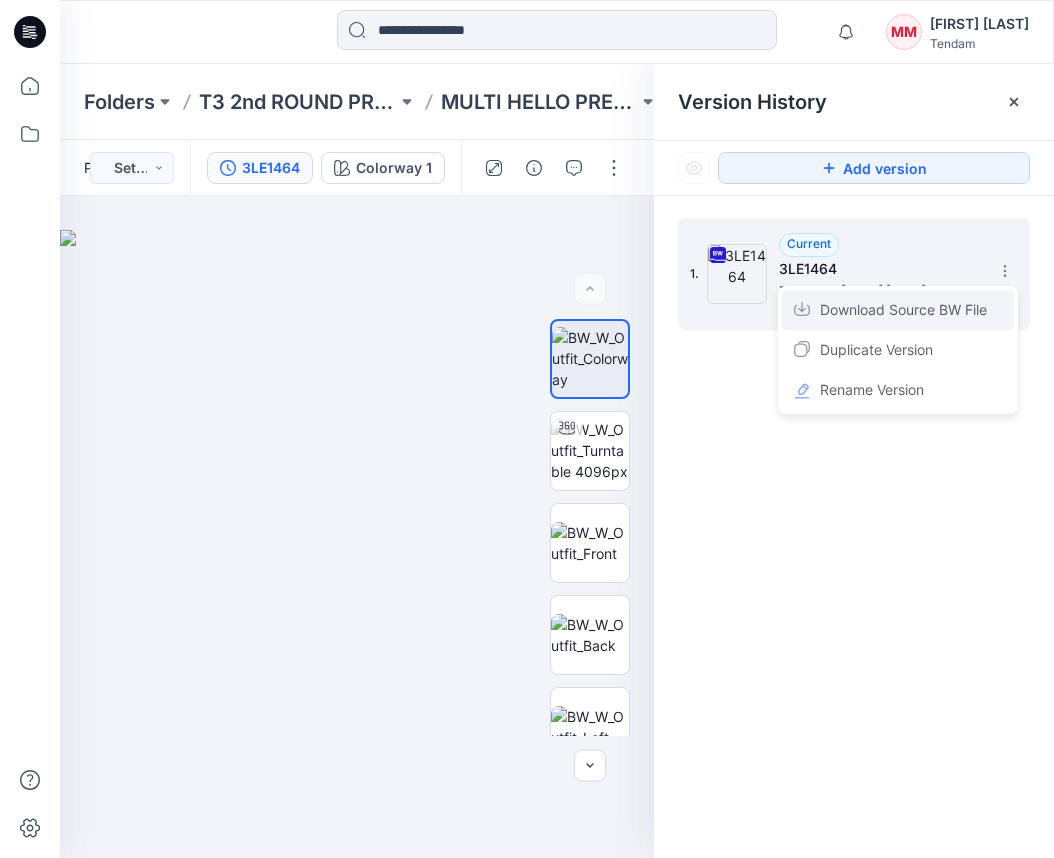 click on "Download Source BW File" at bounding box center [903, 310] 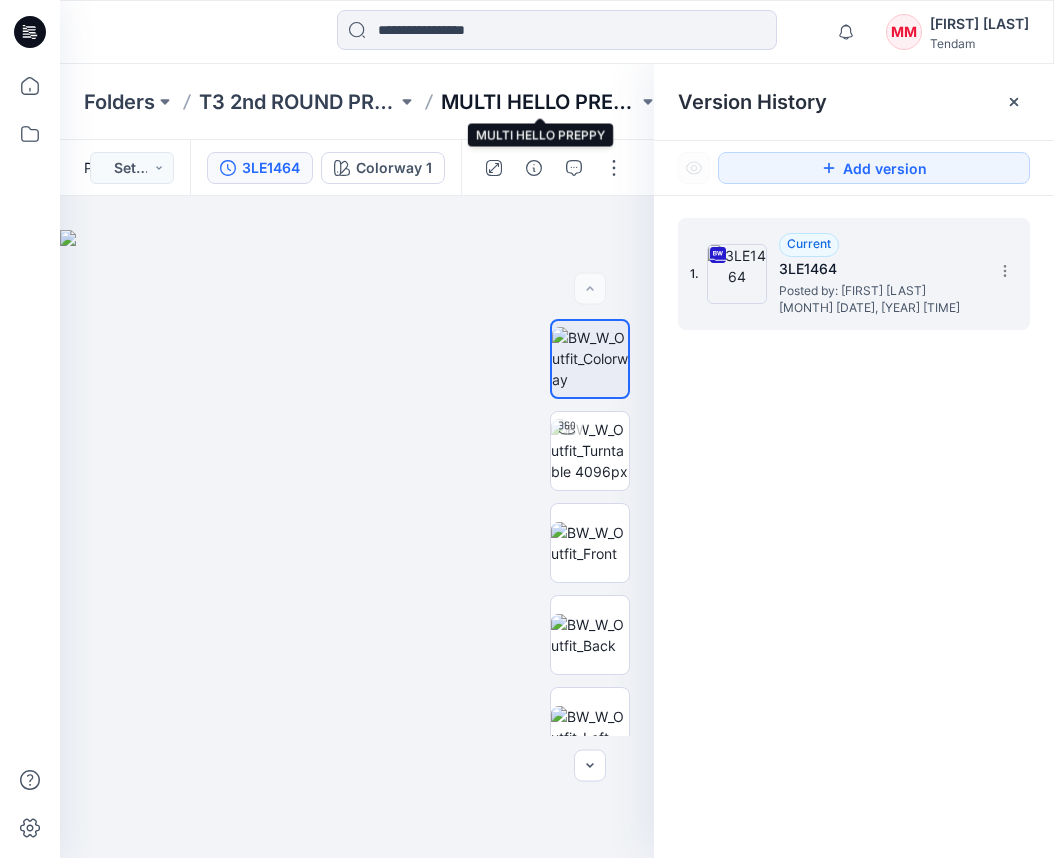 click on "MULTI HELLO PREPPY" at bounding box center [540, 102] 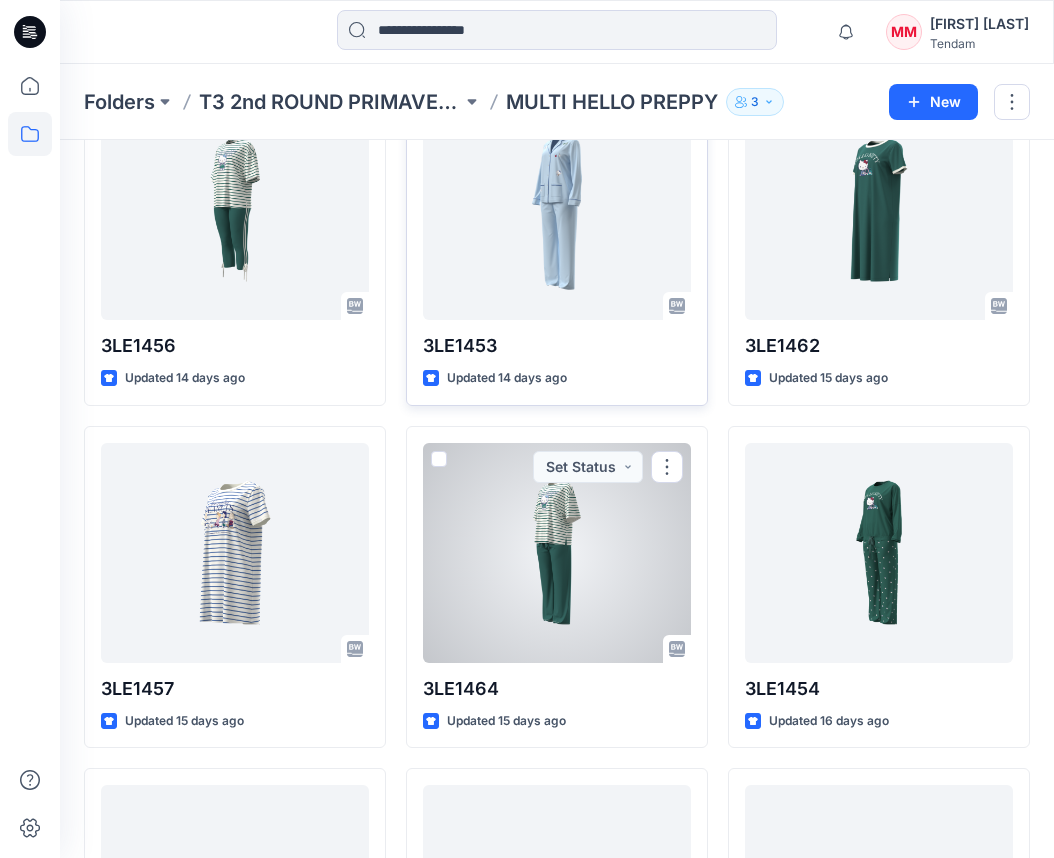 scroll, scrollTop: 838, scrollLeft: 0, axis: vertical 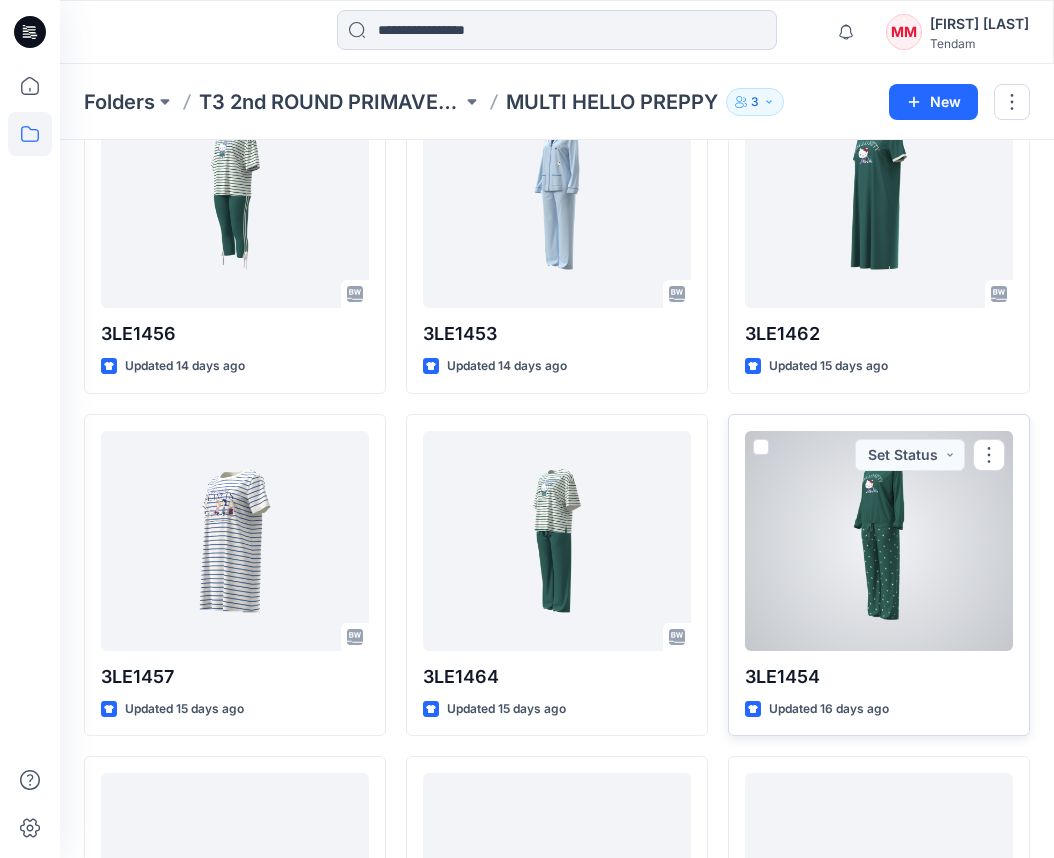 click at bounding box center [879, 541] 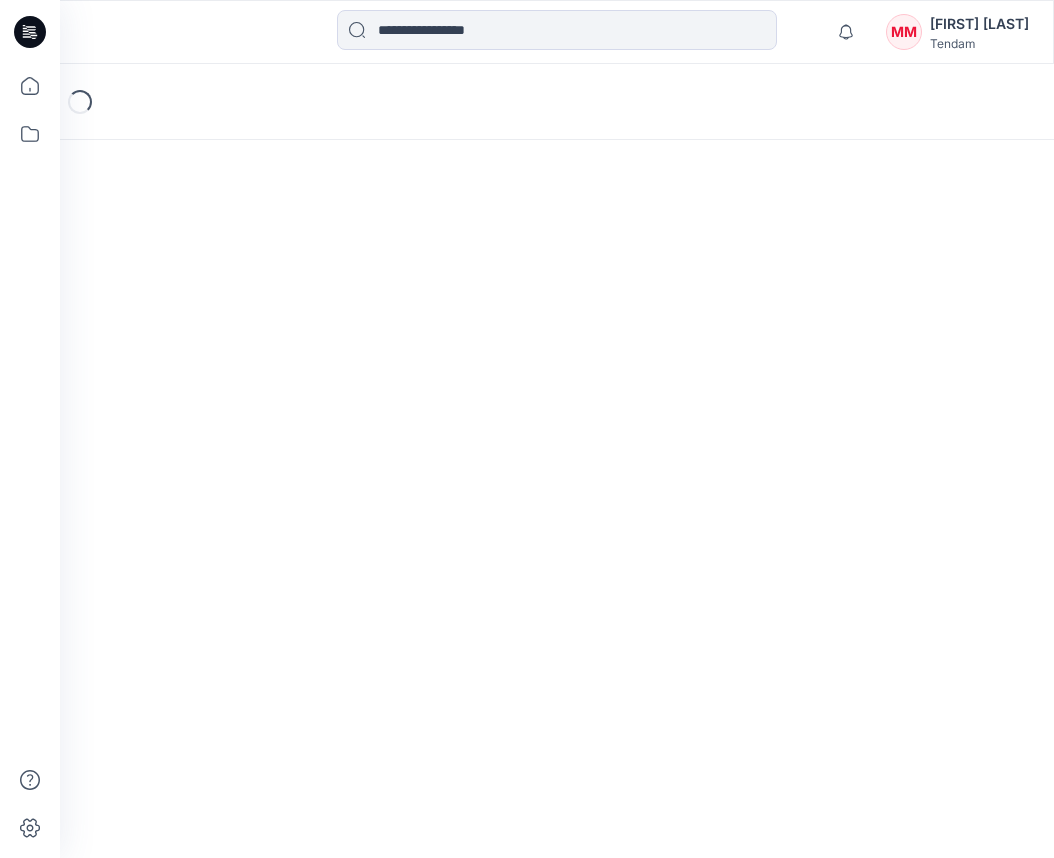 scroll, scrollTop: 0, scrollLeft: 0, axis: both 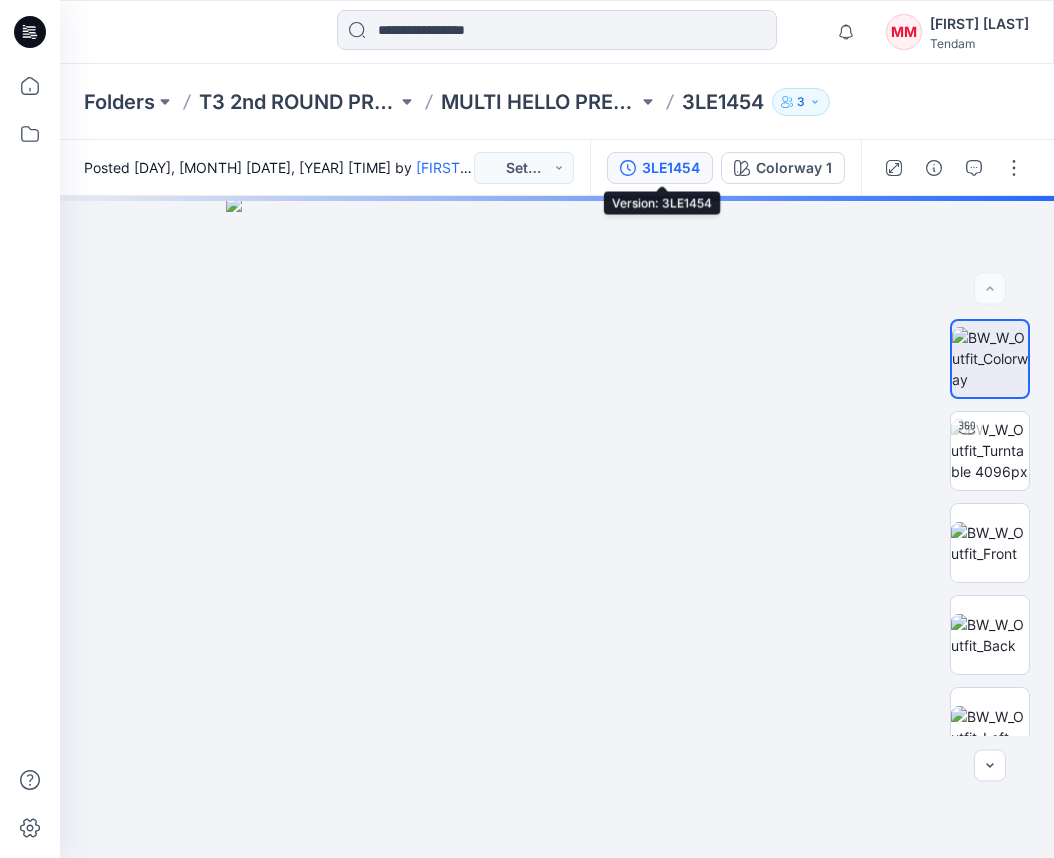 click on "3LE1454" at bounding box center [671, 168] 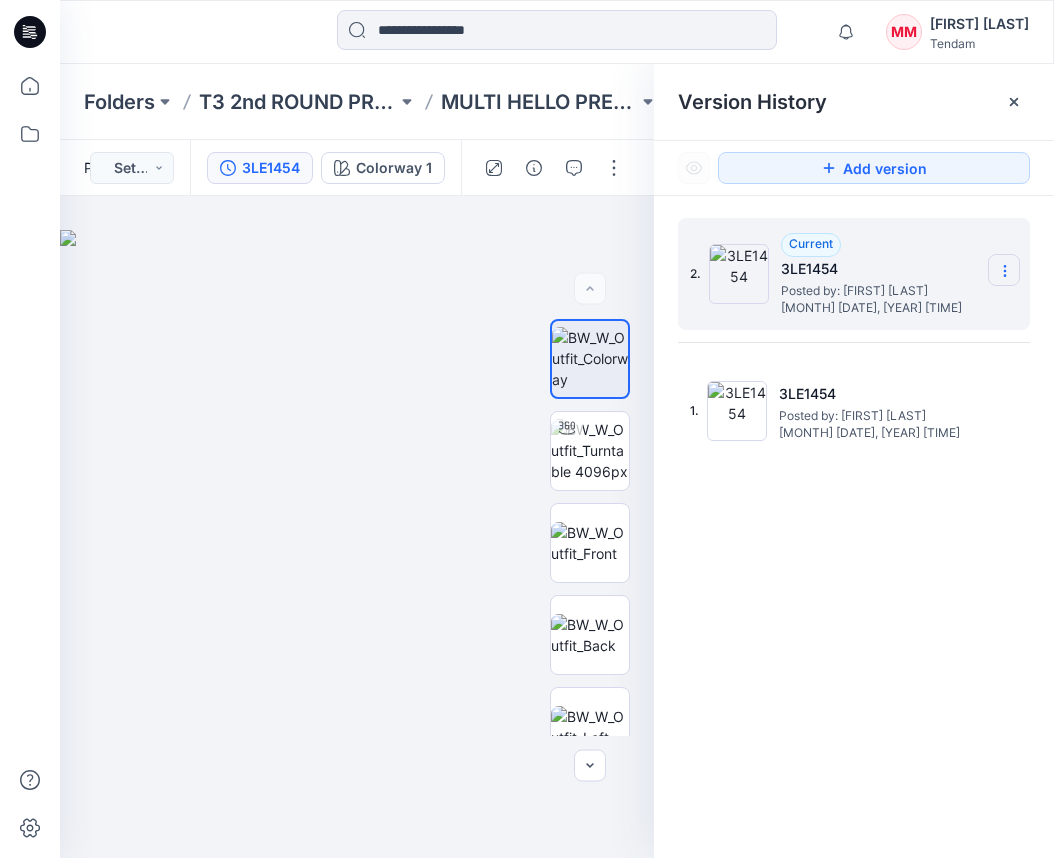 click 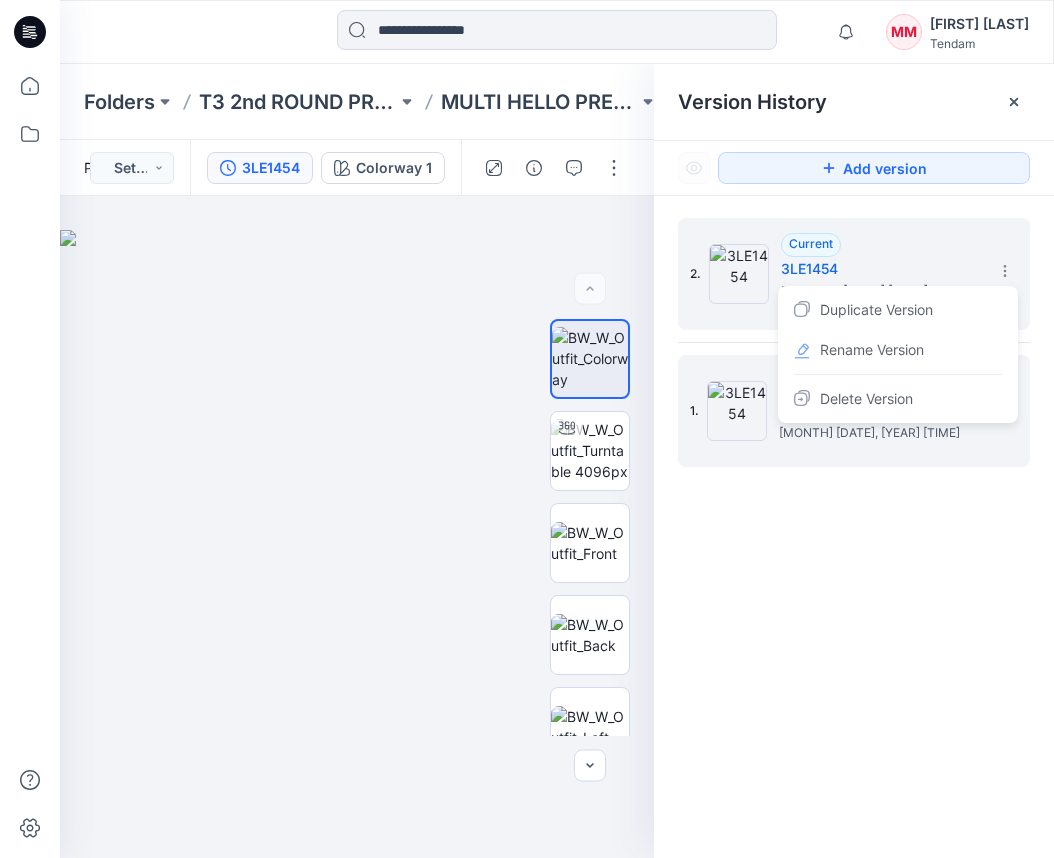 drag, startPoint x: 862, startPoint y: 454, endPoint x: 926, endPoint y: 440, distance: 65.51336 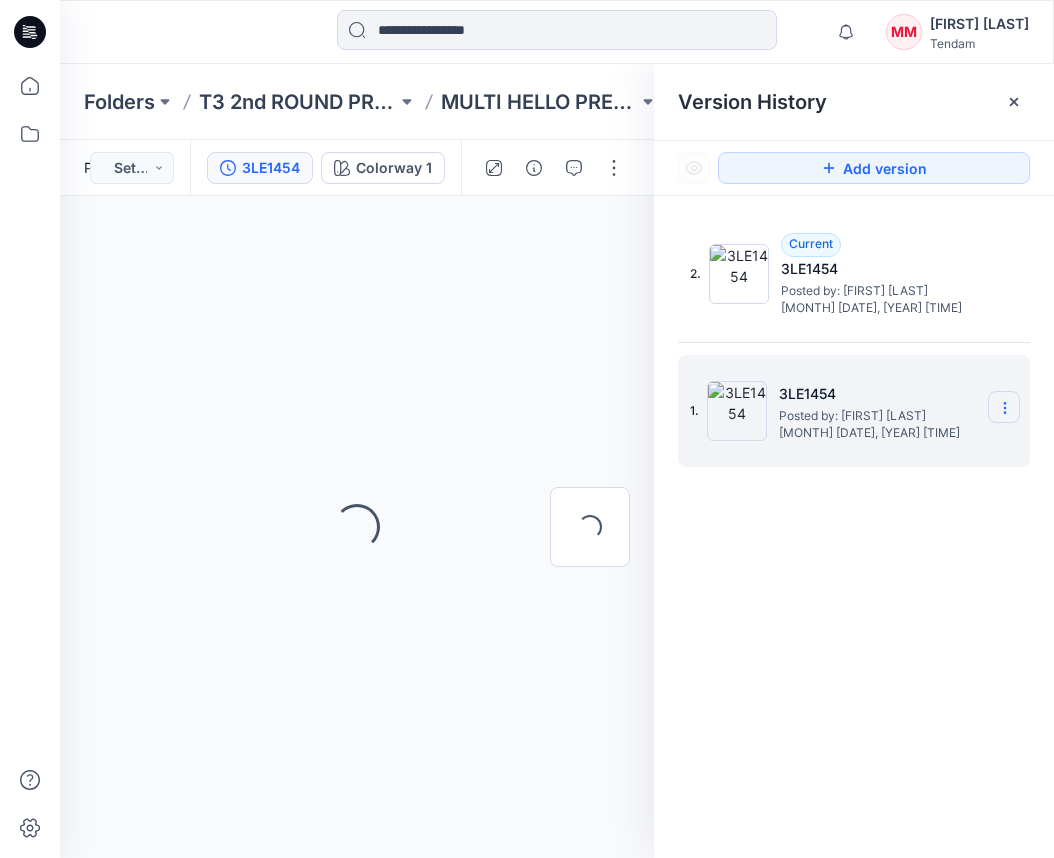 click 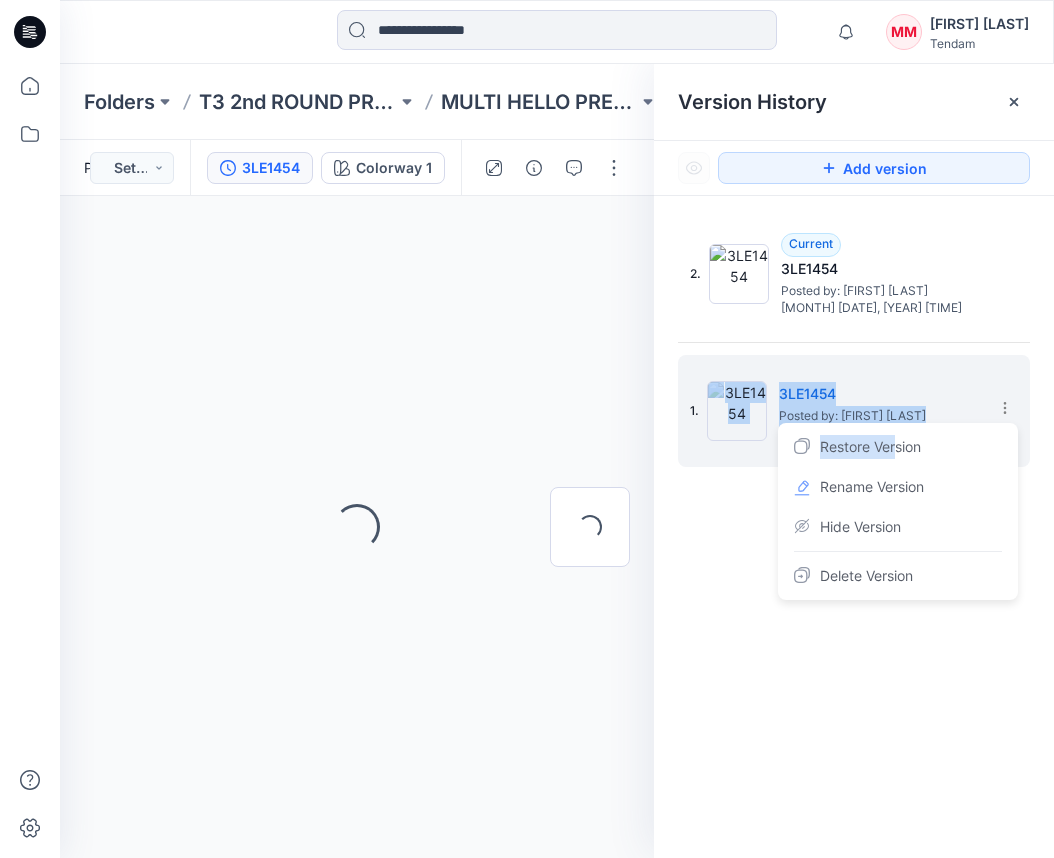 drag, startPoint x: 894, startPoint y: 453, endPoint x: 737, endPoint y: 639, distance: 243.40295 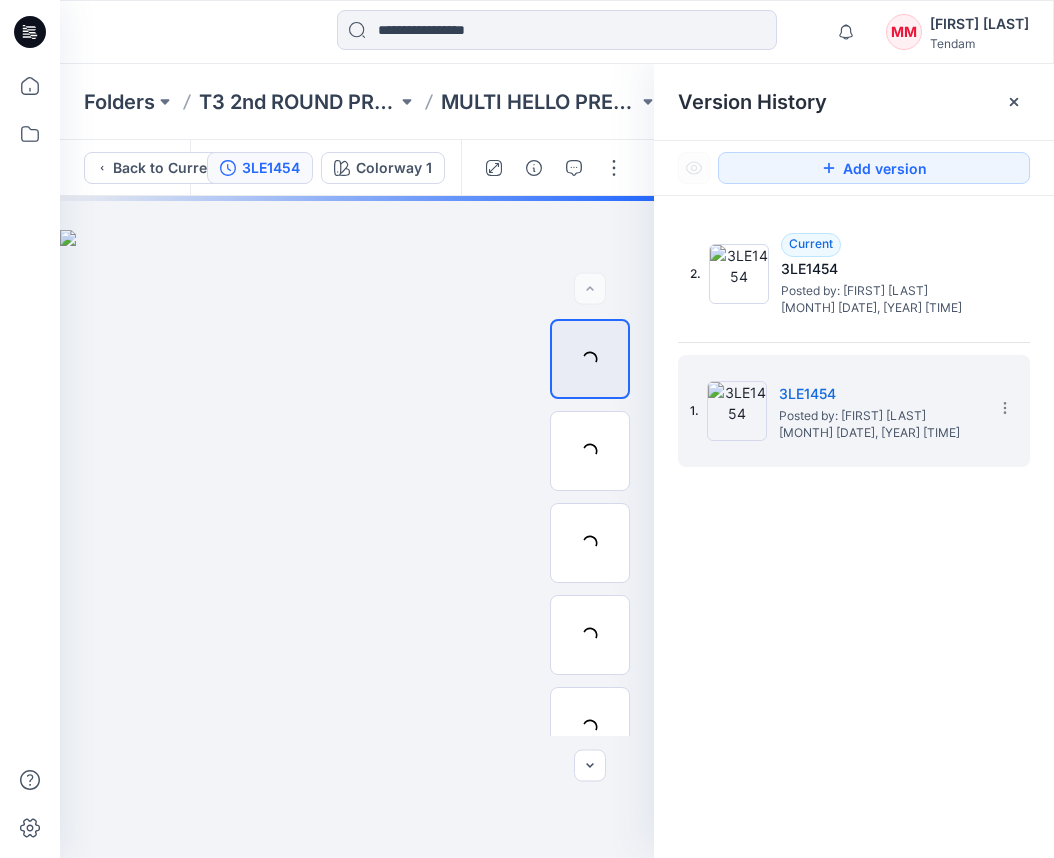 click on "2.   Current 3LE1454 Posted by: Marta Miquel June 25, 2025 14:00 1.   3LE1454 Posted by: Marta Miquel June 25, 2025 14:00" at bounding box center (854, 541) 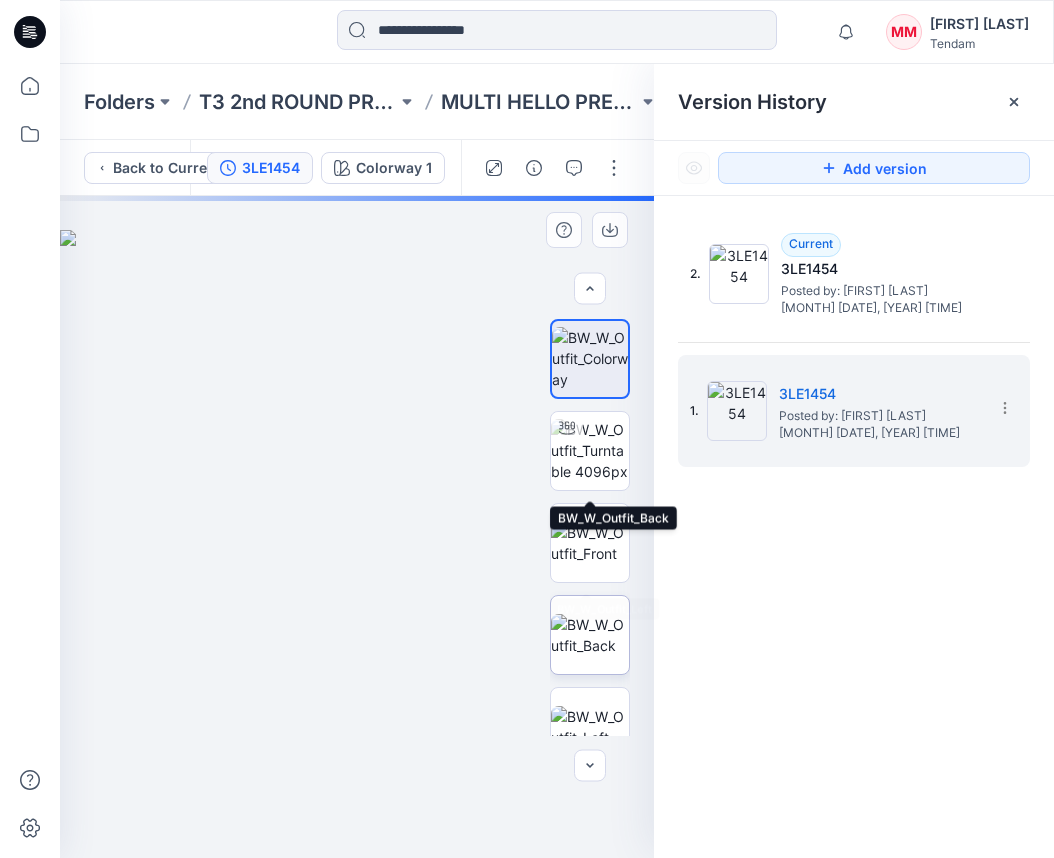 scroll, scrollTop: 307, scrollLeft: 0, axis: vertical 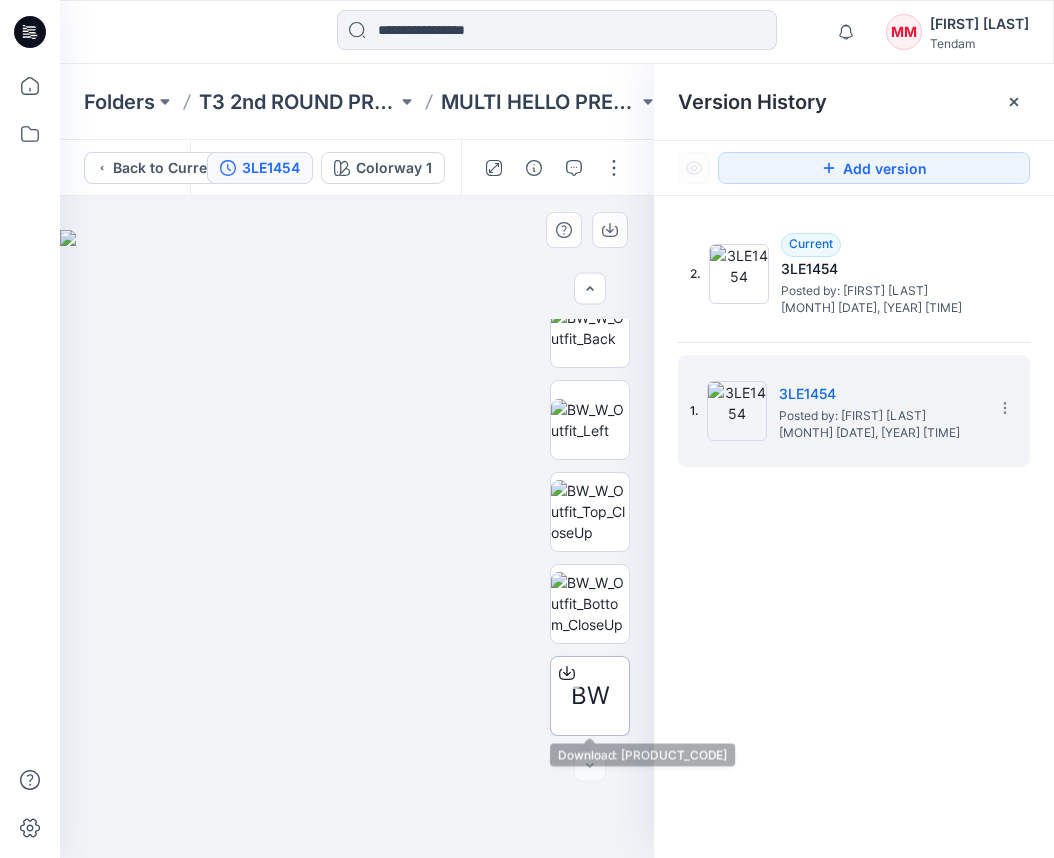 click on "BW" at bounding box center (590, 696) 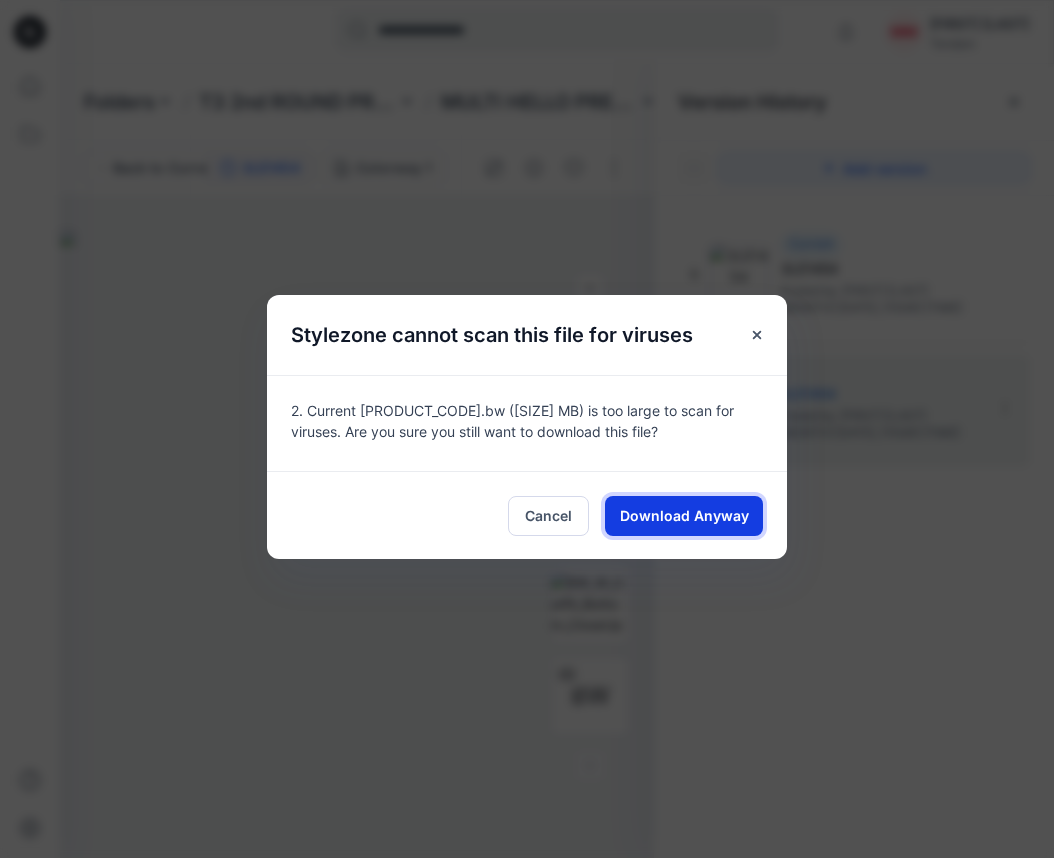 click on "Download Anyway" at bounding box center (684, 516) 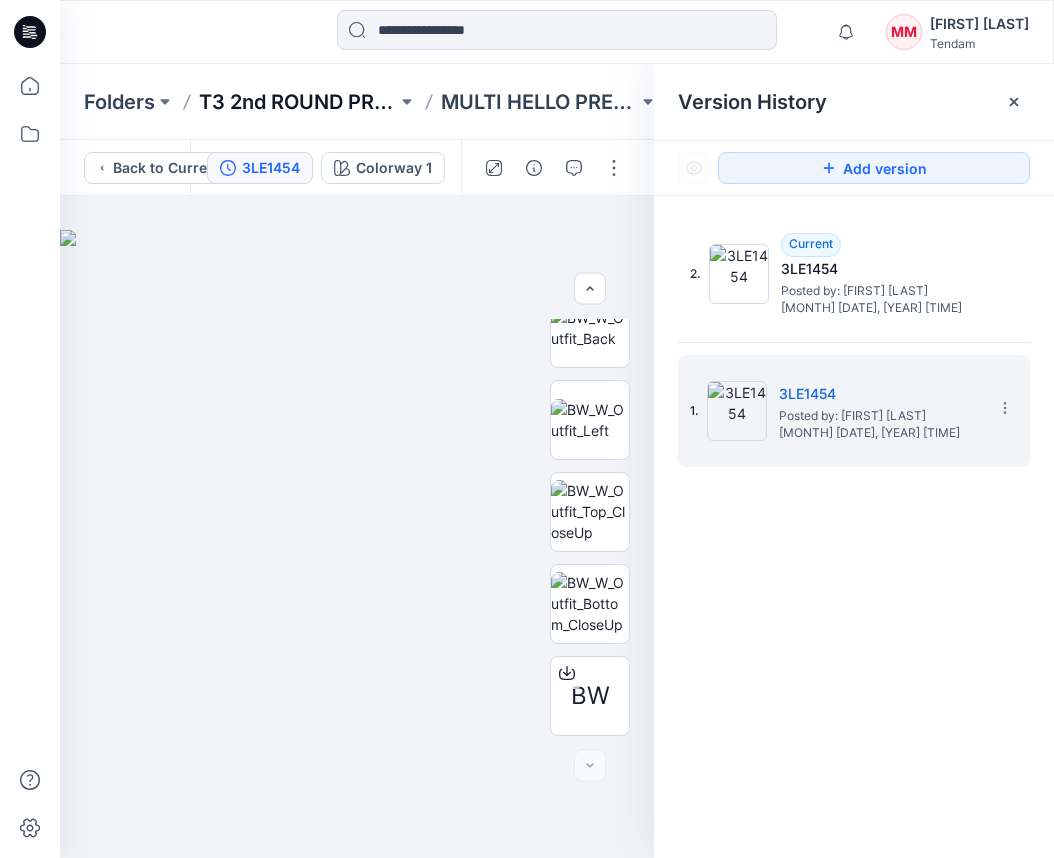 click on "Folders [FOLDER_NAME] [FOLDER_NAME]" at bounding box center (298, 102) 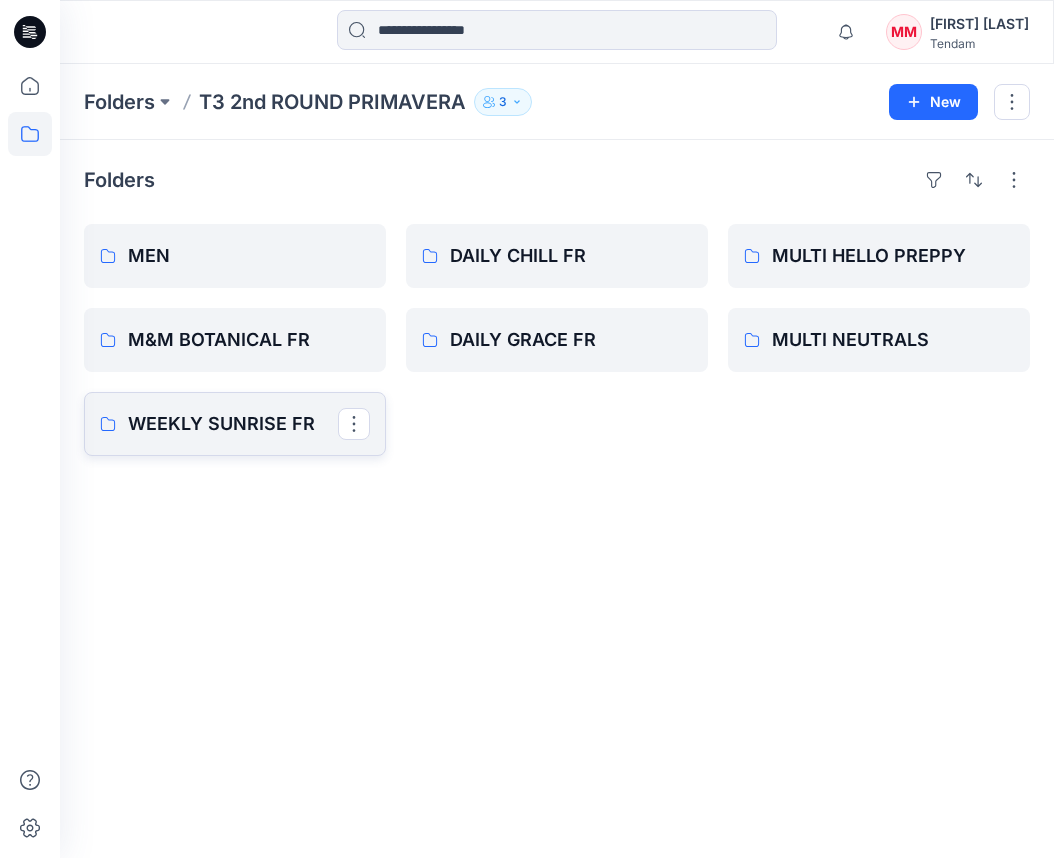 click on "WEEKLY SUNRISE FR" at bounding box center [233, 424] 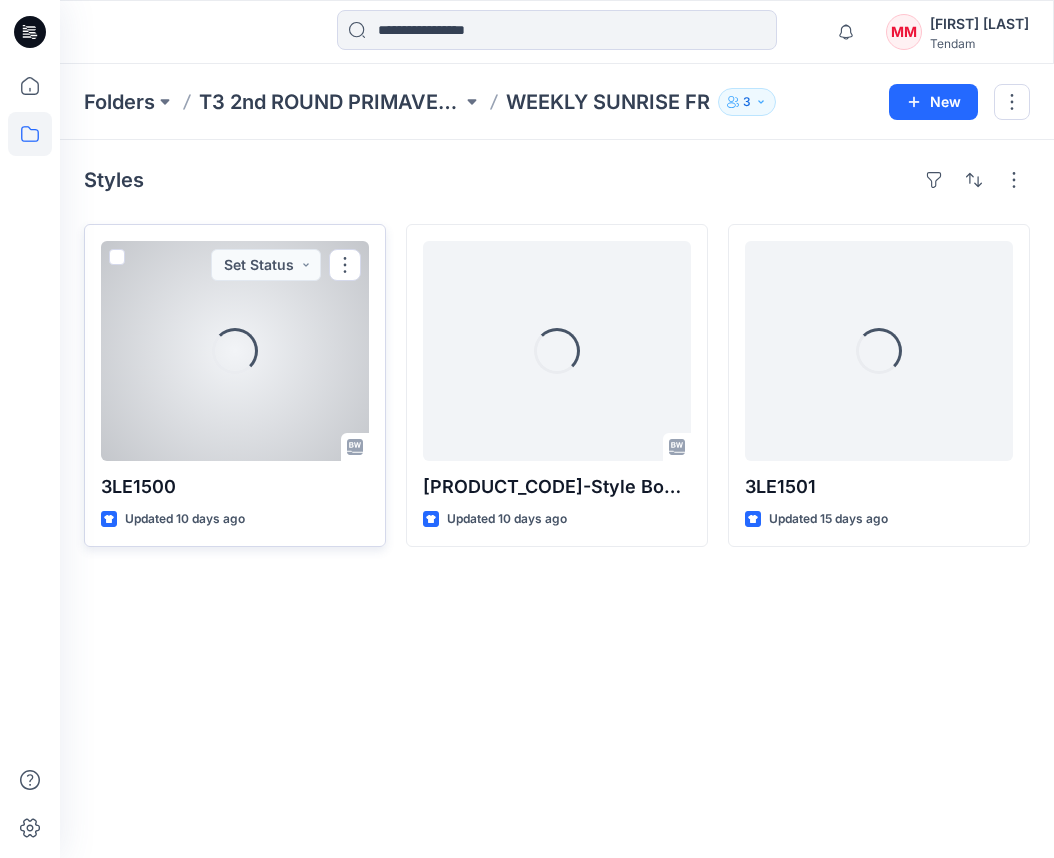 click on "Loading..." at bounding box center [235, 351] 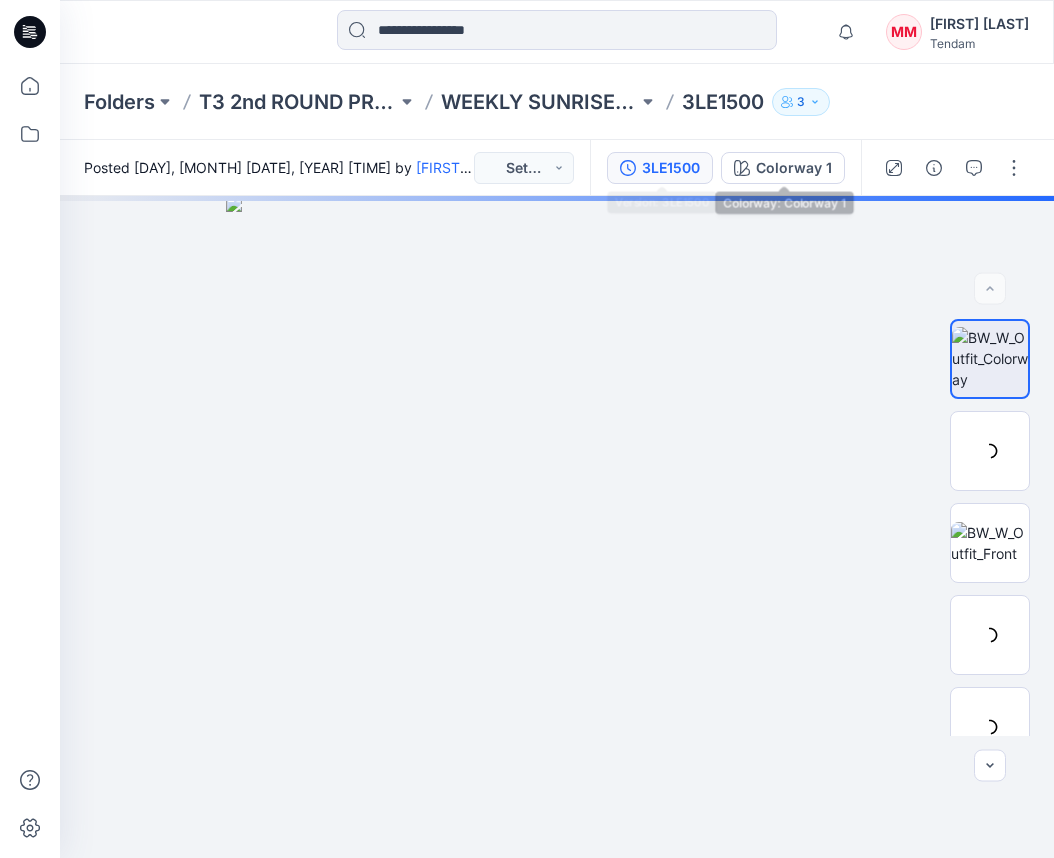 click on "3LE1500" at bounding box center [671, 168] 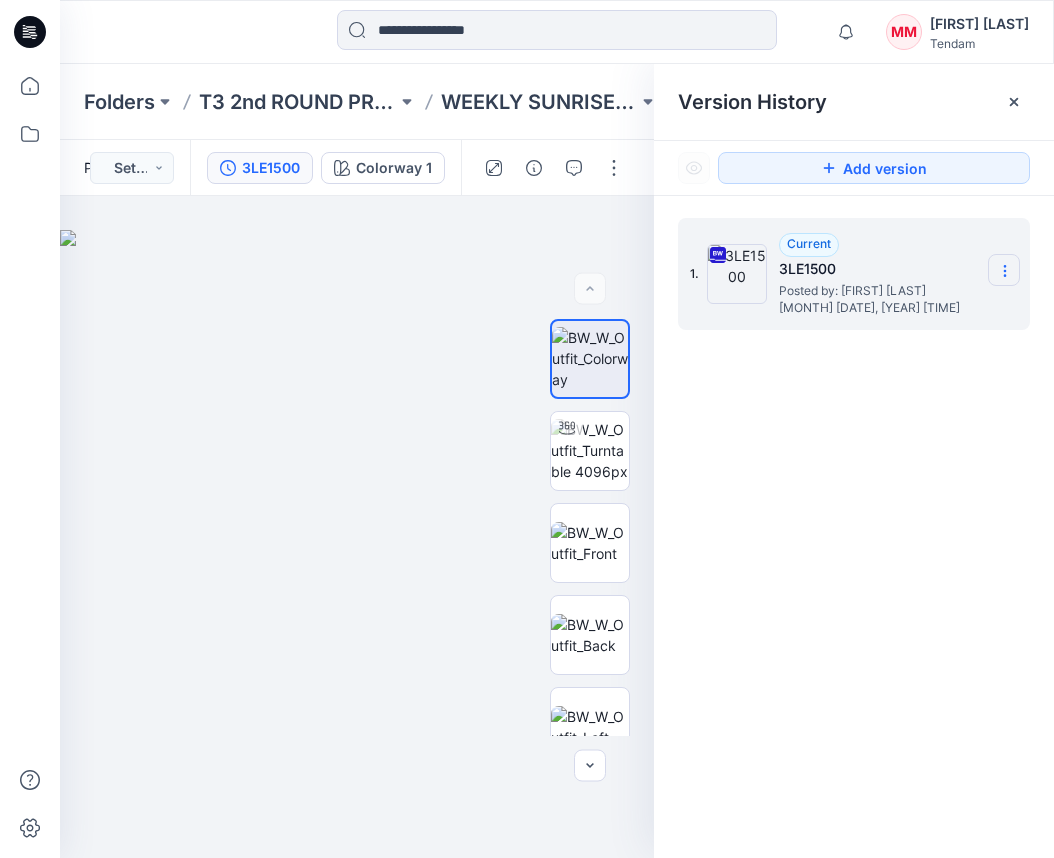 click at bounding box center [1004, 270] 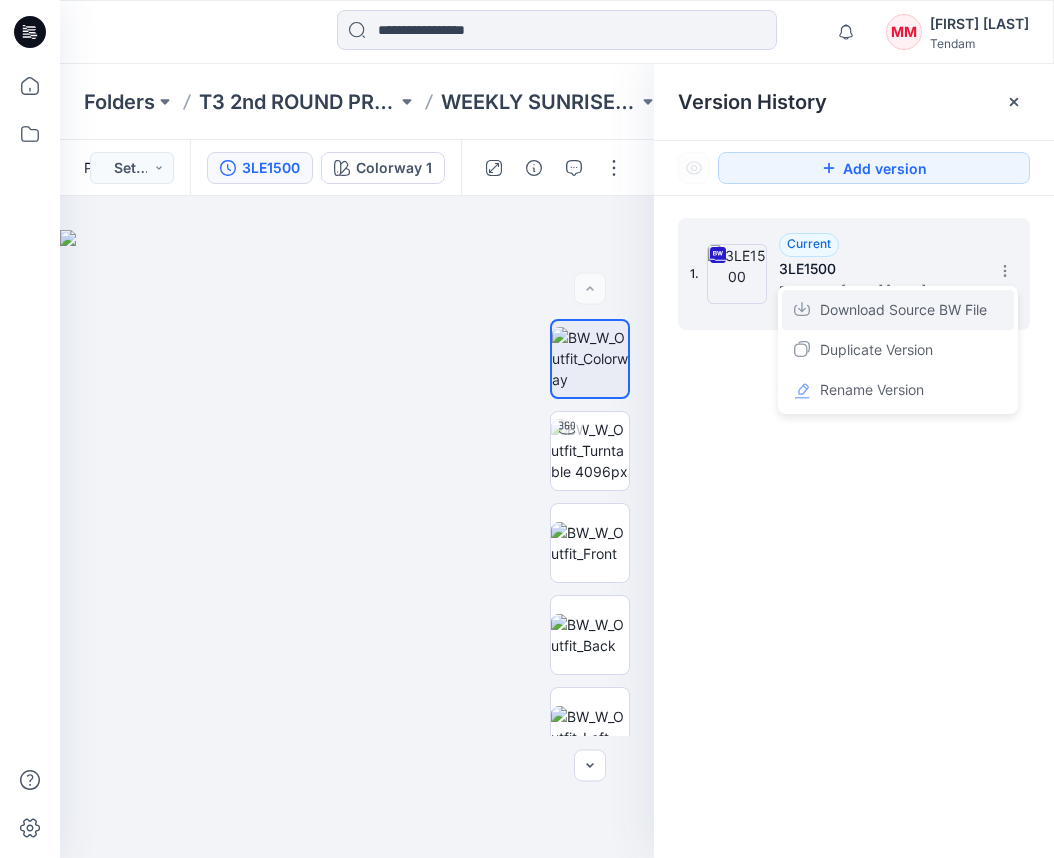 click on "Download Source BW File" at bounding box center [903, 310] 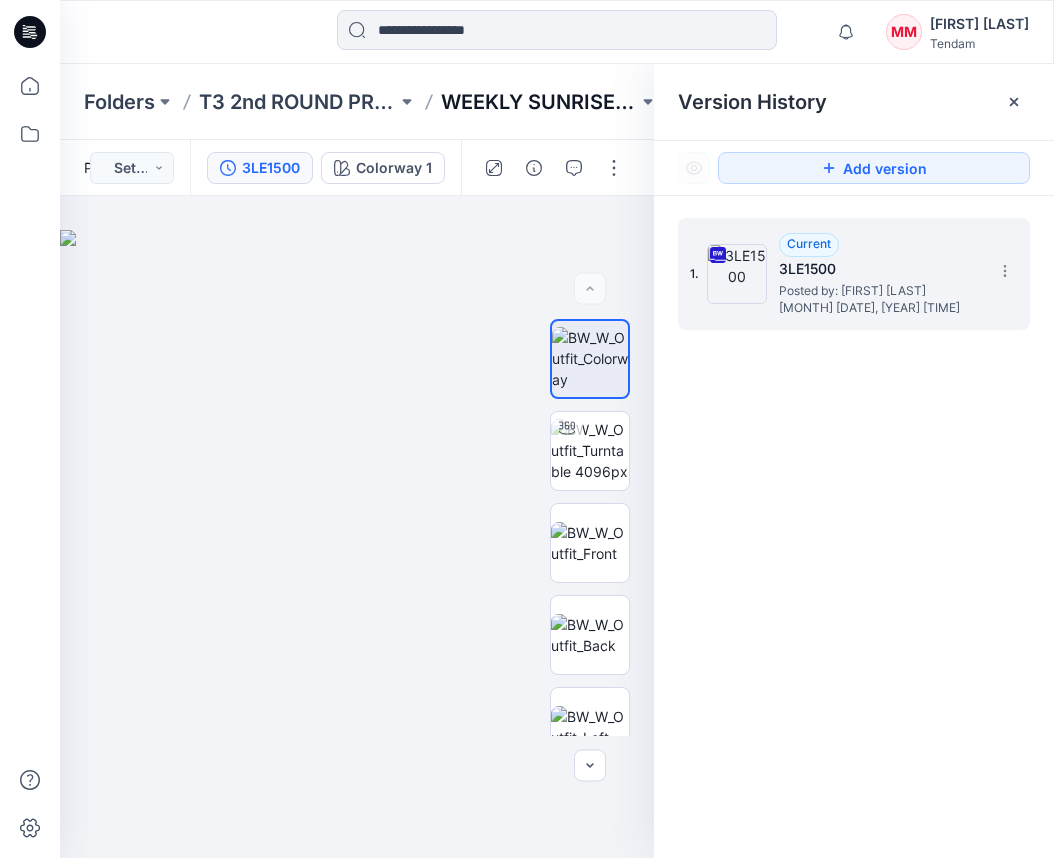 click on "WEEKLY SUNRISE FR" at bounding box center (540, 102) 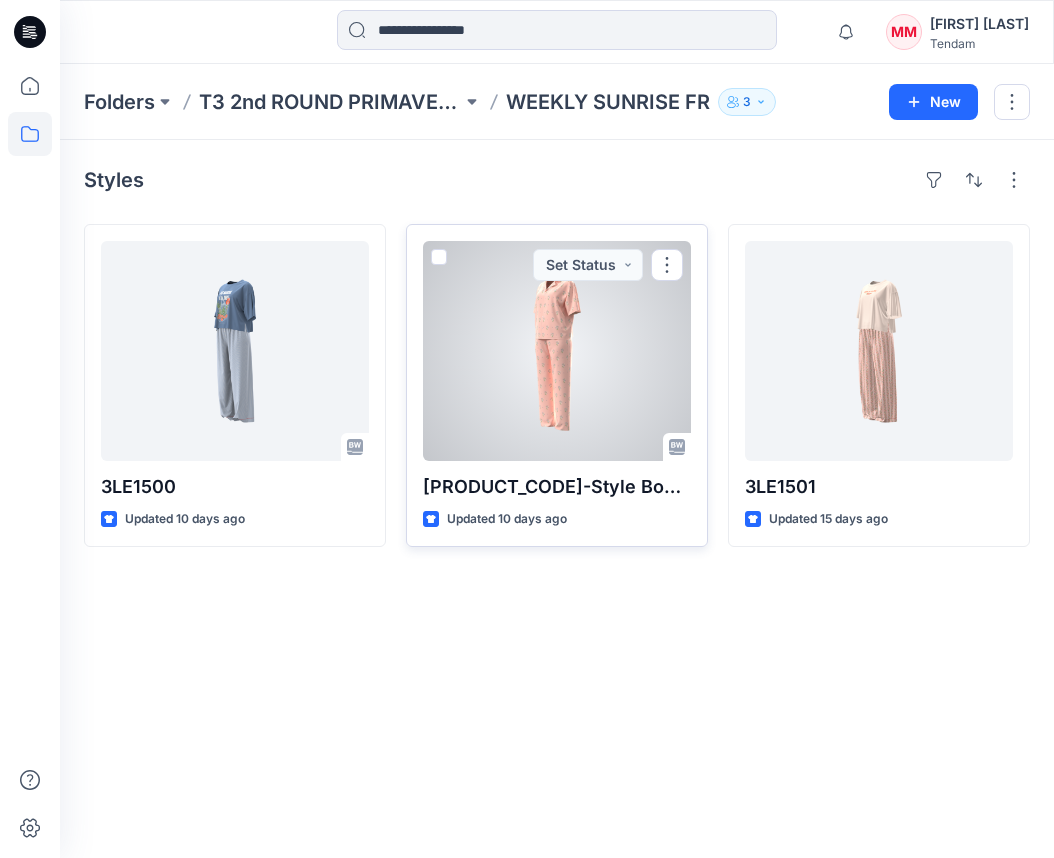 click at bounding box center (557, 351) 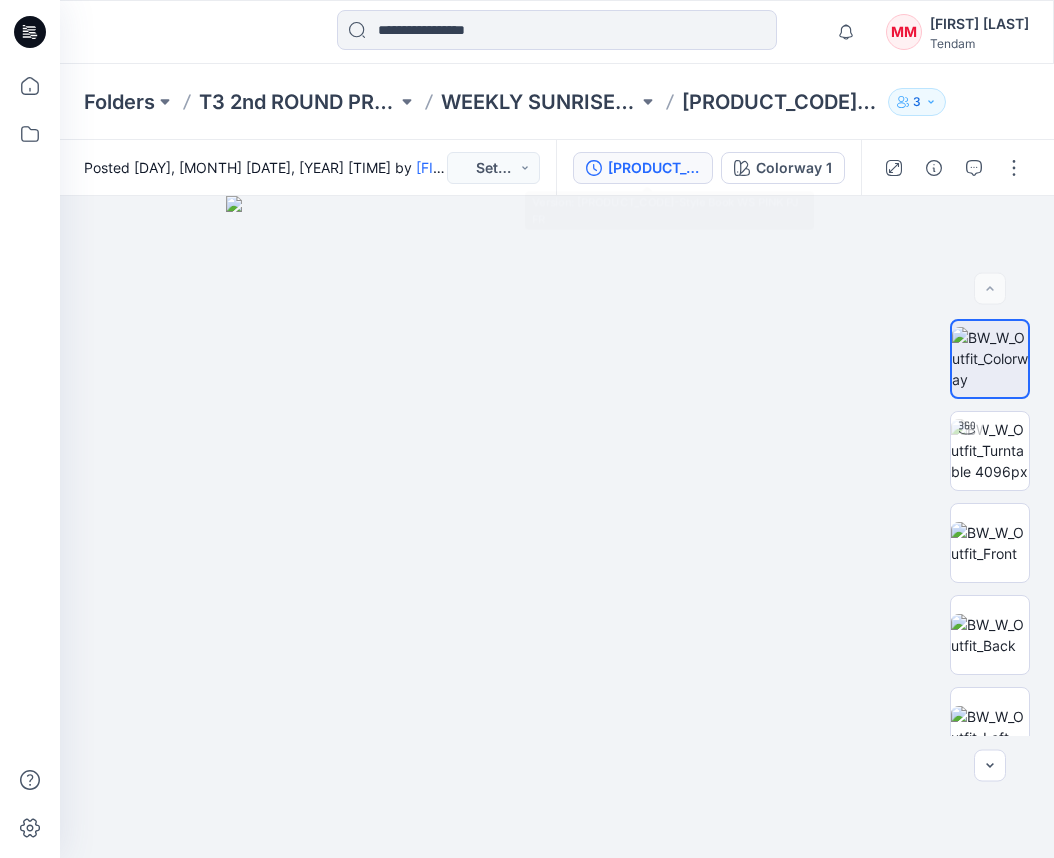 click on "3LE1502-Style Book WS PINK PJ FR" at bounding box center (654, 168) 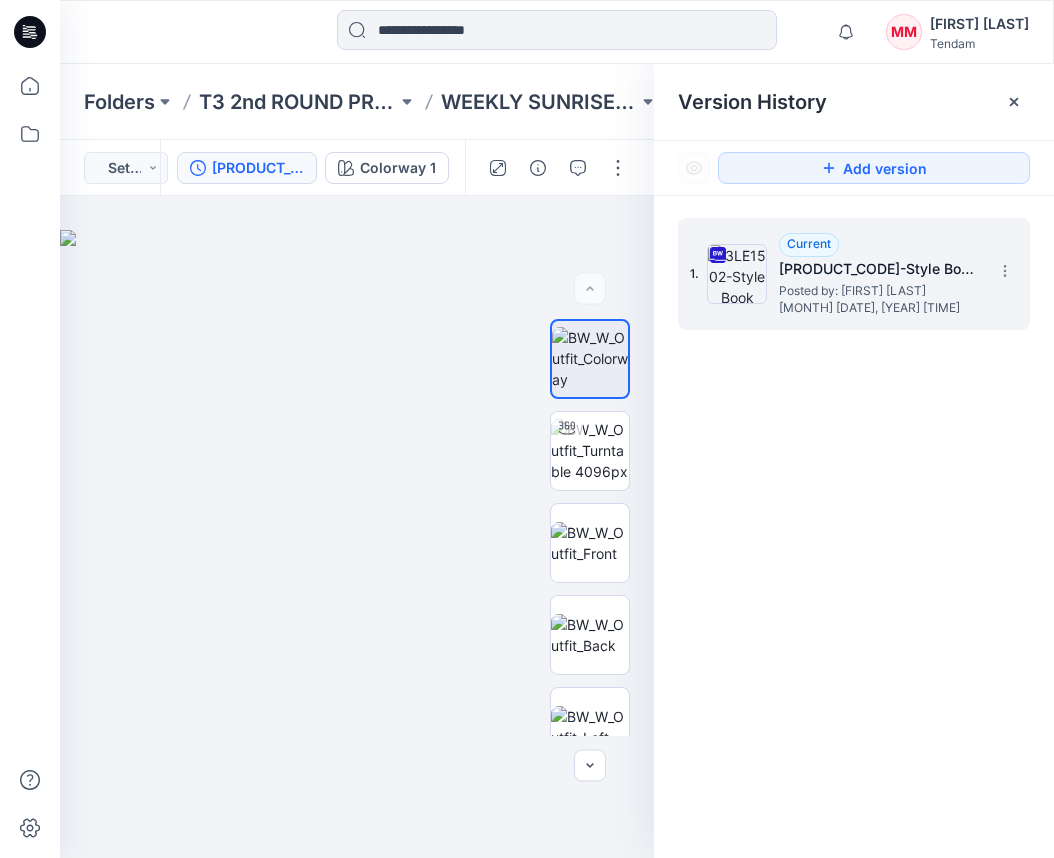 drag, startPoint x: 997, startPoint y: 262, endPoint x: 963, endPoint y: 284, distance: 40.496914 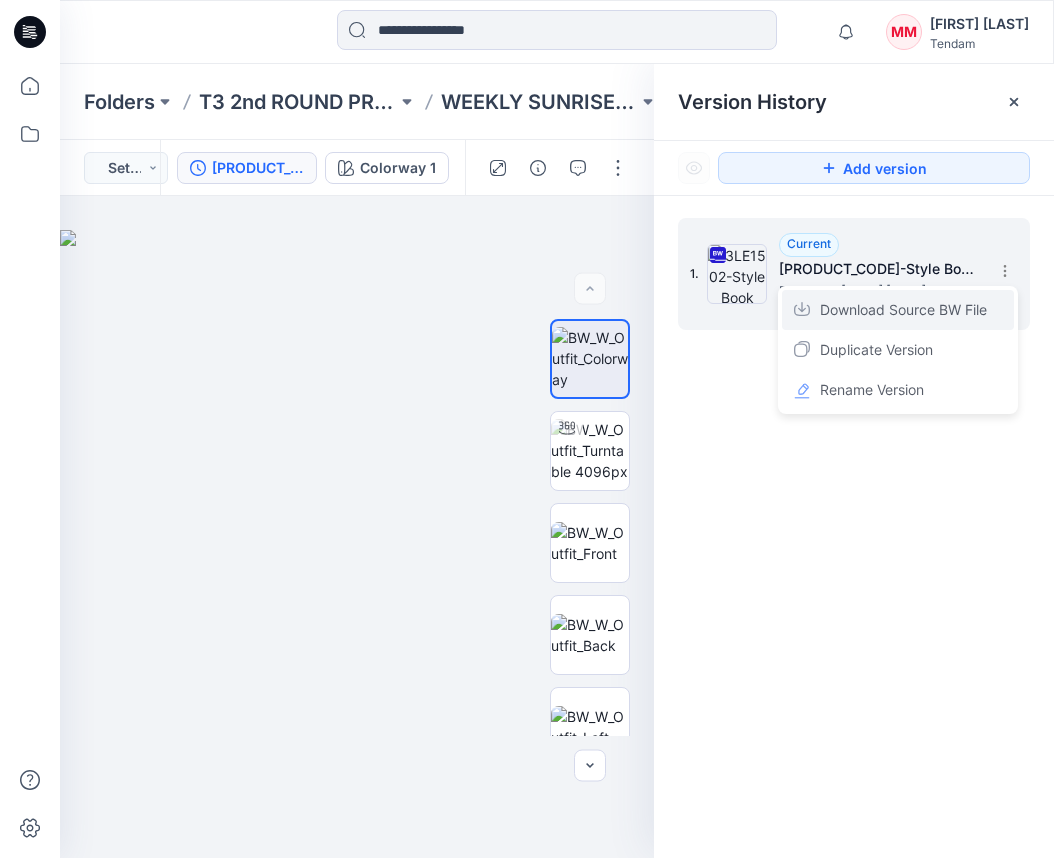 click on "Download Source BW File" at bounding box center [903, 310] 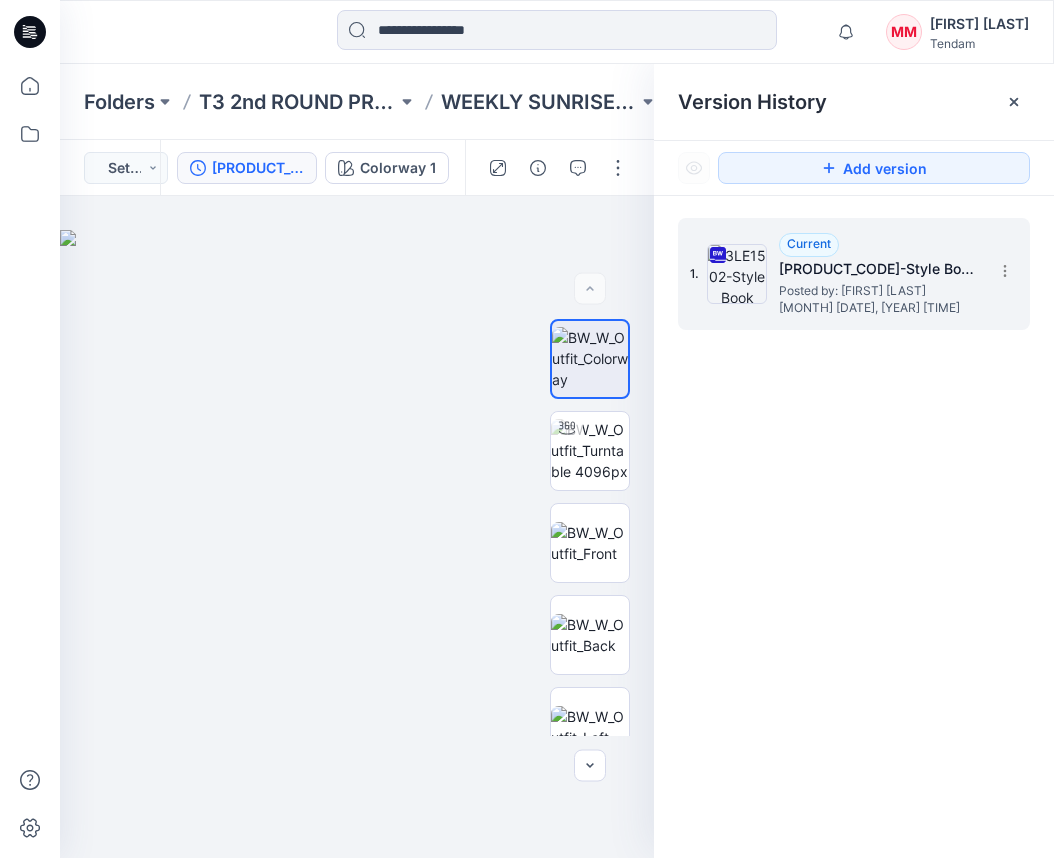 click on "Version History" at bounding box center (854, 102) 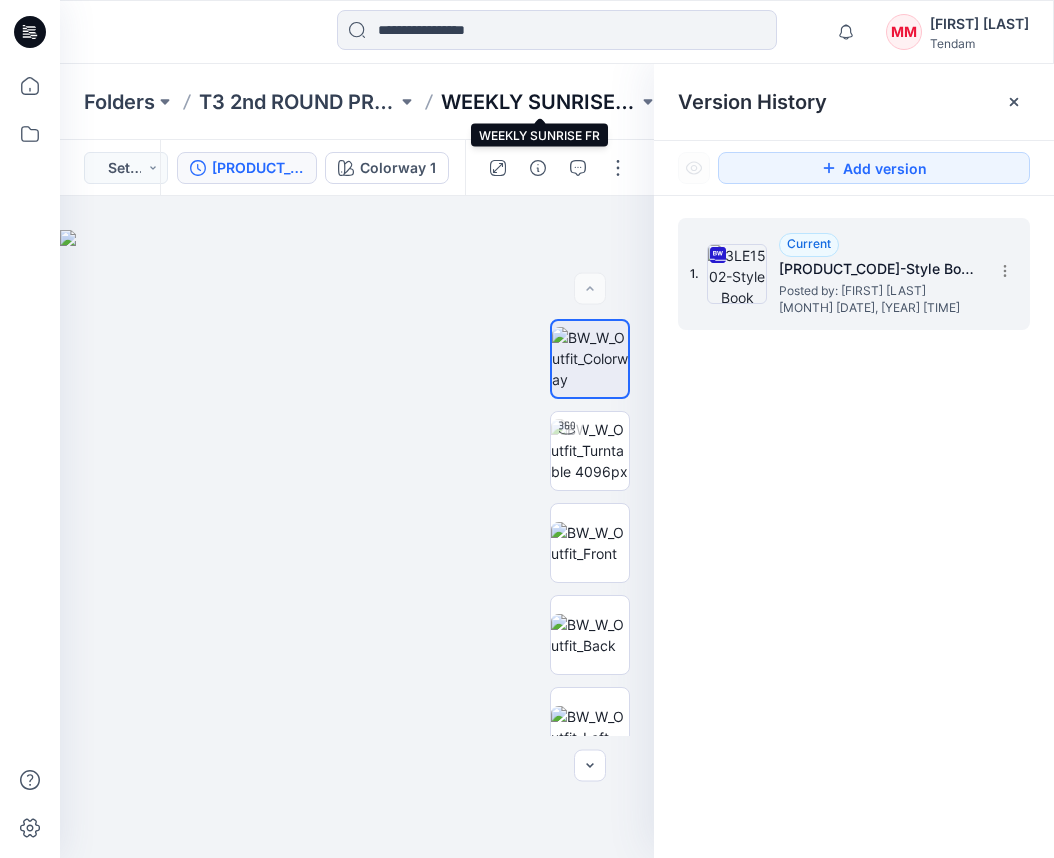 click on "WEEKLY SUNRISE FR" at bounding box center [540, 102] 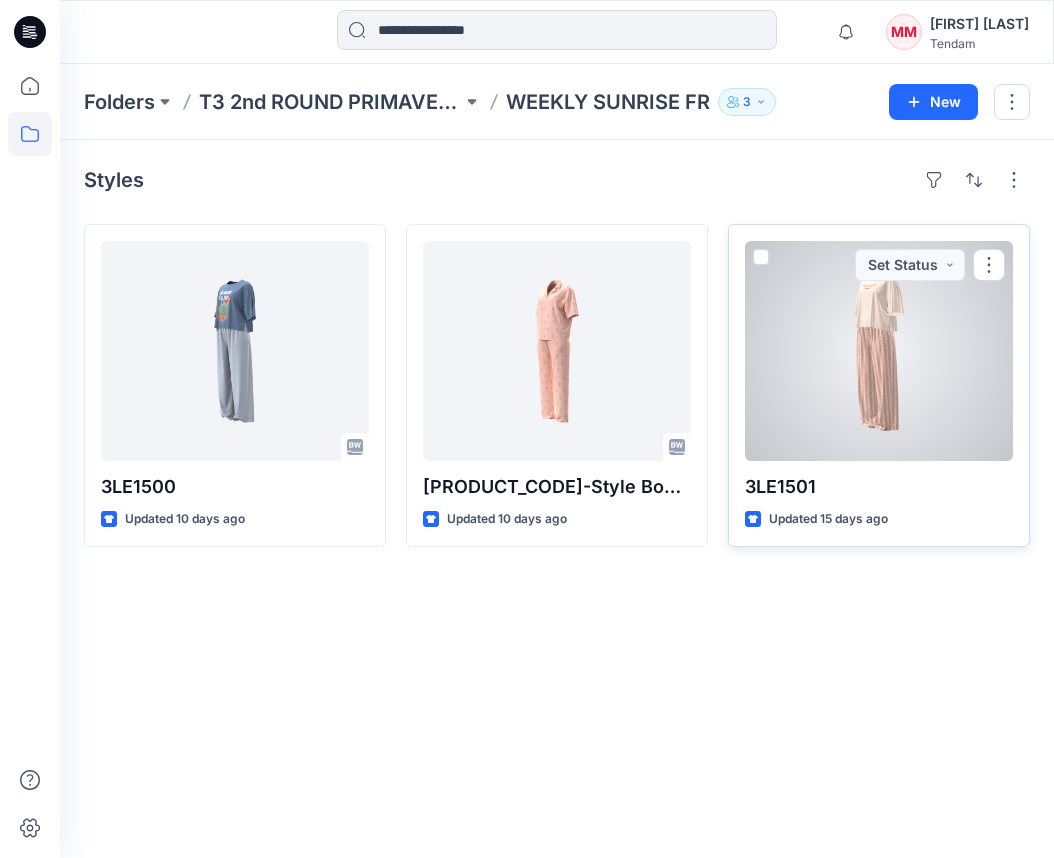 click at bounding box center [879, 351] 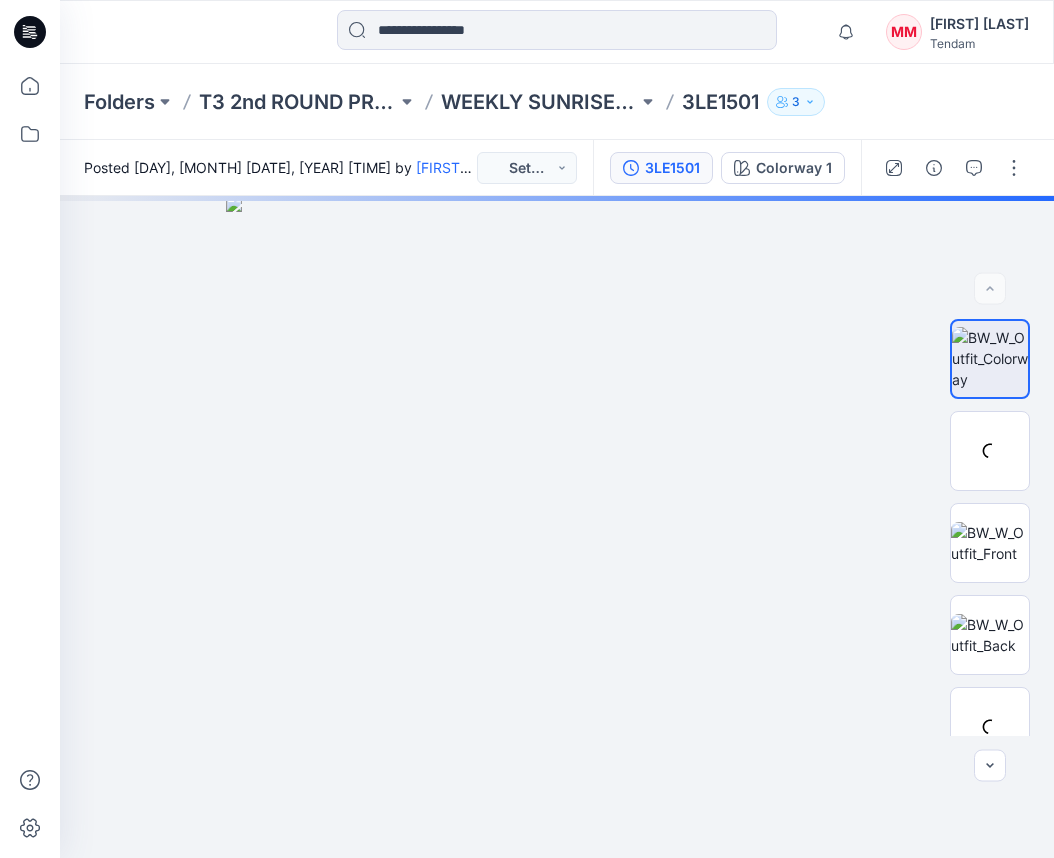 click 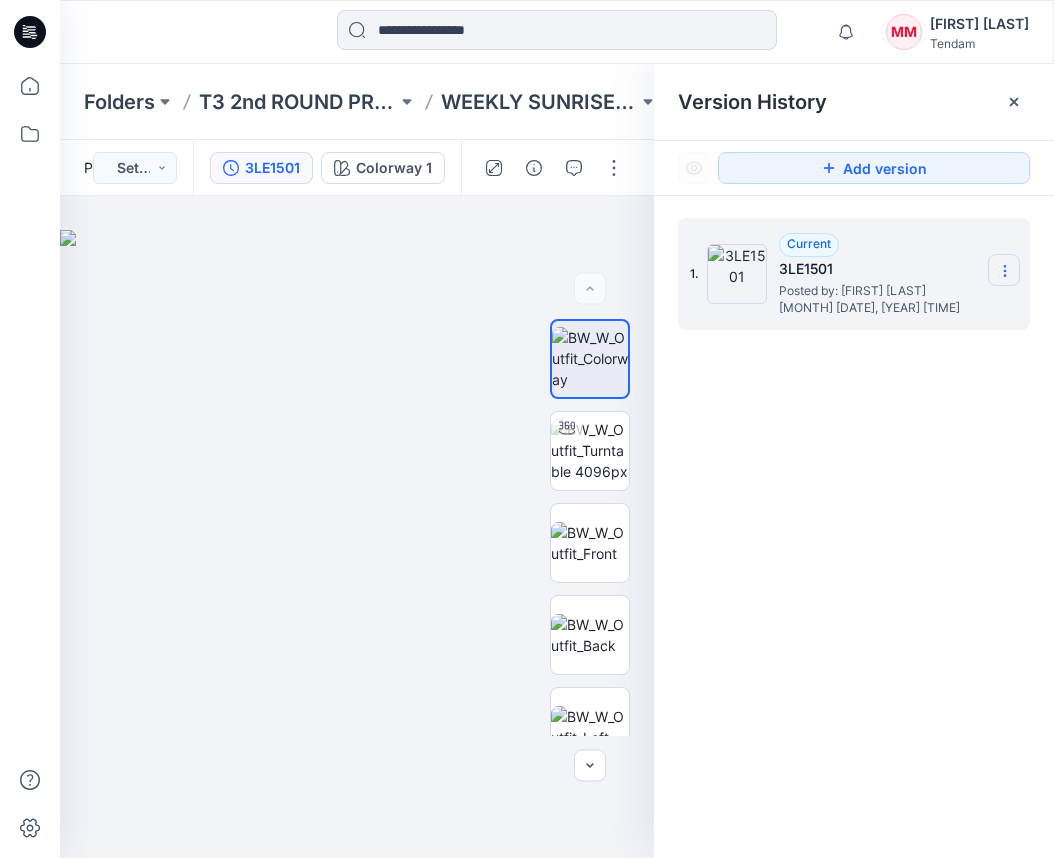 click 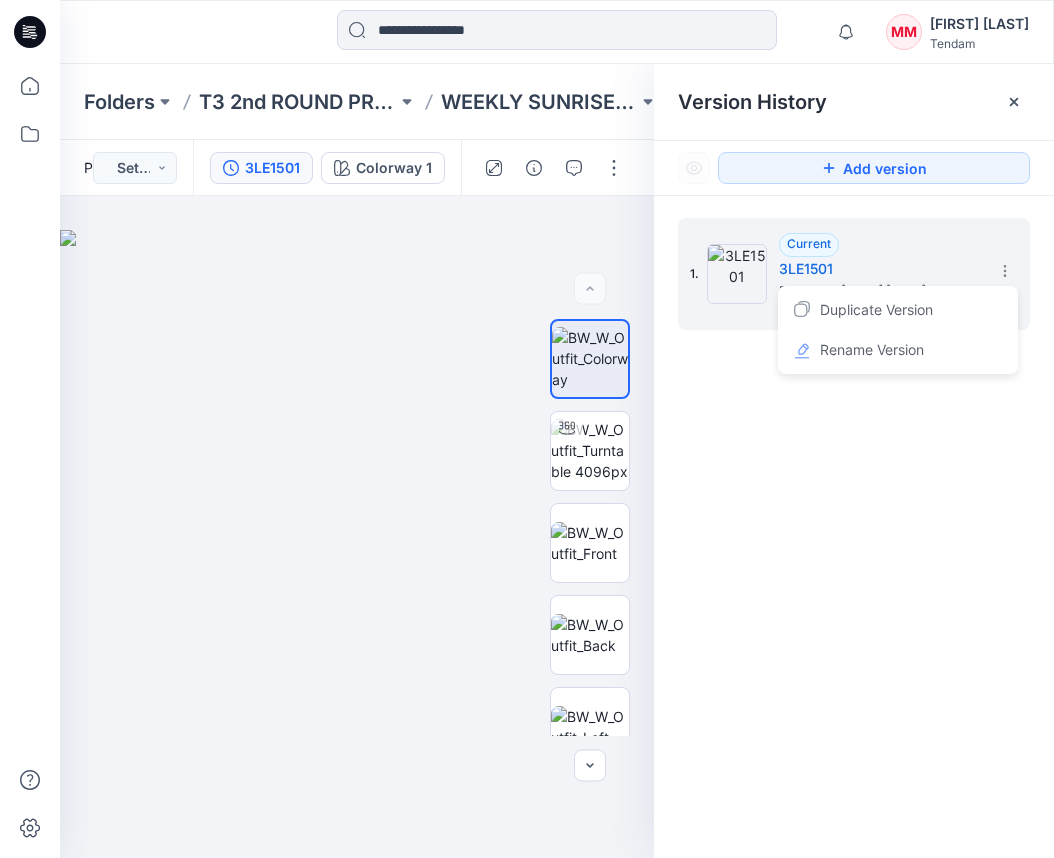 drag, startPoint x: 753, startPoint y: 418, endPoint x: 726, endPoint y: 431, distance: 29.966648 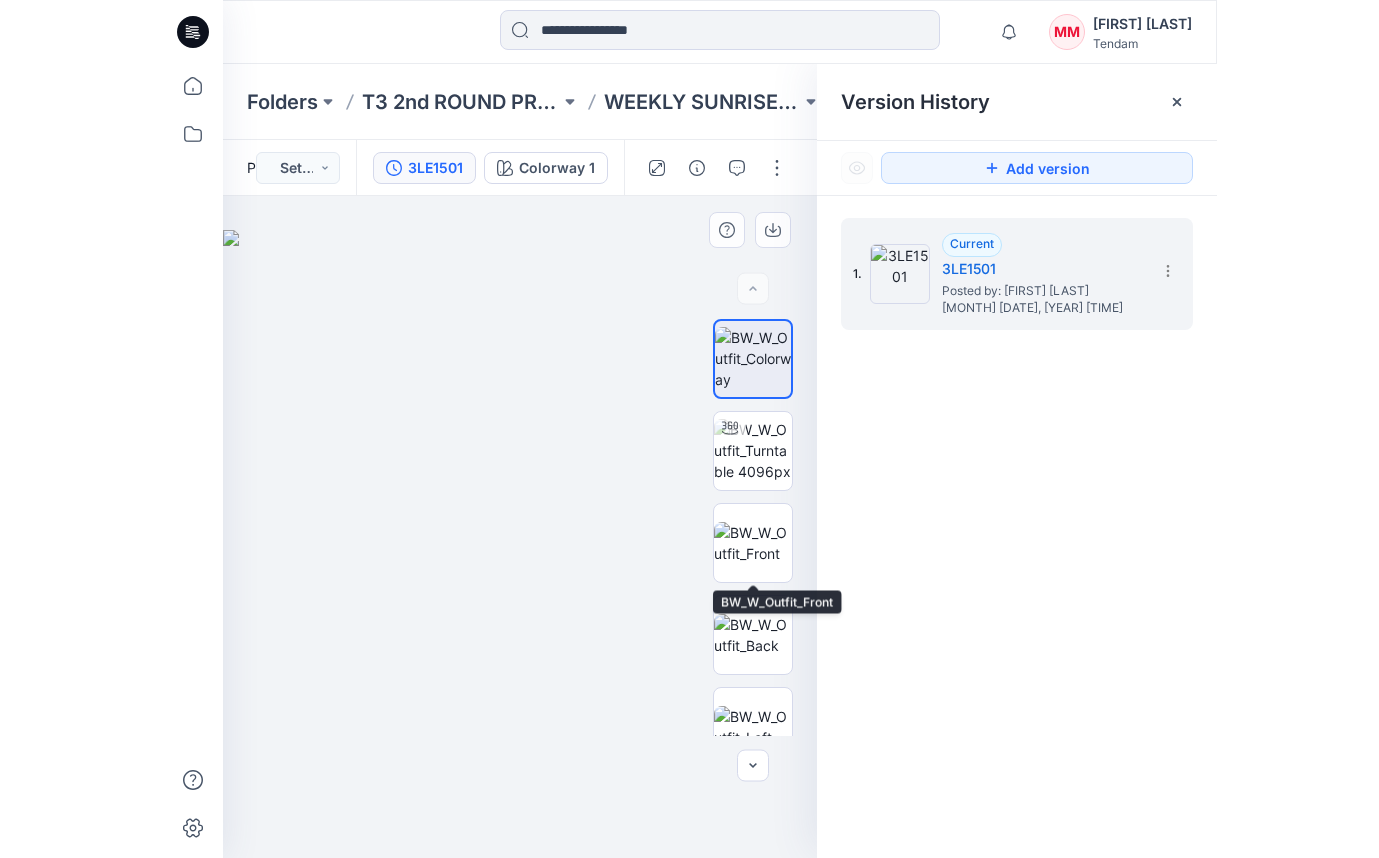 scroll, scrollTop: 307, scrollLeft: 0, axis: vertical 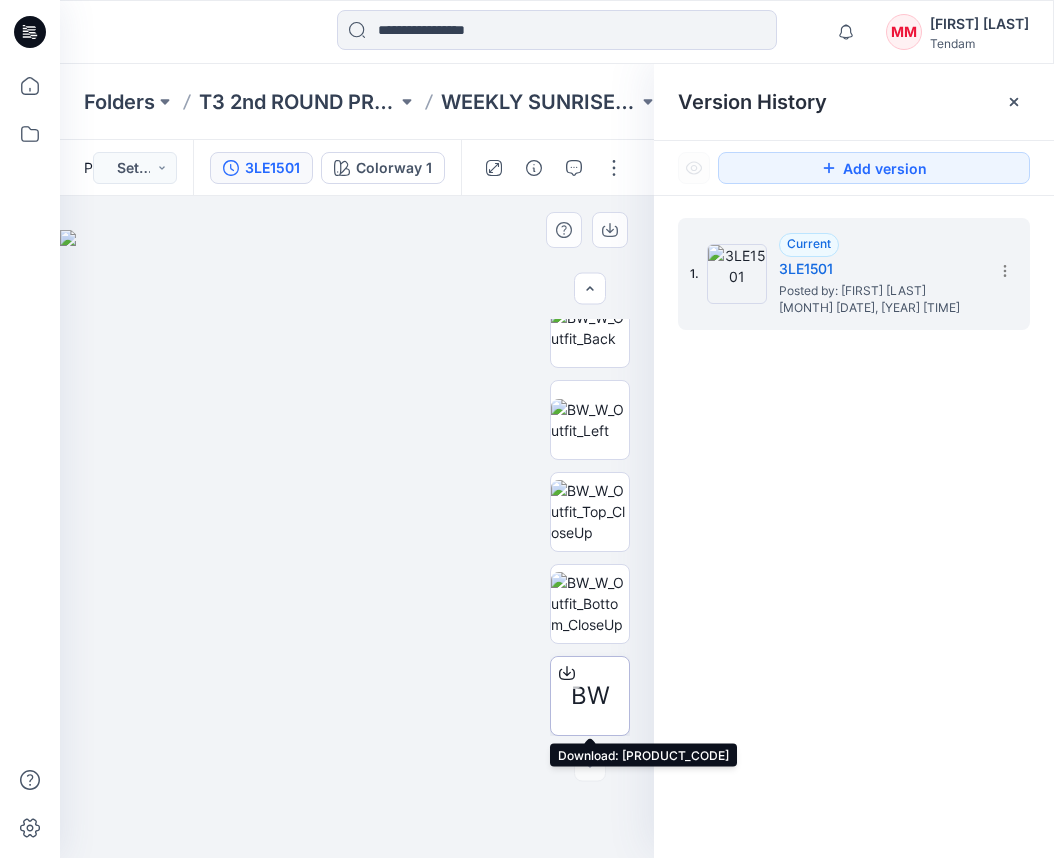 click on "BW" at bounding box center (590, 696) 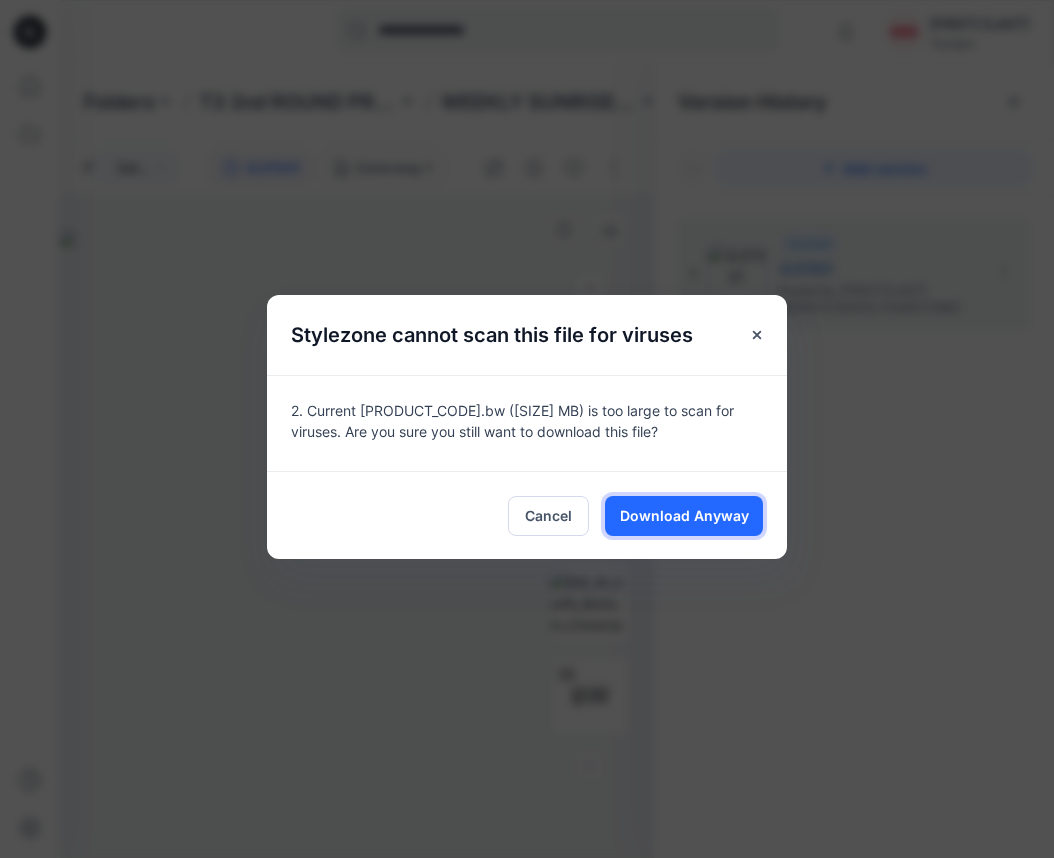 click on "Download Anyway" at bounding box center [684, 515] 